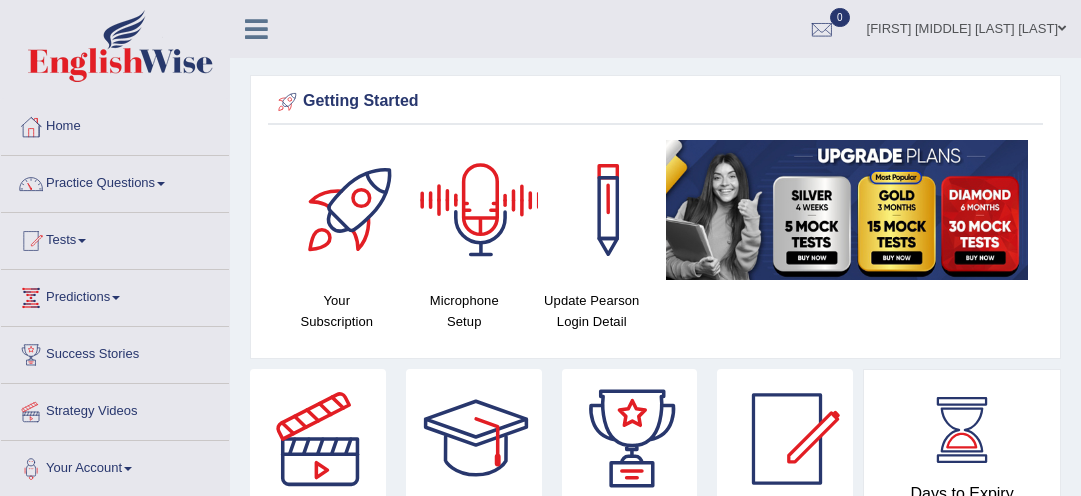 scroll, scrollTop: 0, scrollLeft: 0, axis: both 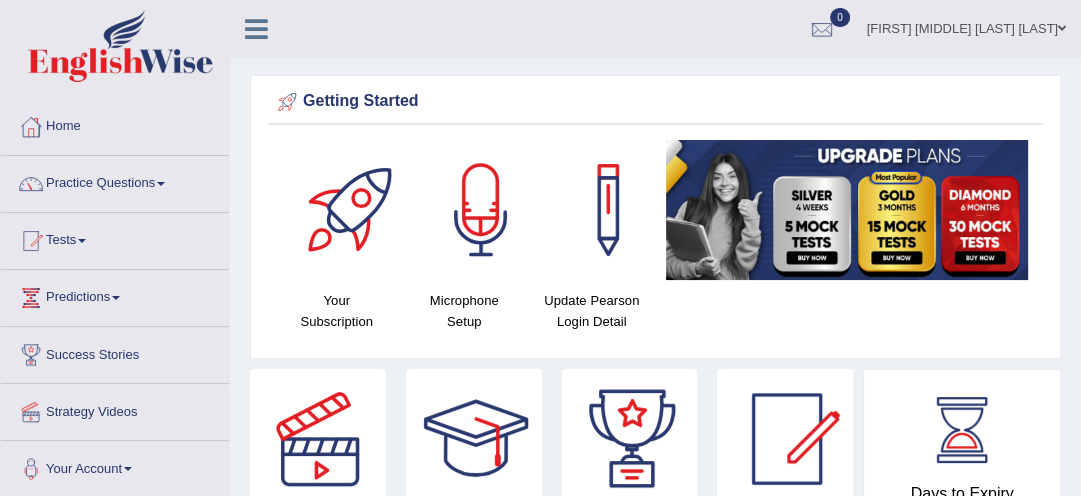 click on "[NAME] [NAME] [NAME]" at bounding box center (966, 26) 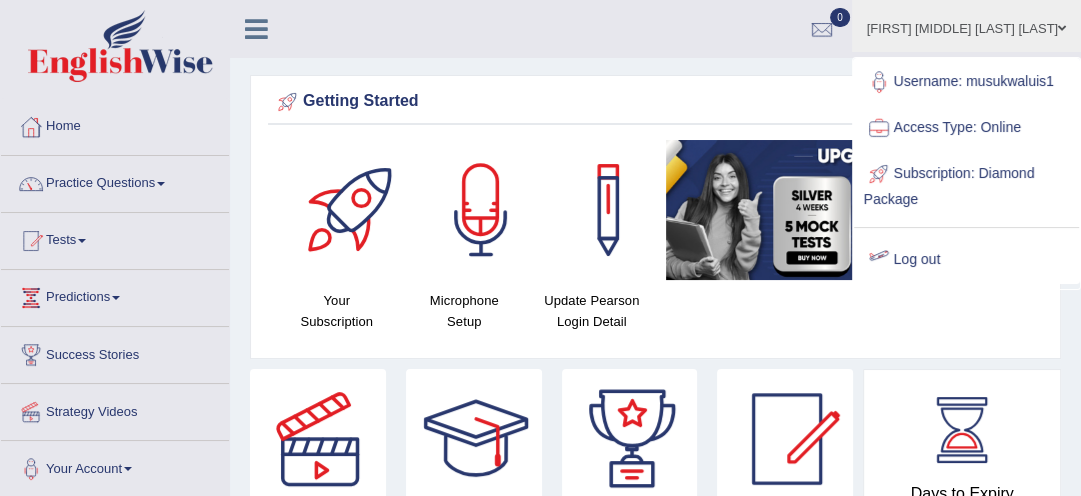 click on "Log out" at bounding box center [966, 260] 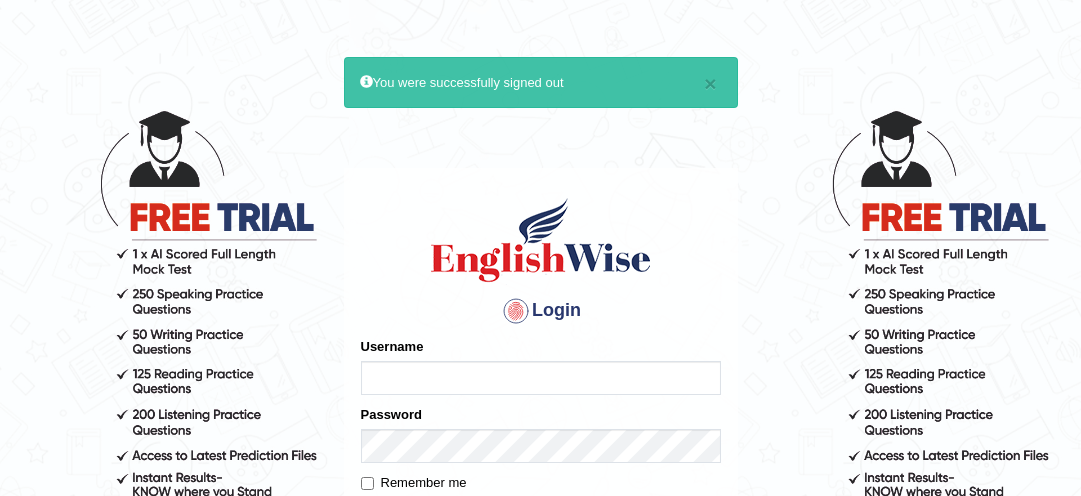scroll, scrollTop: 0, scrollLeft: 0, axis: both 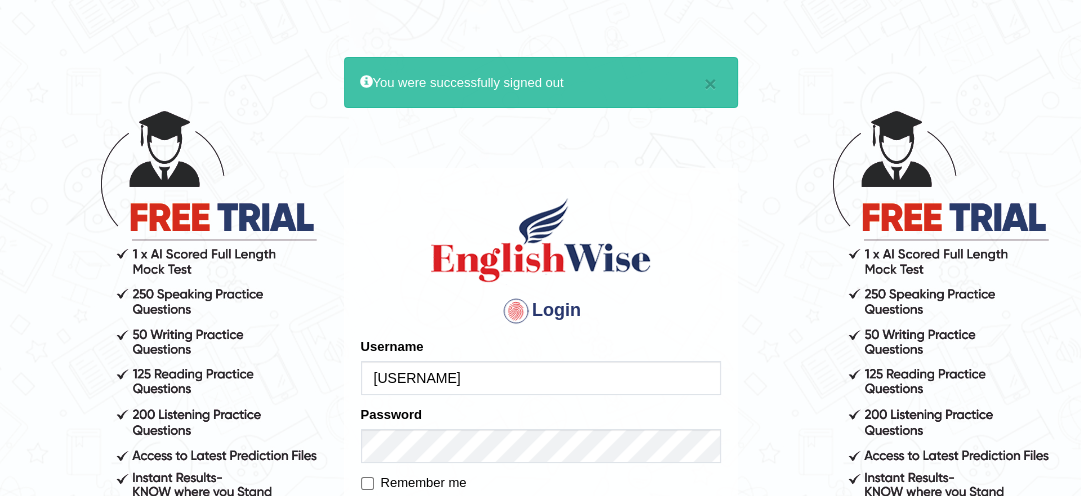 click on "[USERNAME]" at bounding box center (541, 378) 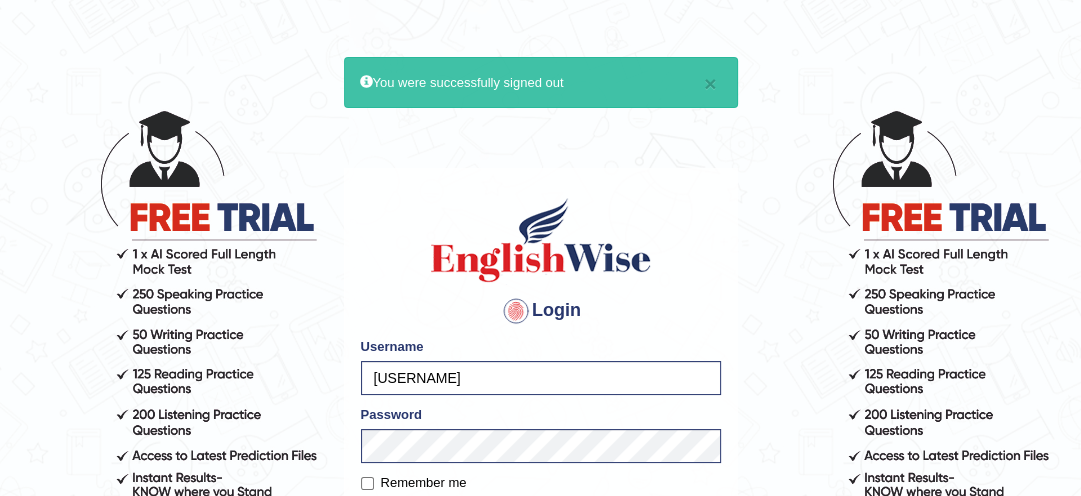 type on "[USERNAME]" 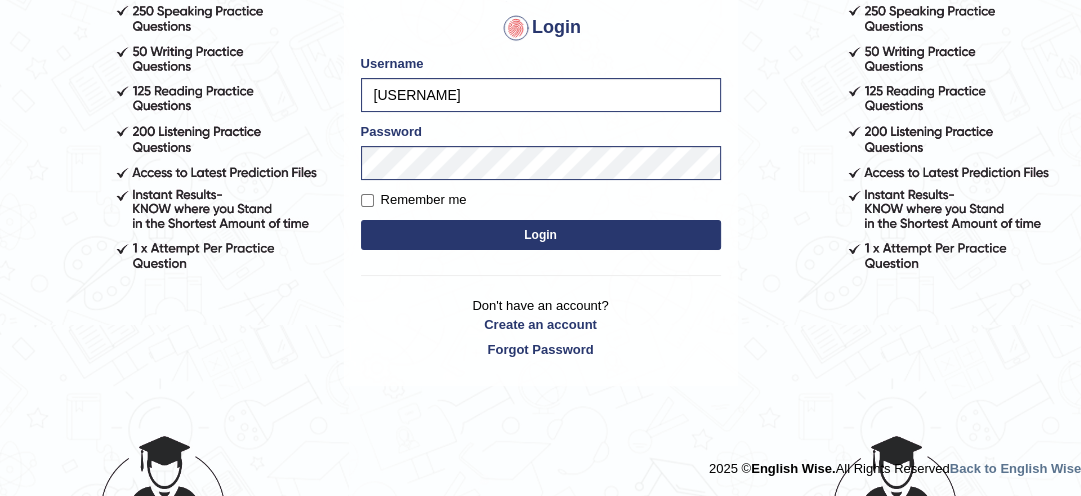 click on "Login" at bounding box center [541, 235] 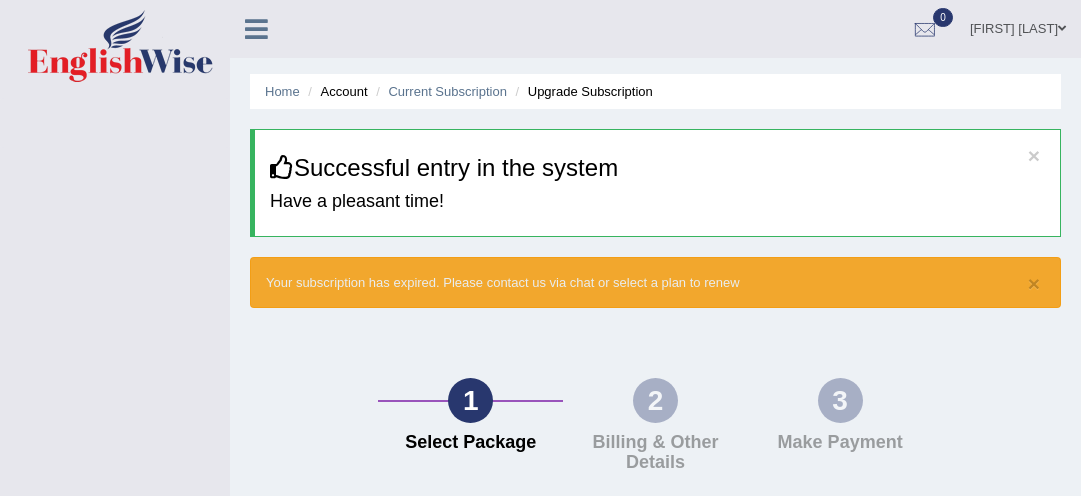 scroll, scrollTop: 0, scrollLeft: 0, axis: both 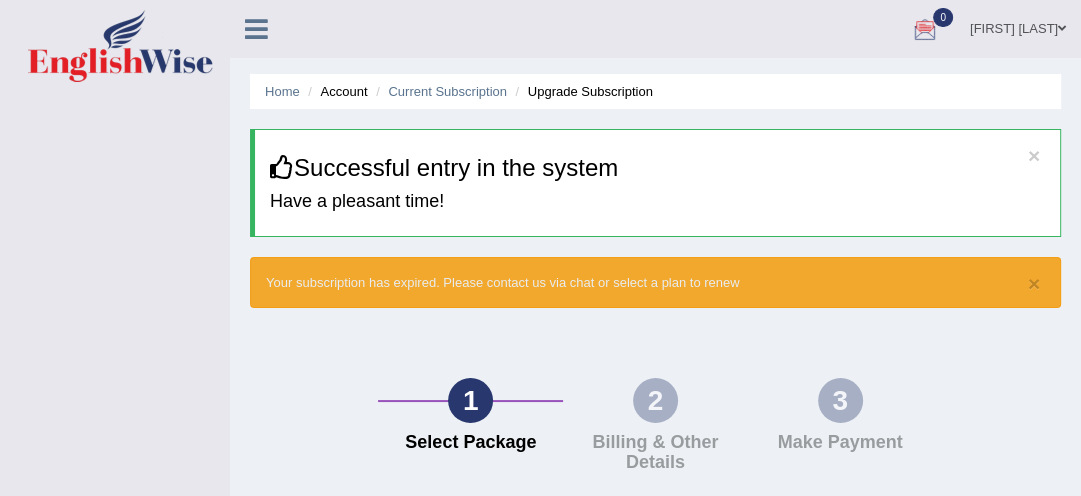 click at bounding box center (925, 30) 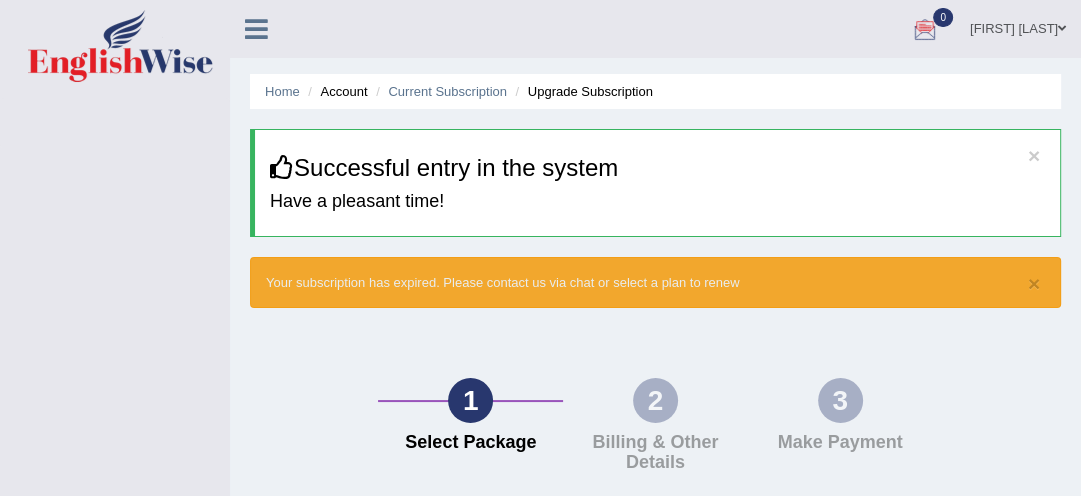click at bounding box center (925, 30) 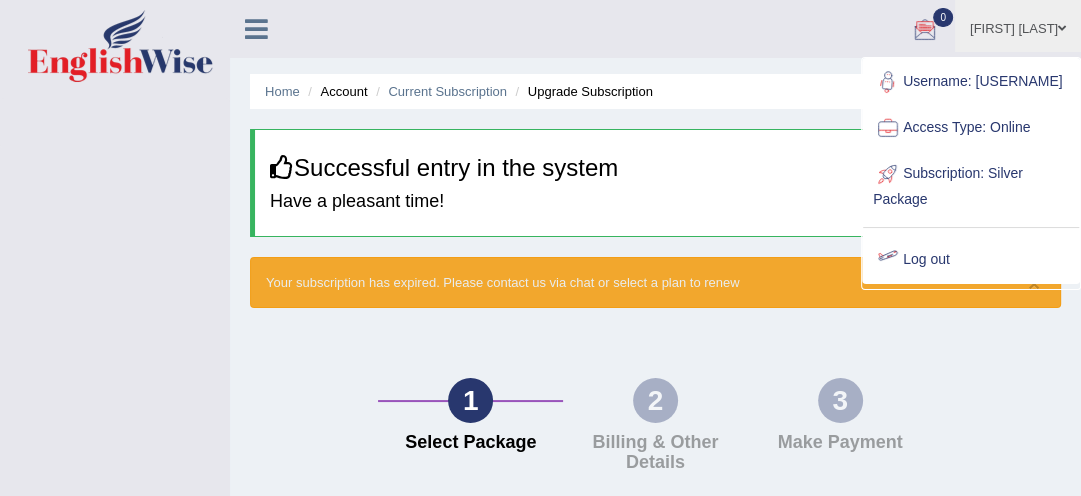 click on "Log out" at bounding box center (971, 260) 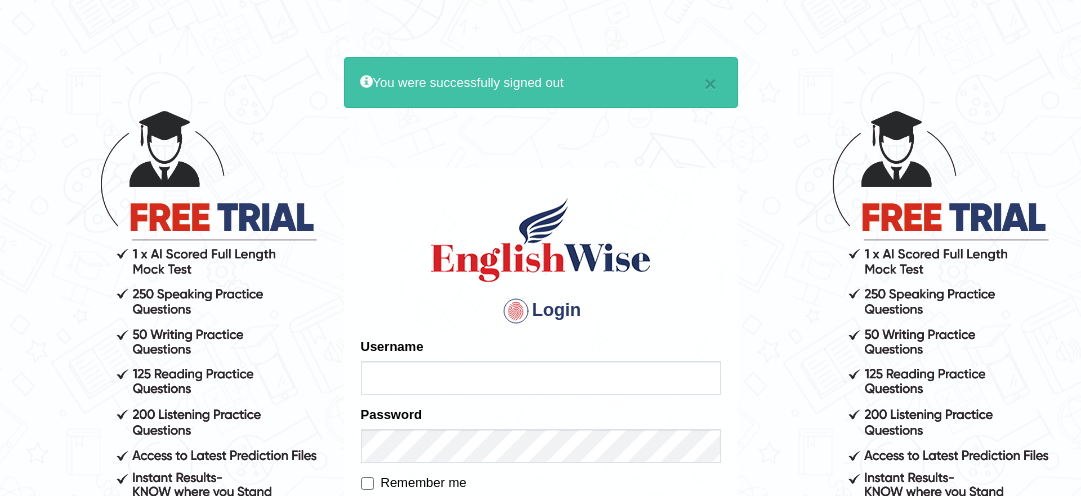 scroll, scrollTop: 0, scrollLeft: 0, axis: both 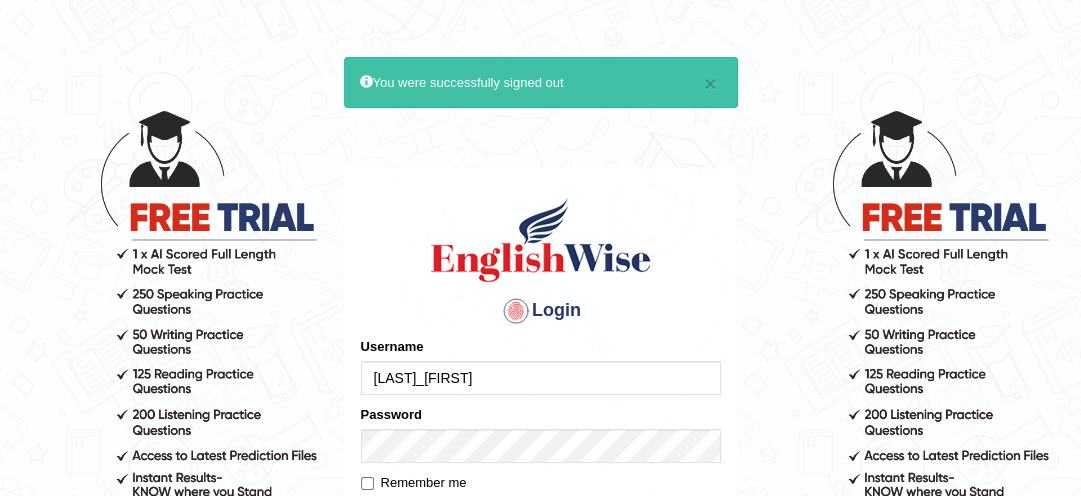 click on "[USERNAME]" at bounding box center [541, 378] 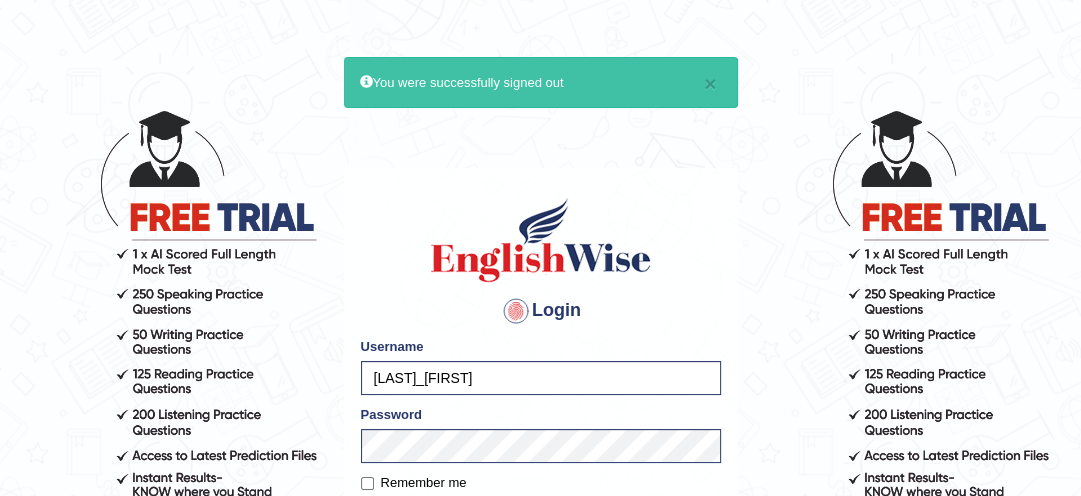 type on "[USERNAME]" 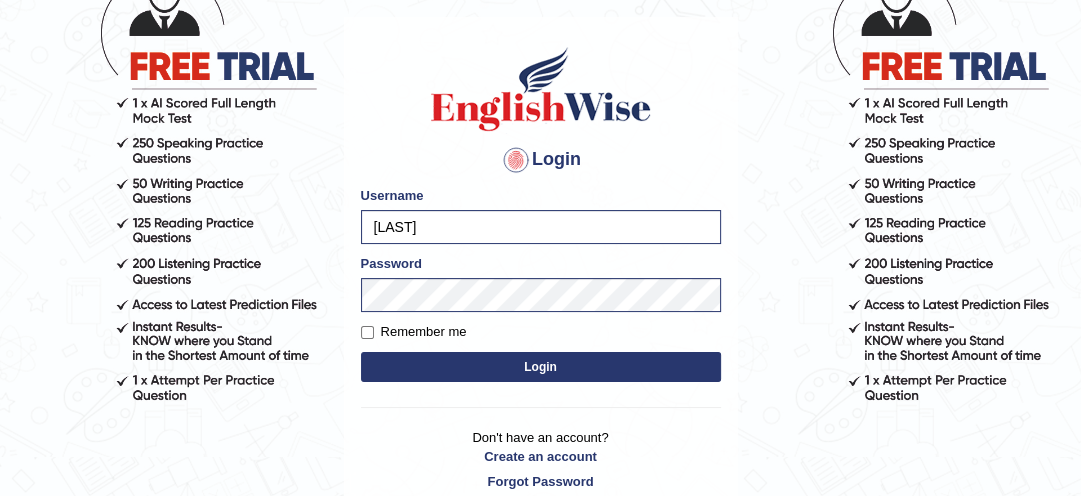 scroll, scrollTop: 160, scrollLeft: 0, axis: vertical 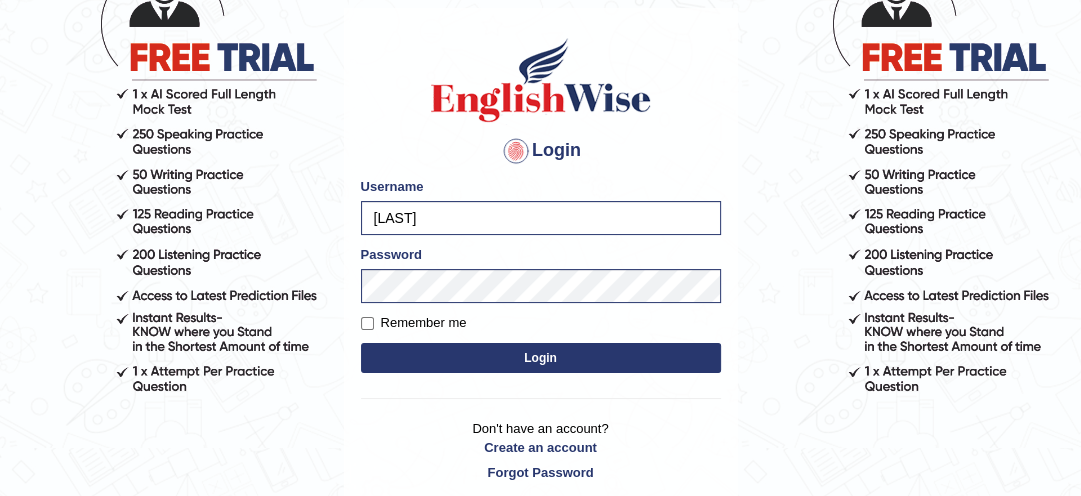 click on "Login" at bounding box center [541, 358] 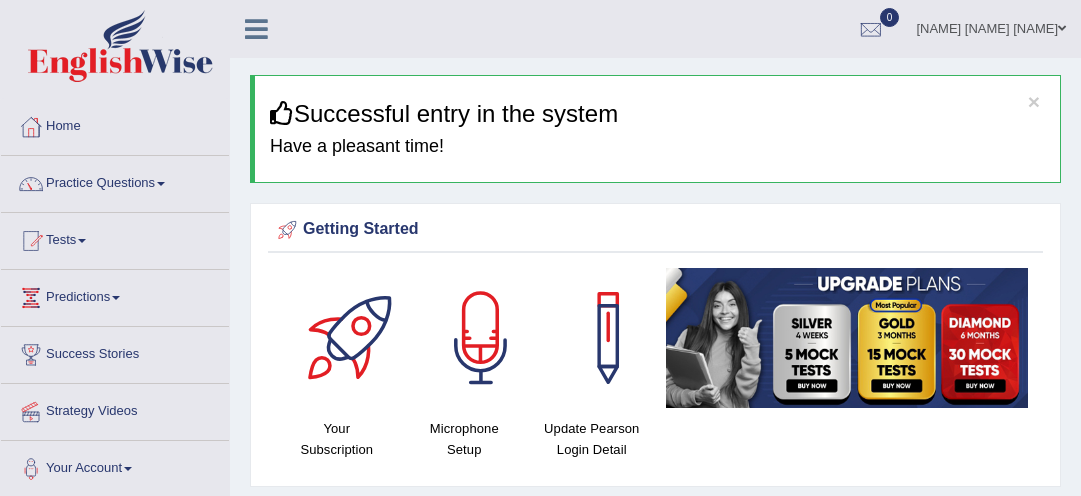 scroll, scrollTop: 0, scrollLeft: 0, axis: both 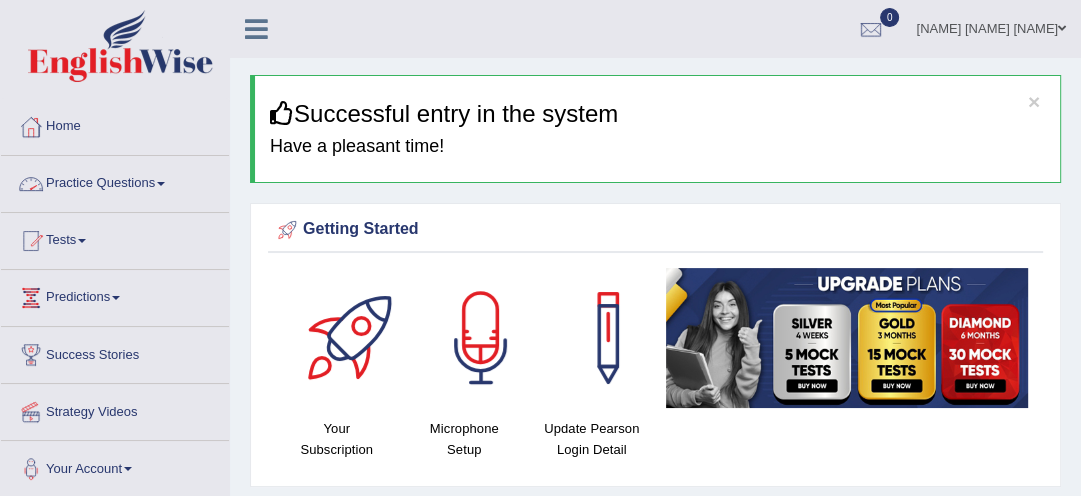 click on "Practice Questions" at bounding box center [115, 181] 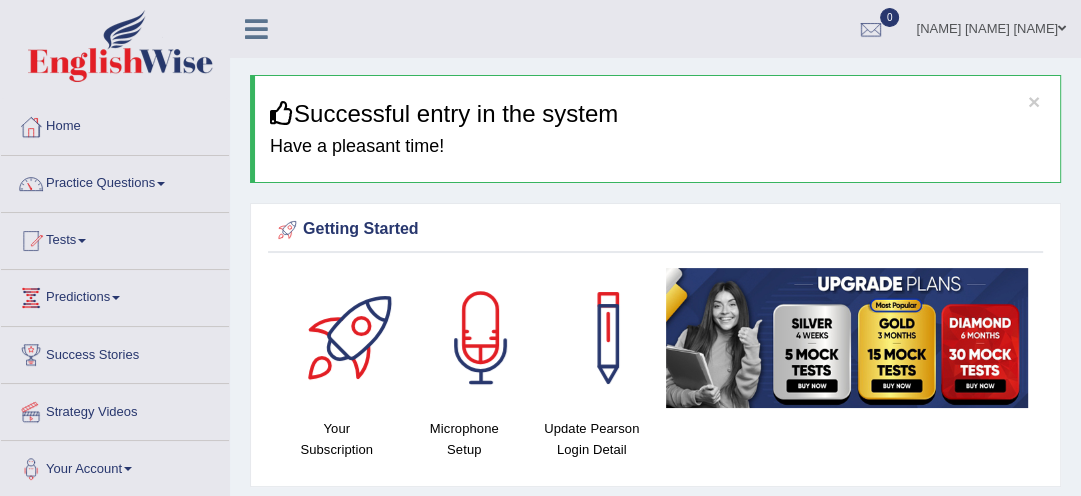 click on "Practice Questions" at bounding box center [115, 181] 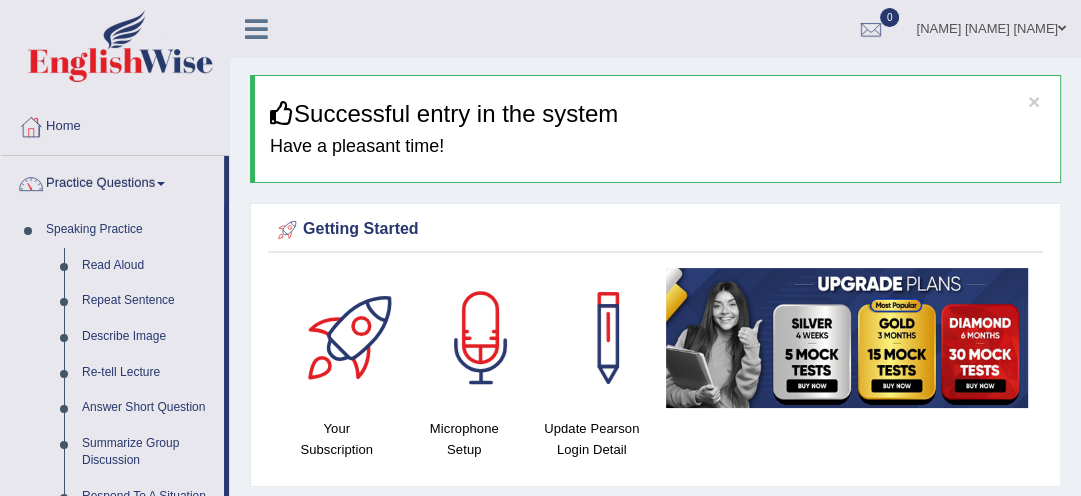 click on "Your Subscription
Microphone Setup
Update Pearson Login Detail" at bounding box center [655, 372] 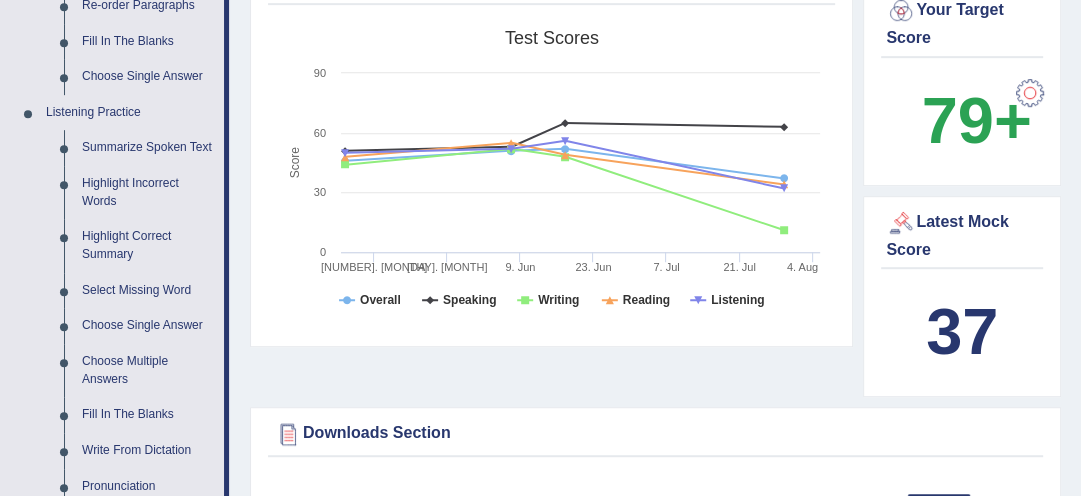 scroll, scrollTop: 789, scrollLeft: 0, axis: vertical 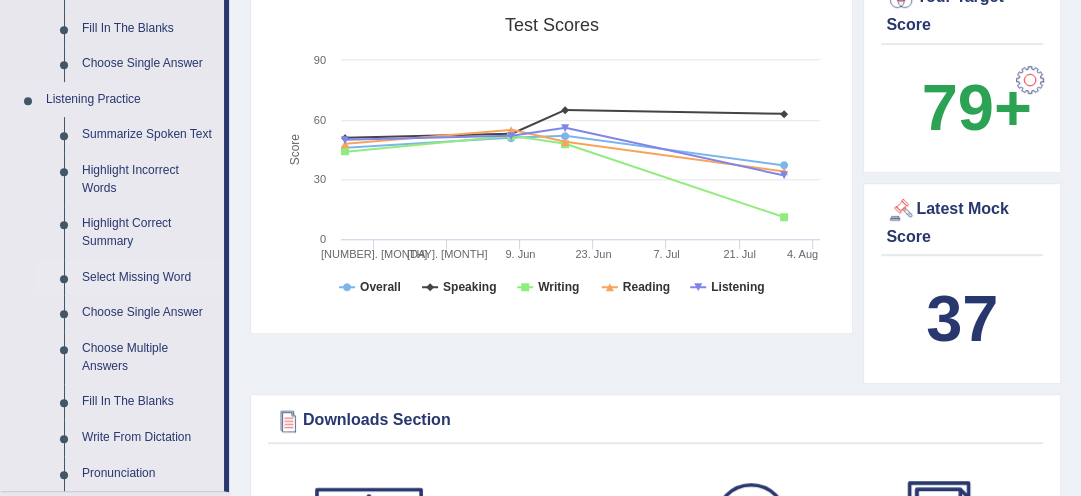 click on "Select Missing Word" at bounding box center [148, 278] 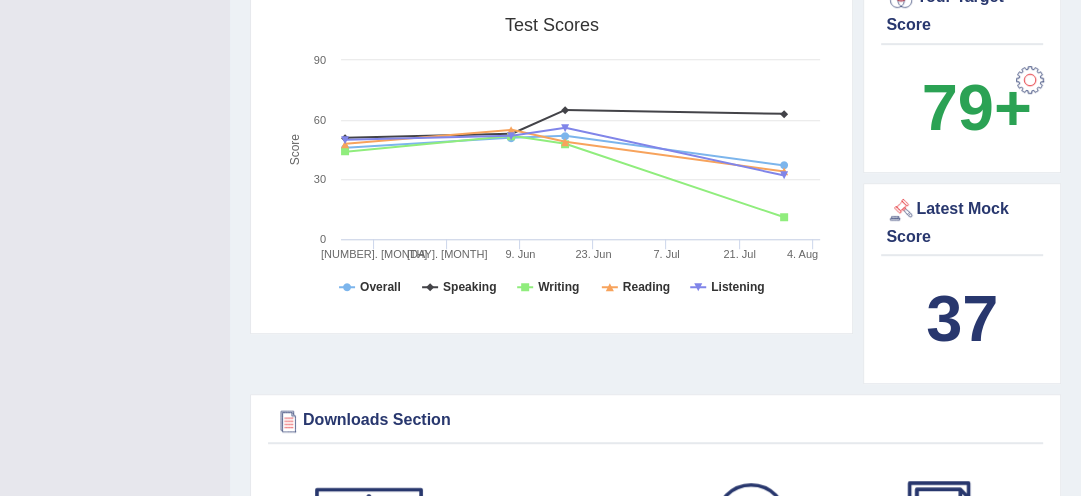 scroll, scrollTop: 309, scrollLeft: 0, axis: vertical 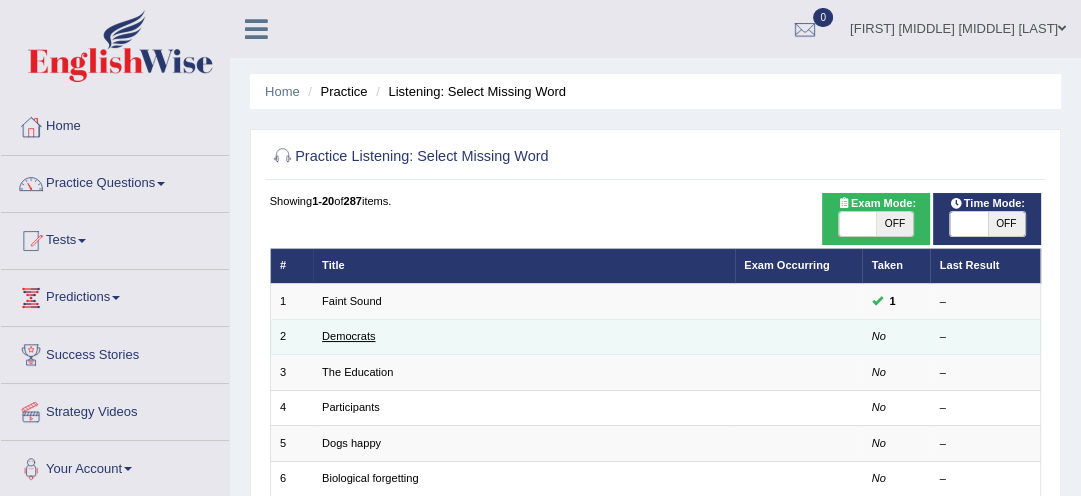 click on "Democrats" at bounding box center (348, 336) 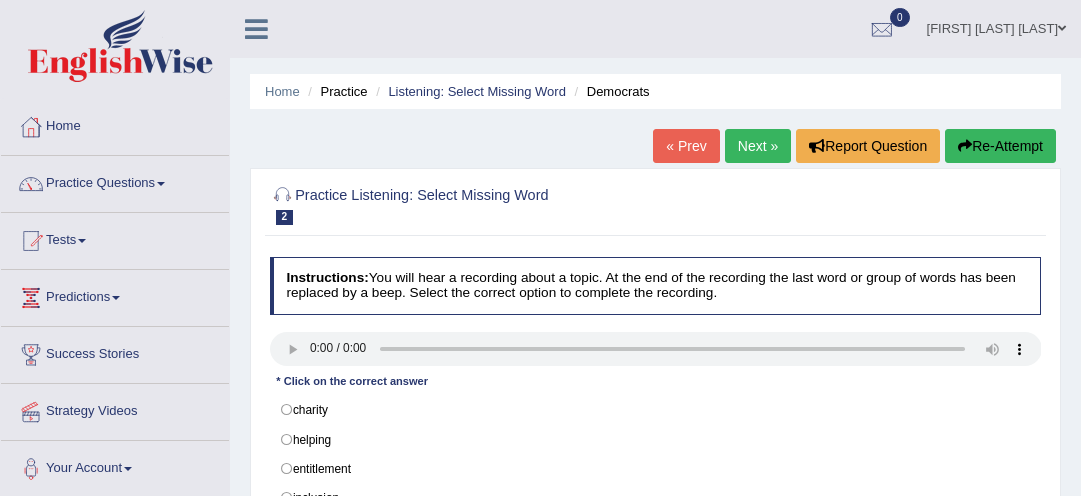 scroll, scrollTop: 0, scrollLeft: 0, axis: both 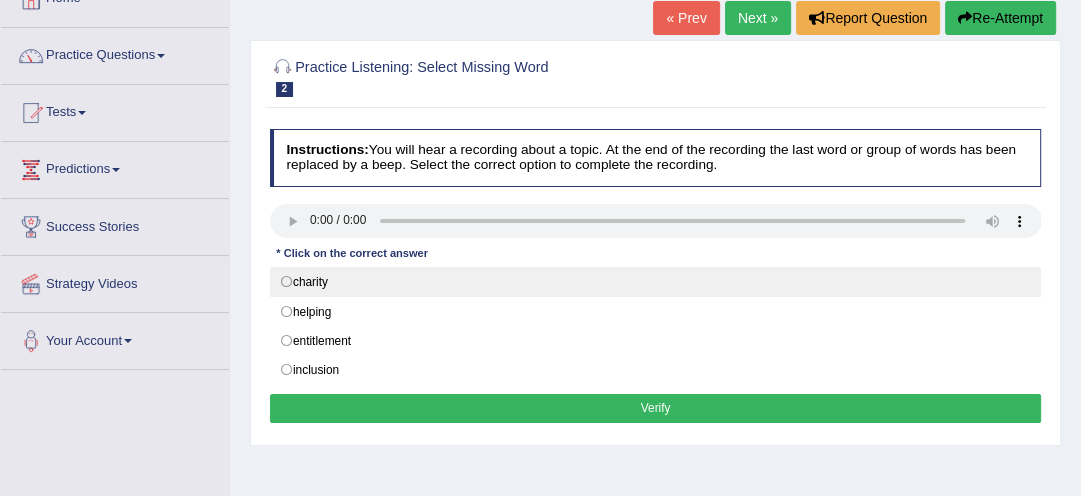 click on "charity" at bounding box center [656, 282] 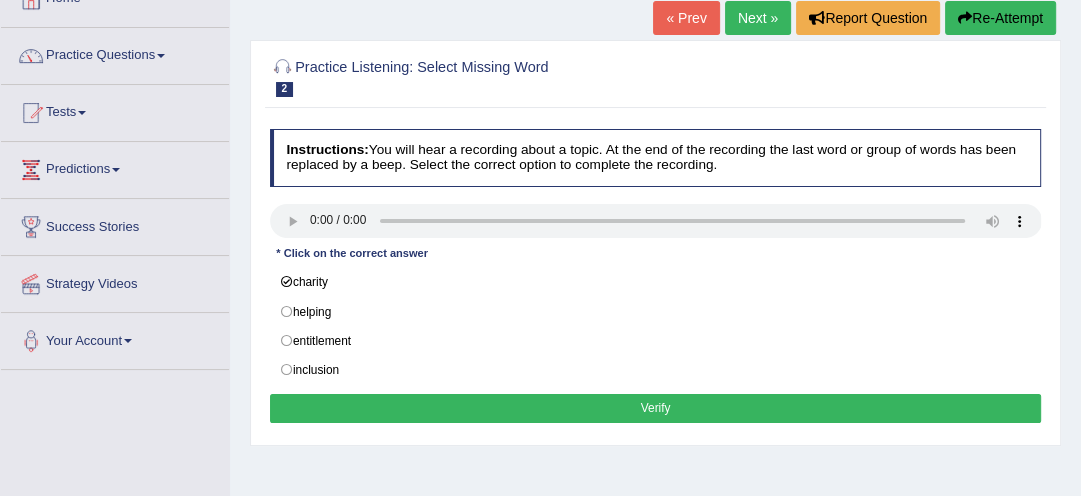 click on "Verify" at bounding box center (656, 408) 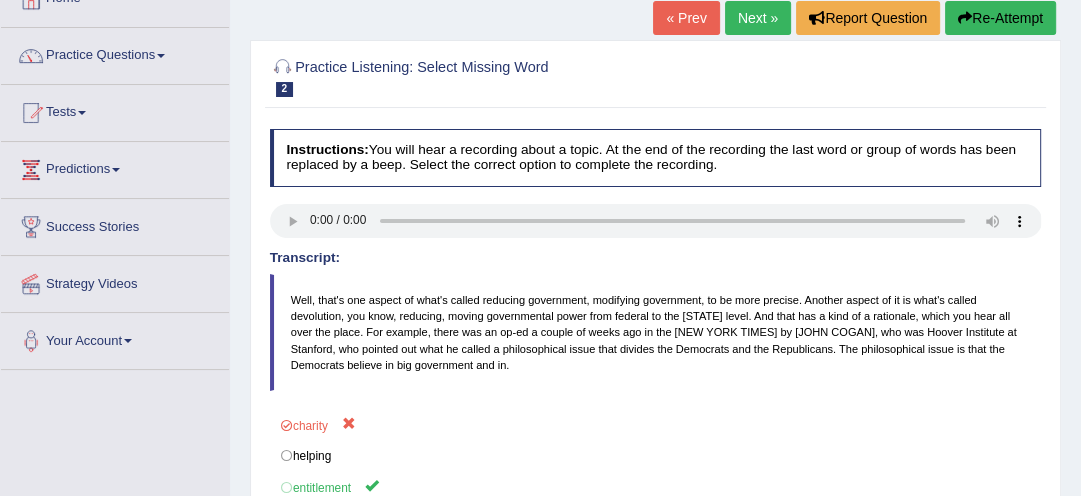 click on "Re-Attempt" at bounding box center [1000, 18] 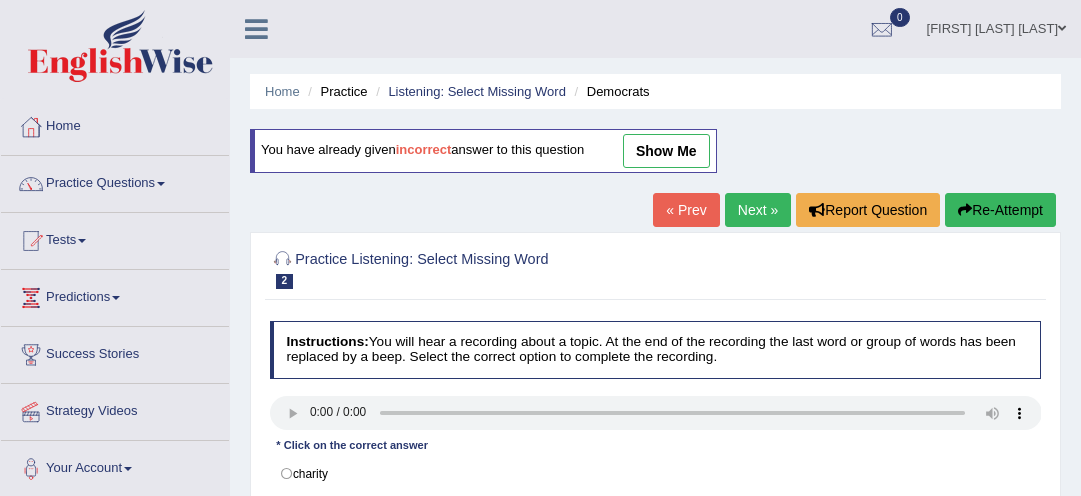 scroll, scrollTop: 128, scrollLeft: 0, axis: vertical 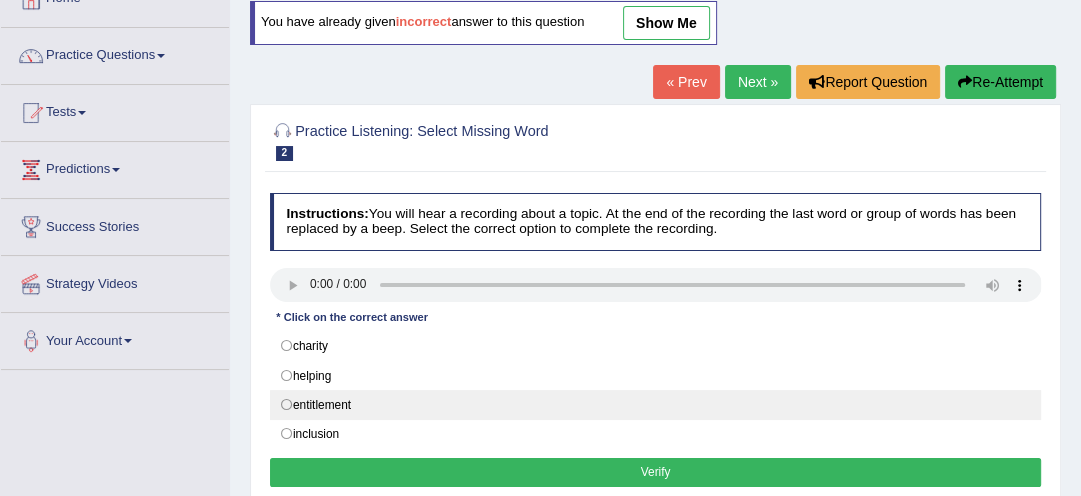 click on "entitlement" at bounding box center (656, 405) 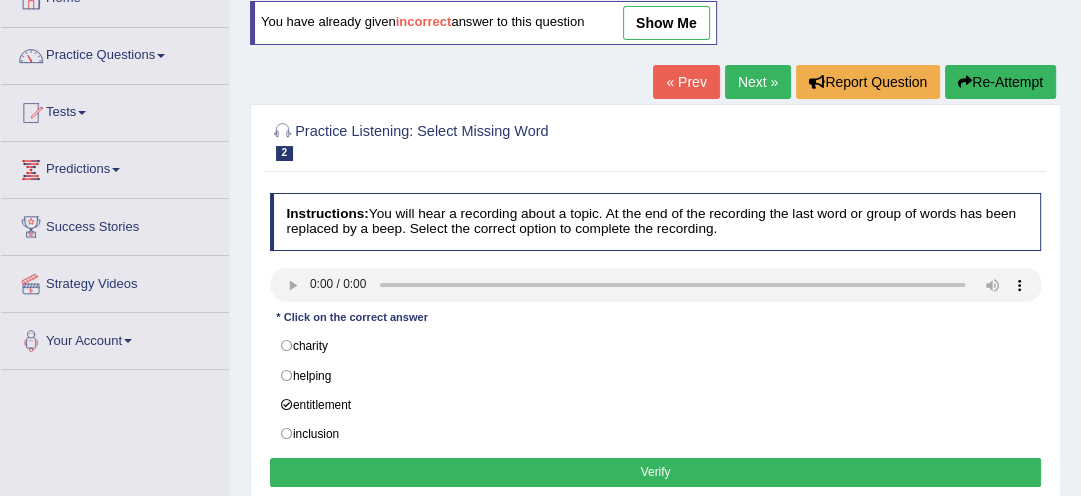 click on "Verify" at bounding box center [656, 472] 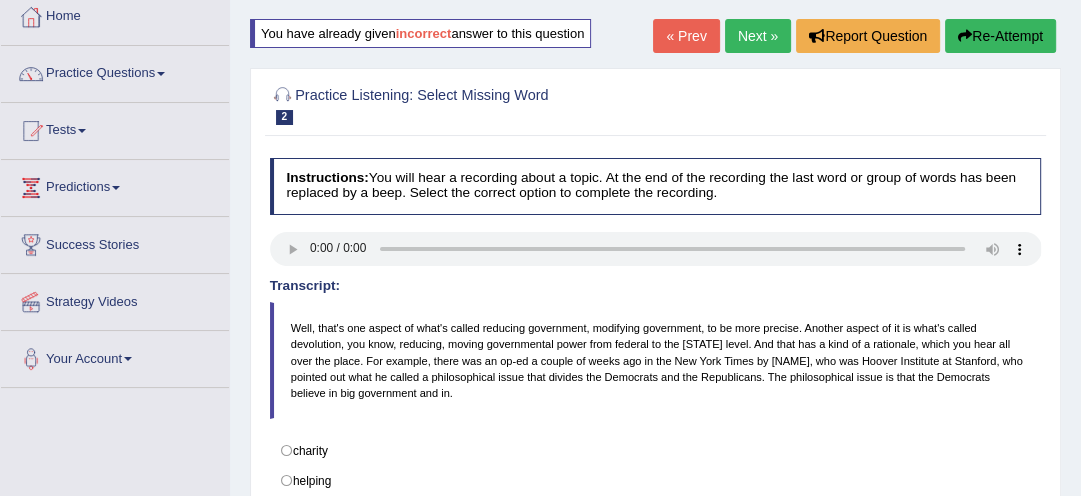 scroll, scrollTop: 96, scrollLeft: 0, axis: vertical 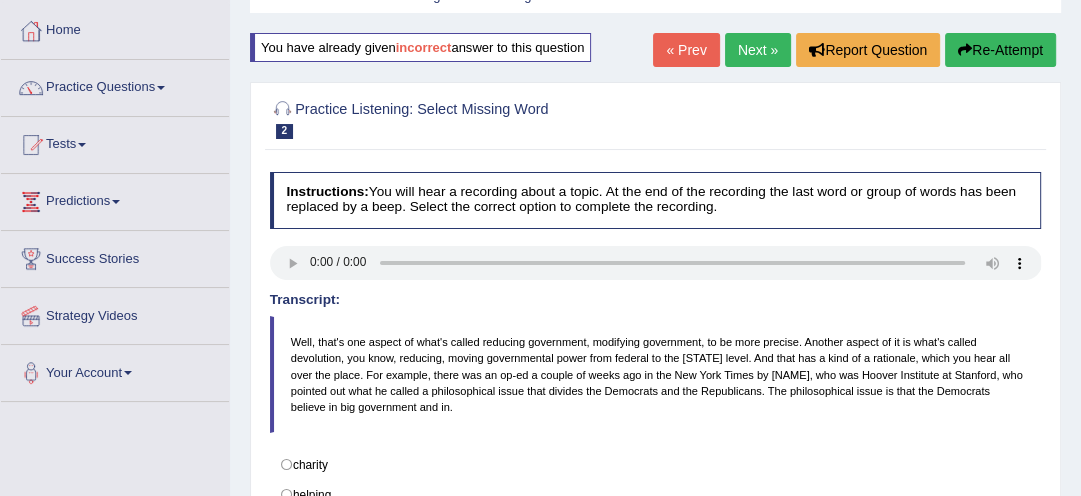 click on "Next »" at bounding box center (758, 50) 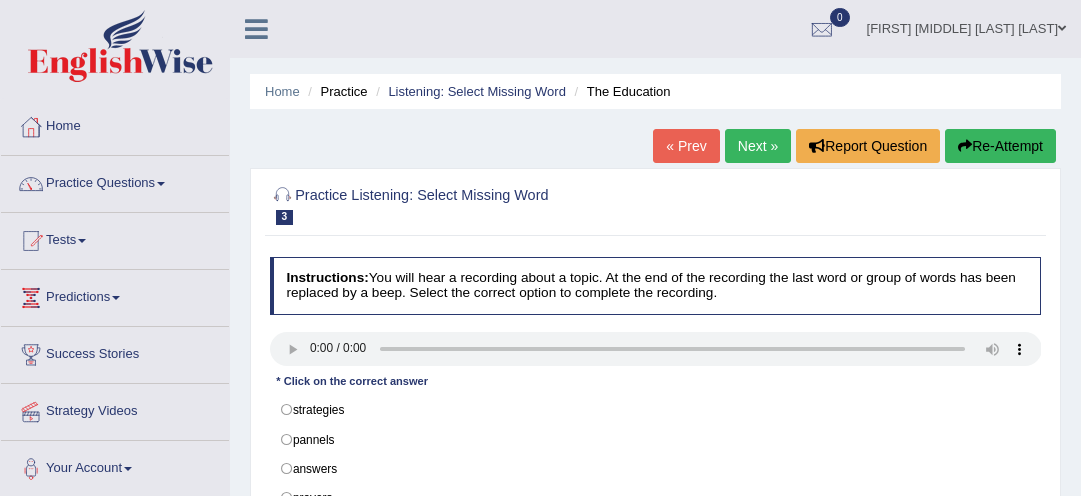 scroll, scrollTop: 0, scrollLeft: 0, axis: both 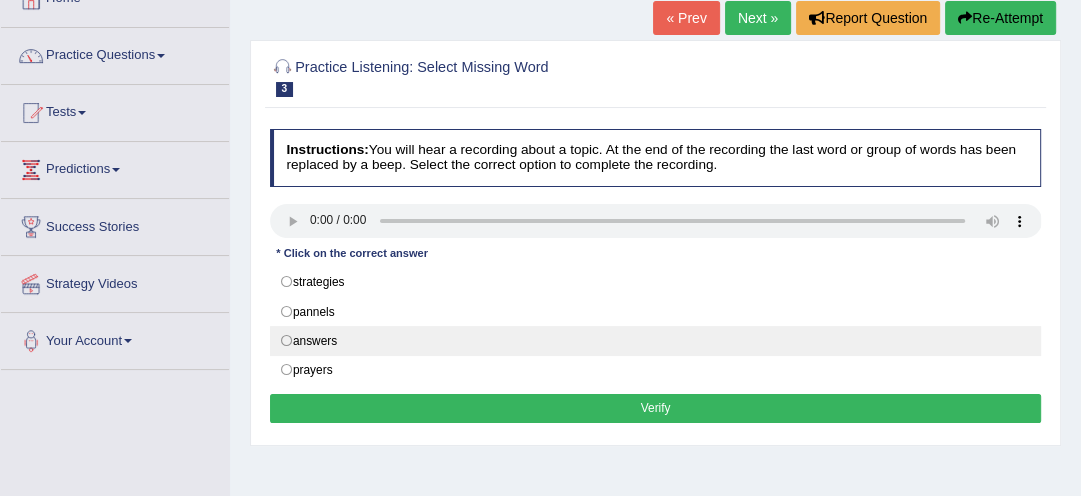 click on "answers" at bounding box center [656, 341] 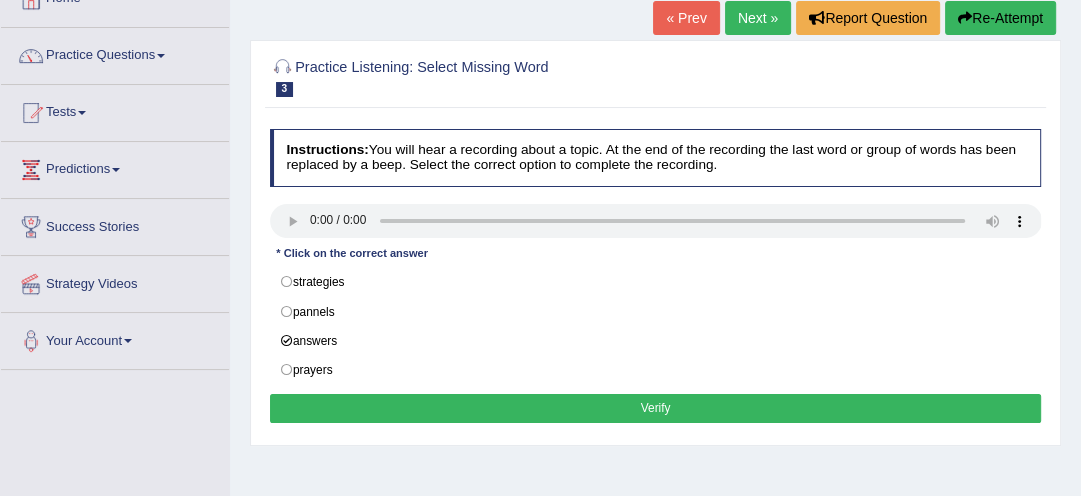 click on "Verify" at bounding box center [656, 408] 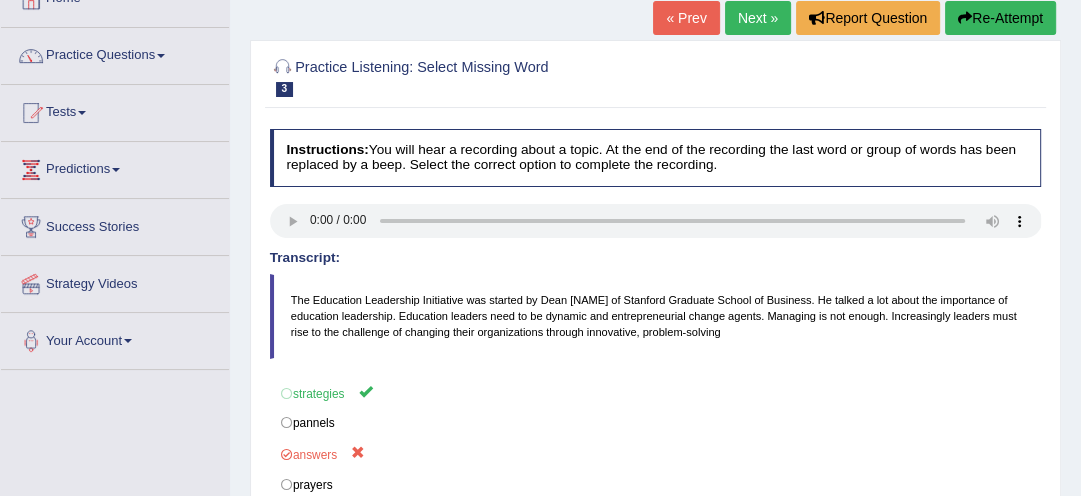 click on "Next »" at bounding box center (758, 18) 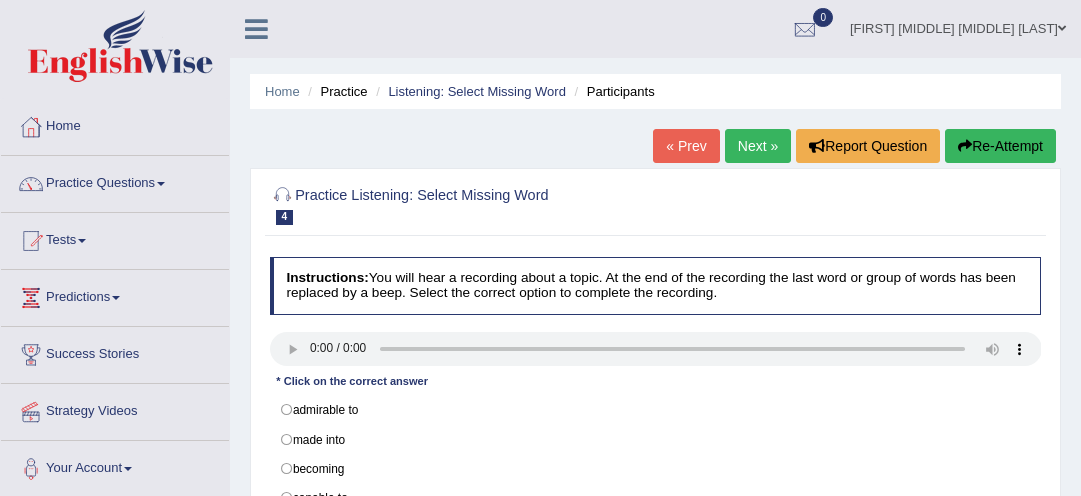 scroll, scrollTop: 0, scrollLeft: 0, axis: both 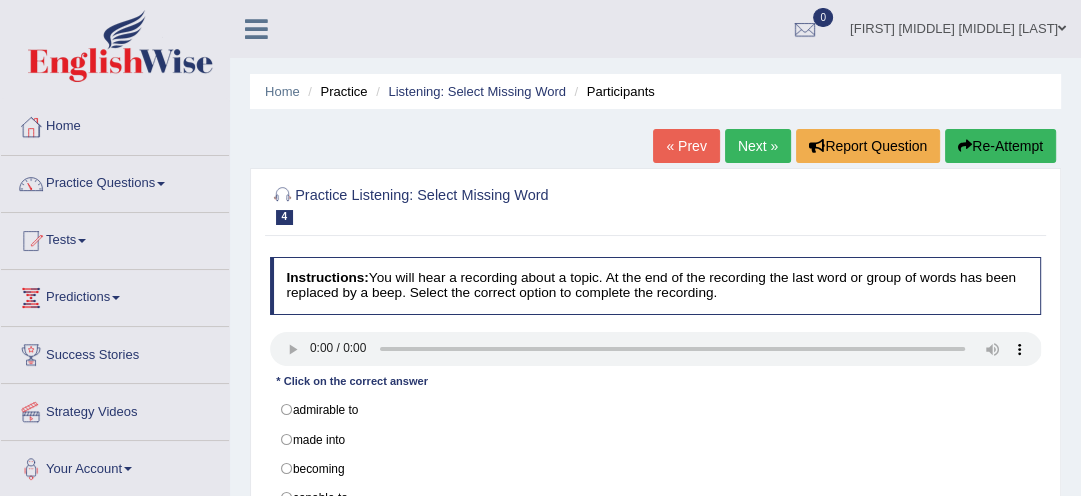 click on "« Prev" at bounding box center [686, 146] 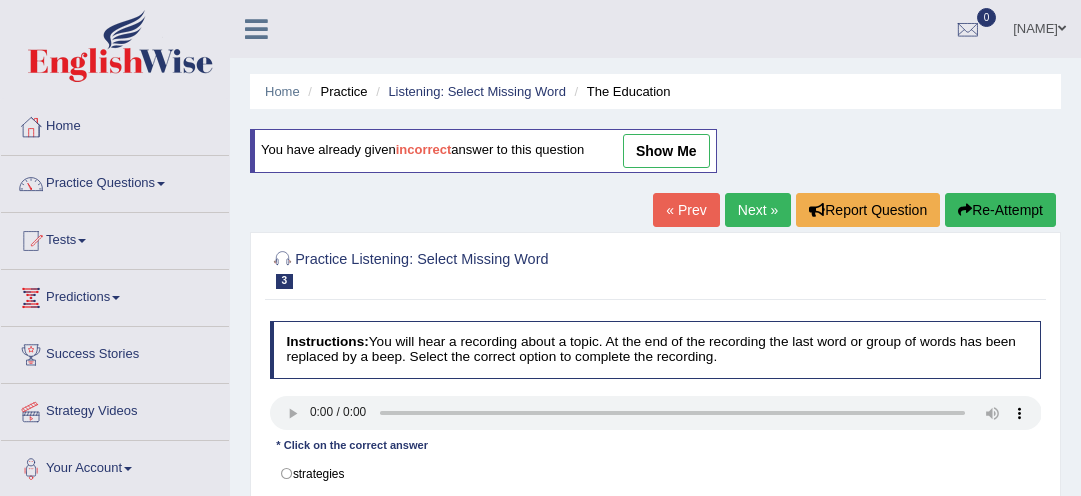 scroll, scrollTop: 0, scrollLeft: 0, axis: both 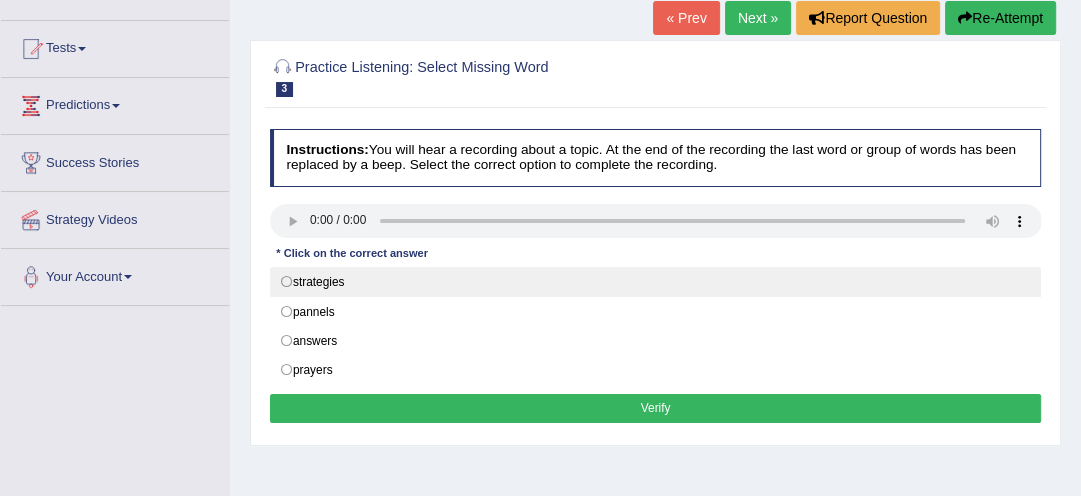 click on "strategies" at bounding box center [656, 282] 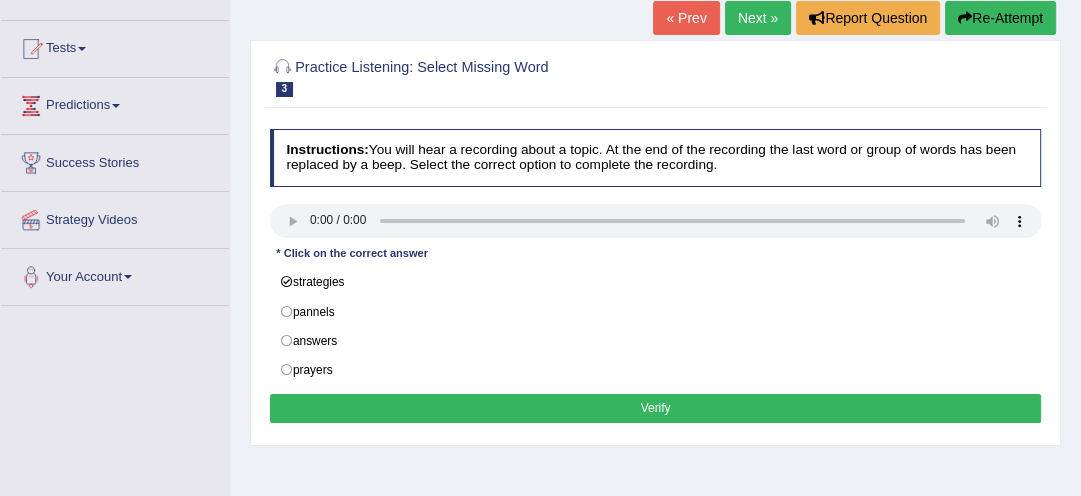 click on "Verify" at bounding box center [656, 408] 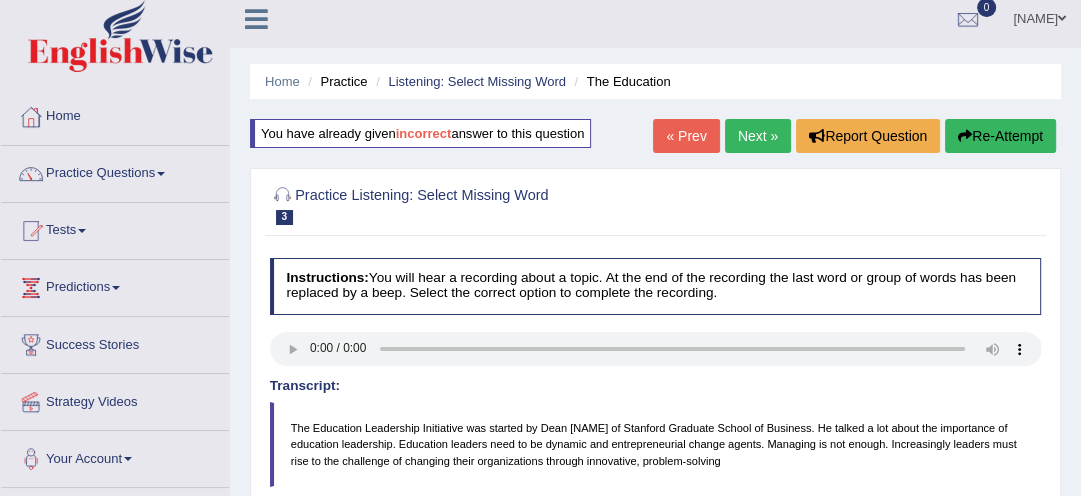 scroll, scrollTop: 0, scrollLeft: 0, axis: both 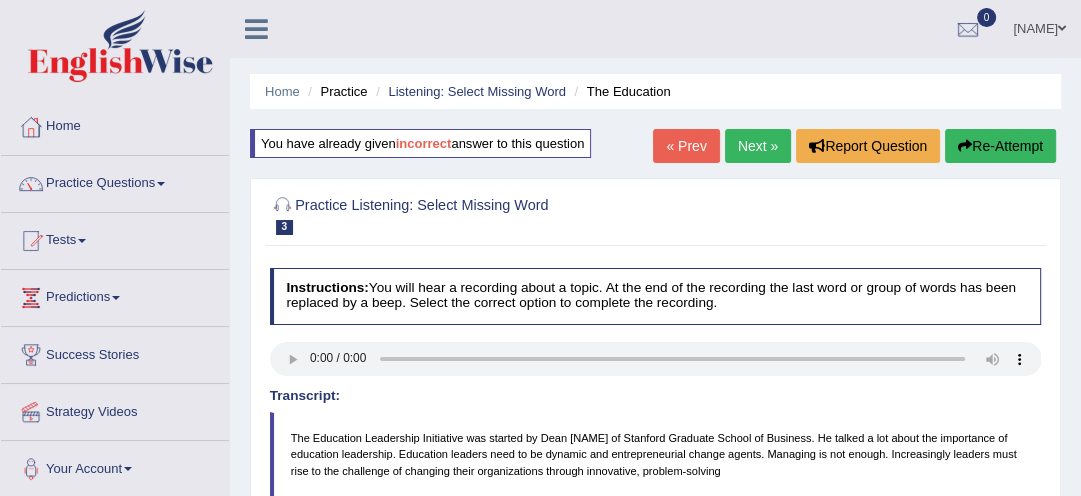 drag, startPoint x: 757, startPoint y: 117, endPoint x: 747, endPoint y: 143, distance: 27.856777 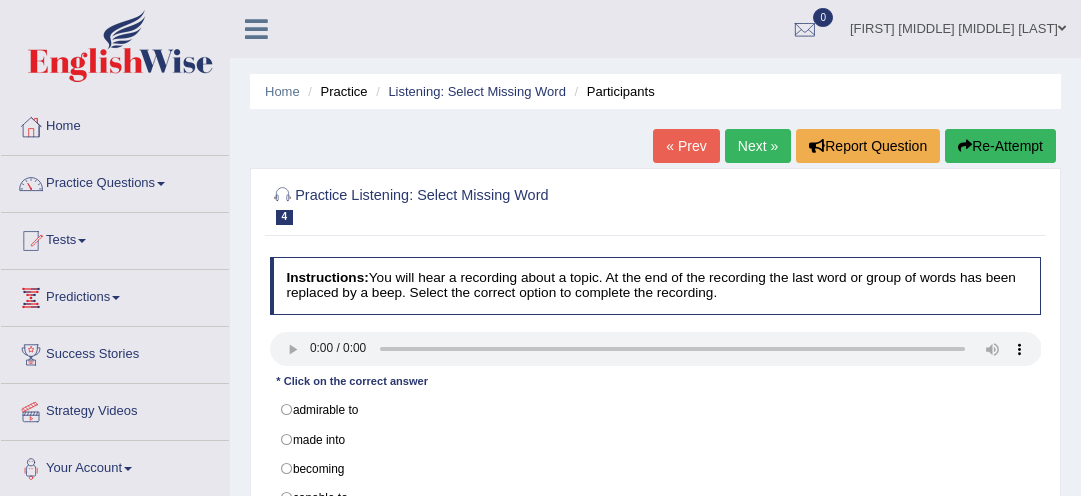 scroll, scrollTop: 0, scrollLeft: 0, axis: both 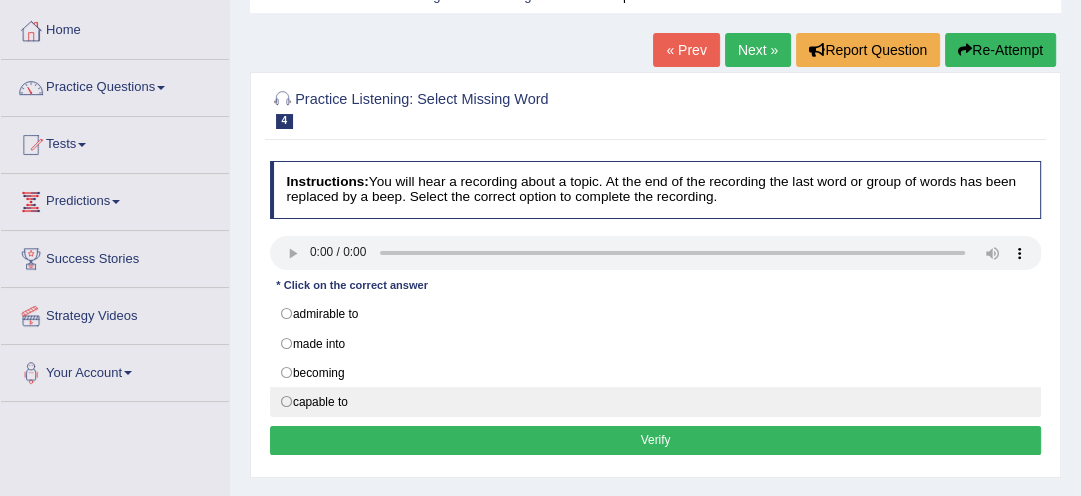 click on "capable to" at bounding box center [656, 402] 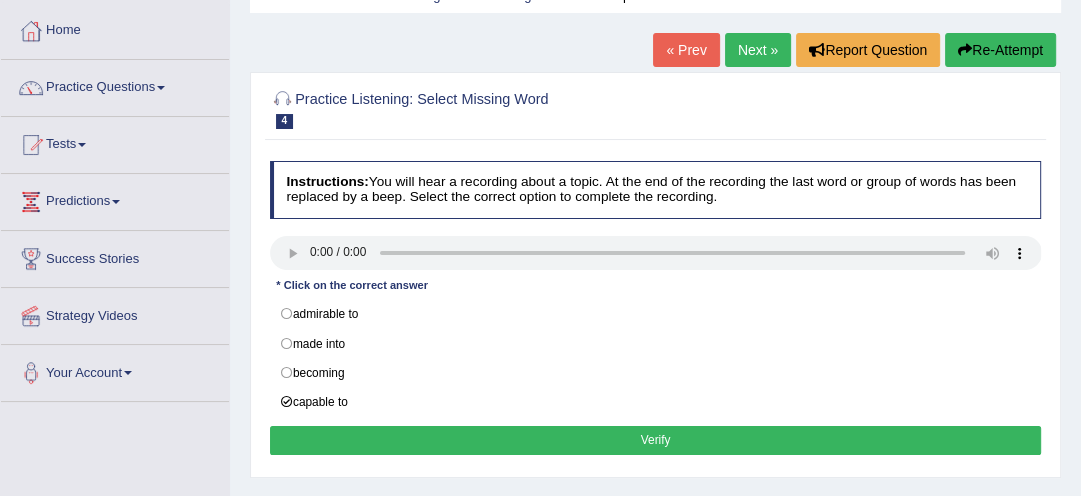 click on "Verify" at bounding box center (656, 440) 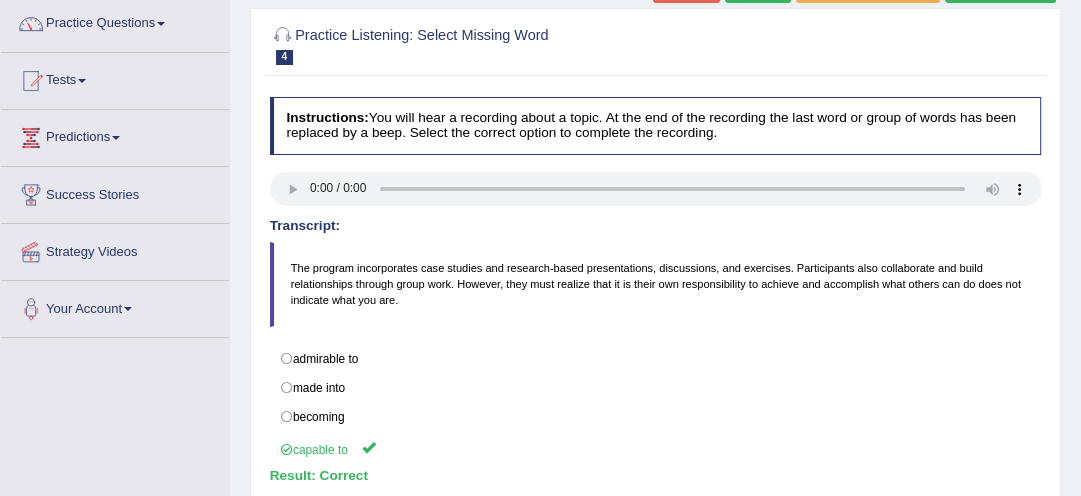 scroll, scrollTop: 192, scrollLeft: 0, axis: vertical 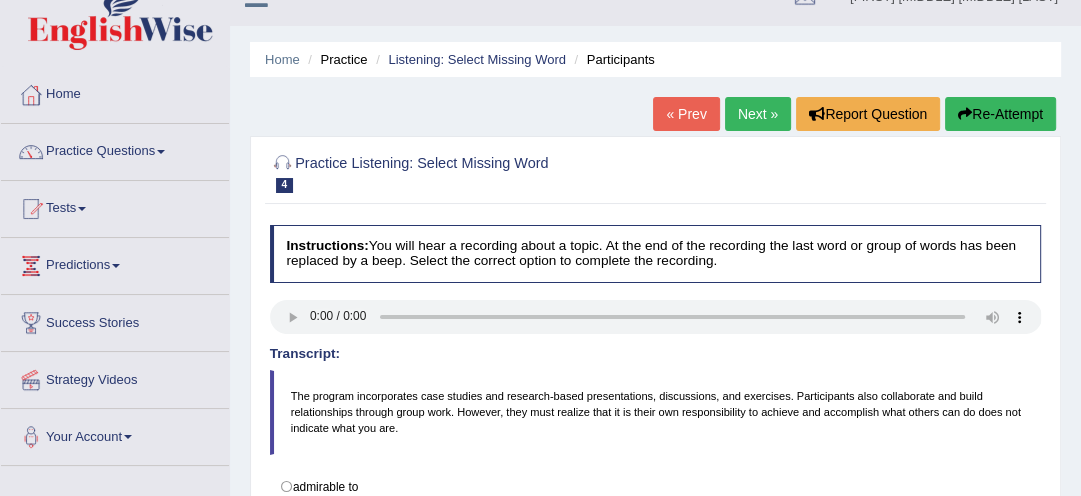 click on "Next »" at bounding box center [758, 114] 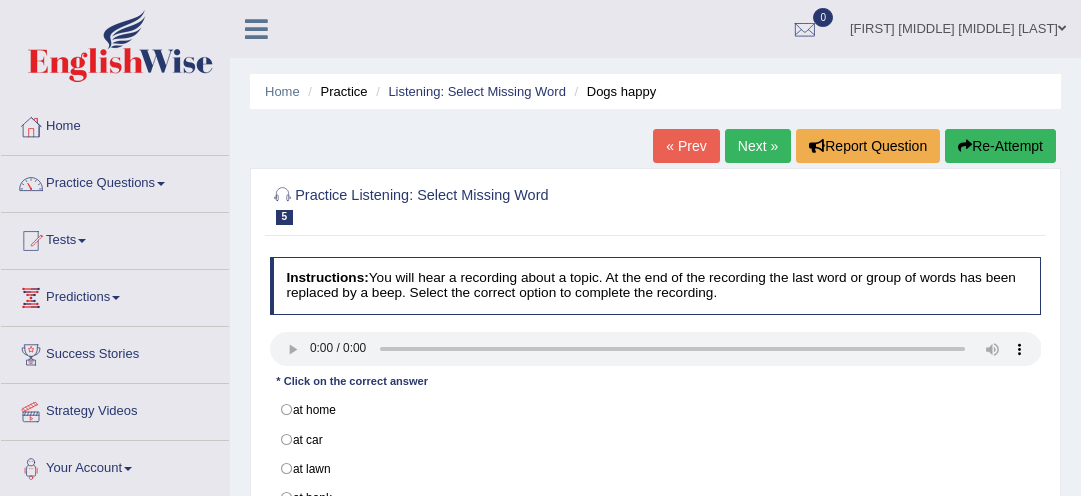 scroll, scrollTop: 0, scrollLeft: 0, axis: both 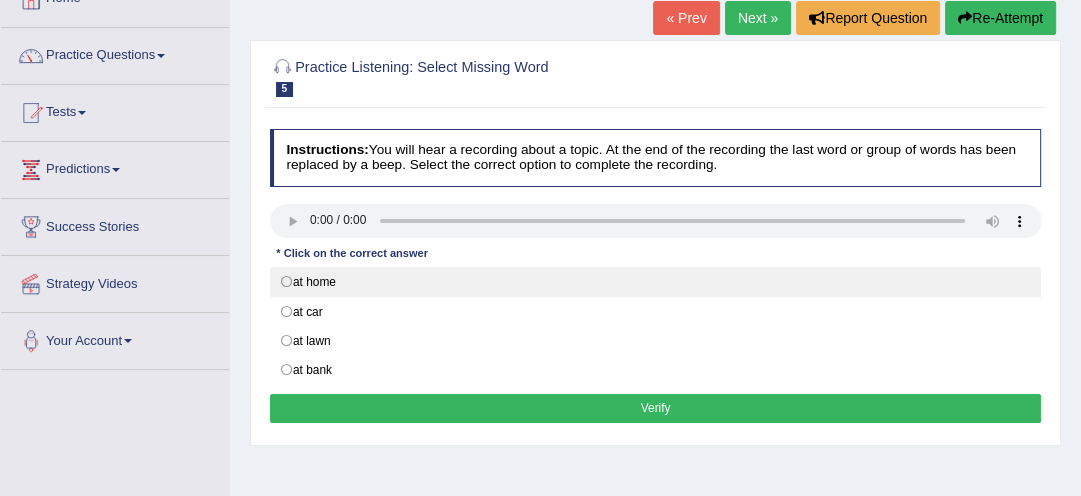 click on "at home" at bounding box center [656, 282] 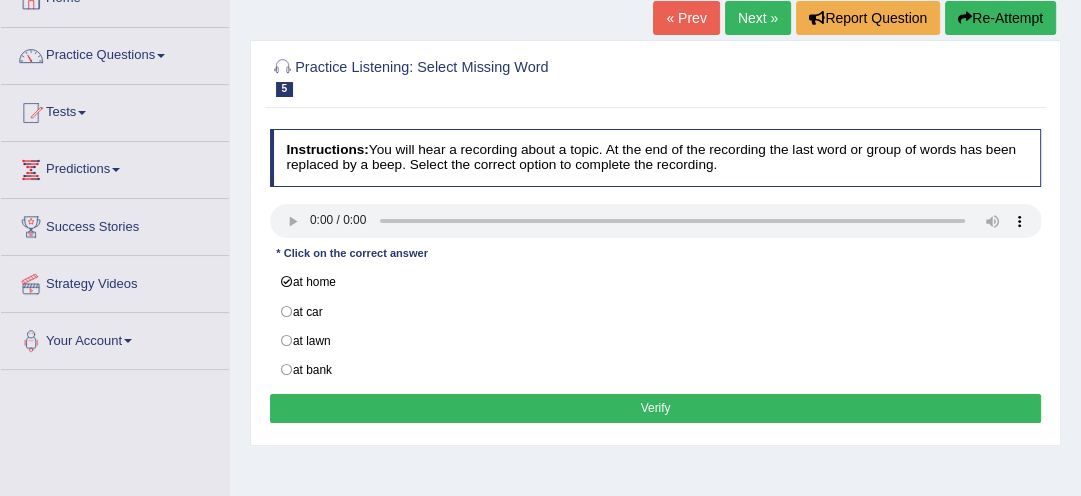 click on "Verify" at bounding box center [656, 408] 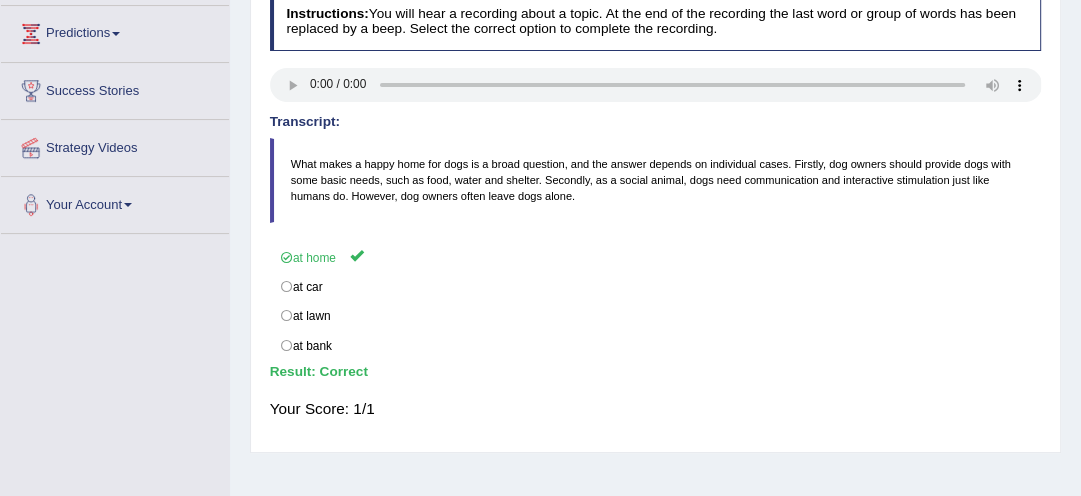 scroll, scrollTop: 288, scrollLeft: 0, axis: vertical 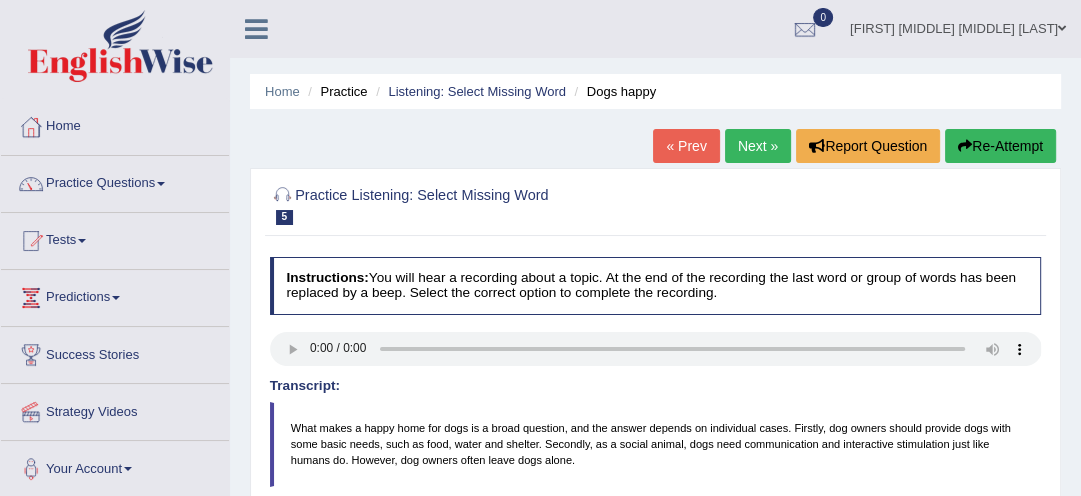 click on "Next »" at bounding box center (758, 146) 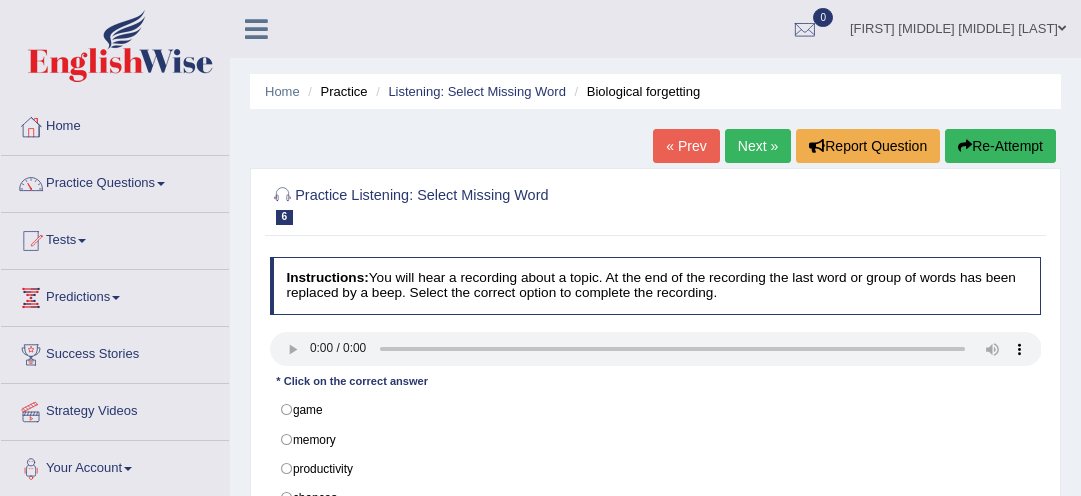 scroll, scrollTop: 0, scrollLeft: 0, axis: both 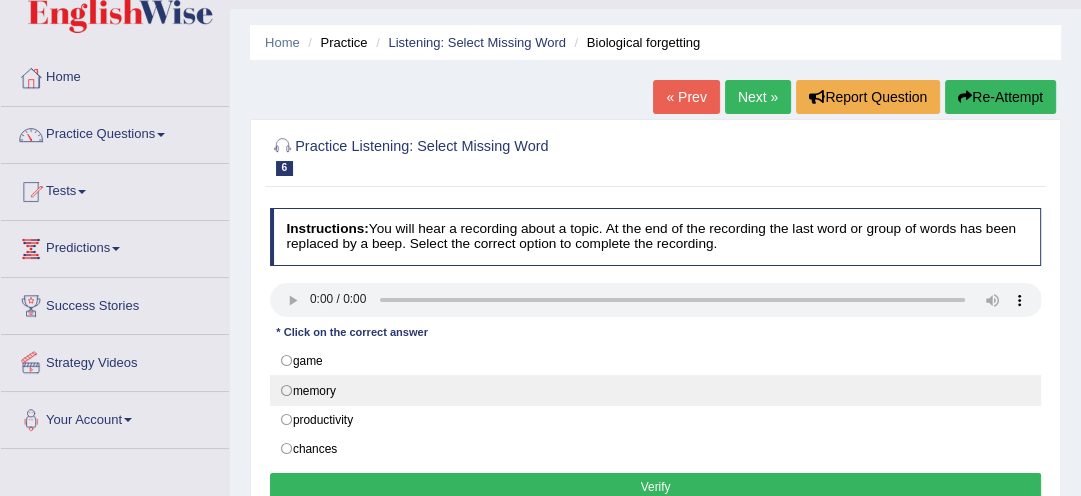 click on "memory" at bounding box center [656, 390] 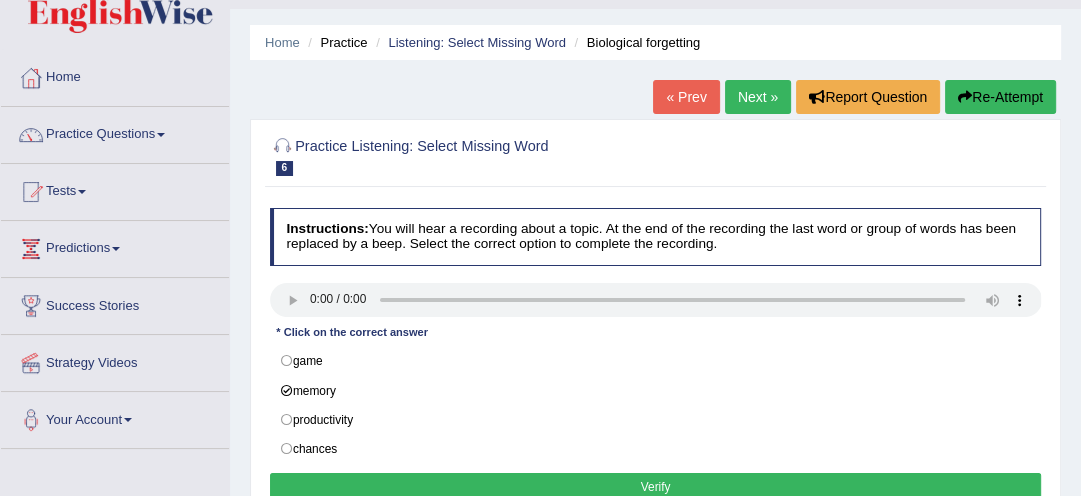 click on "Verify" at bounding box center [656, 487] 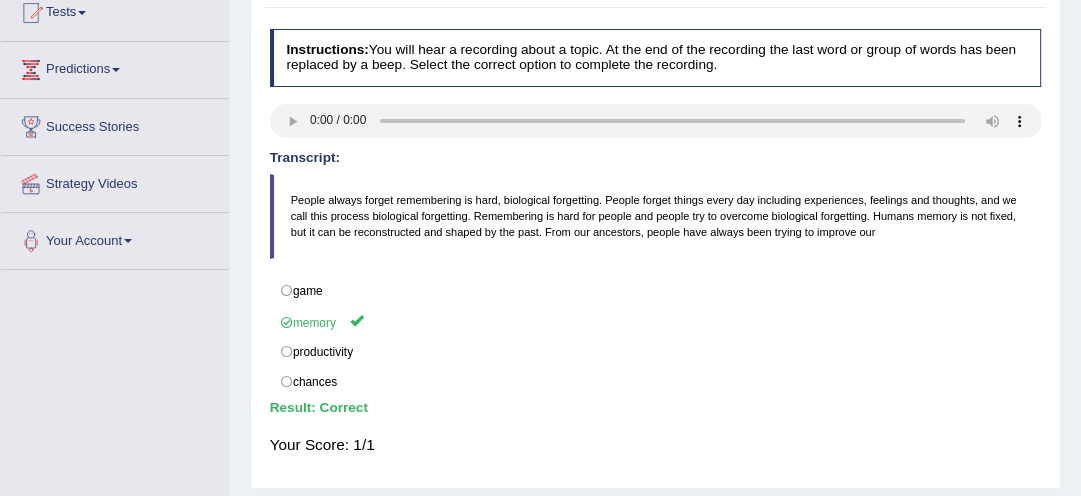 scroll, scrollTop: 241, scrollLeft: 0, axis: vertical 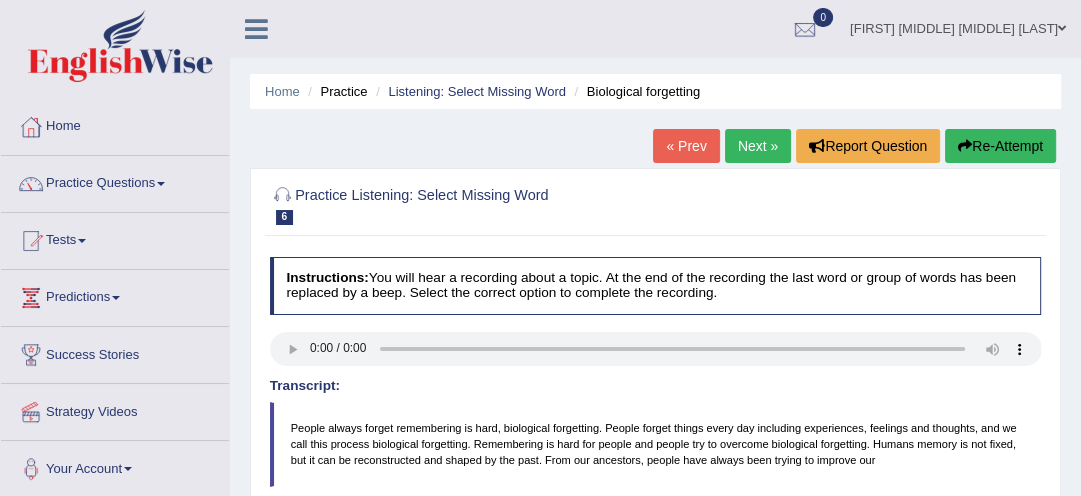 click on "Next »" at bounding box center [758, 146] 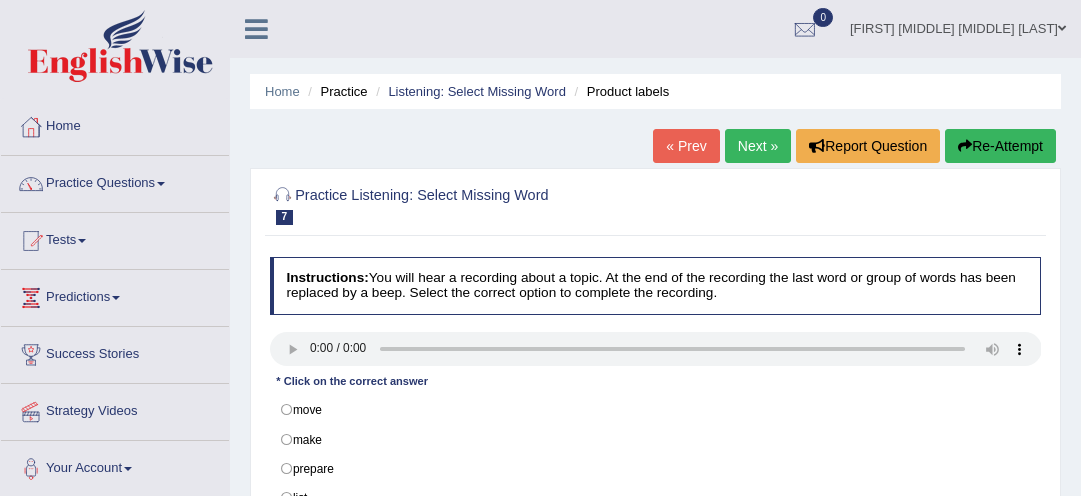 scroll, scrollTop: 0, scrollLeft: 0, axis: both 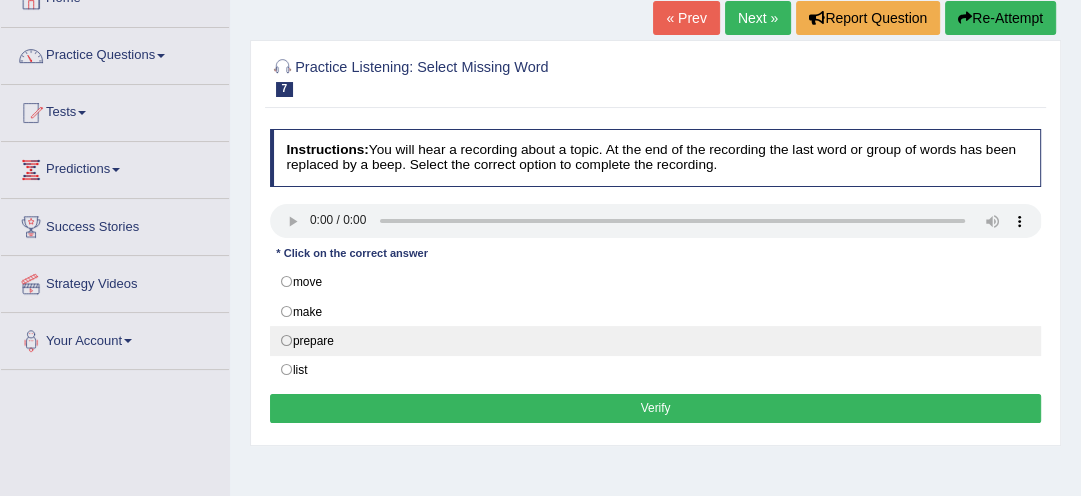 click on "prepare" at bounding box center [656, 341] 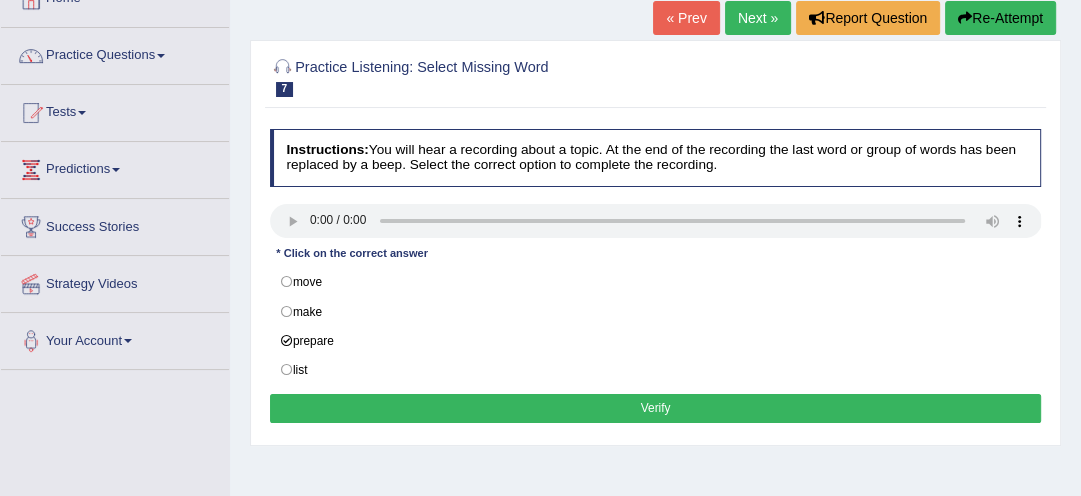 click on "Verify" at bounding box center [656, 408] 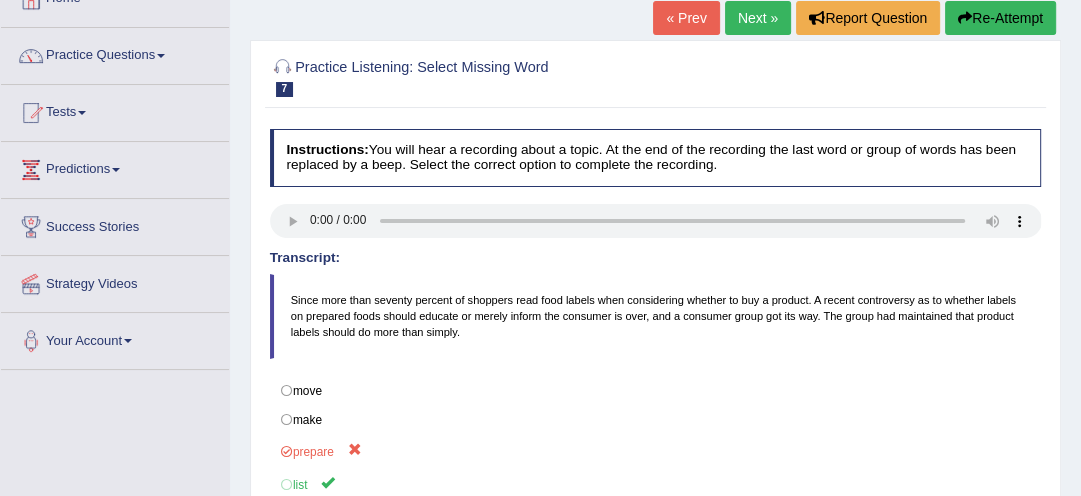 click at bounding box center [965, 18] 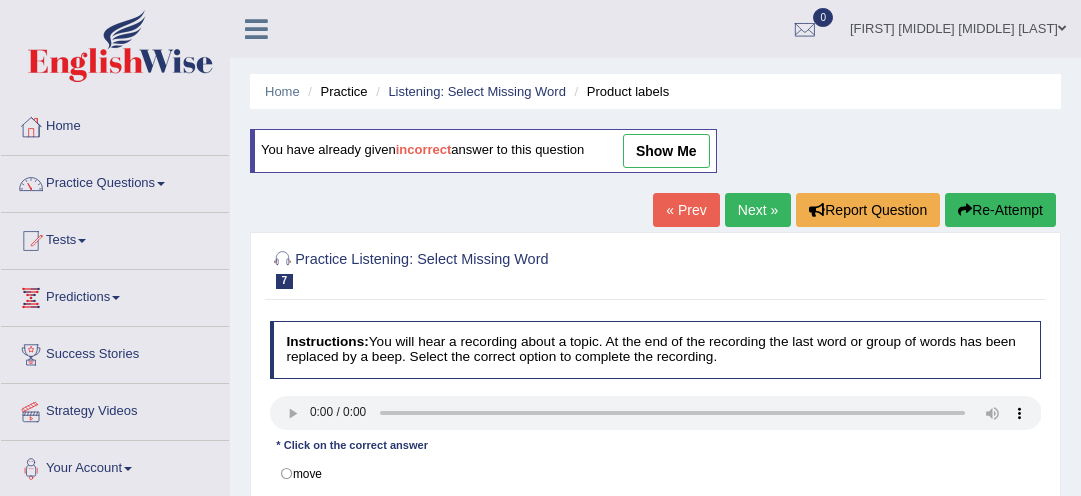 scroll, scrollTop: 128, scrollLeft: 0, axis: vertical 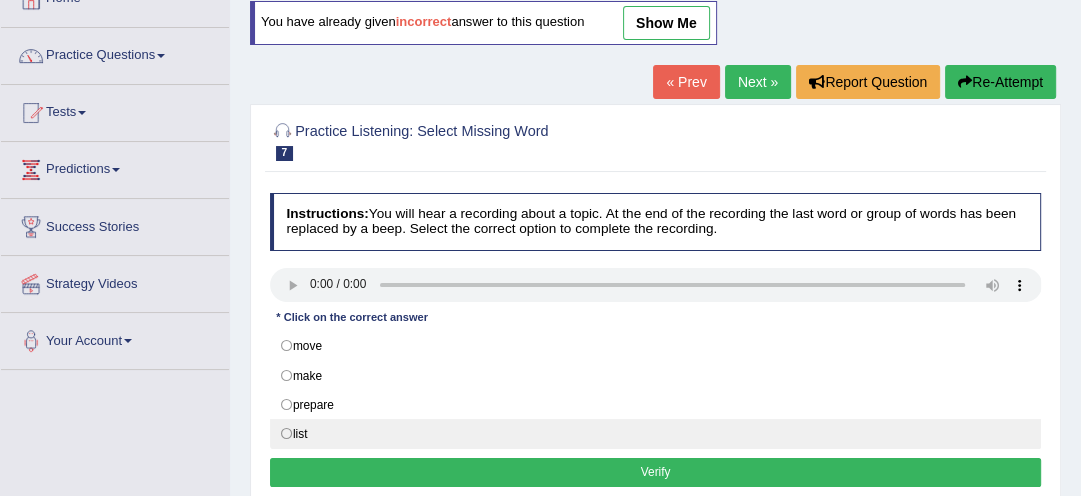 click on "list" at bounding box center (656, 434) 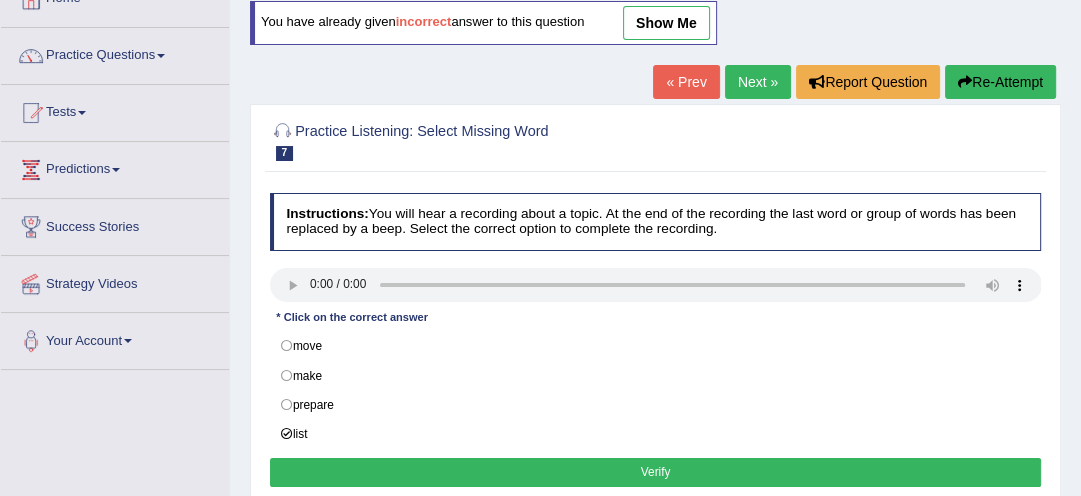 click on "Verify" at bounding box center [656, 472] 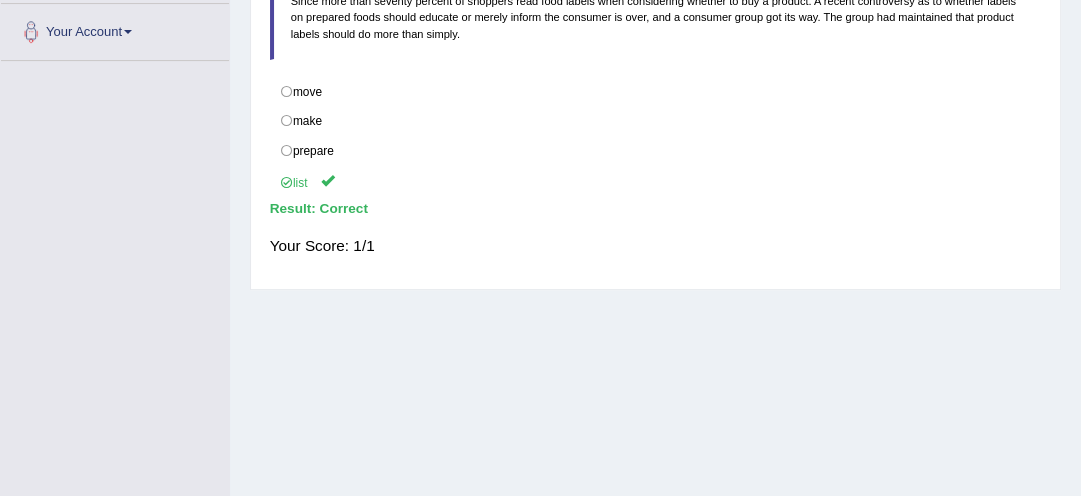 scroll, scrollTop: 554, scrollLeft: 0, axis: vertical 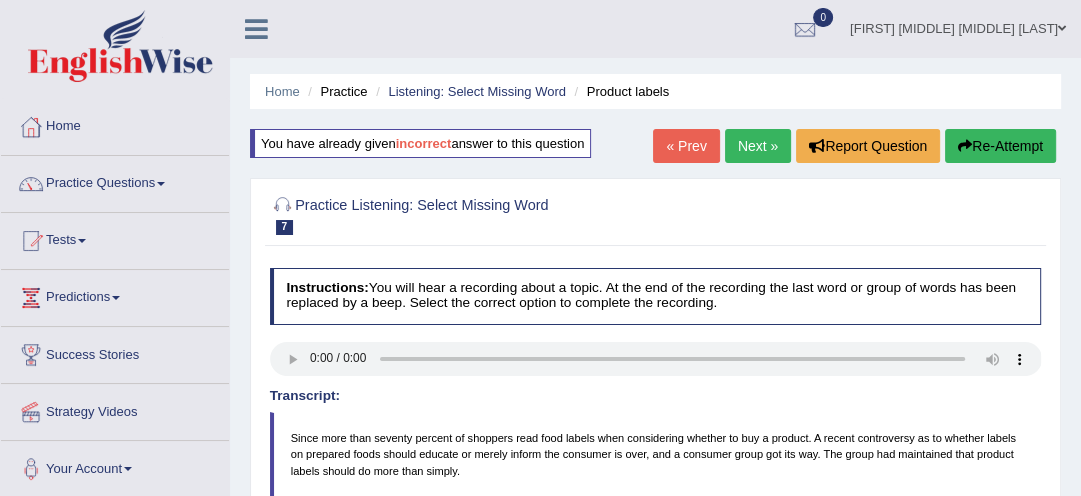 click on "Next »" at bounding box center [758, 146] 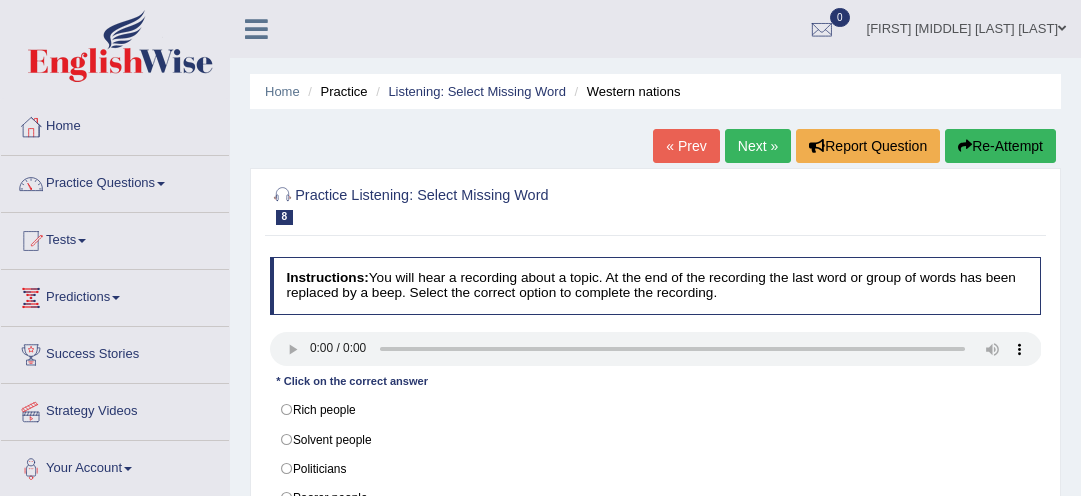 scroll, scrollTop: 0, scrollLeft: 0, axis: both 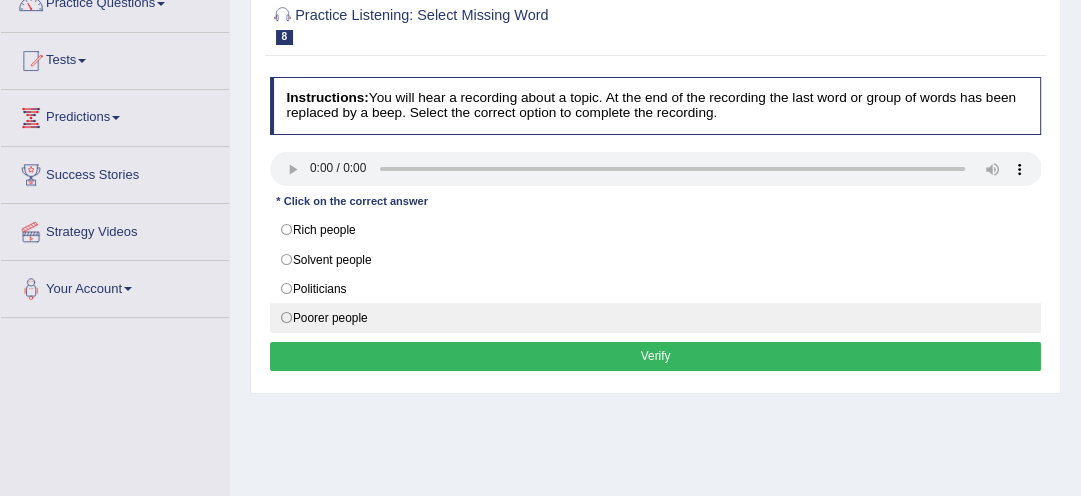 click on "Poorer  people" at bounding box center [656, 318] 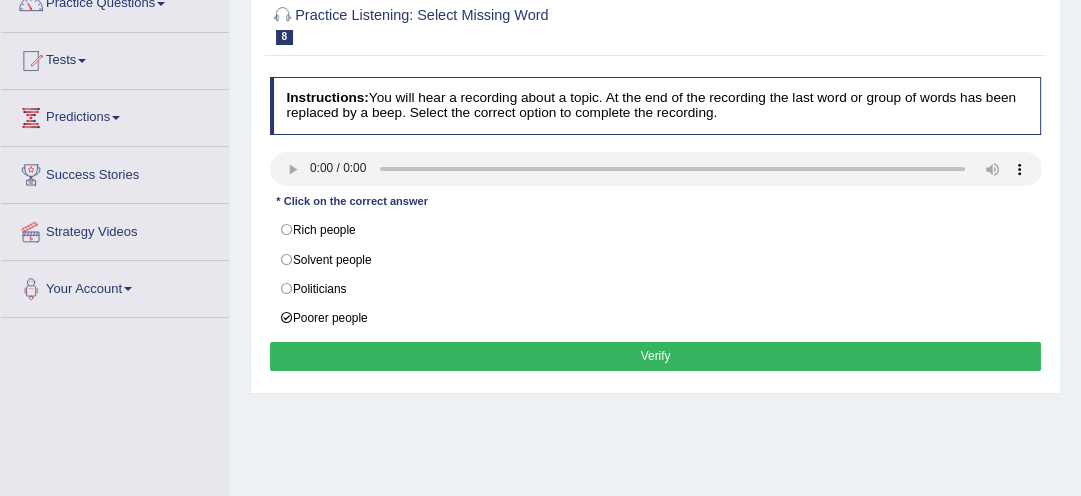 click on "Verify" at bounding box center [656, 356] 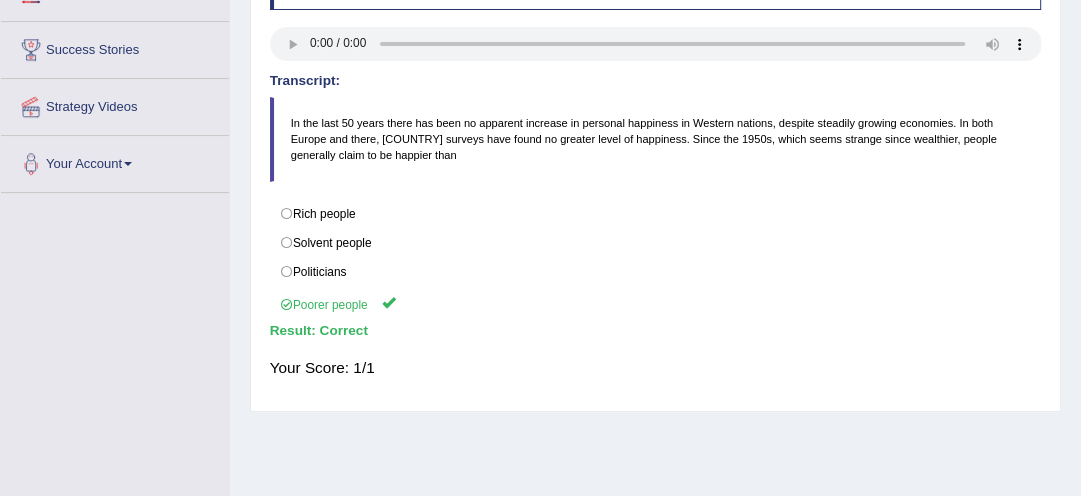 scroll, scrollTop: 308, scrollLeft: 0, axis: vertical 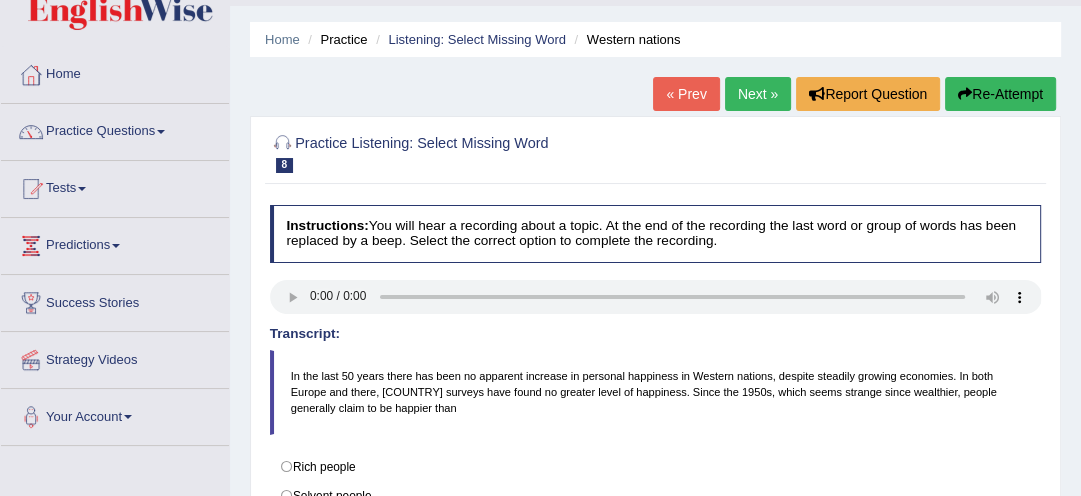 click on "Next »" at bounding box center (758, 94) 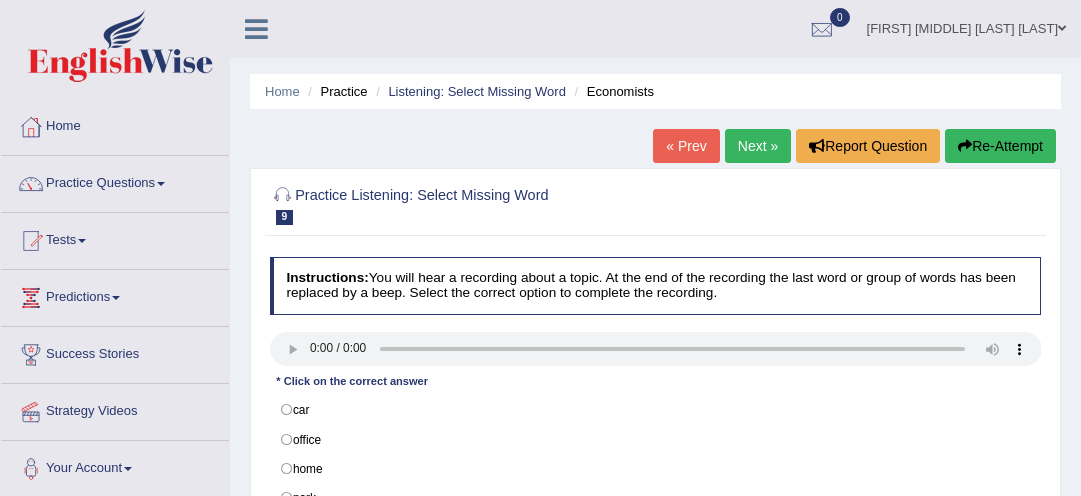 scroll, scrollTop: 0, scrollLeft: 0, axis: both 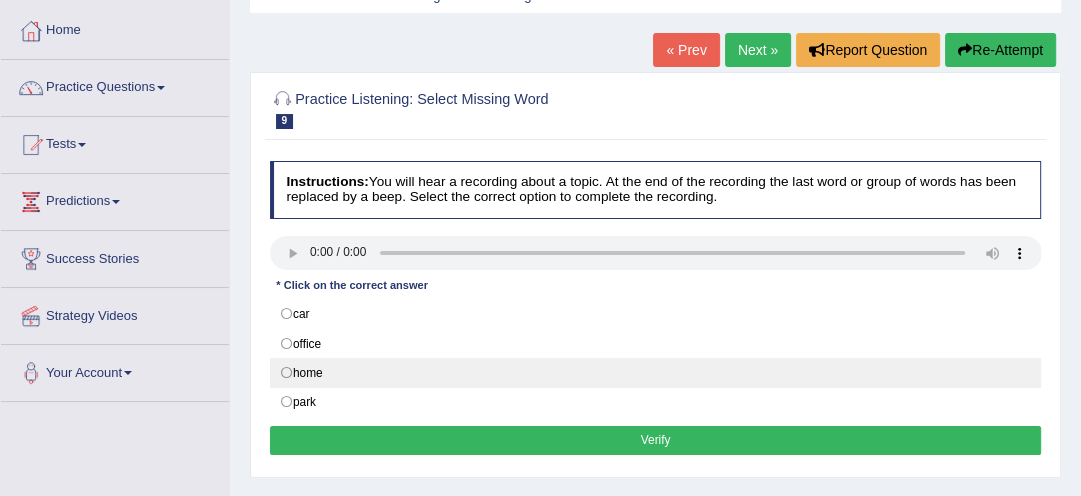 click on "home" at bounding box center (656, 373) 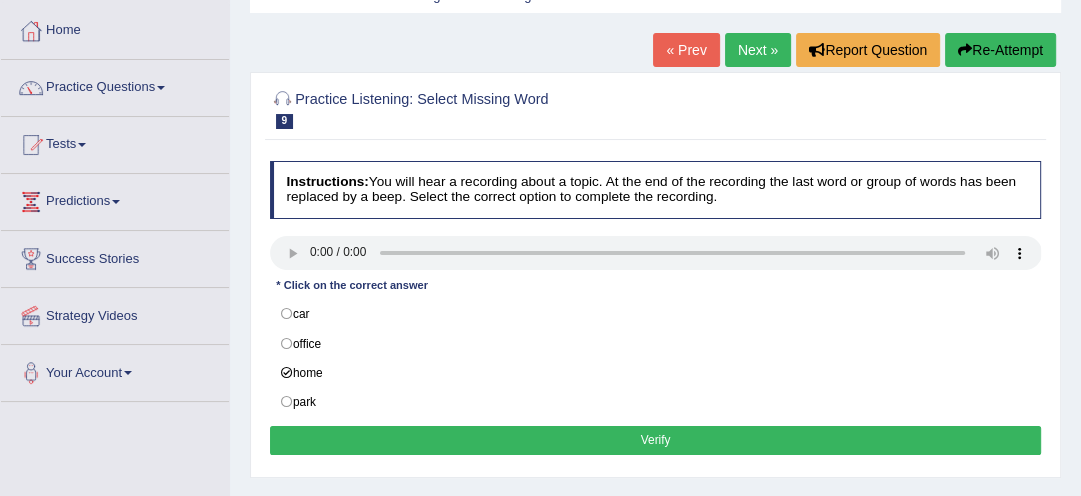 click on "Verify" at bounding box center (656, 440) 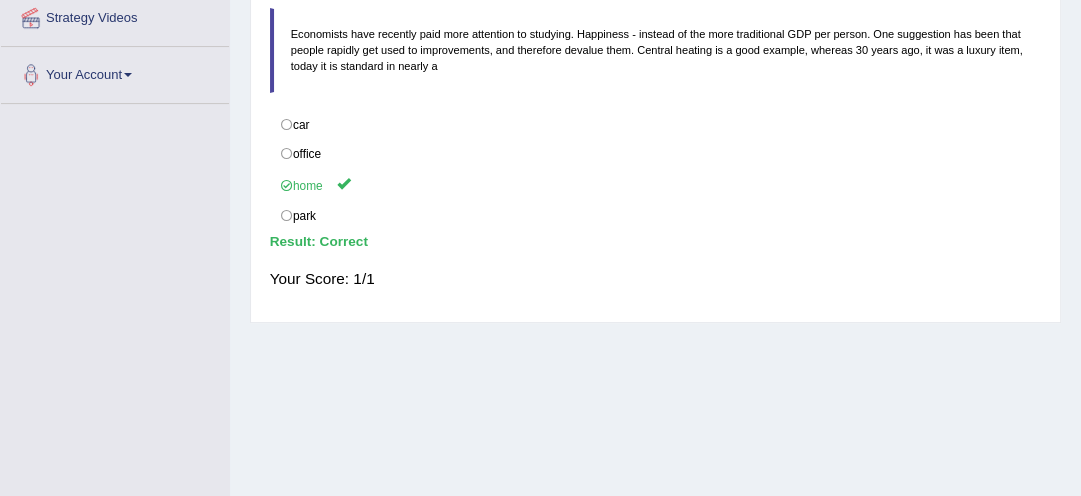 scroll, scrollTop: 437, scrollLeft: 0, axis: vertical 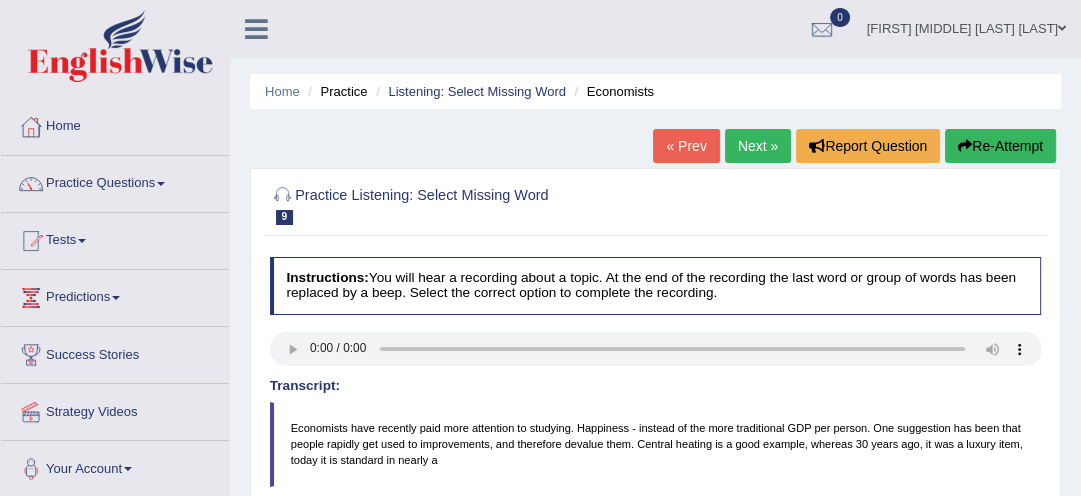 click on "Next »" at bounding box center (758, 146) 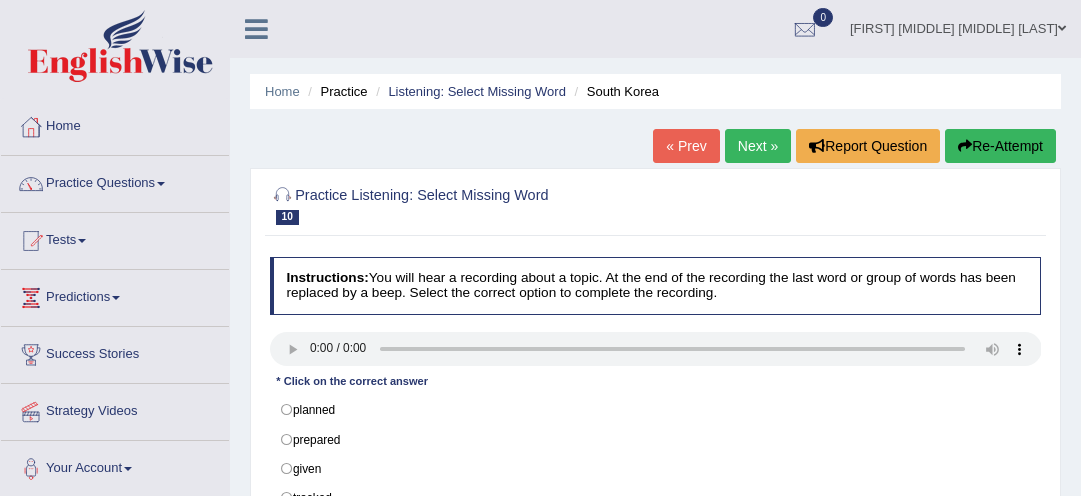 scroll, scrollTop: 0, scrollLeft: 0, axis: both 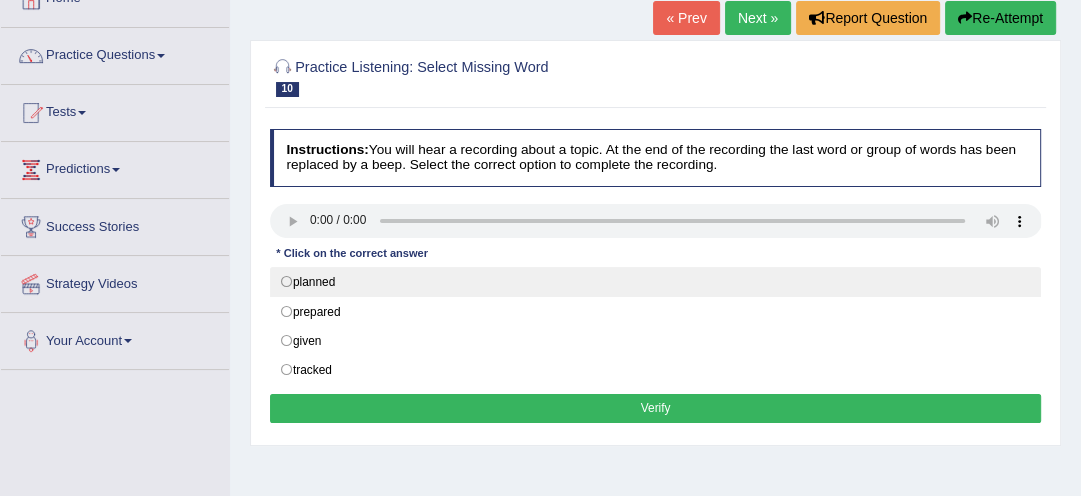 click on "planned" at bounding box center (656, 282) 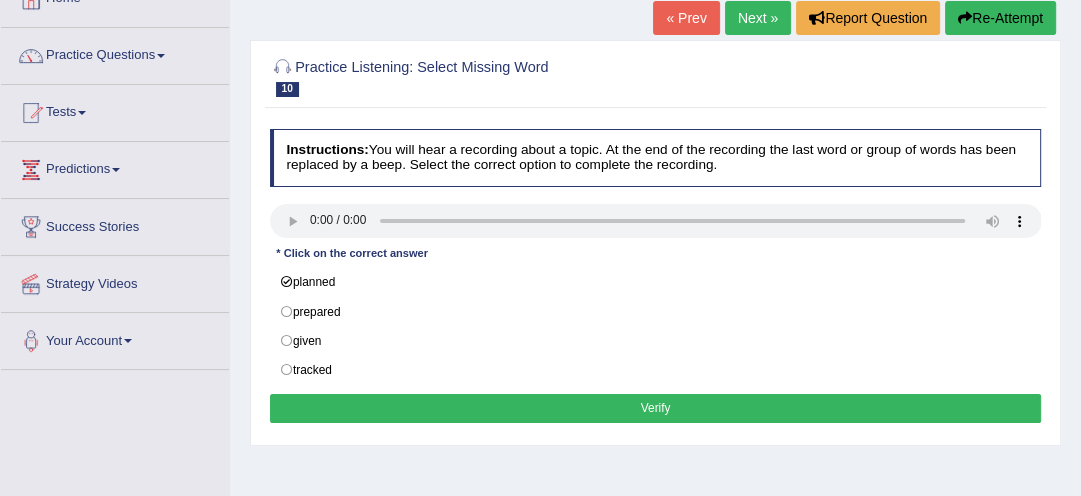 click on "Verify" at bounding box center (656, 408) 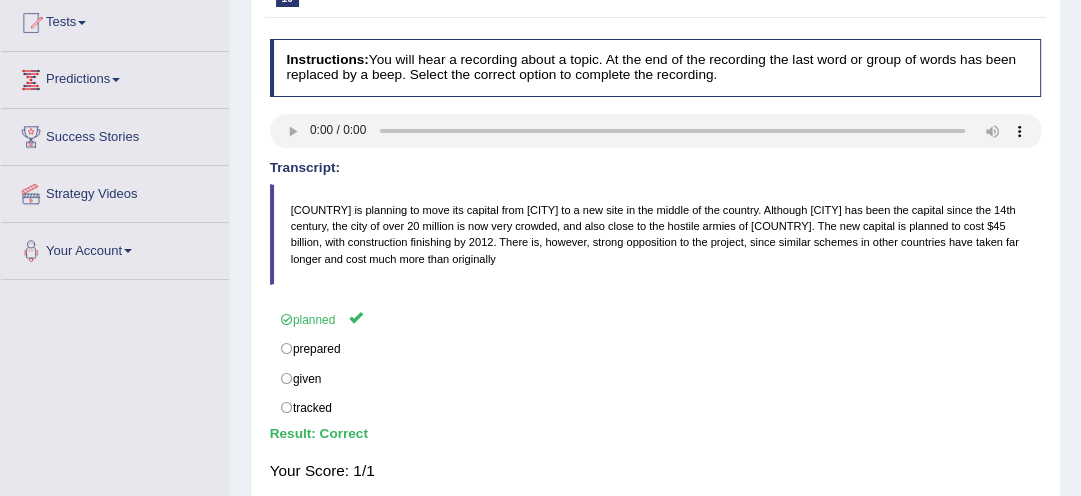scroll, scrollTop: 224, scrollLeft: 0, axis: vertical 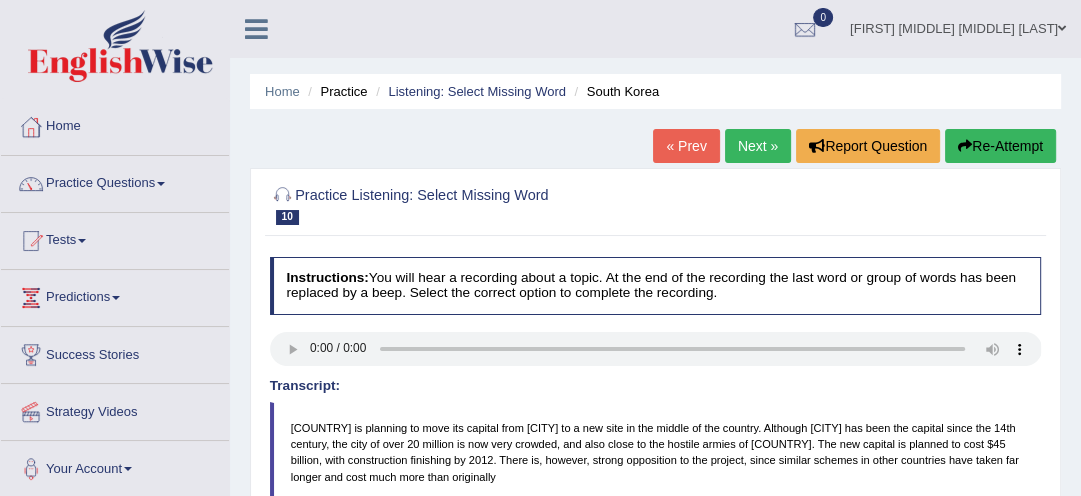 click on "Next »" at bounding box center [758, 146] 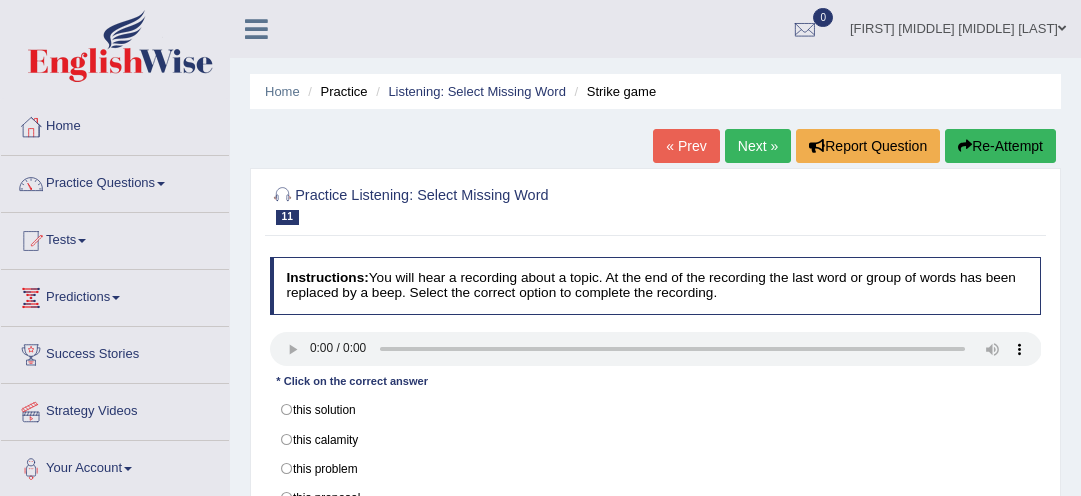 scroll, scrollTop: 0, scrollLeft: 0, axis: both 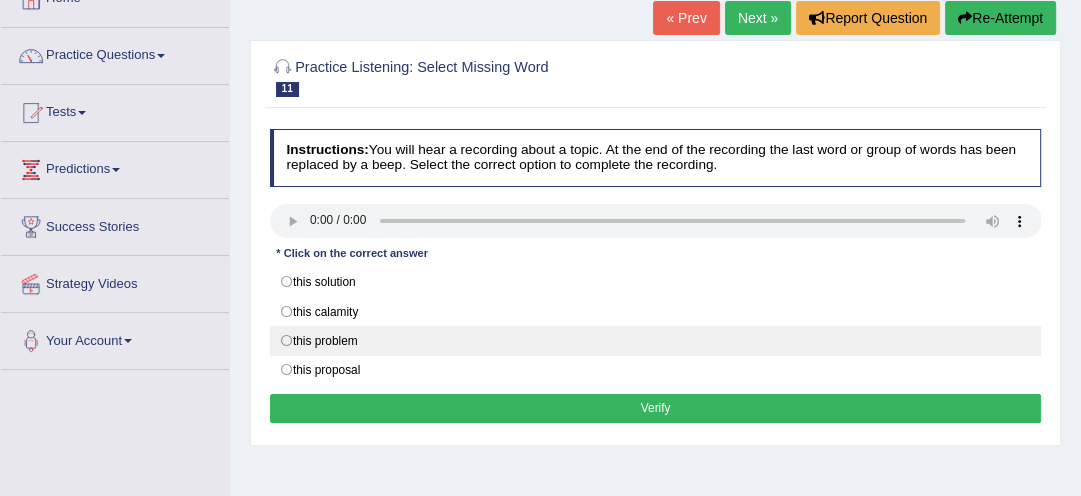 click on "this  problem" at bounding box center (656, 341) 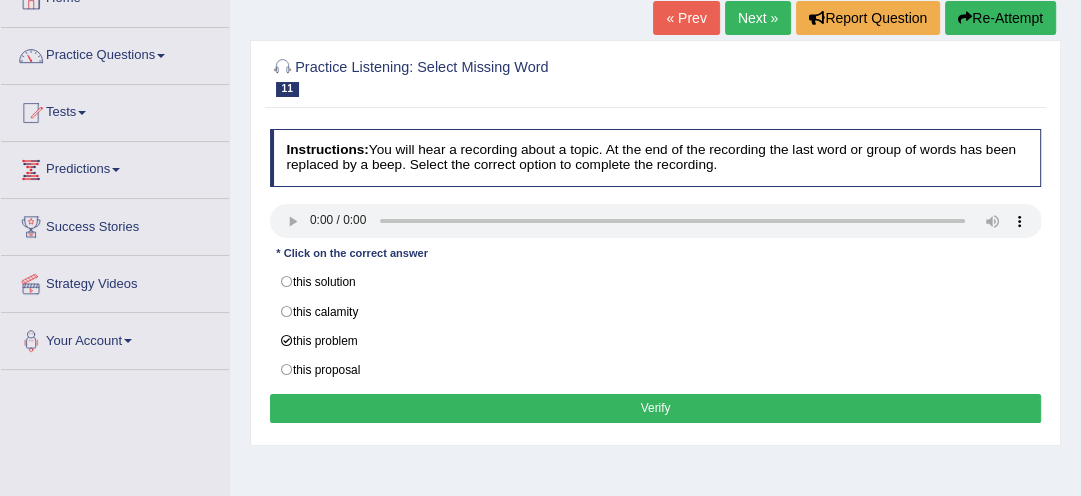click on "Verify" at bounding box center (656, 408) 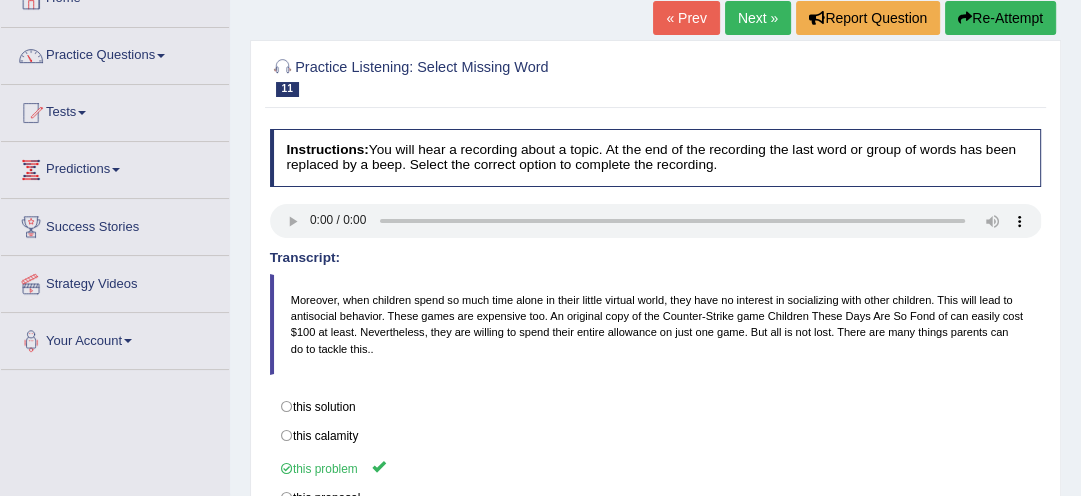 click on "Next »" at bounding box center [758, 18] 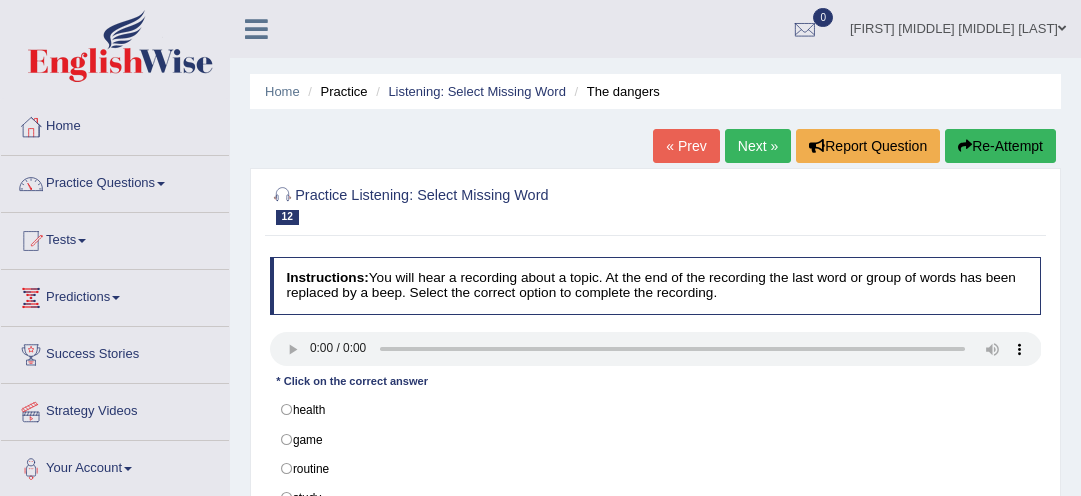 scroll, scrollTop: 0, scrollLeft: 0, axis: both 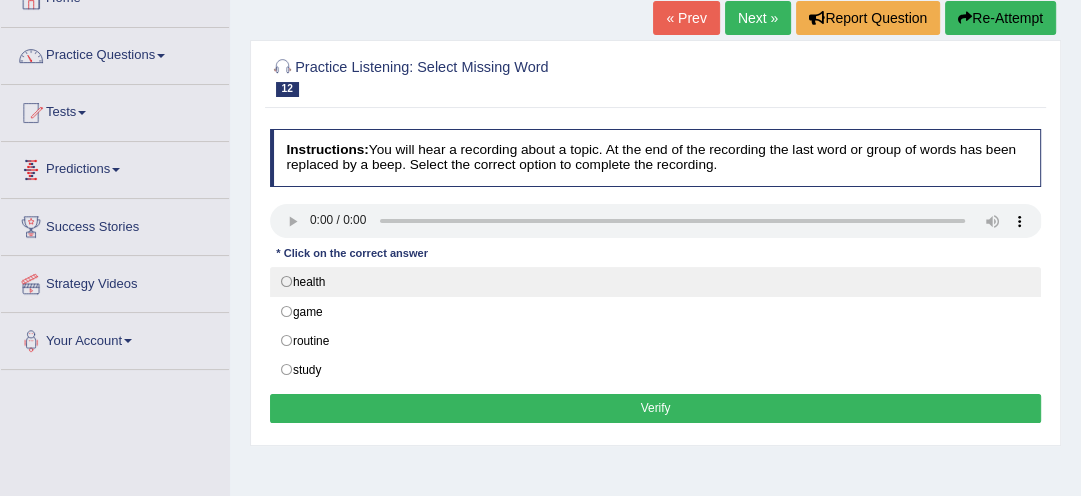 click on "health" at bounding box center [656, 282] 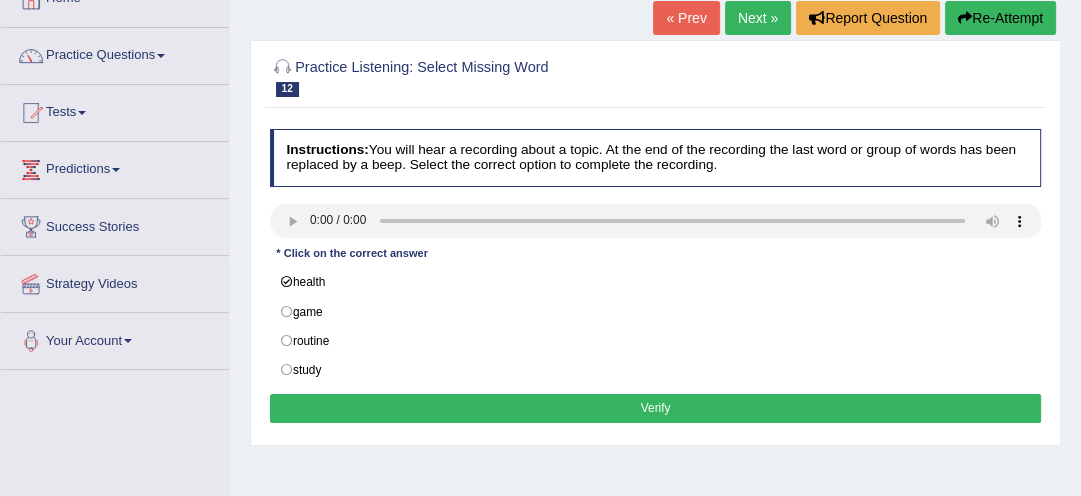 click on "Verify" at bounding box center (656, 408) 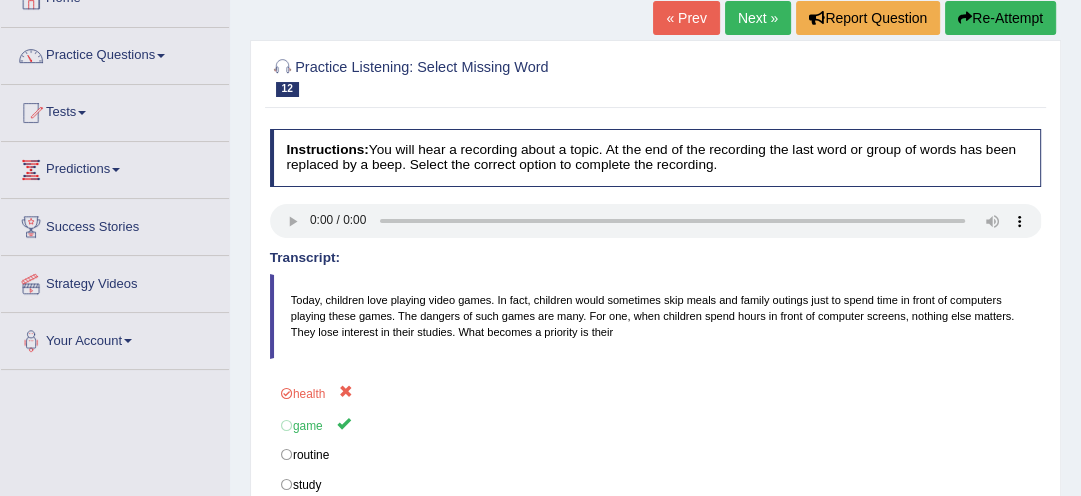 click on "Re-Attempt" at bounding box center [1000, 18] 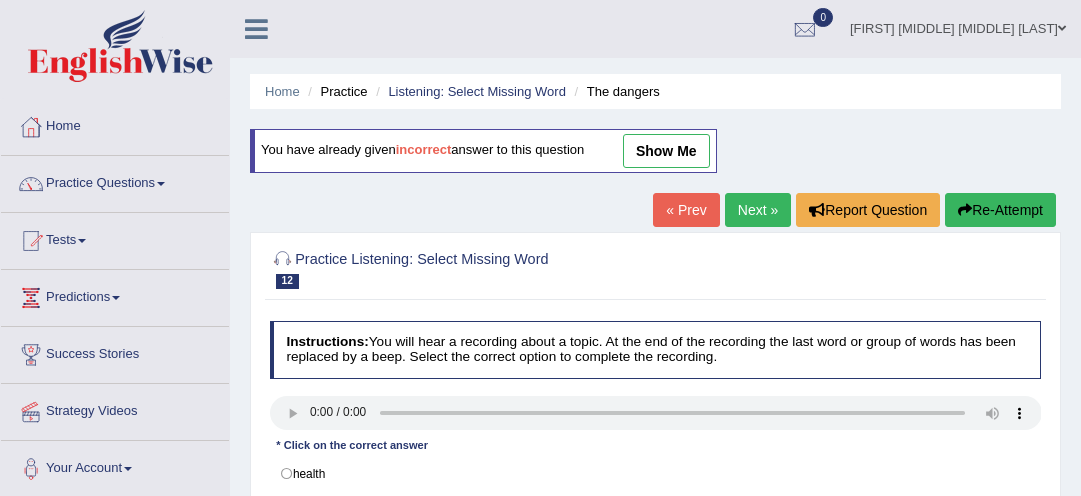 scroll, scrollTop: 128, scrollLeft: 0, axis: vertical 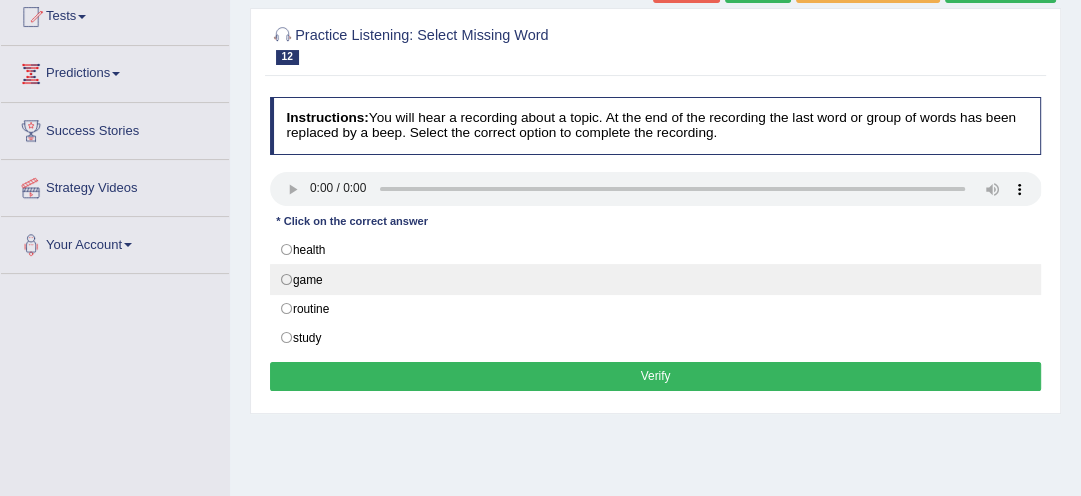 click on "game" at bounding box center [656, 279] 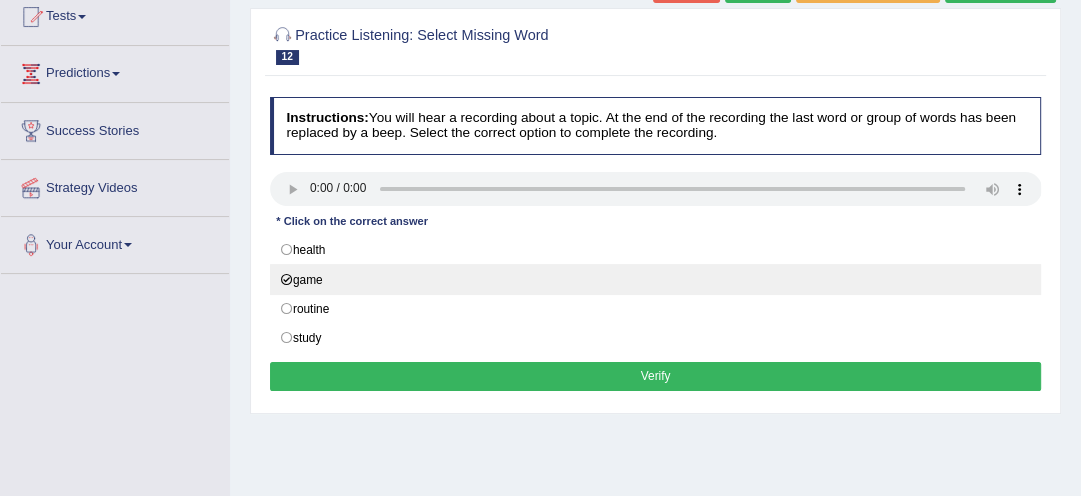 click on "game" at bounding box center [656, 279] 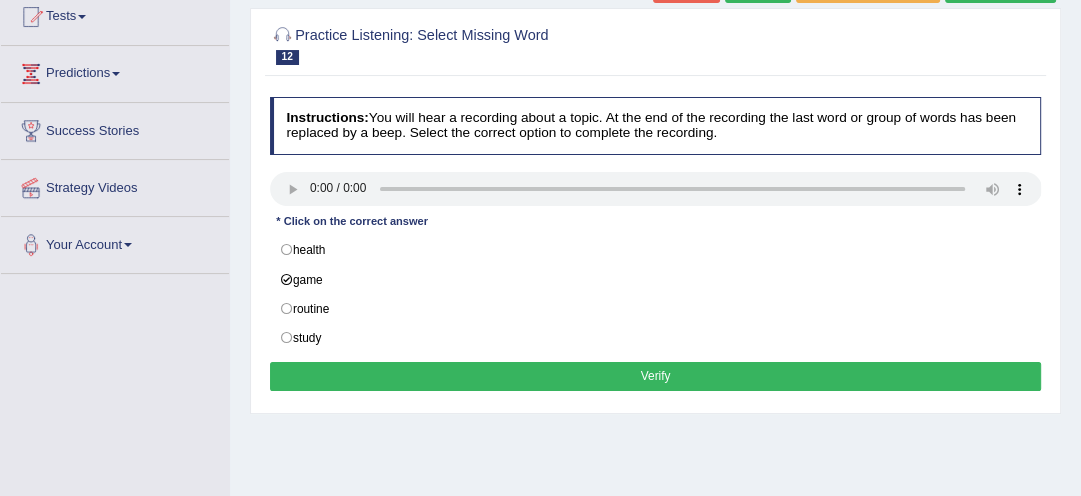 click on "Verify" at bounding box center [656, 376] 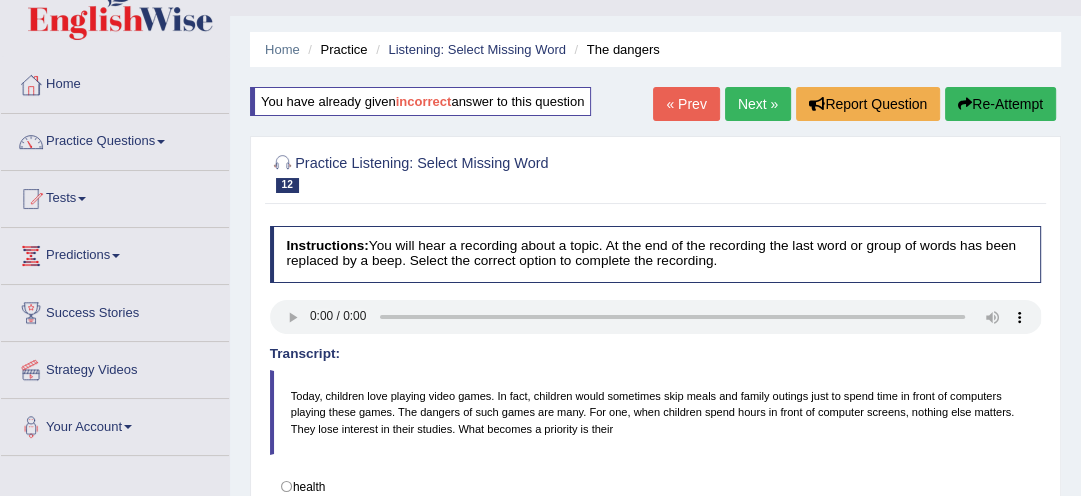 scroll, scrollTop: 0, scrollLeft: 0, axis: both 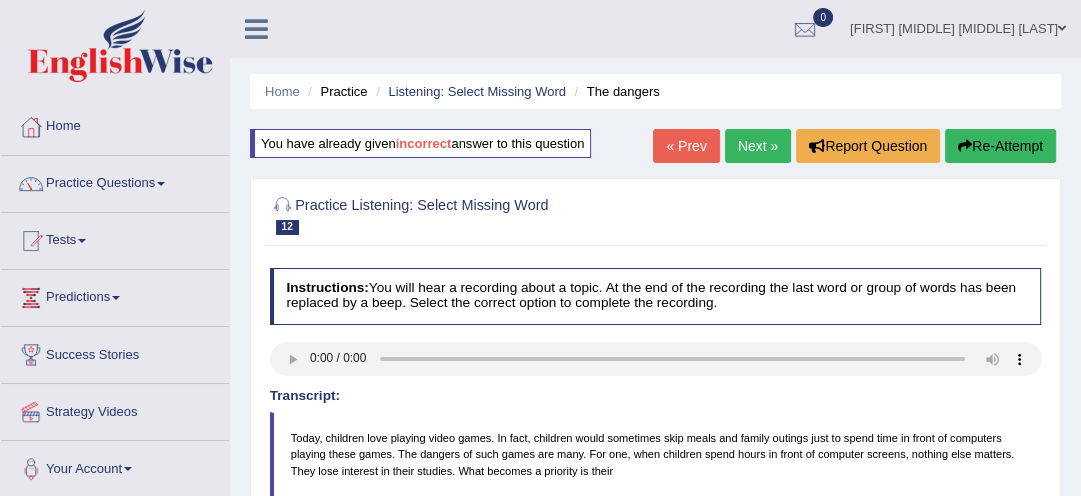 click on "Next »" at bounding box center (758, 146) 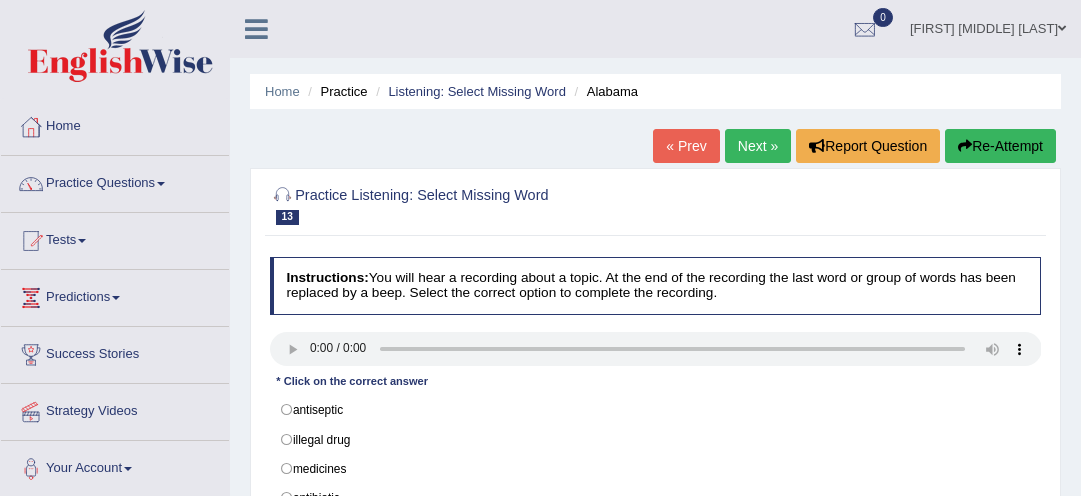 scroll, scrollTop: 0, scrollLeft: 0, axis: both 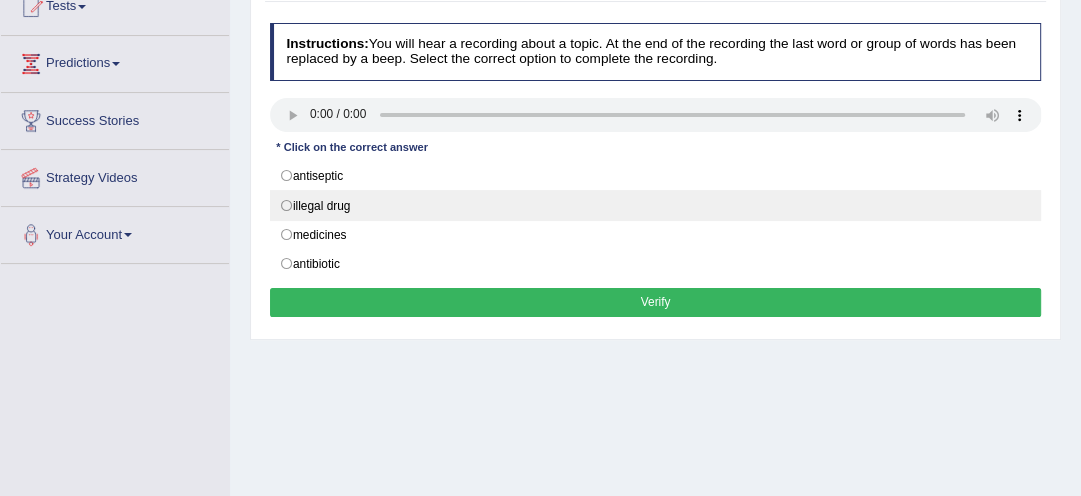 click on "illegal  drug" at bounding box center (656, 205) 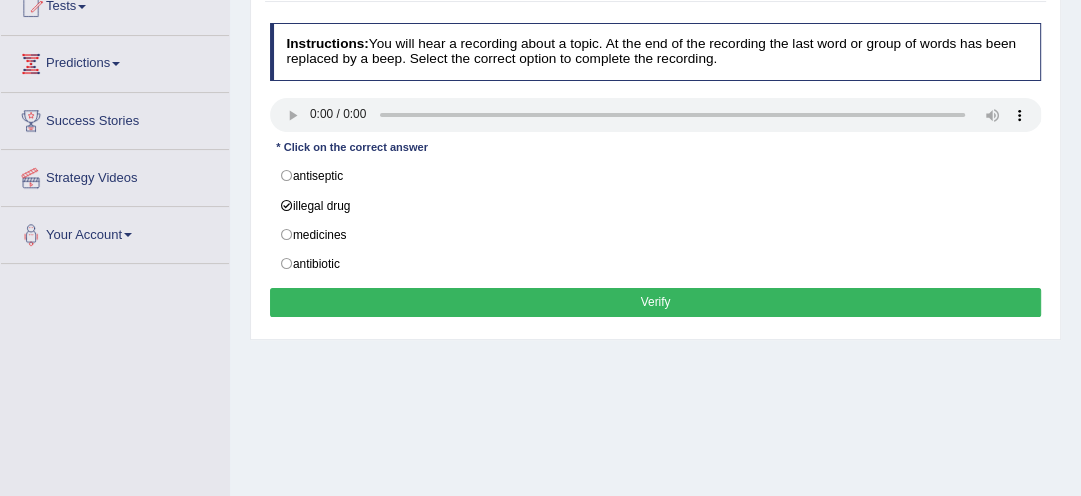 click on "Verify" at bounding box center (656, 302) 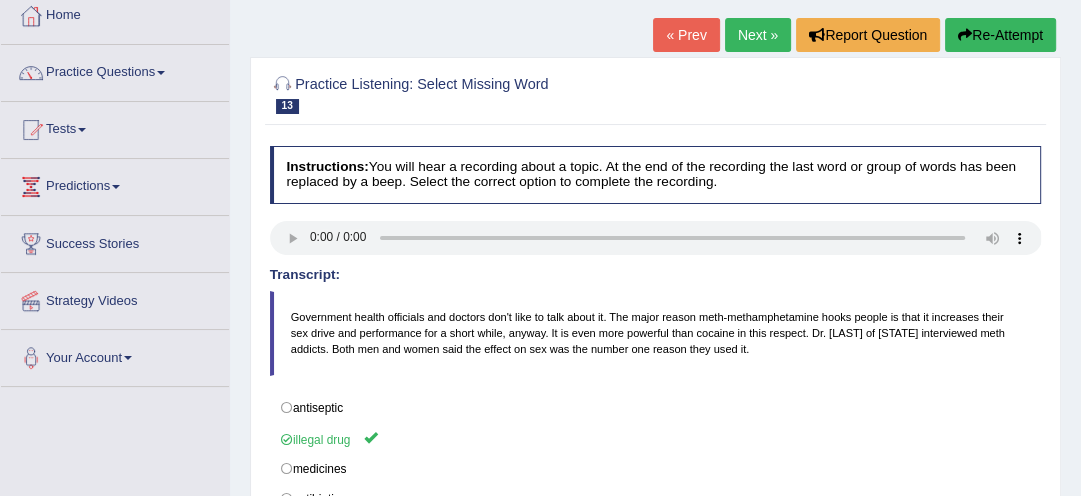 scroll, scrollTop: 106, scrollLeft: 0, axis: vertical 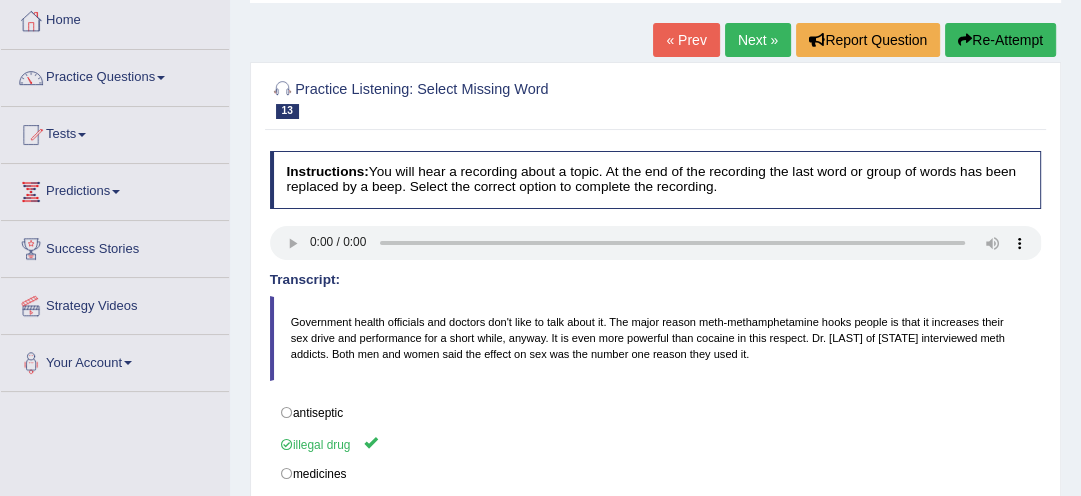 click on "Next »" at bounding box center (758, 40) 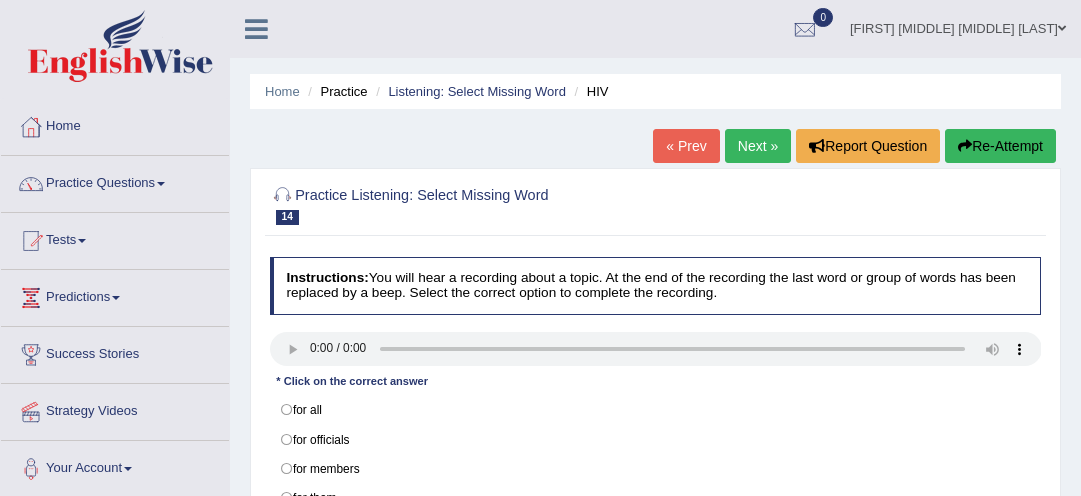 scroll, scrollTop: 0, scrollLeft: 0, axis: both 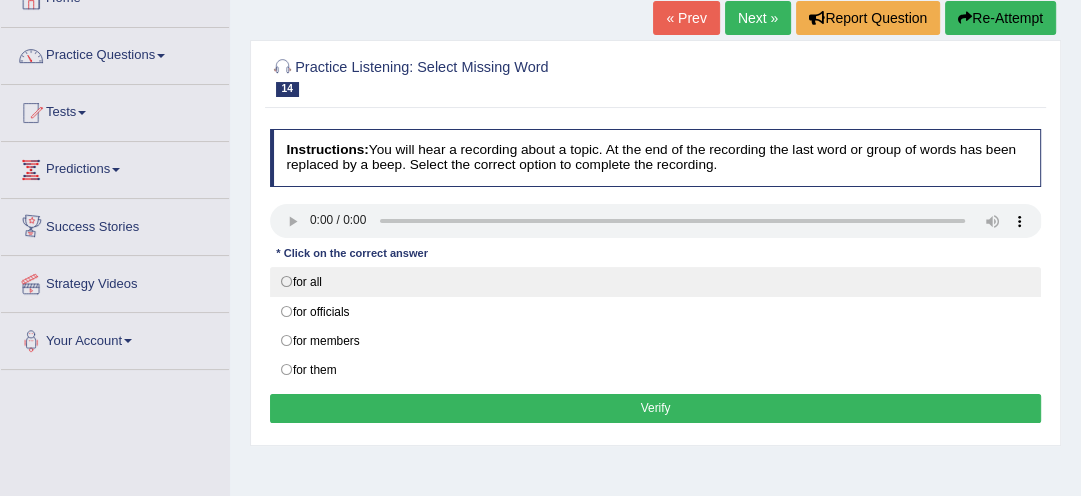 click on "for  all" at bounding box center [656, 282] 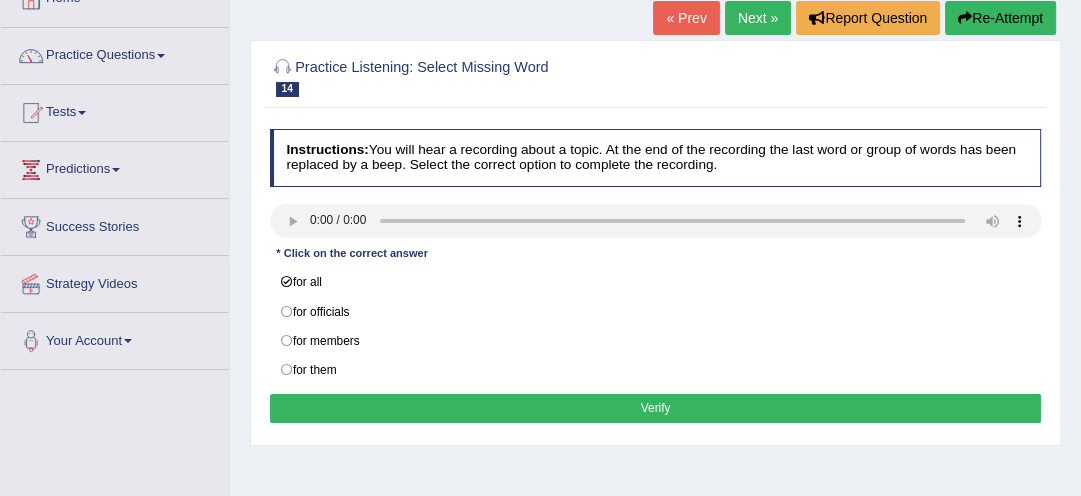 click on "Verify" at bounding box center [656, 408] 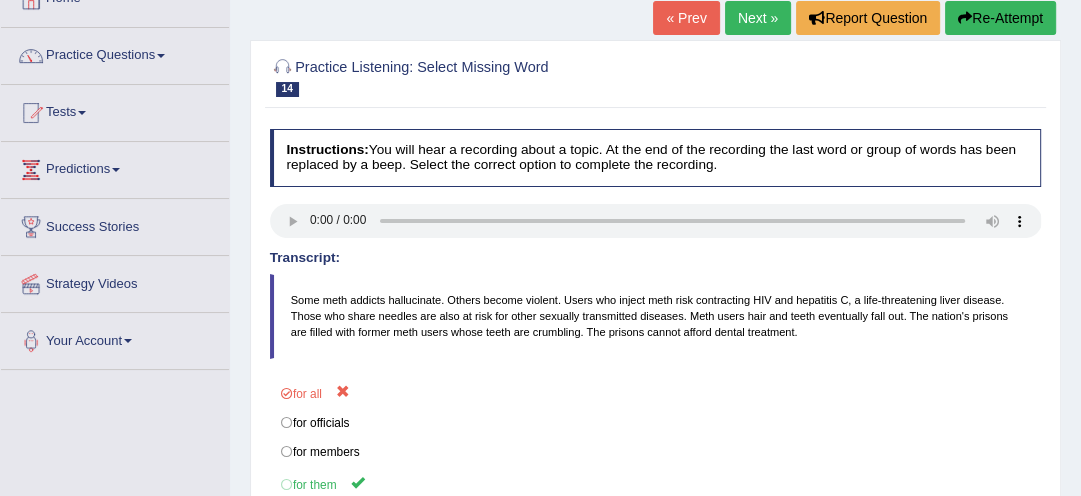 click on "Re-Attempt" at bounding box center [1000, 18] 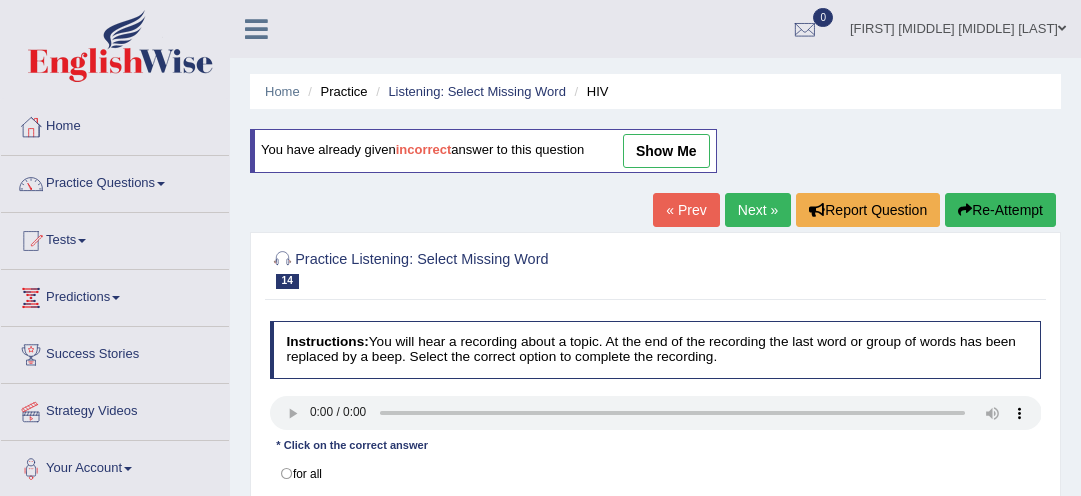 scroll, scrollTop: 128, scrollLeft: 0, axis: vertical 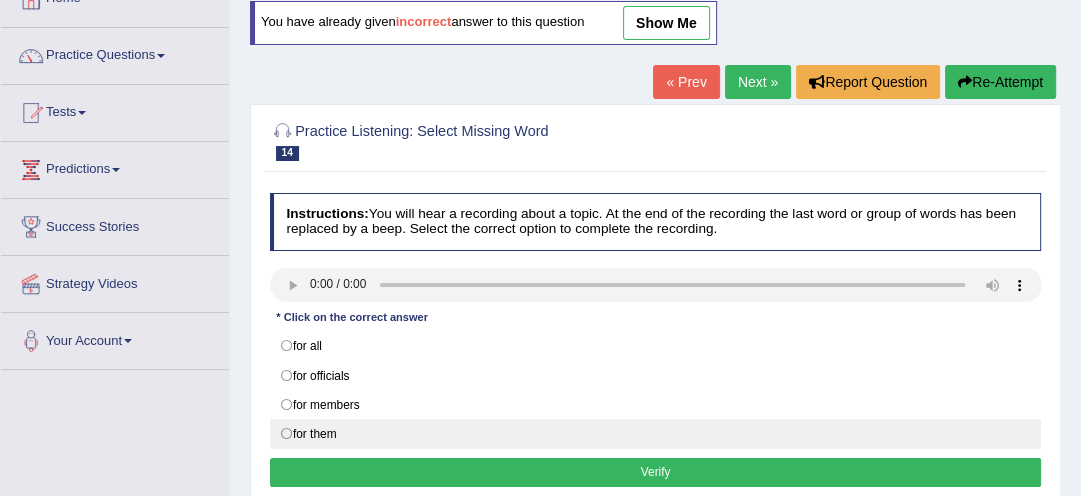 click on "for them" at bounding box center [656, 434] 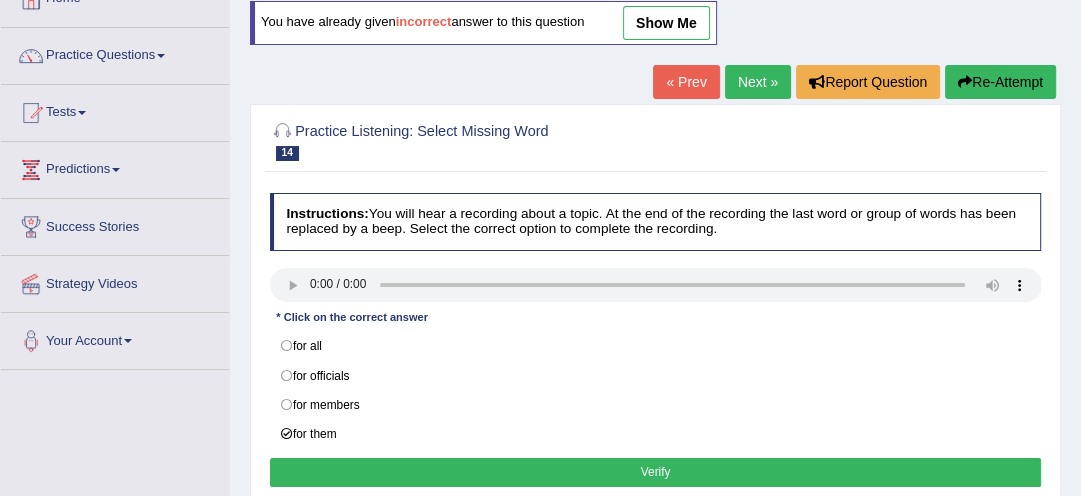 click on "Verify" at bounding box center [656, 472] 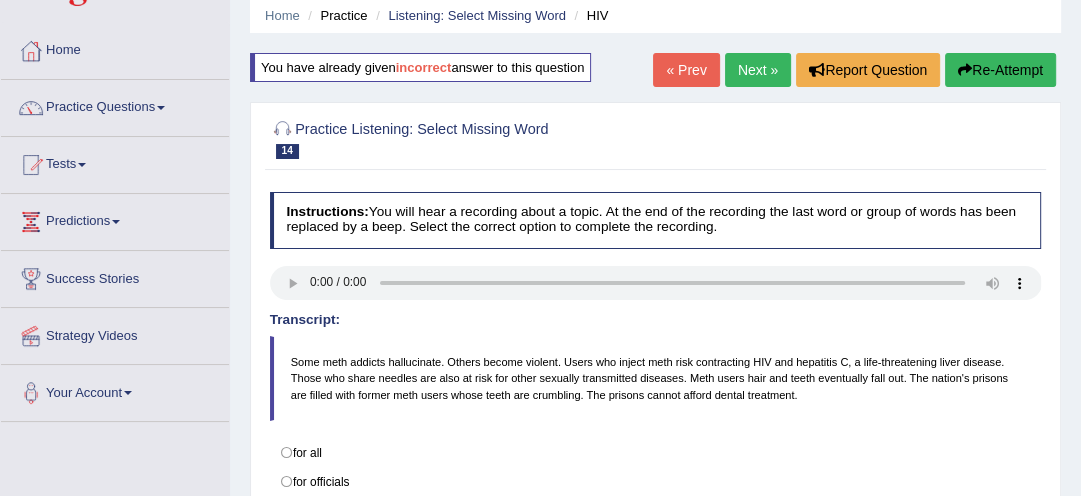 scroll, scrollTop: 64, scrollLeft: 0, axis: vertical 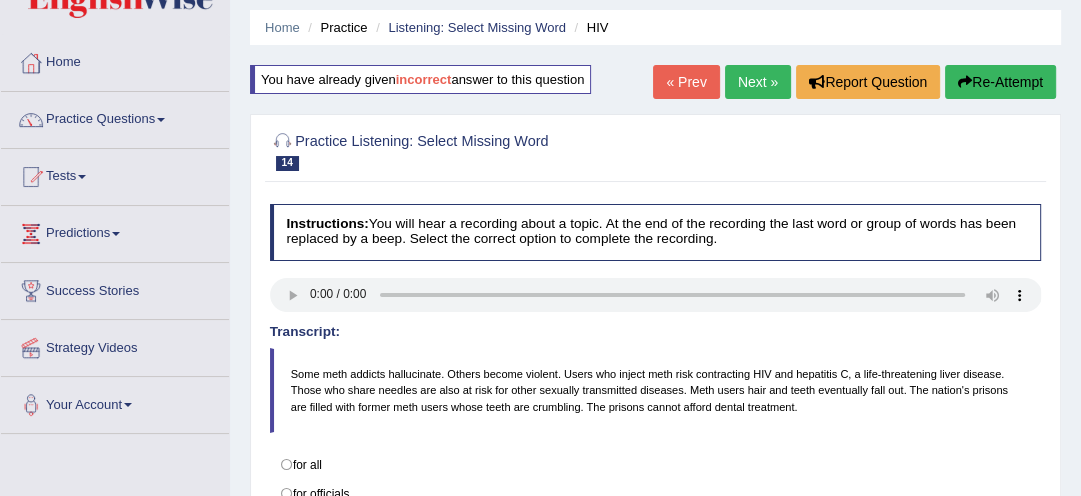 click on "Next »" at bounding box center (758, 82) 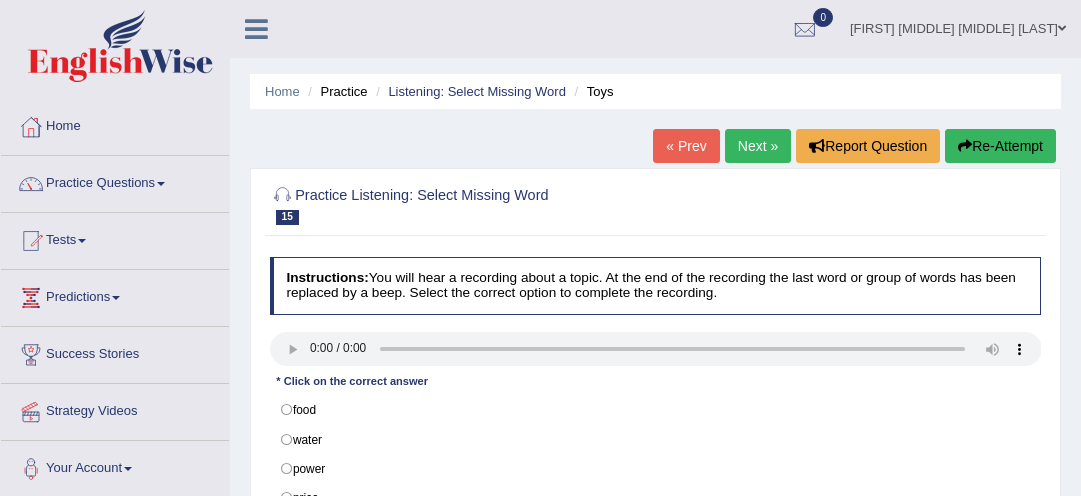 scroll, scrollTop: 0, scrollLeft: 0, axis: both 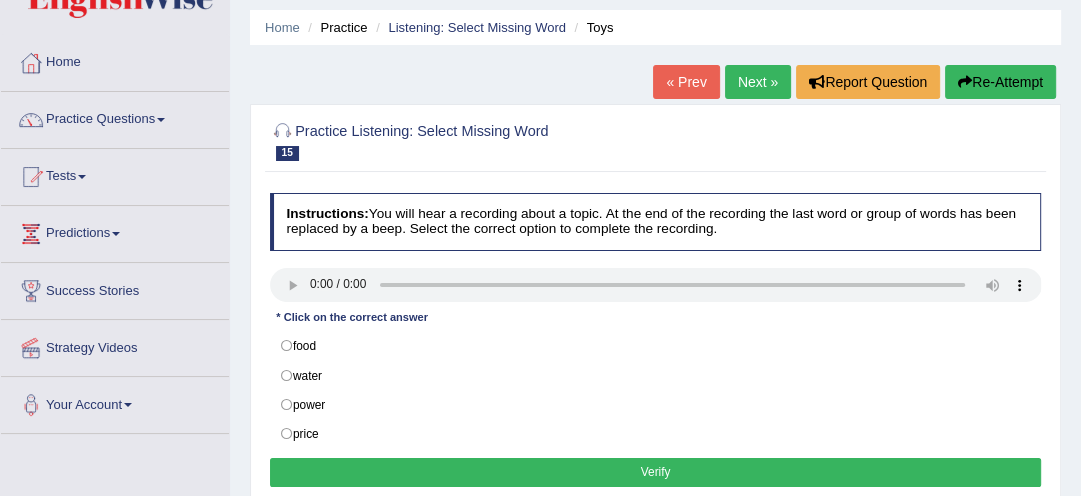 click on "Home
Practice
Listening: Select Missing Word
Toys
« Prev Next »  Report Question  Re-Attempt
Practice Listening: Select Missing Word
15
Toys
Instructions:  You will hear a recording about a topic. At the end of the recording the last word or group of words has been replaced by a beep. Select the correct option to complete the recording.
Transcript: Toys that allow unstructured play to encourage imagination and creativity. Child psychologists feel that the high-tech novelties that we buy for children actually rob them of opportunities for mental and physical development. Many of the skills we use as adults were developed during playtime with the help of basic toys. Therefore, psychologists suggest saving some space for toys that work on kid * Click on the correct answer  food  water  power  price Result:  Verify" at bounding box center [655, 436] 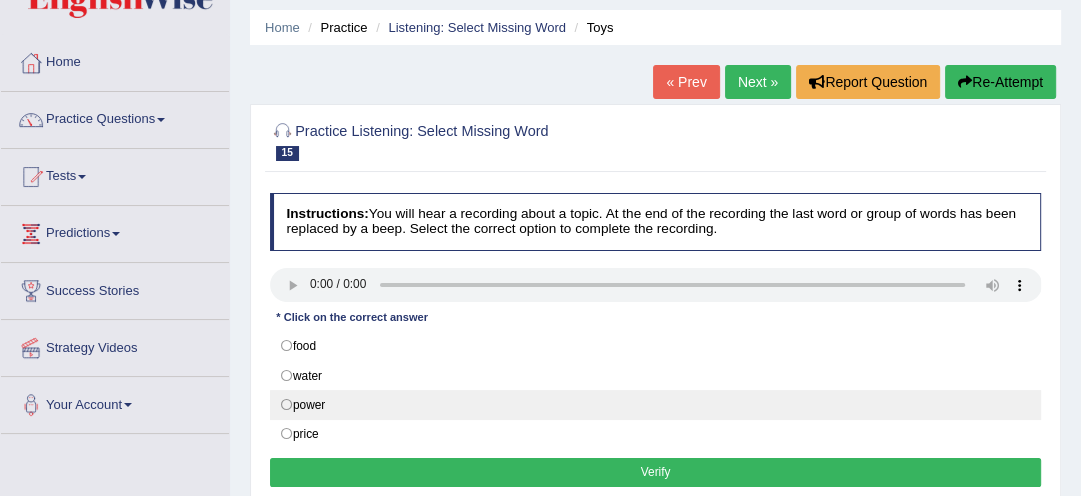click on "power" at bounding box center [656, 405] 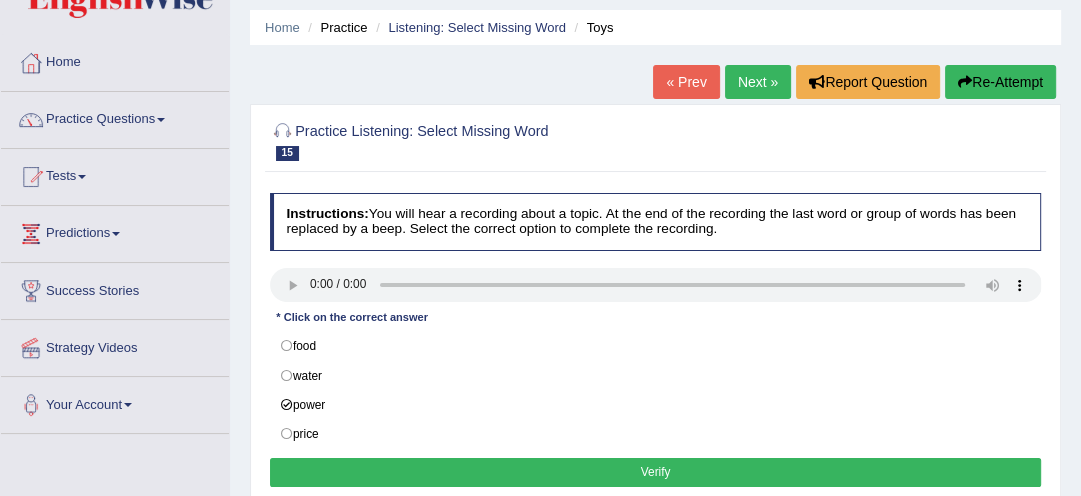 click on "Verify" at bounding box center [656, 472] 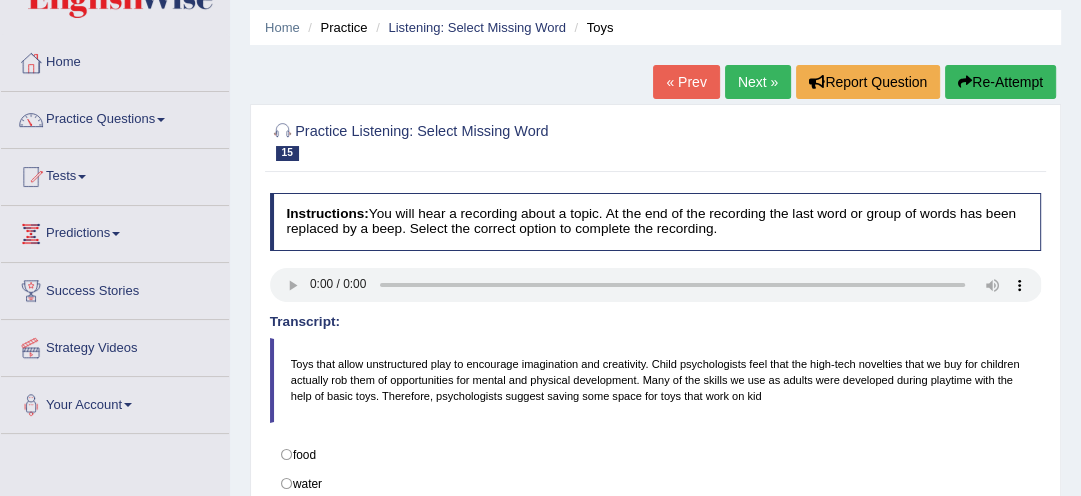 scroll, scrollTop: 497, scrollLeft: 0, axis: vertical 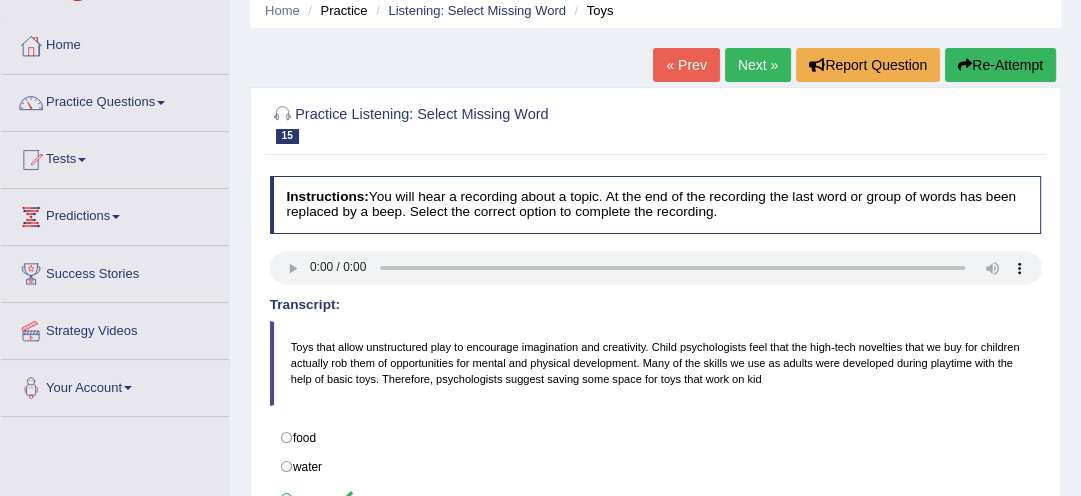click on "Next »" at bounding box center (758, 65) 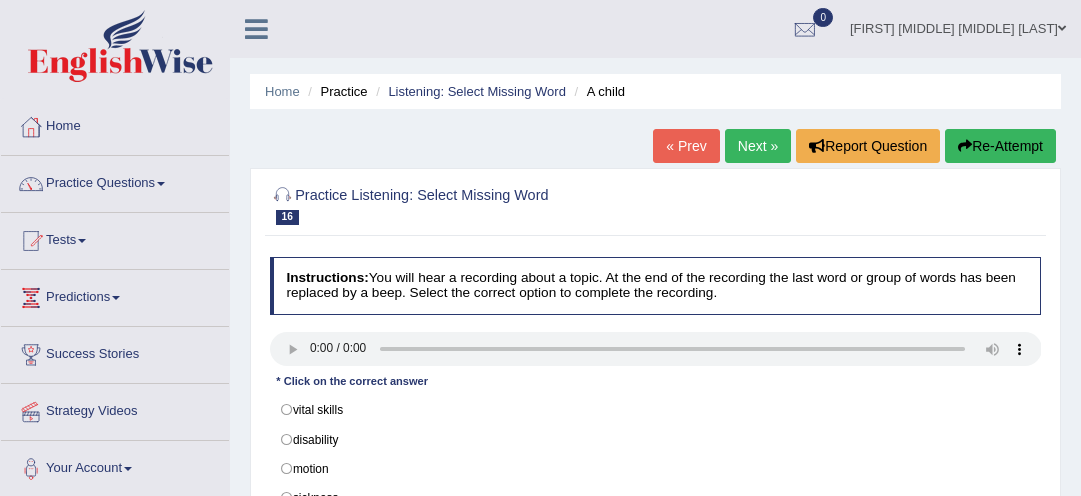 scroll, scrollTop: 0, scrollLeft: 0, axis: both 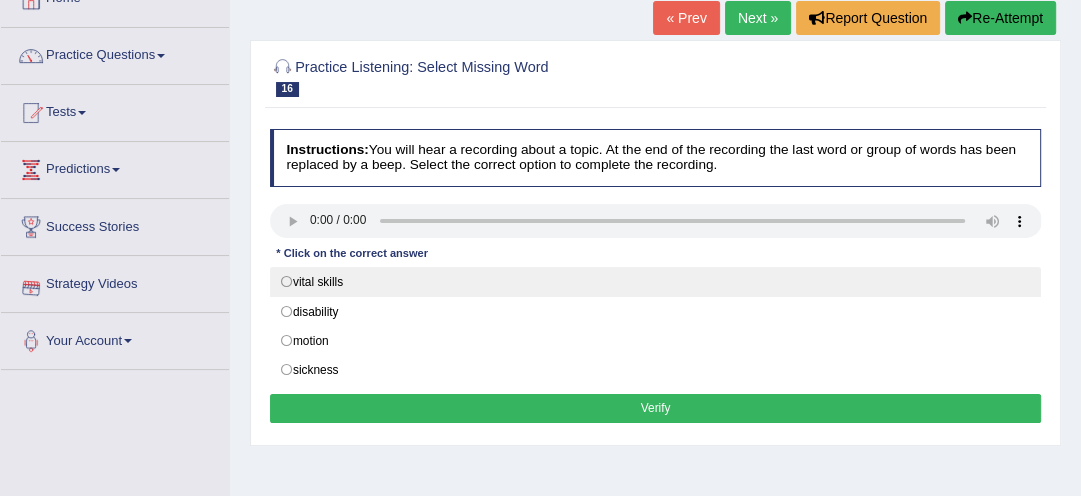click on "vital  skills" at bounding box center (656, 282) 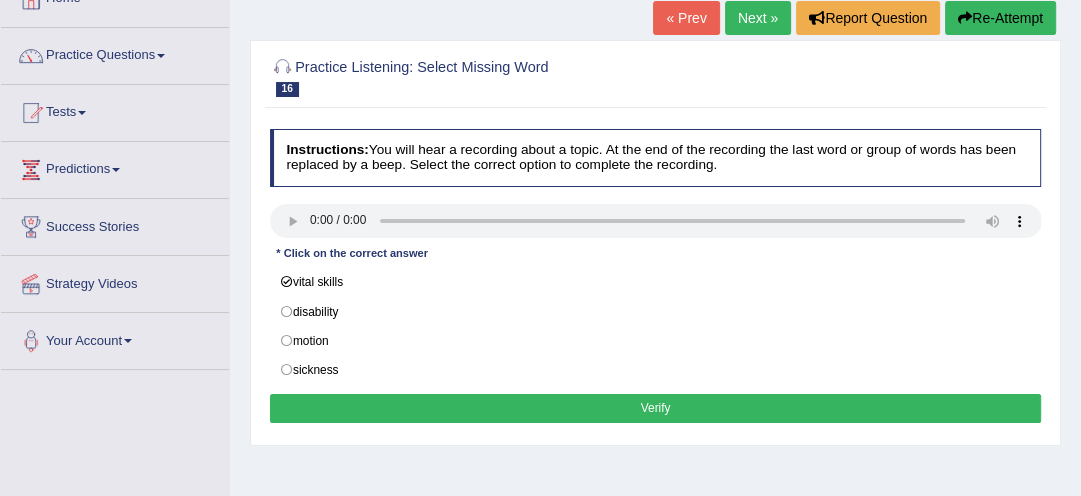 click on "Verify" at bounding box center [656, 408] 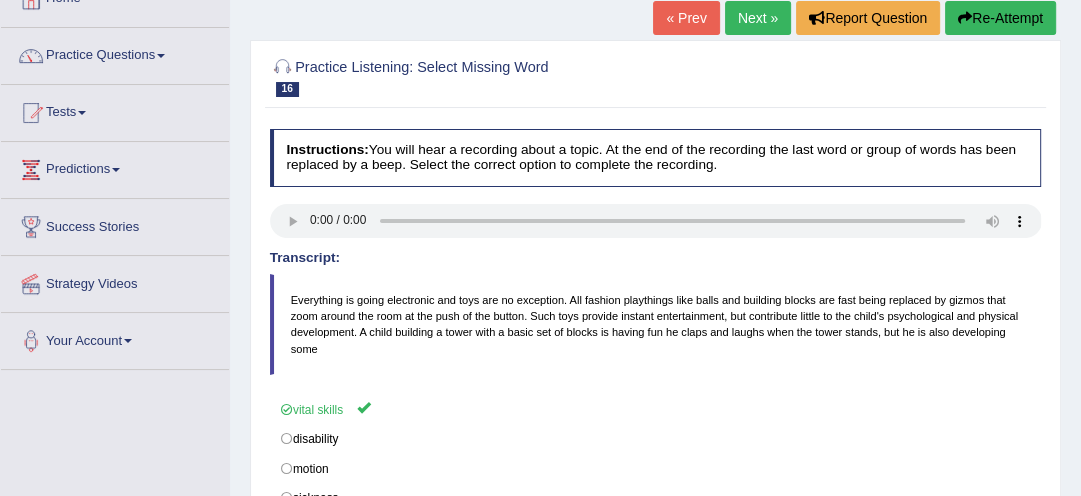scroll, scrollTop: 160, scrollLeft: 0, axis: vertical 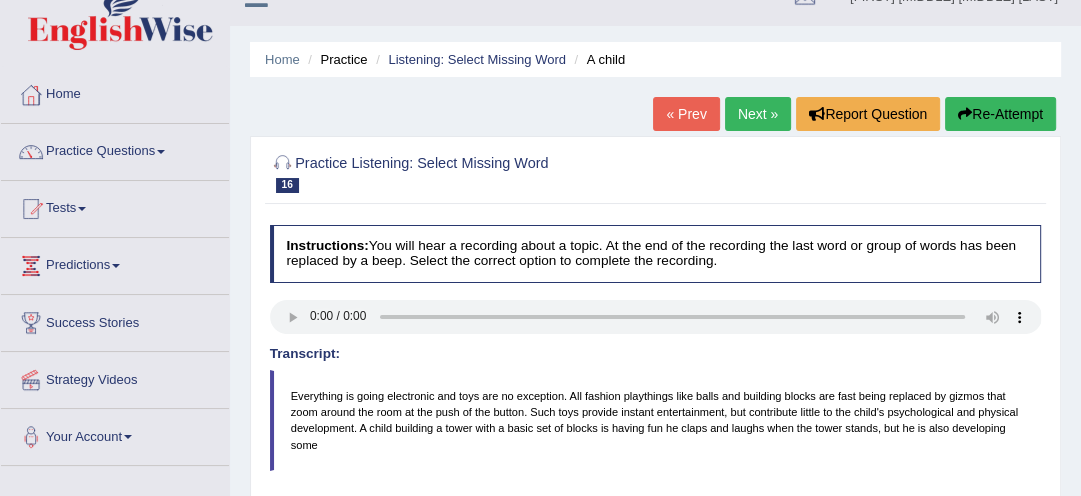 click on "Next »" at bounding box center (758, 114) 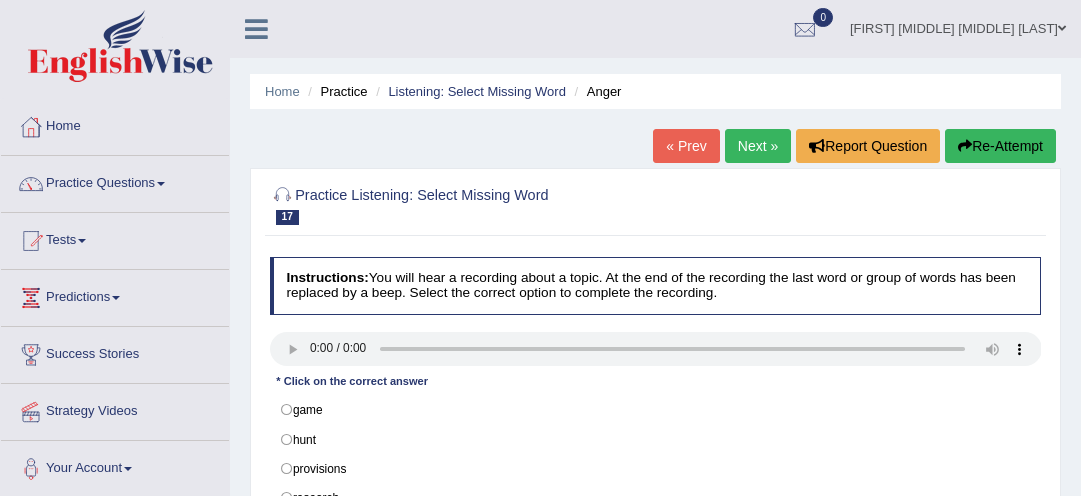 scroll, scrollTop: 0, scrollLeft: 0, axis: both 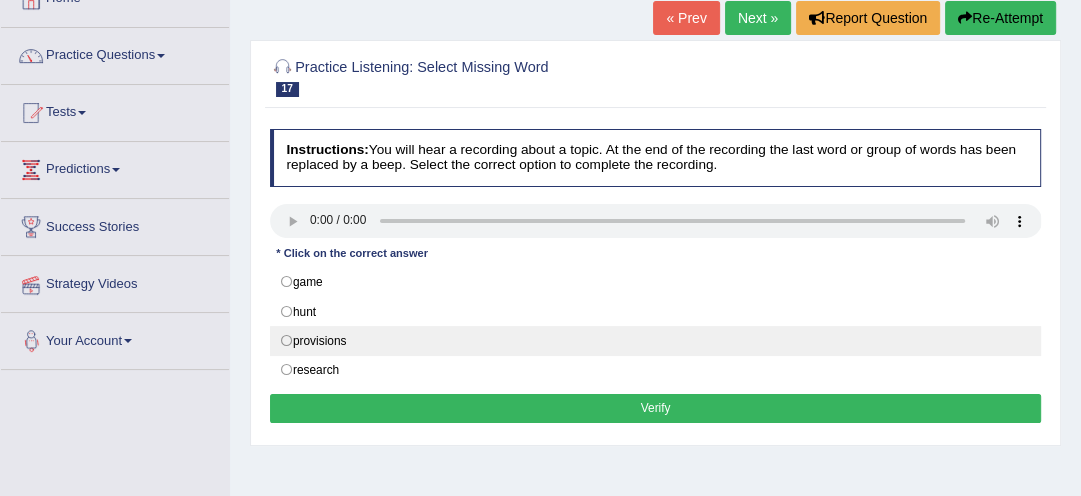 click on "provisions" at bounding box center (656, 341) 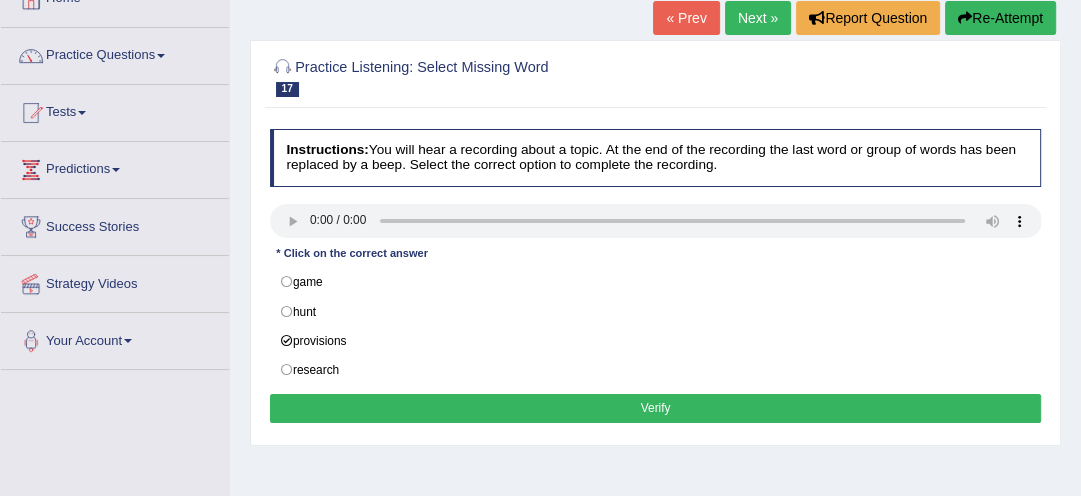 click on "Verify" at bounding box center (656, 408) 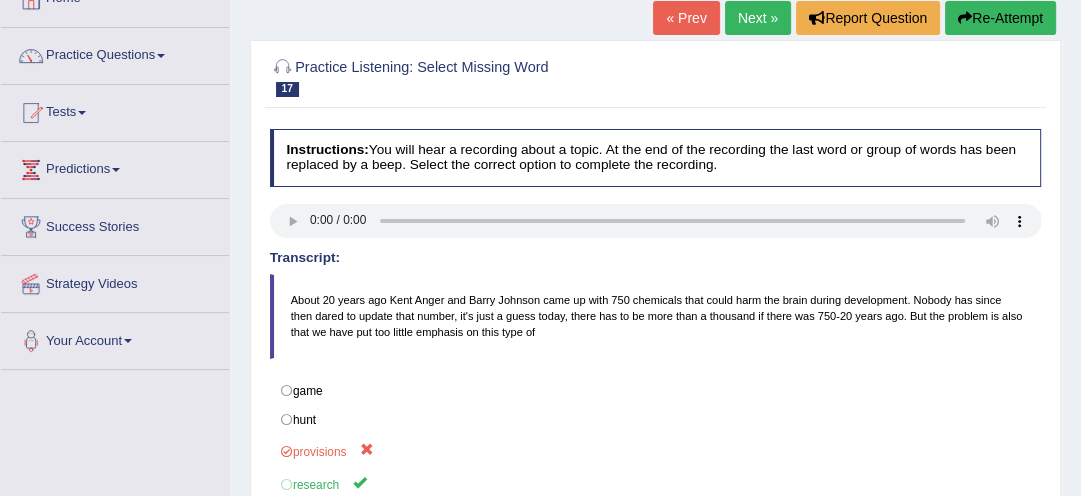 click on "Re-Attempt" at bounding box center [1000, 18] 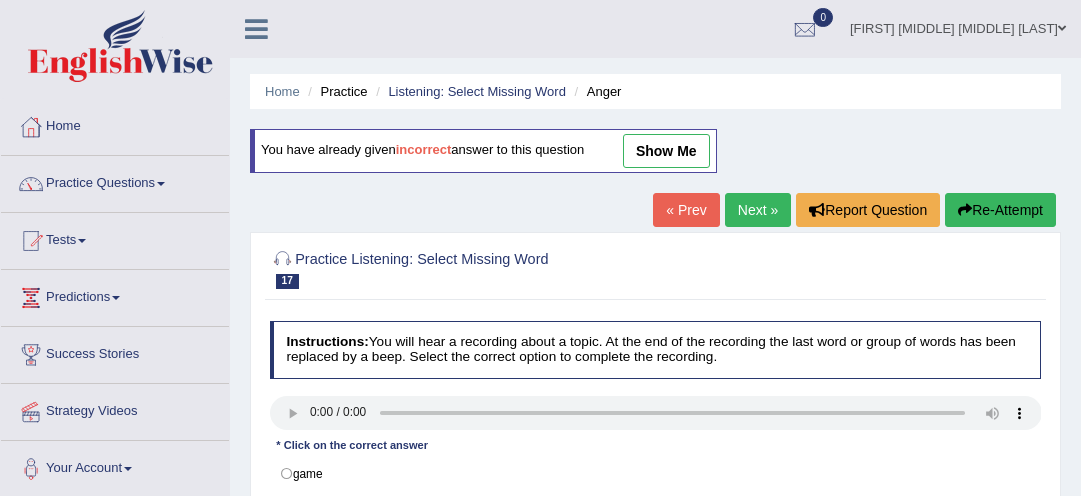 scroll, scrollTop: 128, scrollLeft: 0, axis: vertical 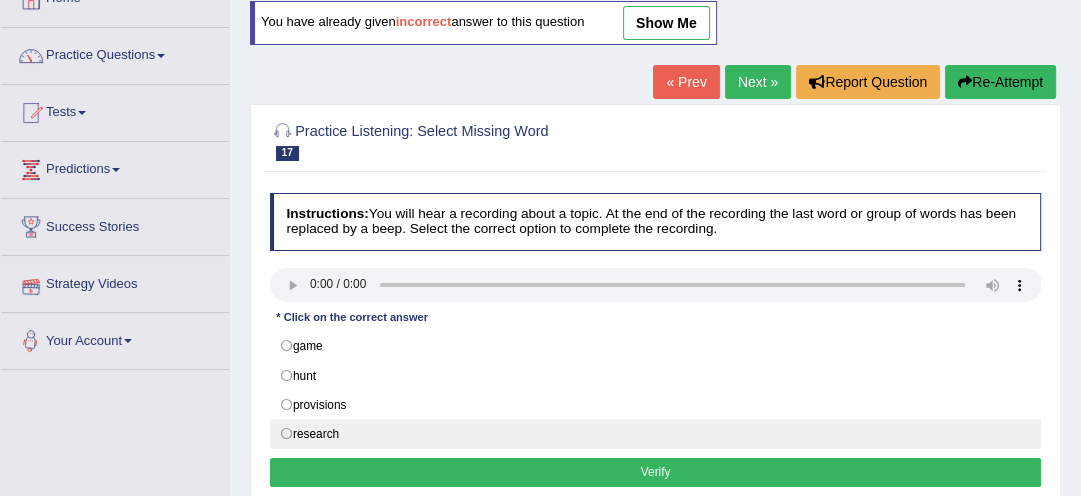 click on "research" at bounding box center [656, 434] 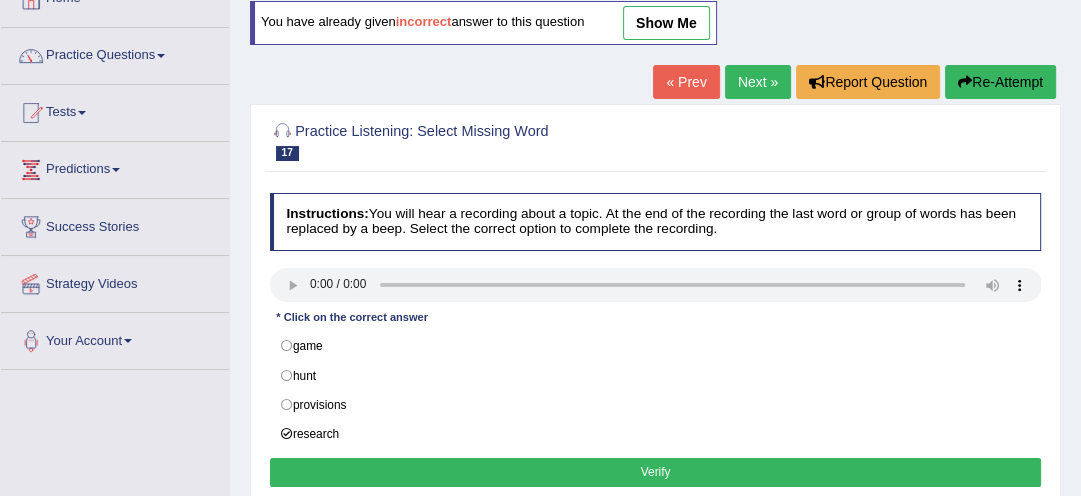 click on "Verify" at bounding box center (656, 472) 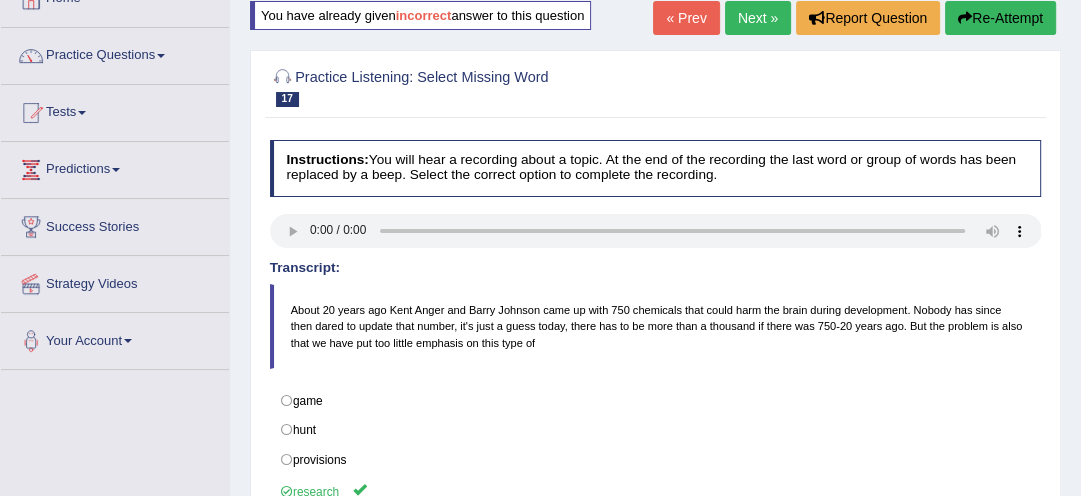 type 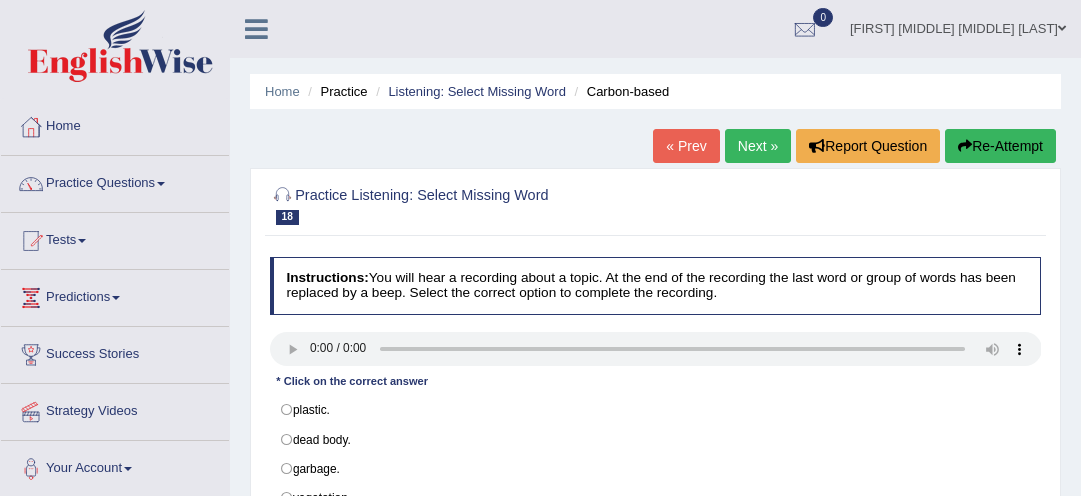 scroll, scrollTop: 0, scrollLeft: 0, axis: both 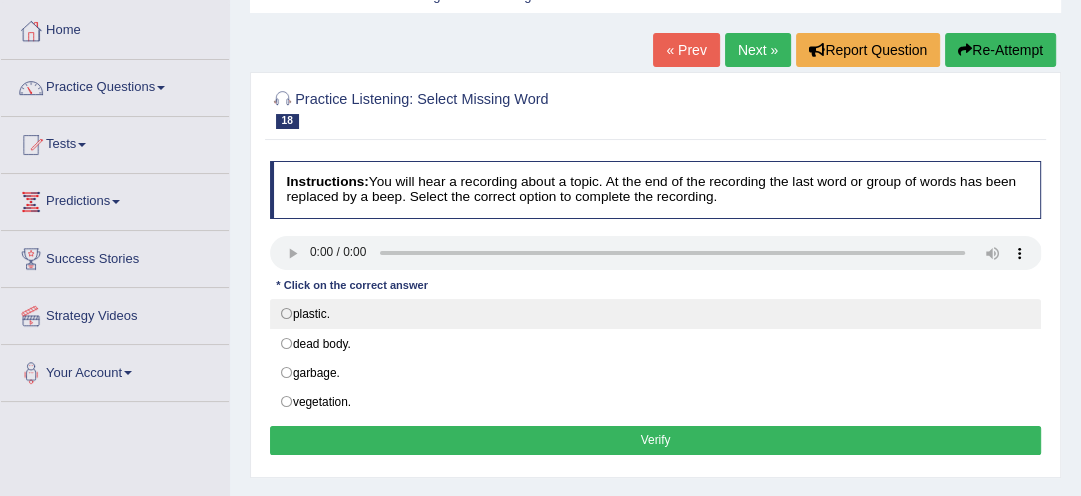 click on "plastic." at bounding box center [656, 314] 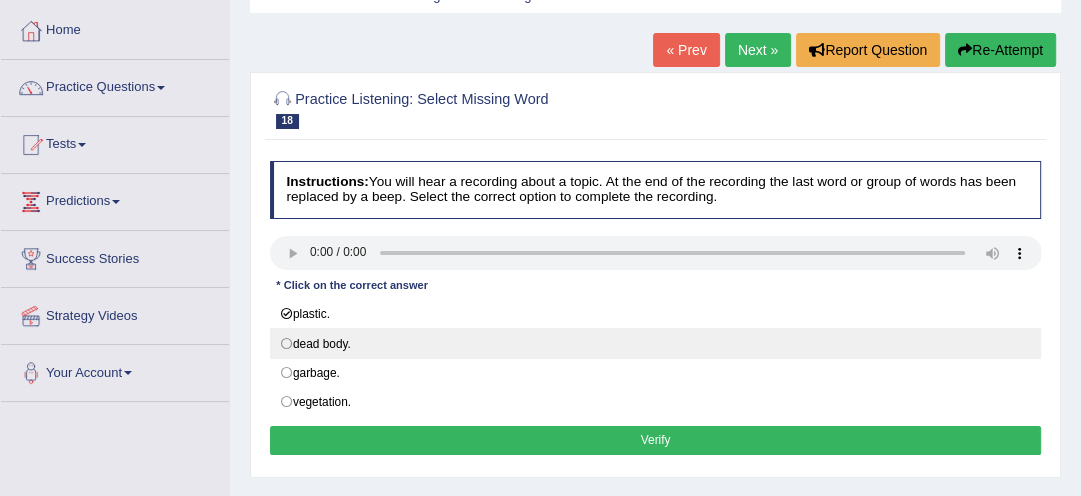 click on "dead  body." at bounding box center (656, 343) 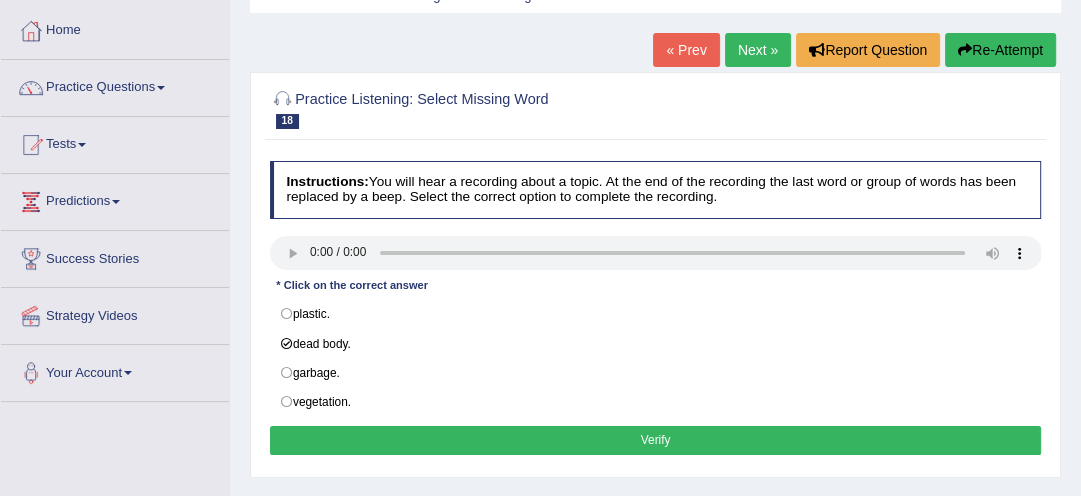 click on "Verify" at bounding box center [656, 440] 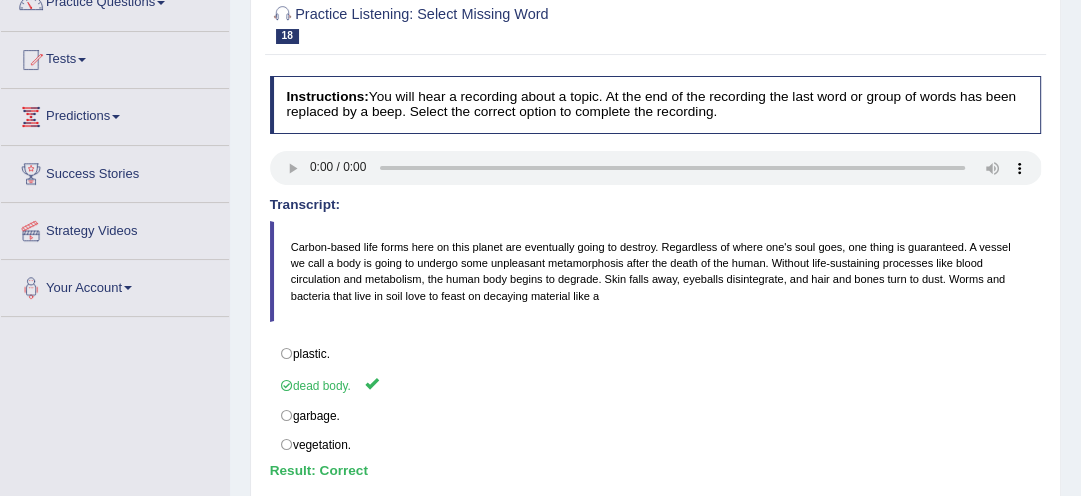 scroll, scrollTop: 192, scrollLeft: 0, axis: vertical 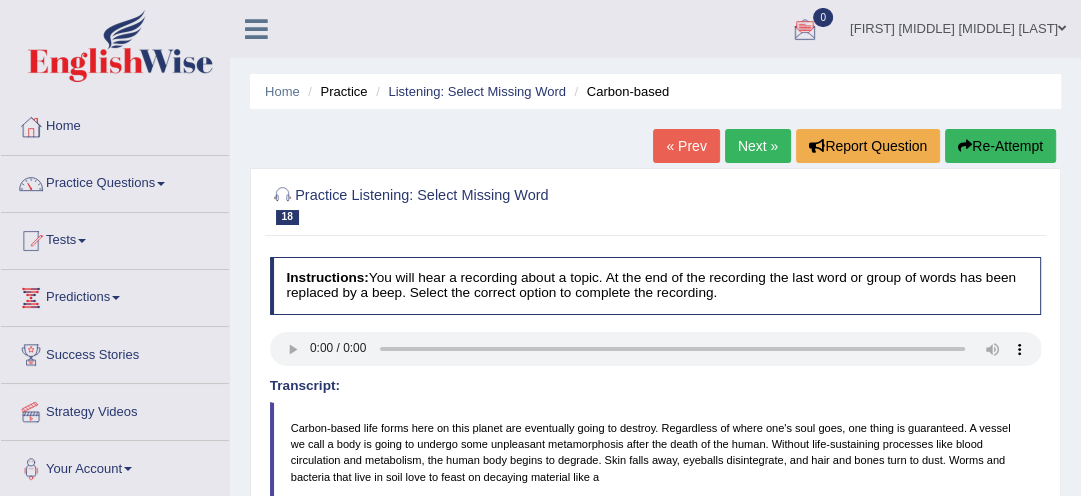 click on "Next »" at bounding box center (758, 146) 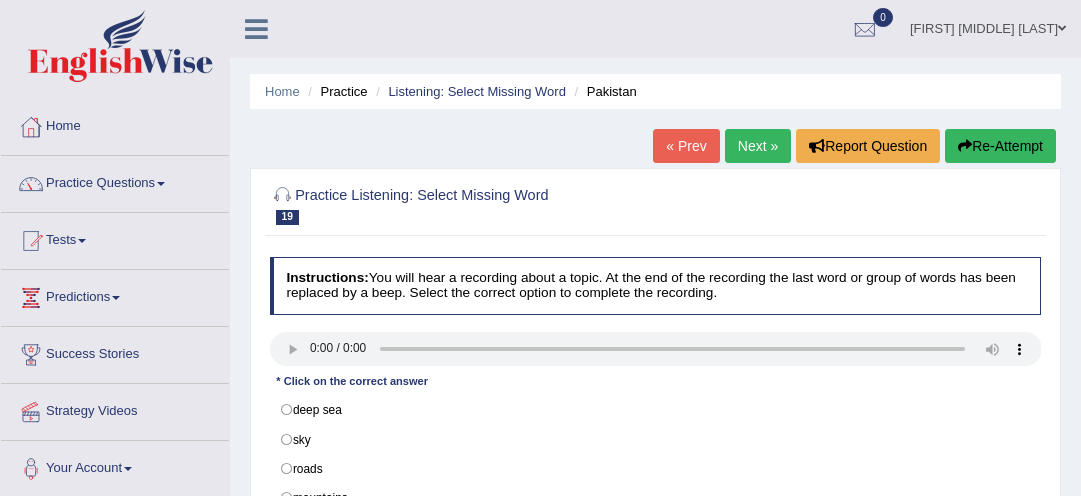 scroll, scrollTop: 0, scrollLeft: 0, axis: both 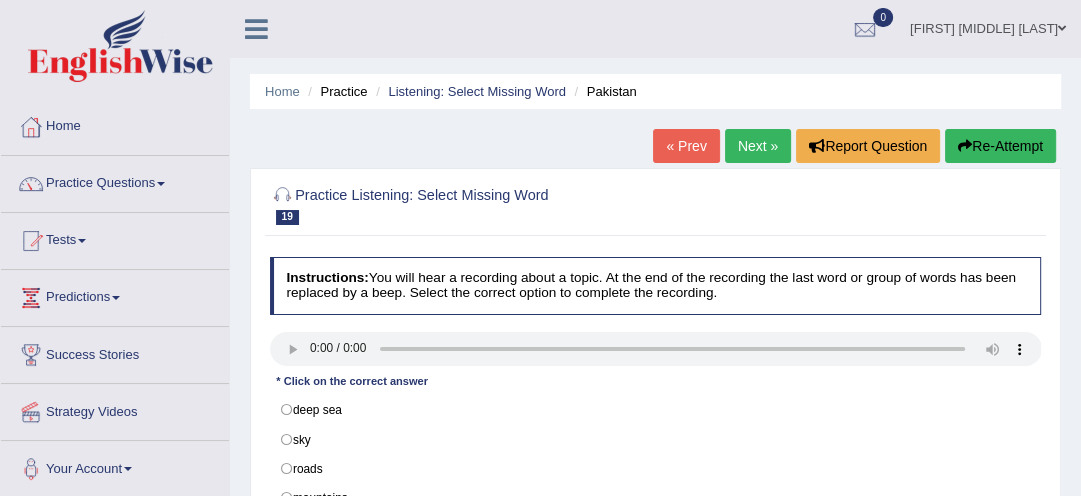 click on "Instructions:  You will hear a recording about a topic. At the end of the recording the last word or group of words has been replaced by a beep. Select the correct option to complete the recording." at bounding box center (656, 285) 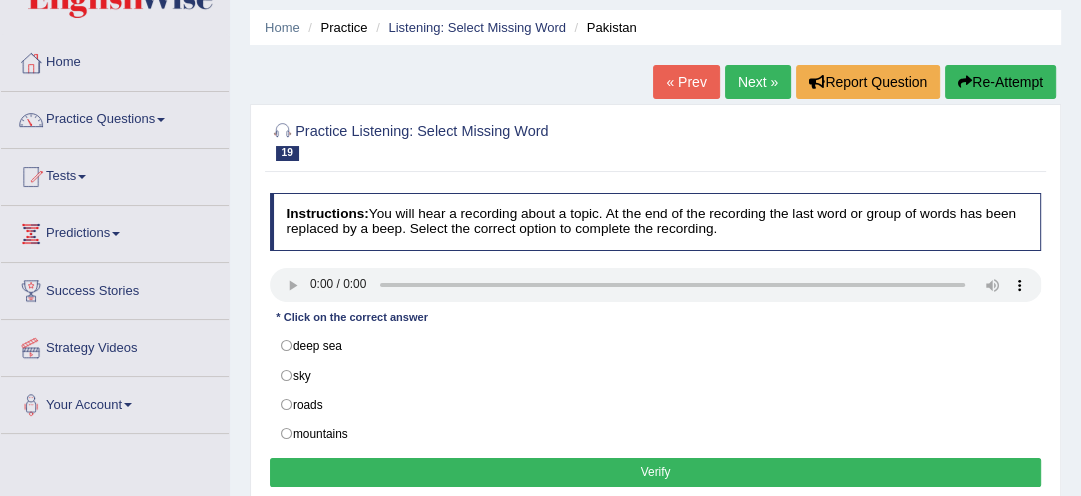 scroll, scrollTop: 96, scrollLeft: 0, axis: vertical 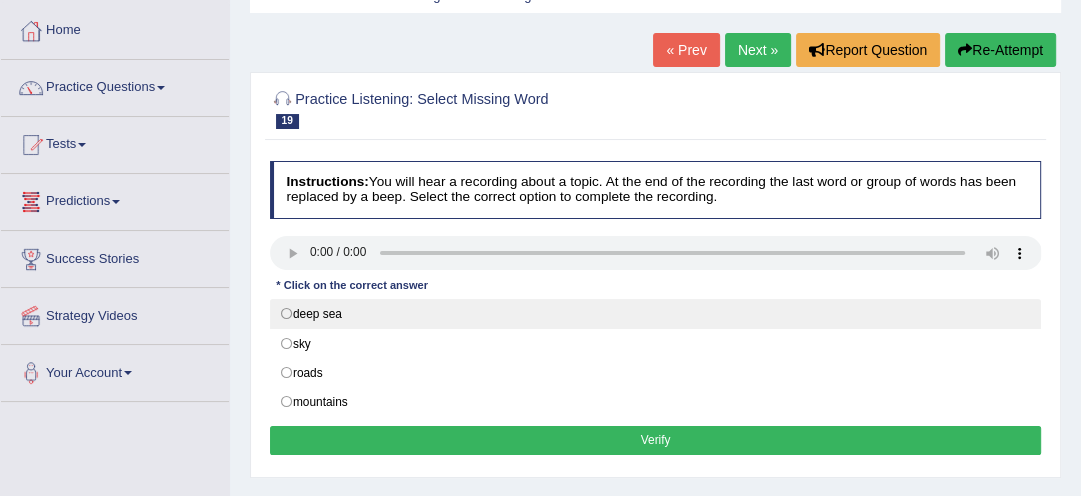 click on "deep  sea" at bounding box center (656, 314) 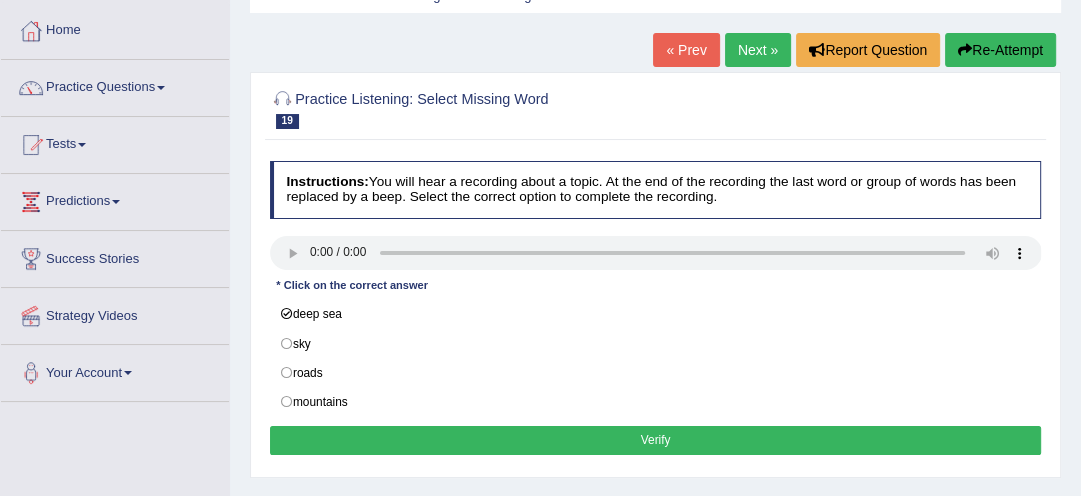 click on "Verify" at bounding box center (656, 440) 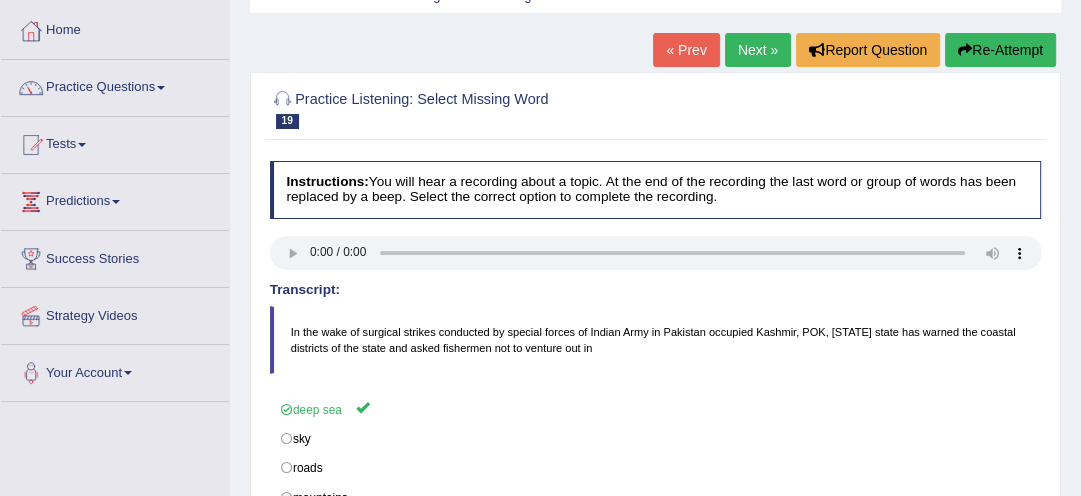 click on "Next »" at bounding box center [758, 50] 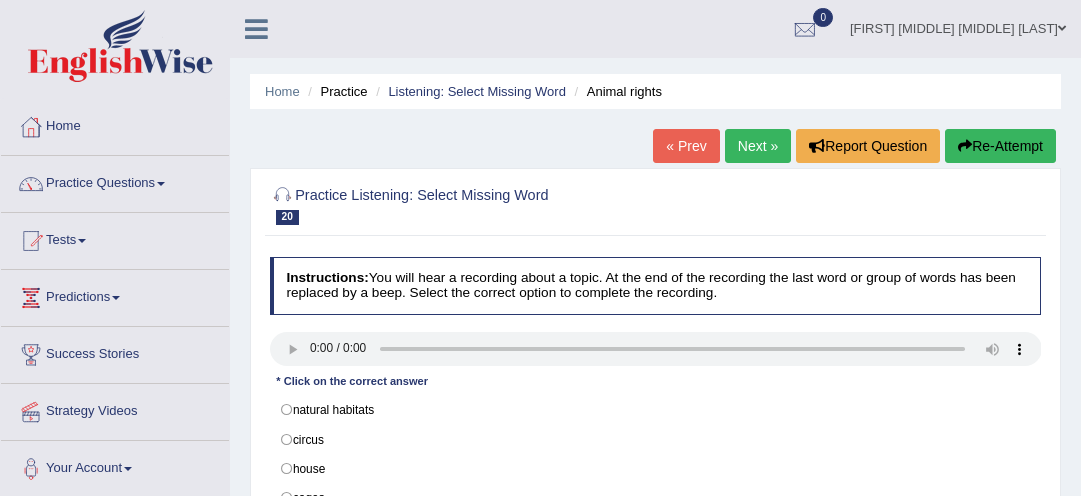 scroll, scrollTop: 0, scrollLeft: 0, axis: both 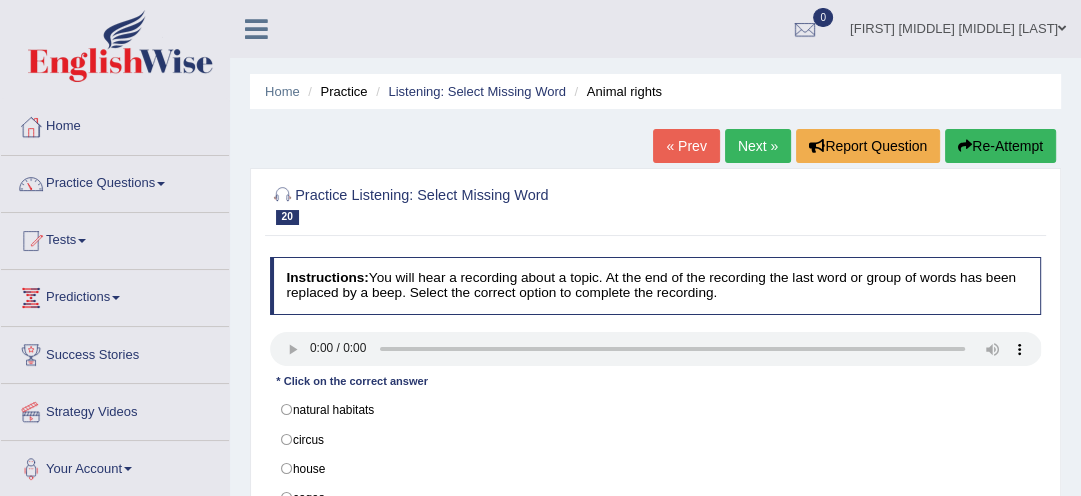 click on "Home
Practice
Listening: Select Missing Word
Animal rights
« Prev Next »  Report Question  Re-Attempt
Practice Listening: Select Missing Word
20
Animal rights
Instructions:  You will hear a recording about a topic. At the end of the recording the last word or group of words has been replaced by a beep. Select the correct option to complete the recording.
Transcript: Animal rights have been under intense debate on public domain since the 1970s, thanks to the awareness generated by several NGOs, non-government organizations, like PETA, people for the ethical treatment of animals. According to one school of thought, zoos should not be banned, but the animals should have freedom within zoos. But according to another school of thought, zoos should be banned as they violate animals' rights and animals should be in a." at bounding box center [655, 500] 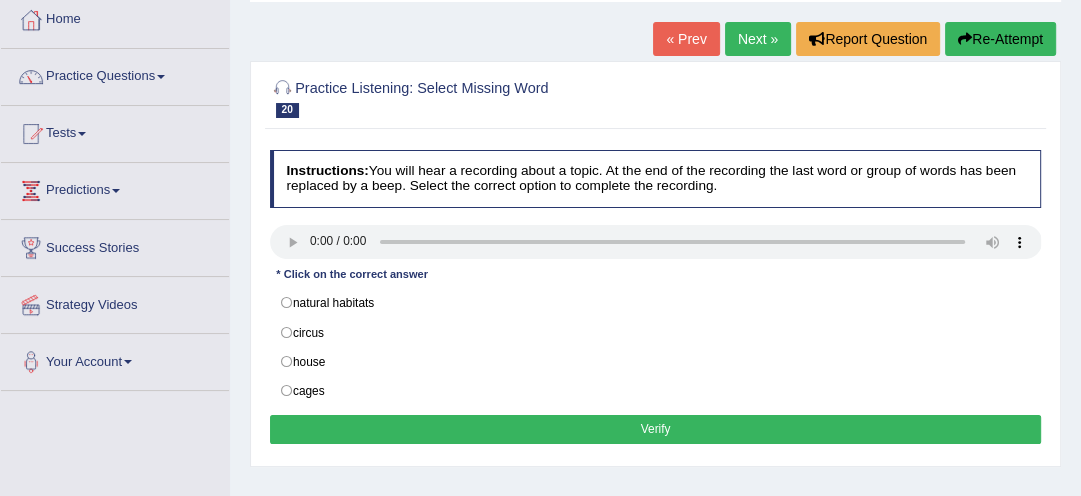 scroll, scrollTop: 128, scrollLeft: 0, axis: vertical 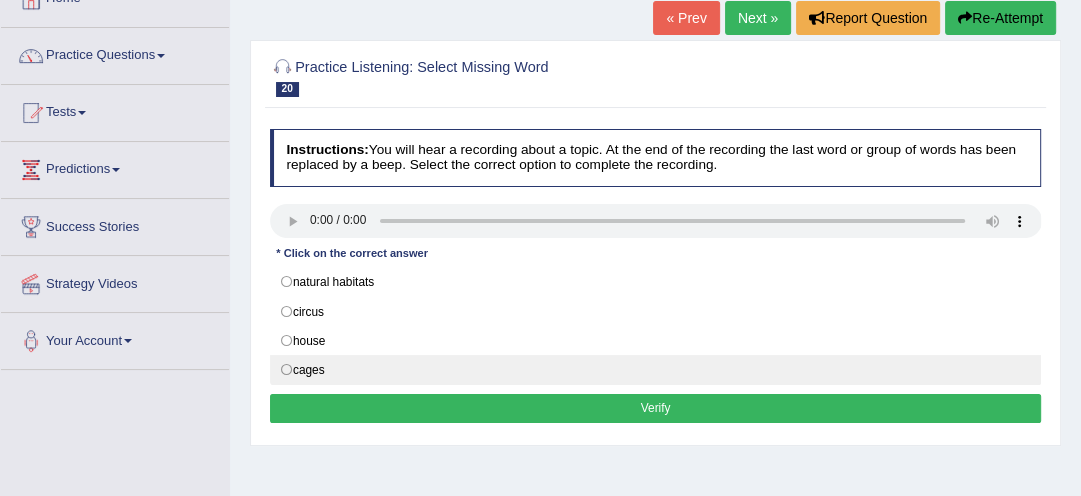 click on "cages" at bounding box center (656, 370) 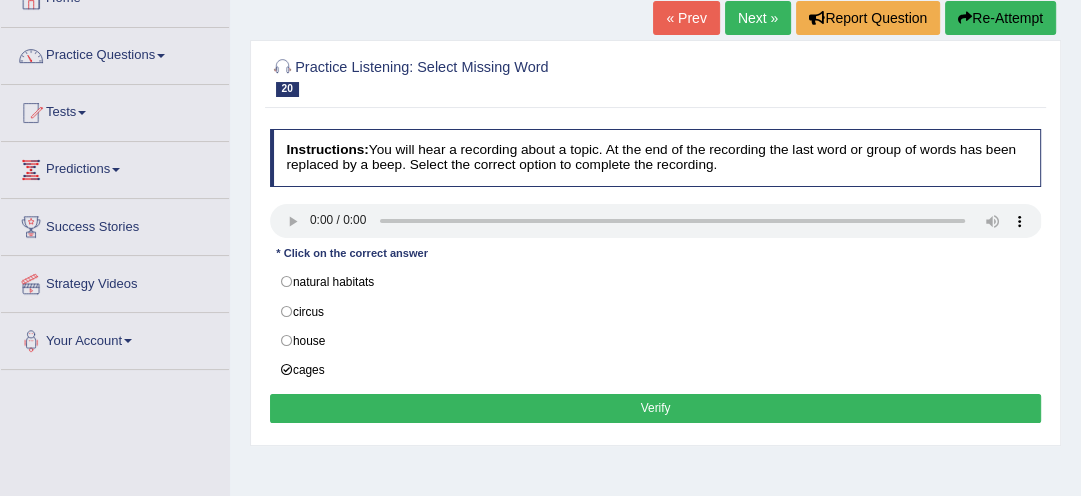 click on "Verify" at bounding box center [656, 408] 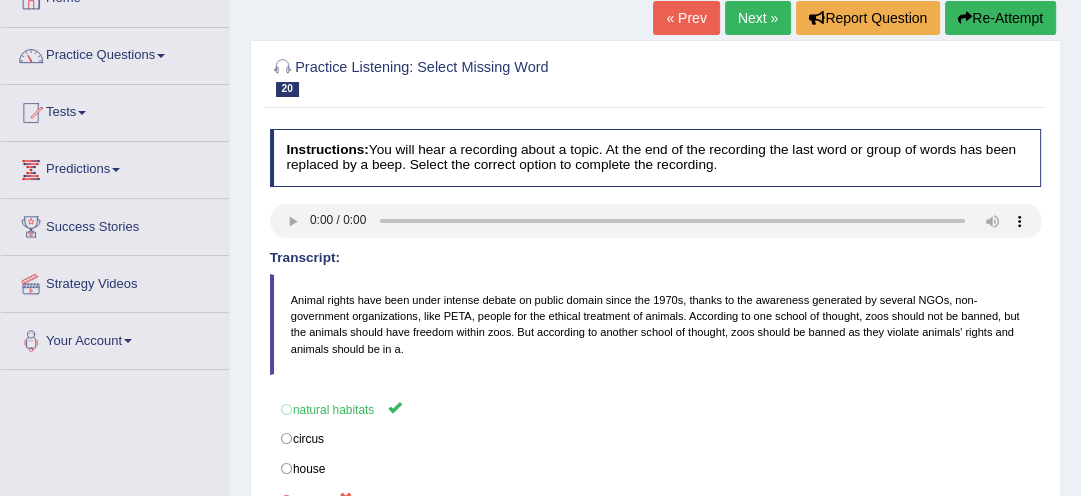 click on "Re-Attempt" at bounding box center [1000, 18] 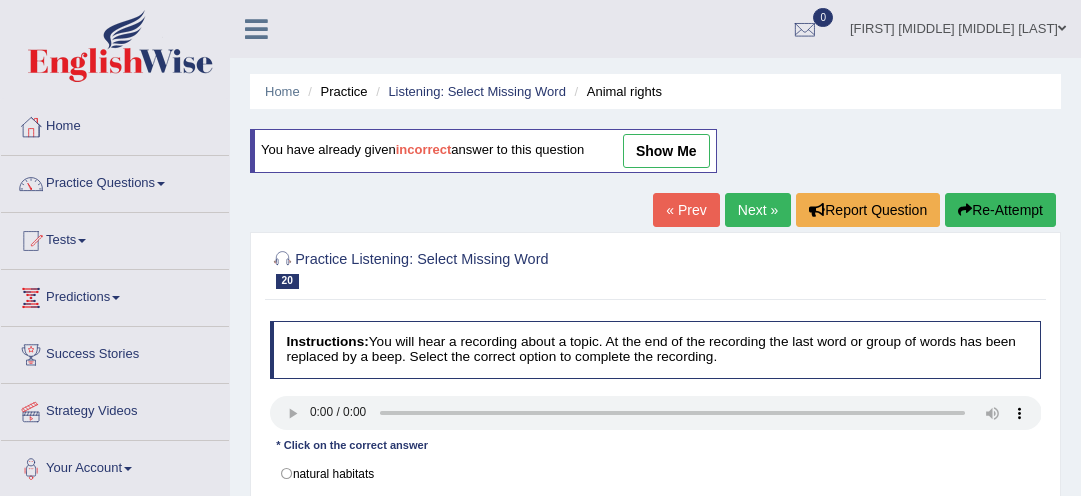 scroll, scrollTop: 128, scrollLeft: 0, axis: vertical 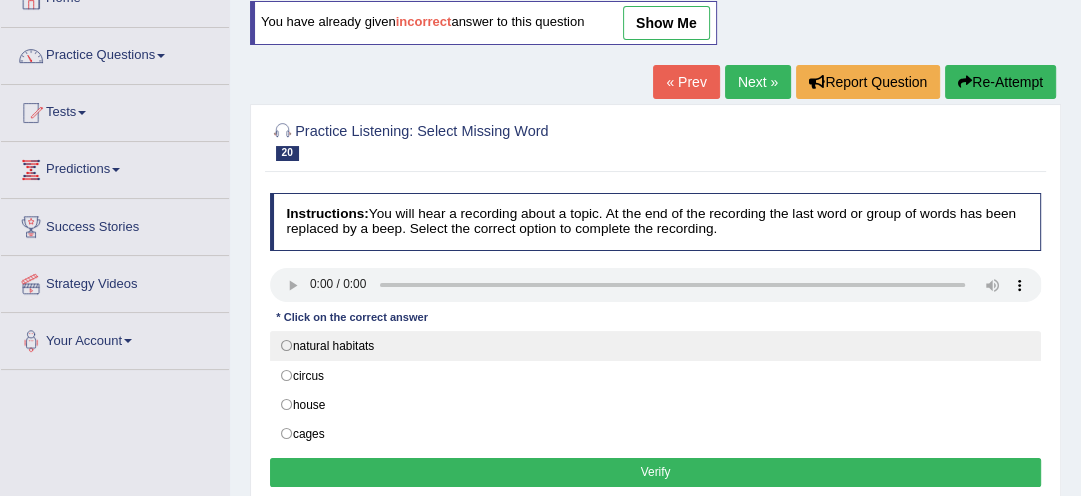 click on "natural  habitats" at bounding box center [656, 346] 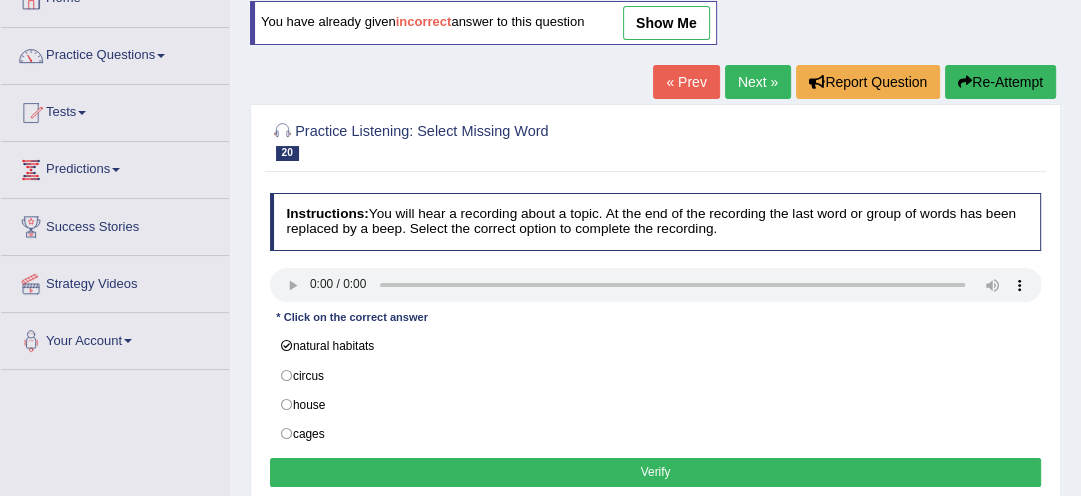 click on "Verify" at bounding box center (656, 472) 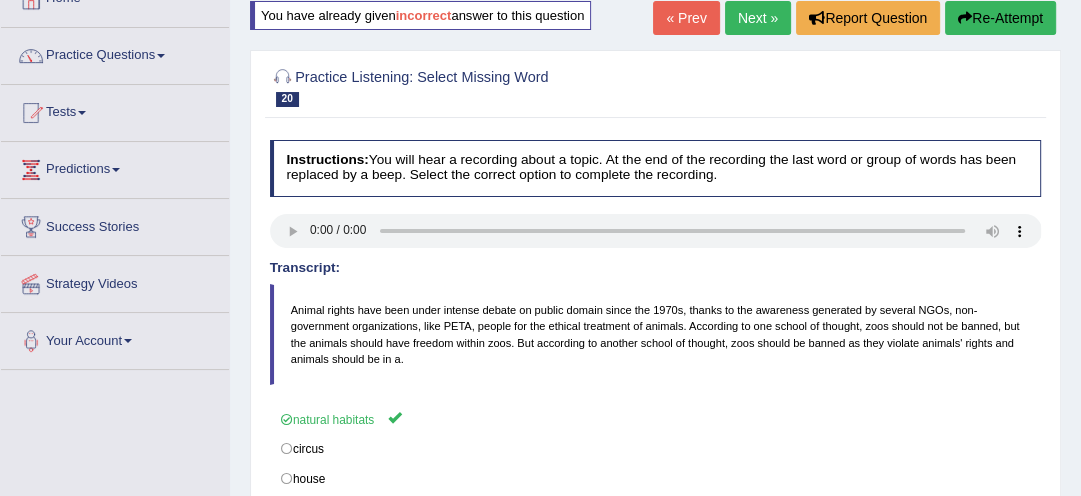 click on "Next »" at bounding box center (758, 18) 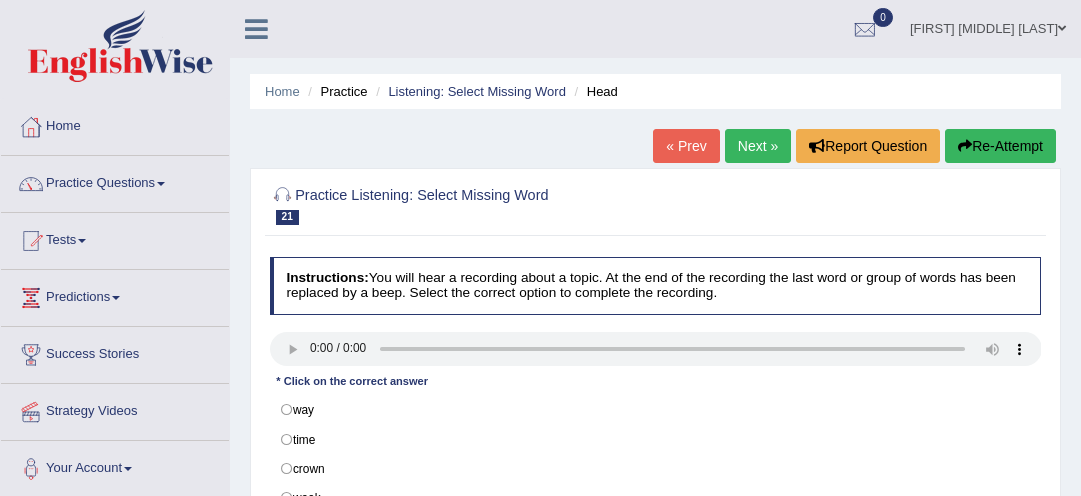 scroll, scrollTop: 0, scrollLeft: 0, axis: both 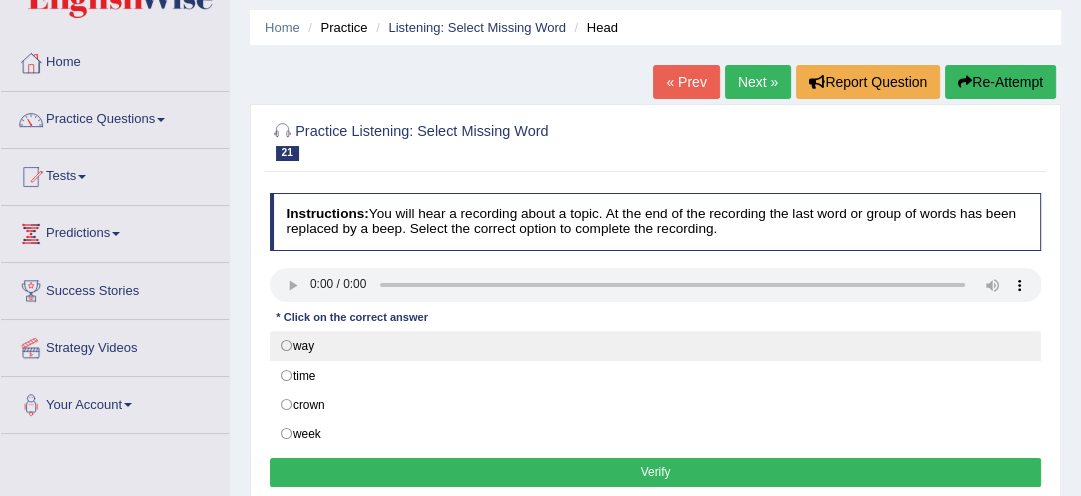 click on "way" at bounding box center (656, 346) 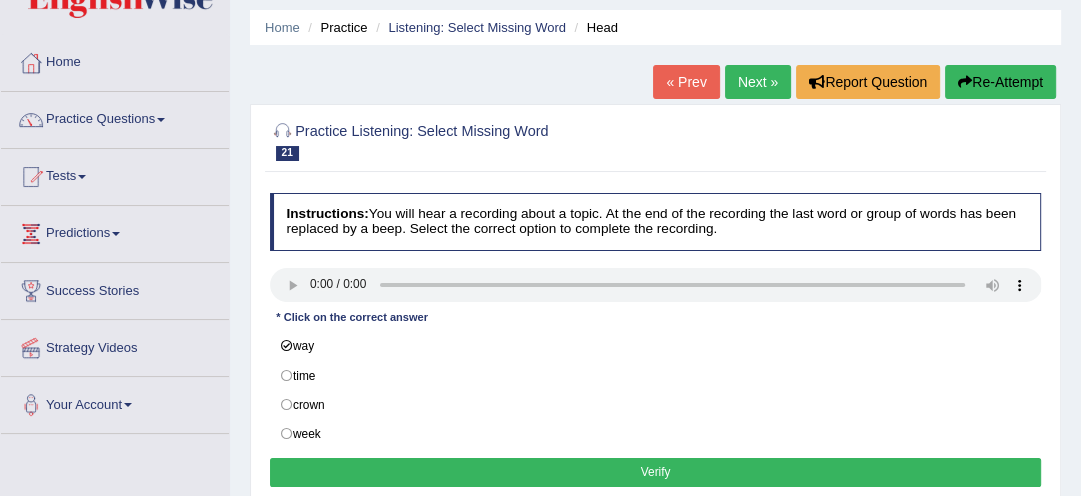 click on "Verify" at bounding box center [656, 472] 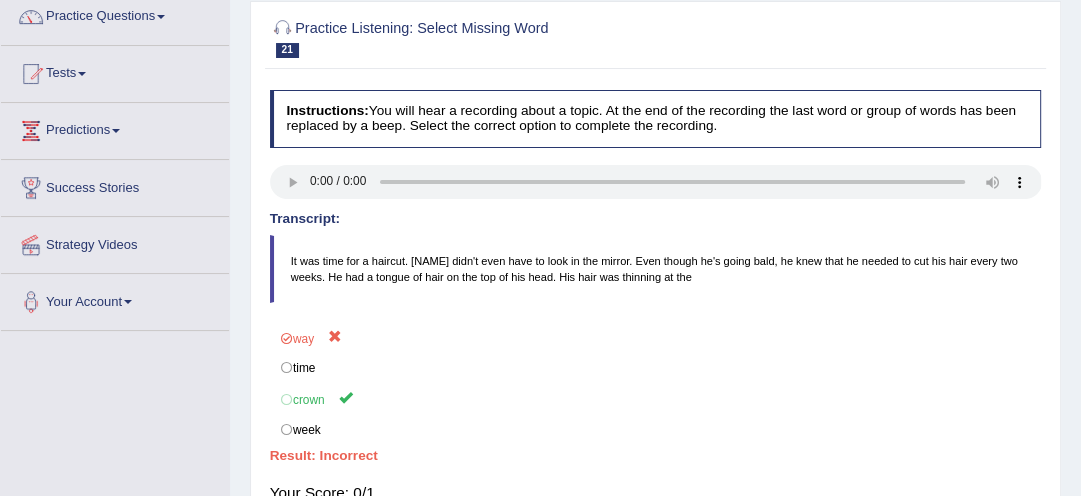 scroll, scrollTop: 192, scrollLeft: 0, axis: vertical 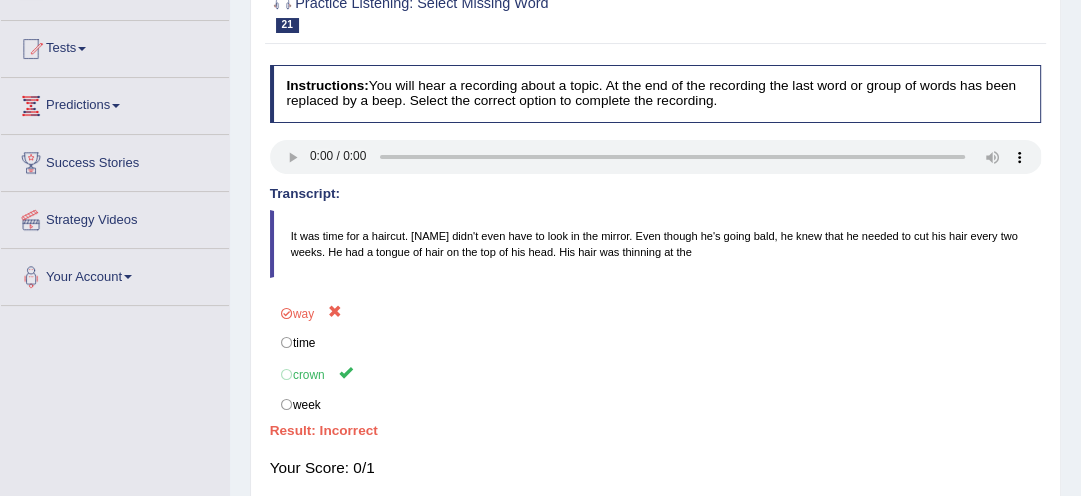 click at bounding box center (656, 12) 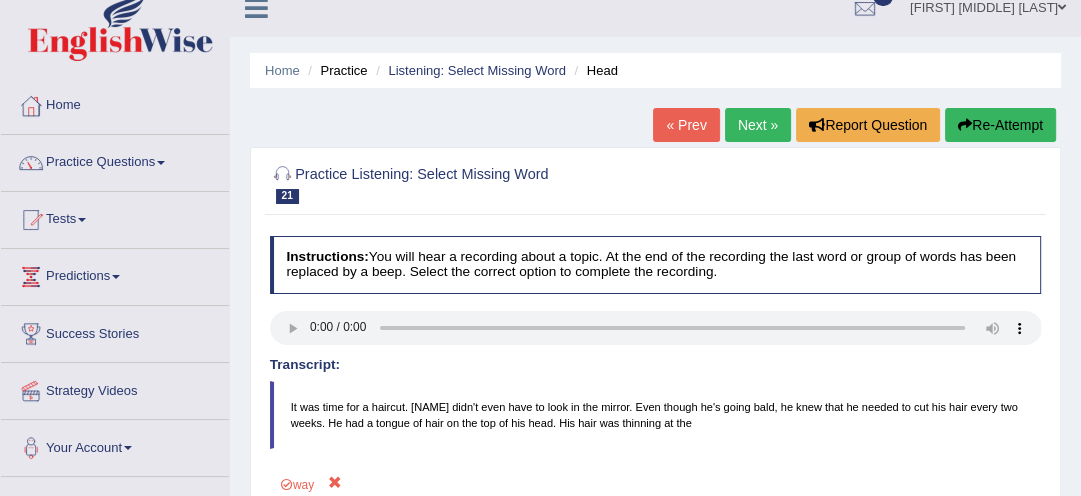 scroll, scrollTop: 0, scrollLeft: 0, axis: both 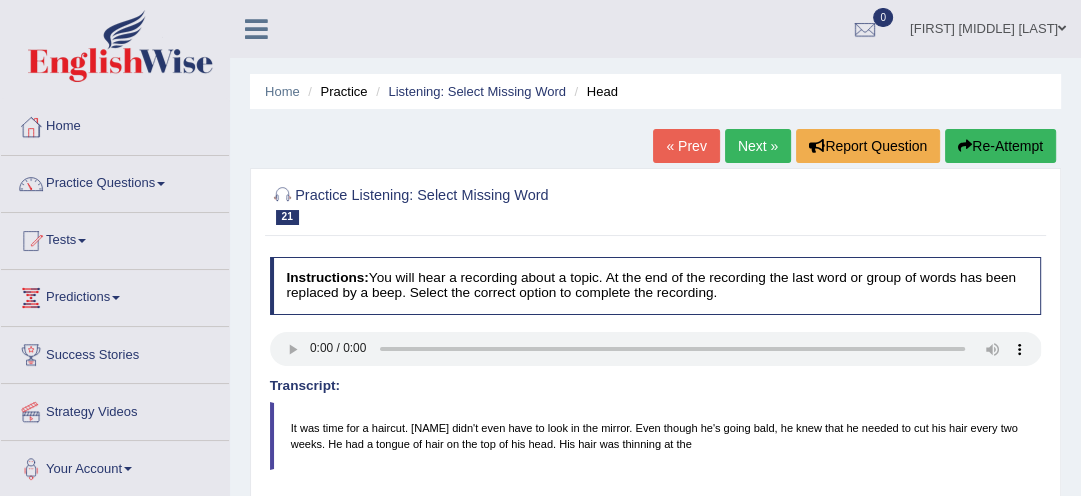 click on "Re-Attempt" at bounding box center [1000, 146] 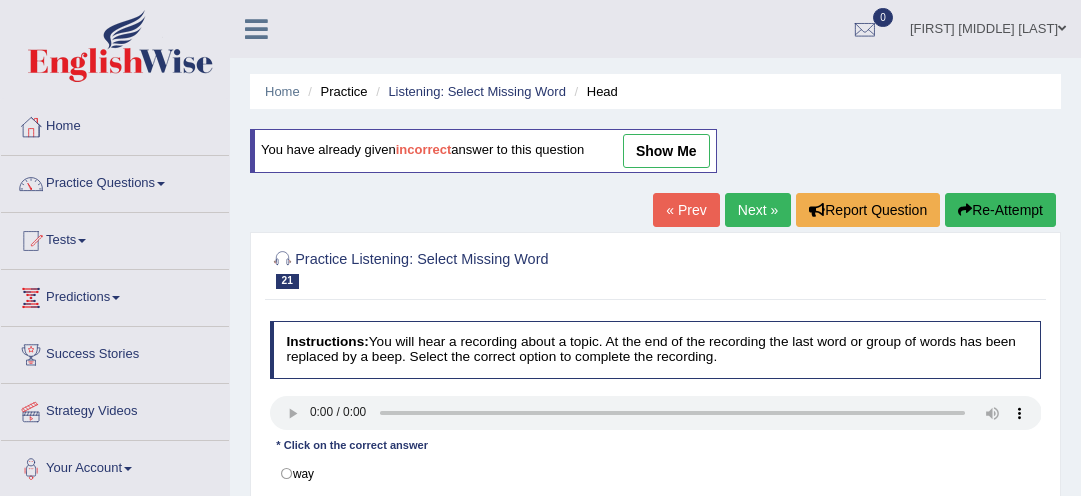 scroll, scrollTop: 0, scrollLeft: 0, axis: both 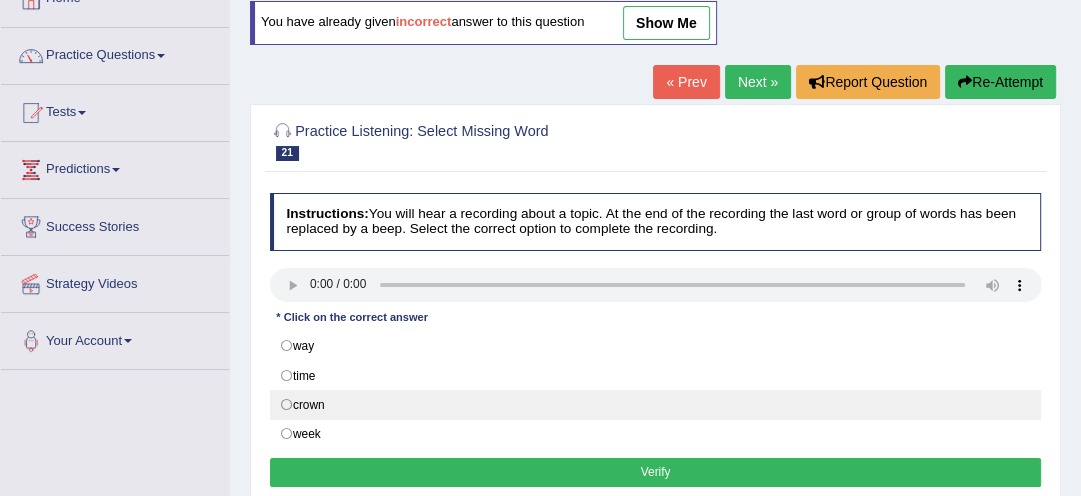 click on "crown" at bounding box center [656, 405] 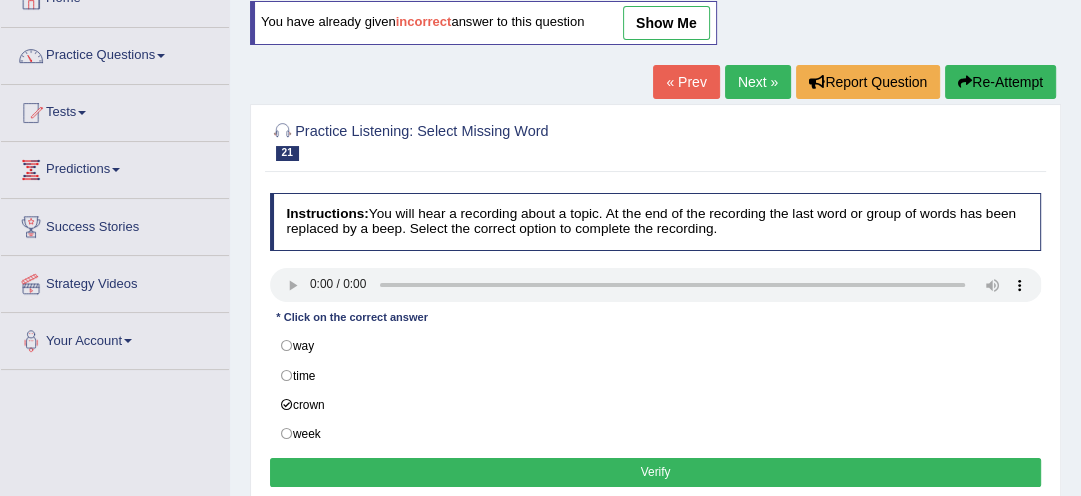 click on "Verify" at bounding box center (656, 472) 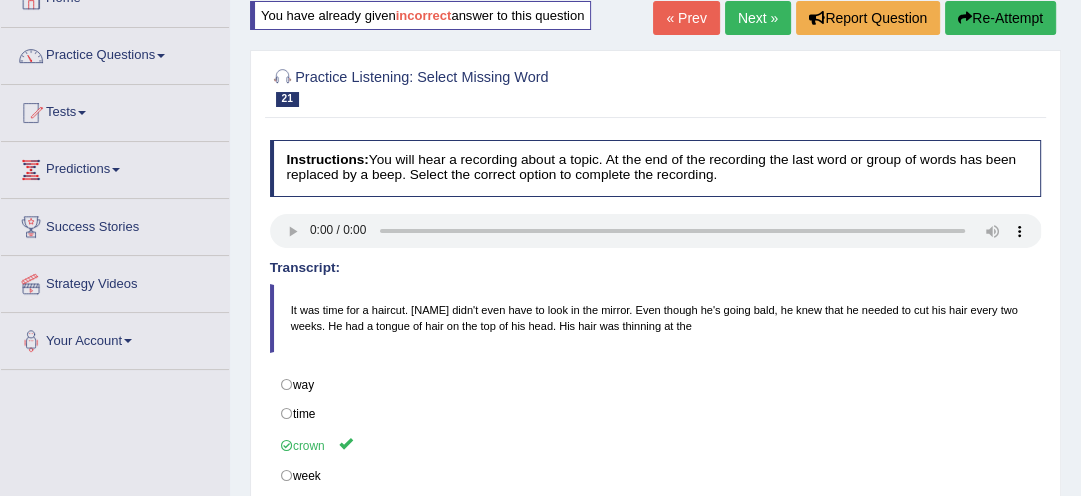click on "Next »" at bounding box center [758, 18] 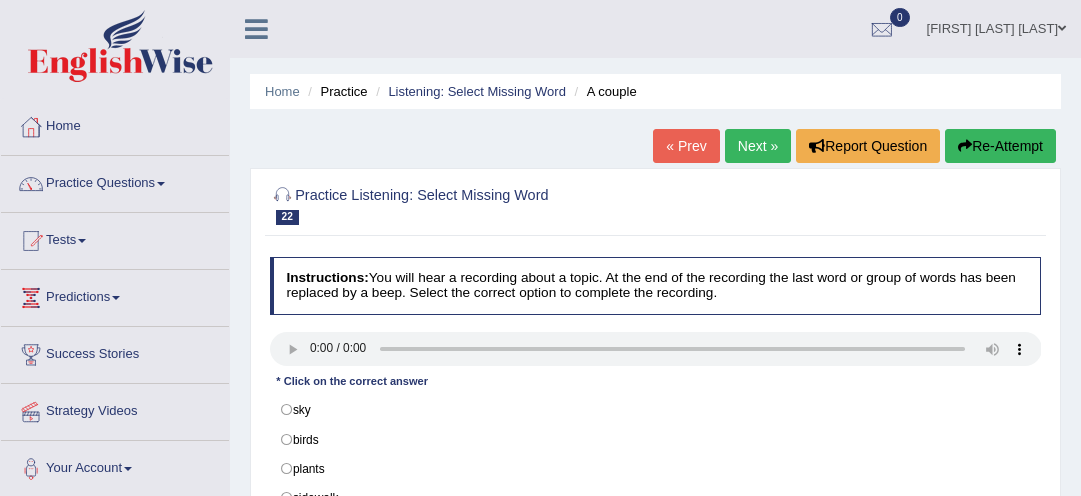 scroll, scrollTop: 0, scrollLeft: 0, axis: both 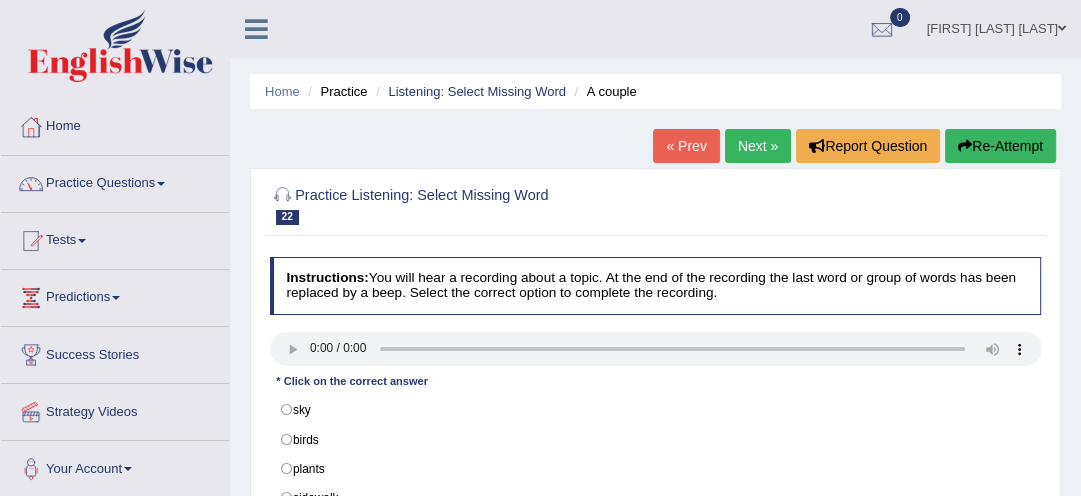 click on "Home
Practice
Listening: Select Missing Word
A couple
« Prev Next »  Report Question  Re-Attempt
Practice Listening: Select Missing Word
22
A couple
Instructions:  You will hear a recording about a topic. At the end of the recording the last word or group of words has been replaced by a beep. Select the correct option to complete the recording.
Transcript: It looked like rain. The sky was gray. It was almost noon, but the sun was hidden by a gray blanket. It was cool. There were no birds flying anywhere. A couple of birds sat on the telephone wire. Bob was standing outside talking to Bill. They both had their hands in their pockets. They knew that it was probably going to rain shortly. A sudden breeze blew some leaves off a tree onto the * Click on the correct answer  sky  birds  plants  sidewalk Result:  Verify" at bounding box center (655, 500) 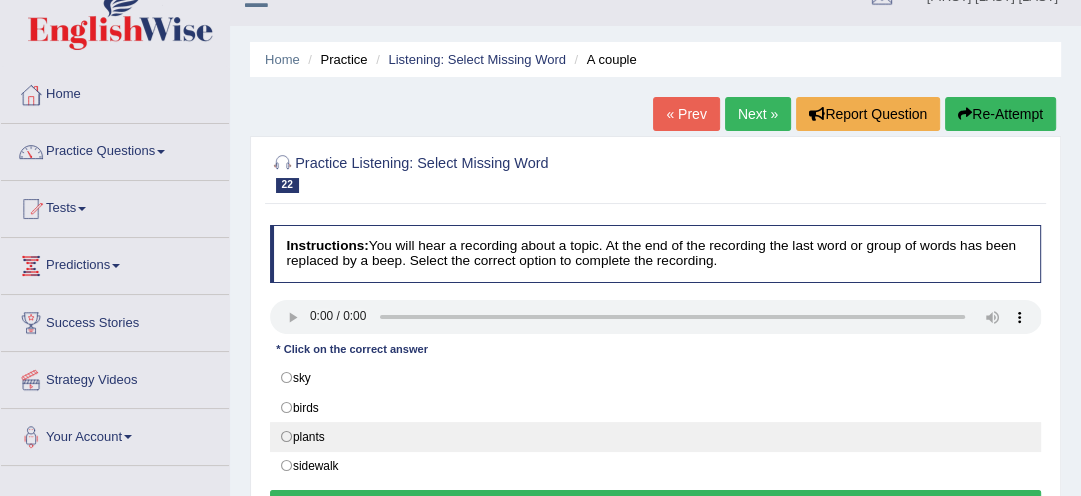 click on "plants" at bounding box center (656, 437) 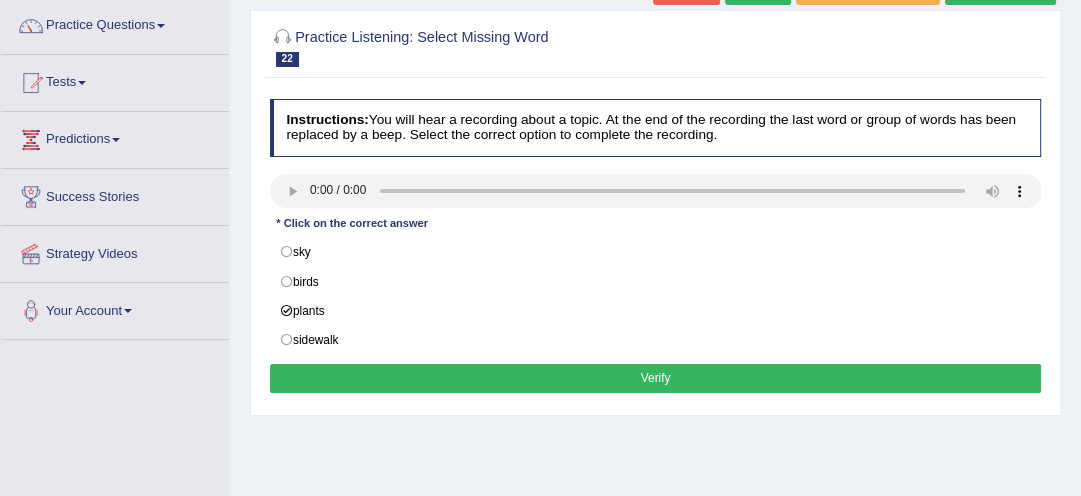 scroll, scrollTop: 160, scrollLeft: 0, axis: vertical 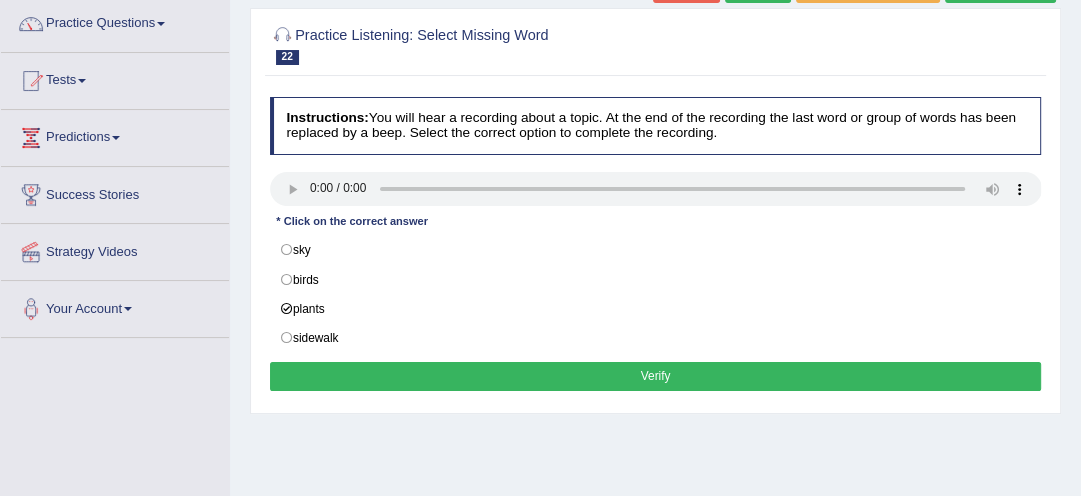click on "Verify" at bounding box center (656, 376) 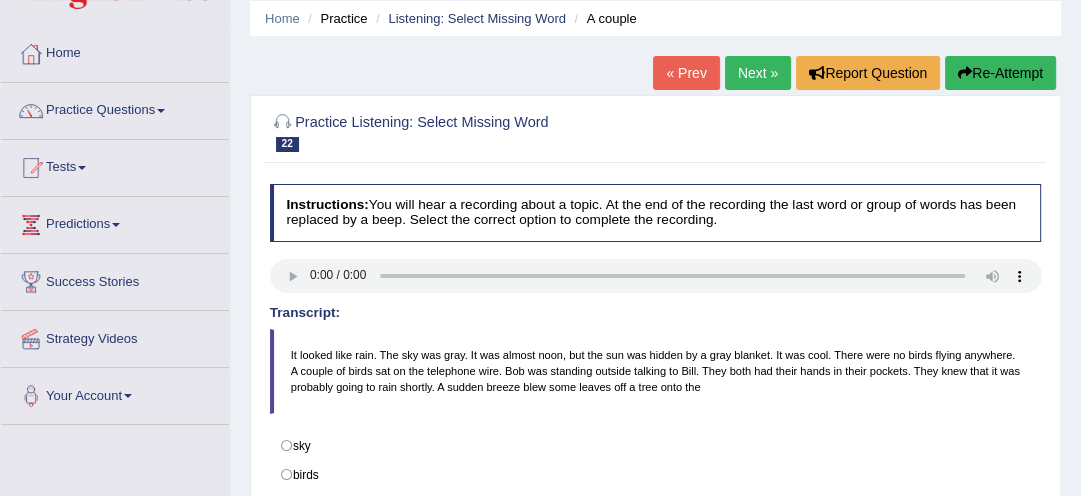 scroll, scrollTop: 64, scrollLeft: 0, axis: vertical 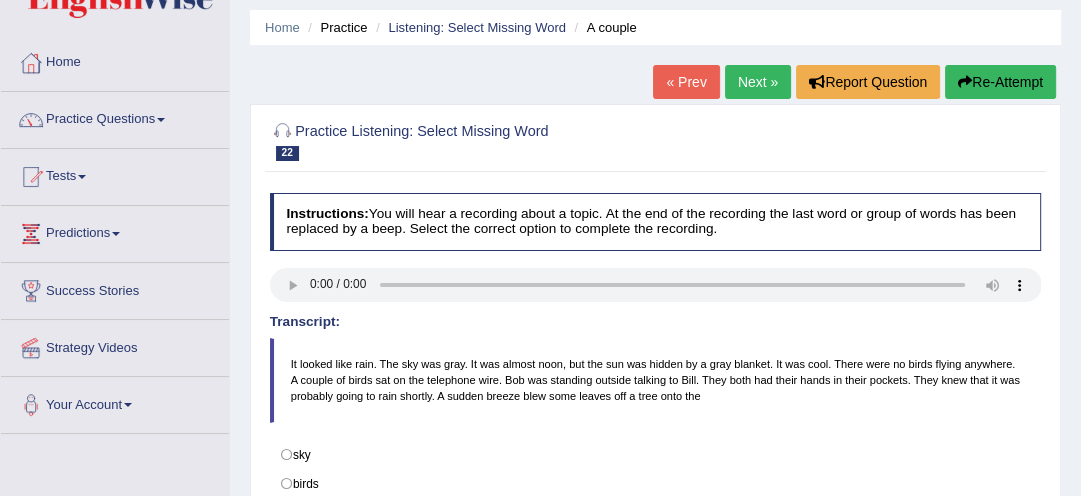 click on "Re-Attempt" at bounding box center (1000, 82) 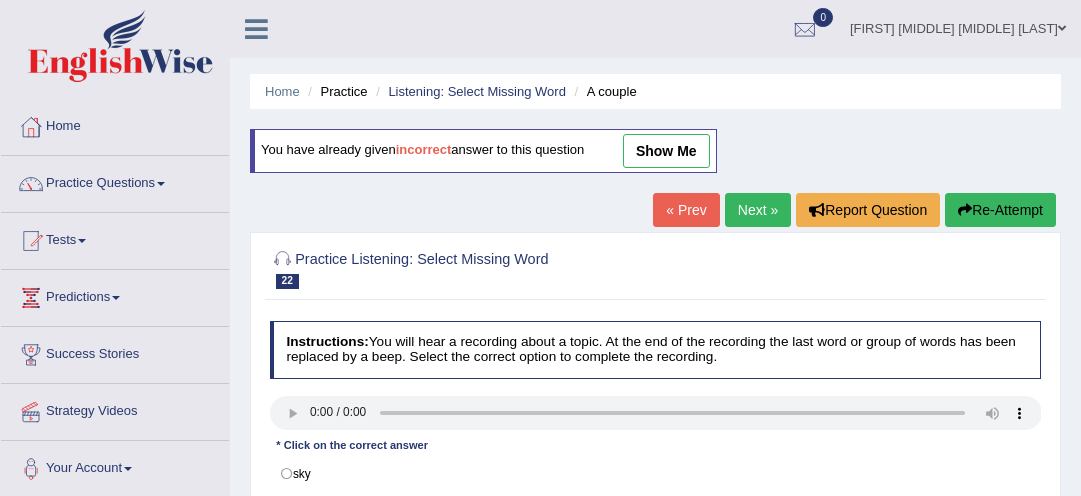scroll, scrollTop: 64, scrollLeft: 0, axis: vertical 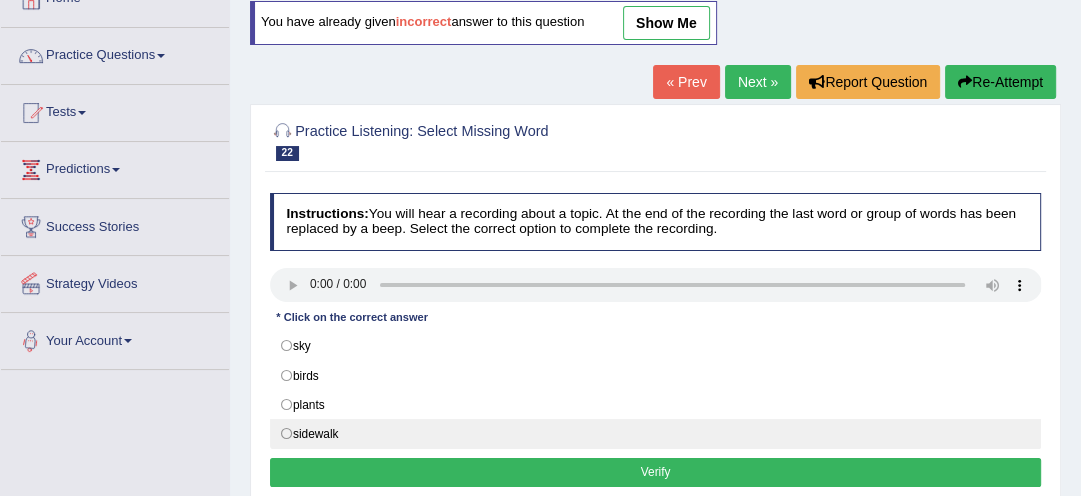 click on "sidewalk" at bounding box center [656, 434] 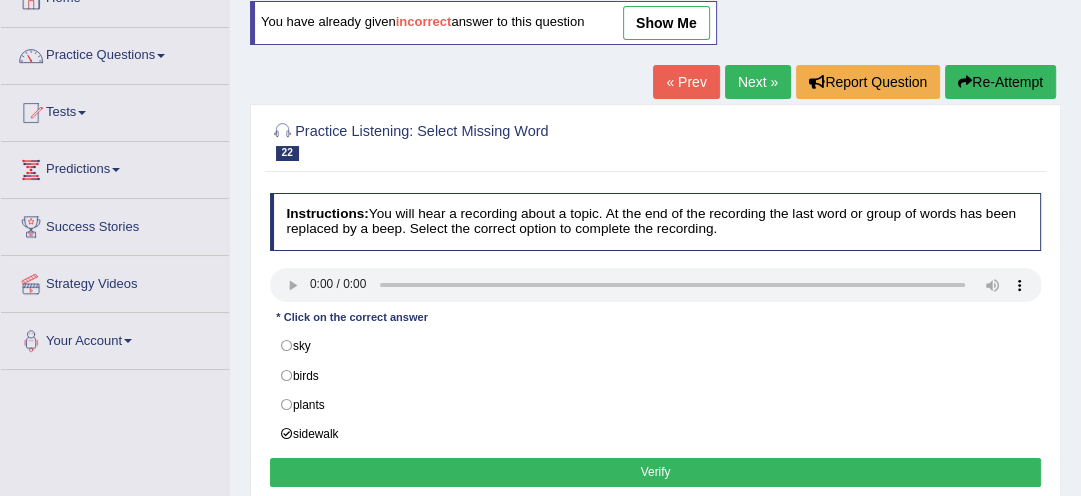 click on "Verify" at bounding box center (656, 472) 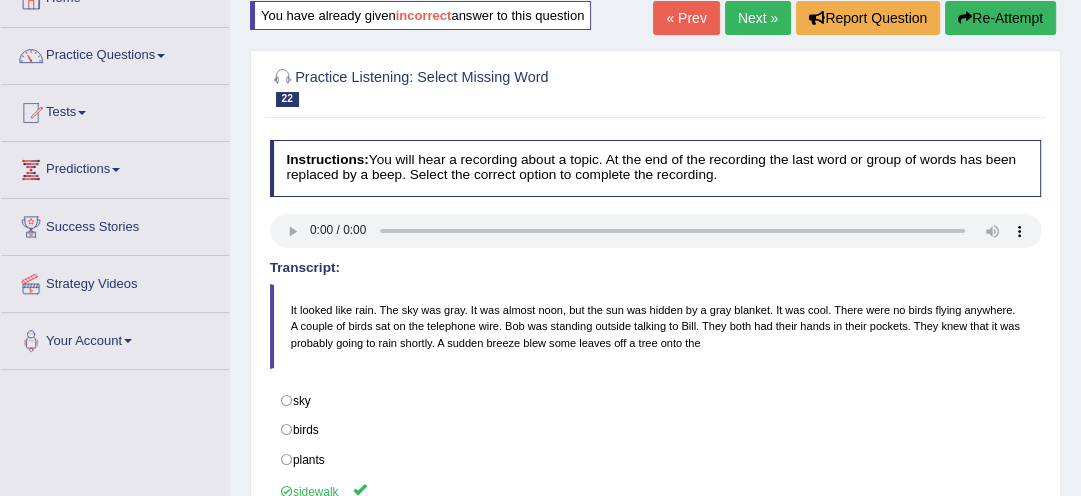 drag, startPoint x: 776, startPoint y: 371, endPoint x: 766, endPoint y: 338, distance: 34.48188 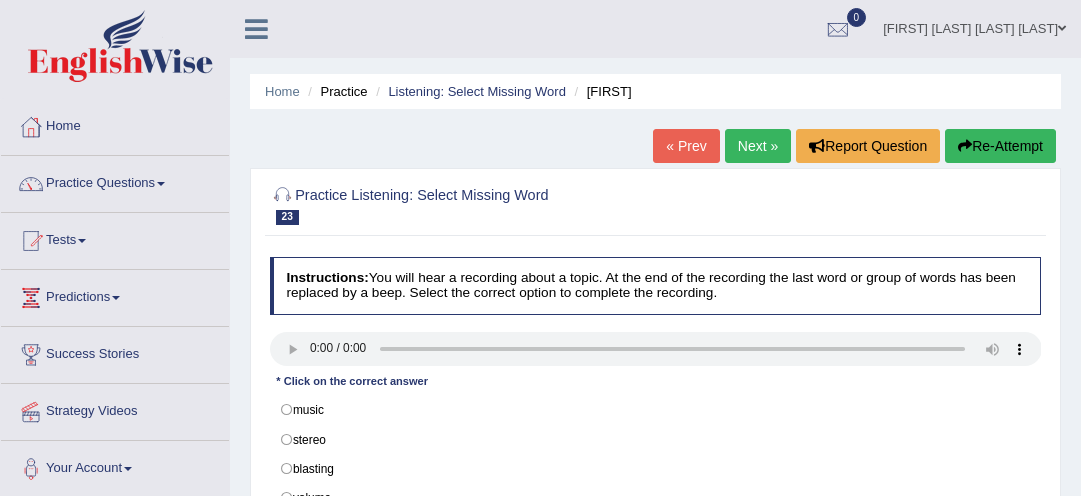 scroll, scrollTop: 0, scrollLeft: 0, axis: both 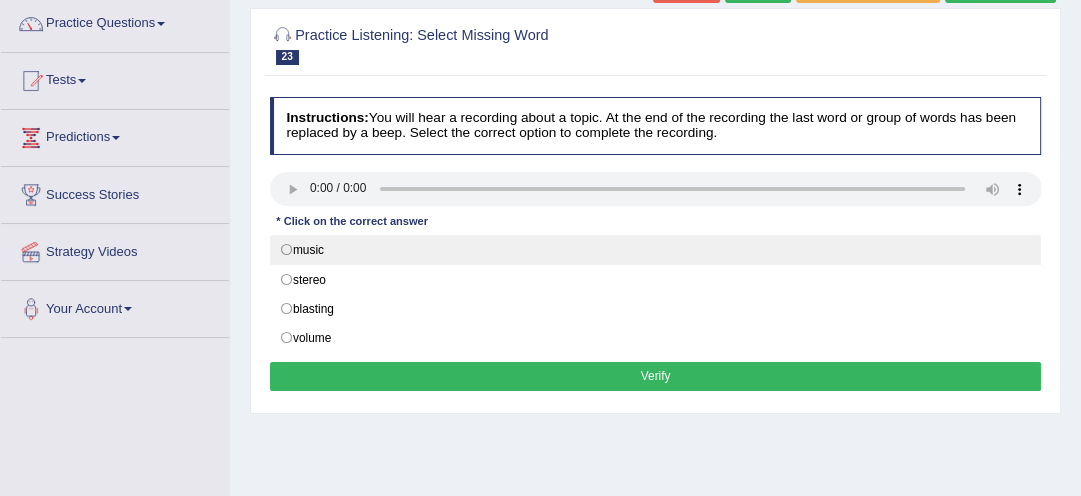 click on "music" at bounding box center (656, 250) 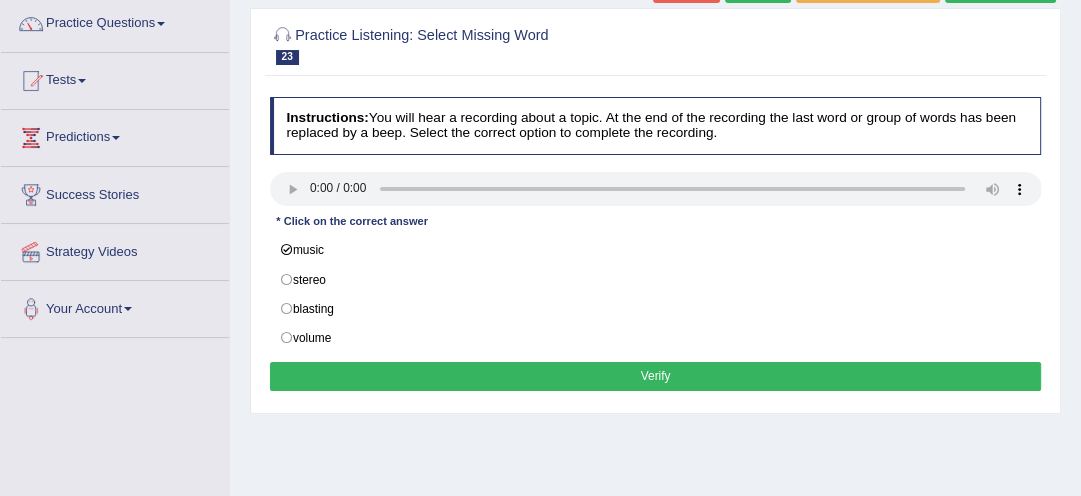 click on "Verify" at bounding box center (656, 376) 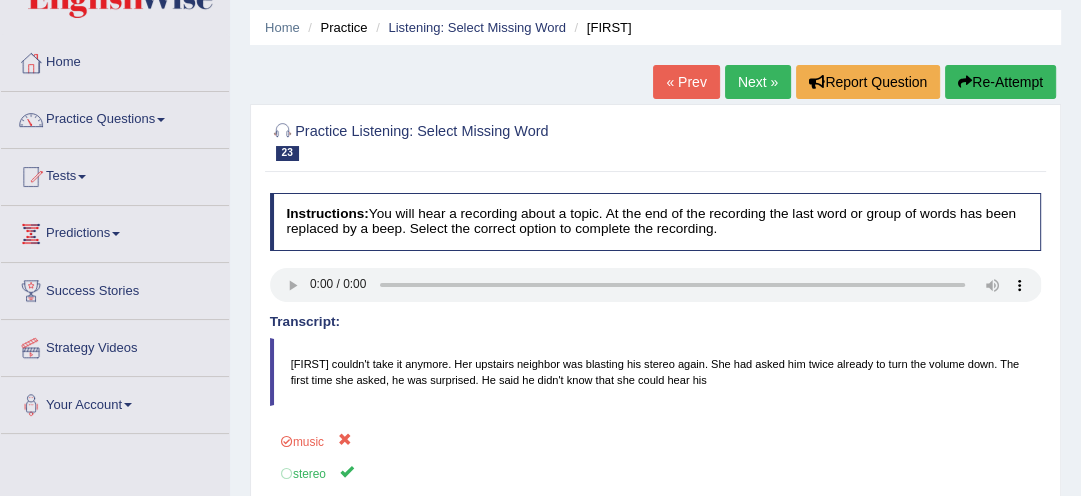 scroll, scrollTop: 64, scrollLeft: 0, axis: vertical 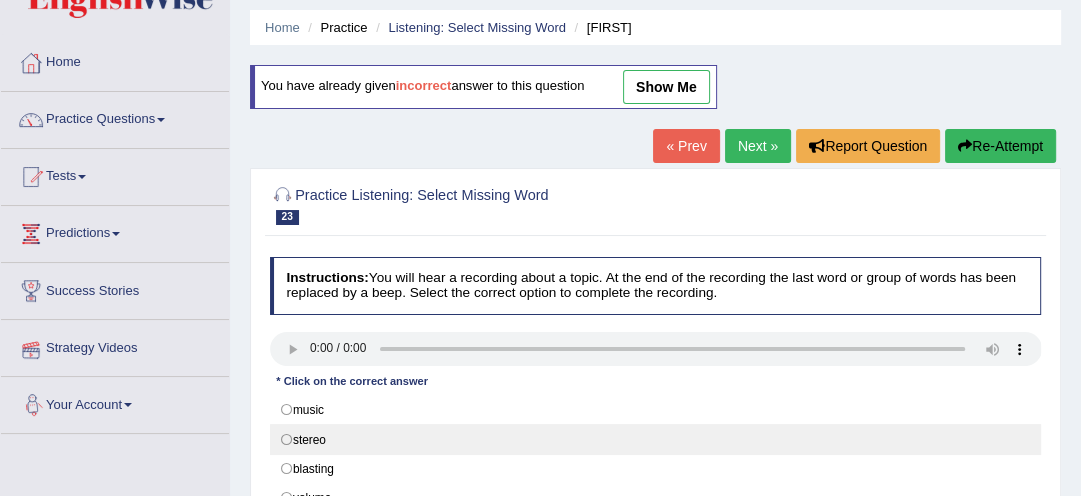 click on "stereo" at bounding box center [656, 439] 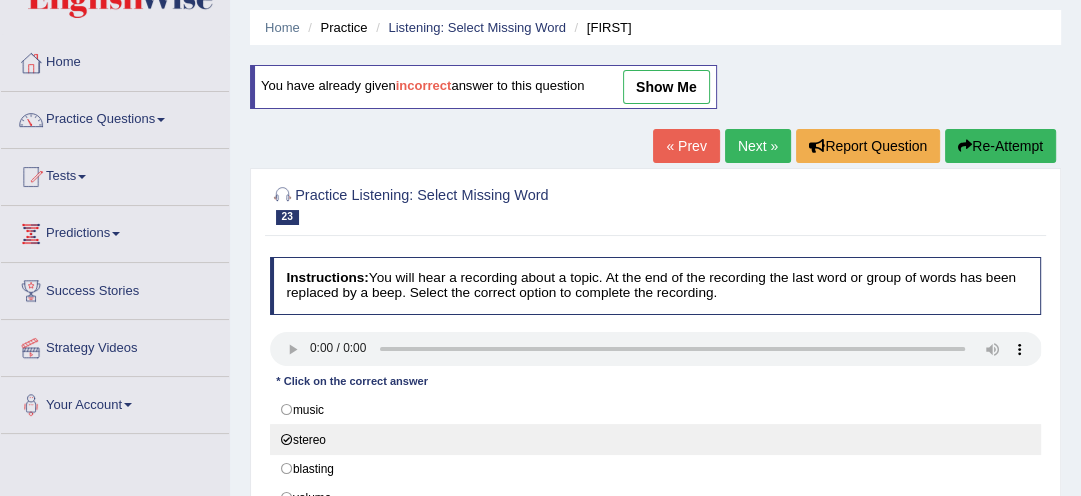radio on "true" 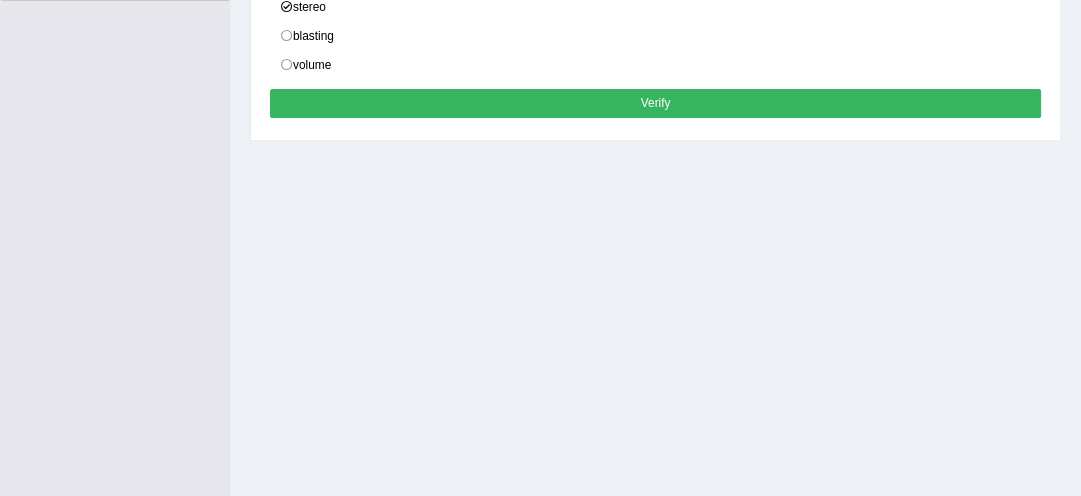 scroll, scrollTop: 554, scrollLeft: 0, axis: vertical 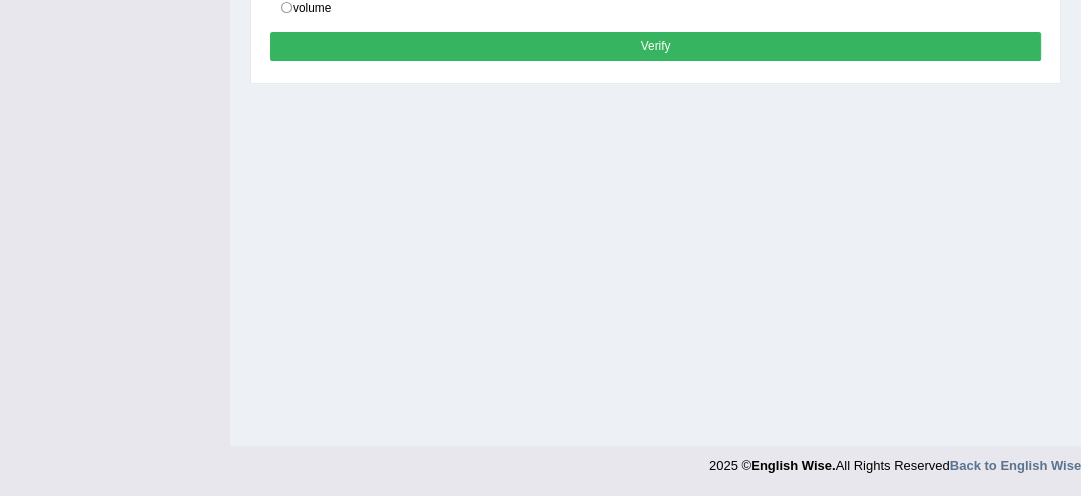 click on "Home
Practice
Listening: Select Missing Word
Barbara
You have already given  incorrect  answer to this question
show me
« Prev Next »  Report Question  Re-Attempt
Practice Listening: Select Missing Word
23
Barbara
Instructions:  You will hear a recording about a topic. At the end of the recording the last word or group of words has been replaced by a beep. Select the correct option to complete the recording.
Transcript: Barbara couldn't take it anymore. Her upstairs neighbor was blasting his stereo again. She had asked him twice already to turn the volume down. The first time she asked, he was surprised. He said he didn't know that she could hear his * Click on the correct answer  music  stereo  blasting  volume Result:  Verify" at bounding box center (655, -54) 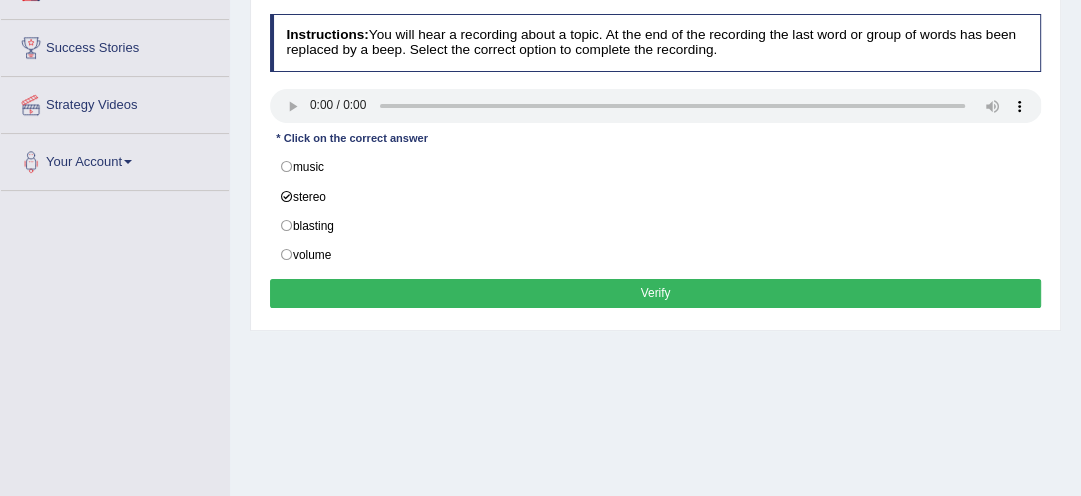 scroll, scrollTop: 298, scrollLeft: 0, axis: vertical 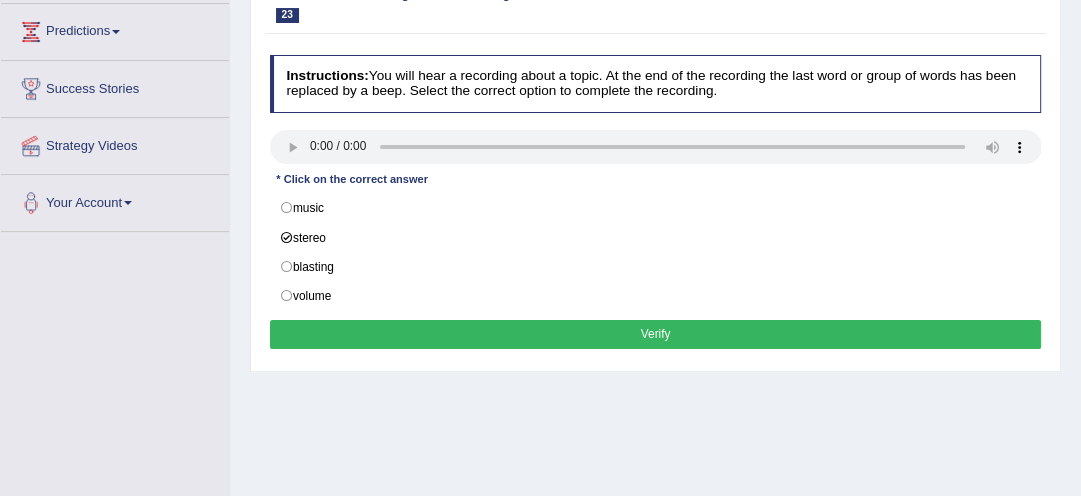 click on "Verify" at bounding box center [656, 334] 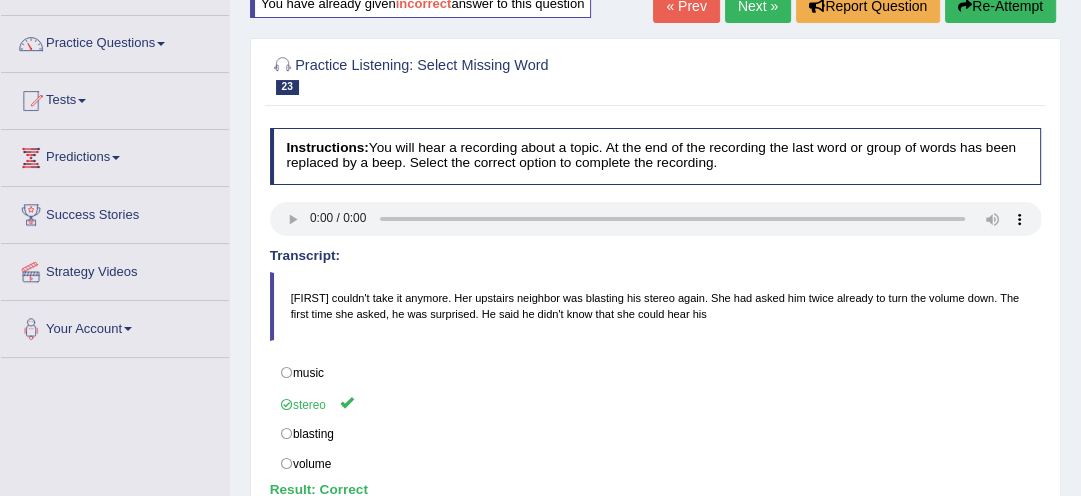 scroll, scrollTop: 138, scrollLeft: 0, axis: vertical 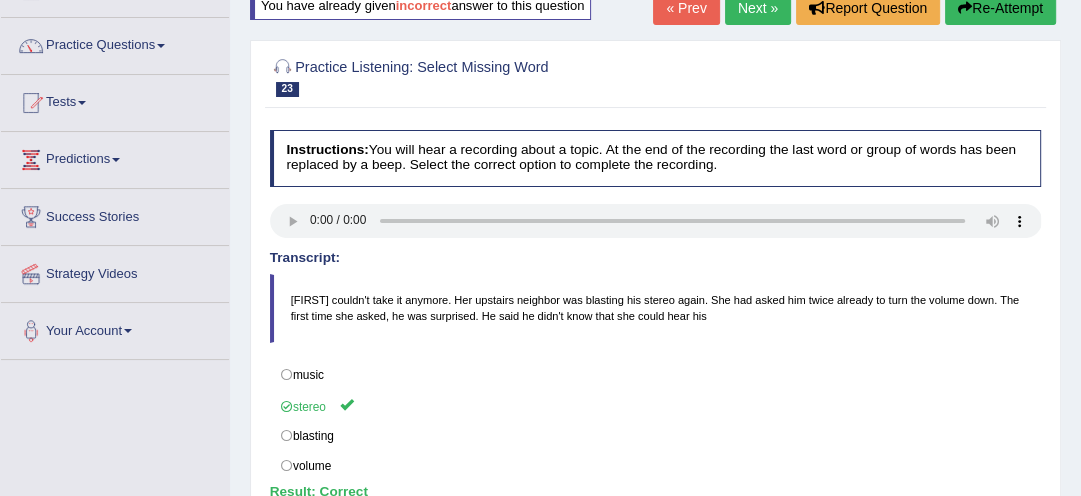 drag, startPoint x: 775, startPoint y: 77, endPoint x: 761, endPoint y: 31, distance: 48.08326 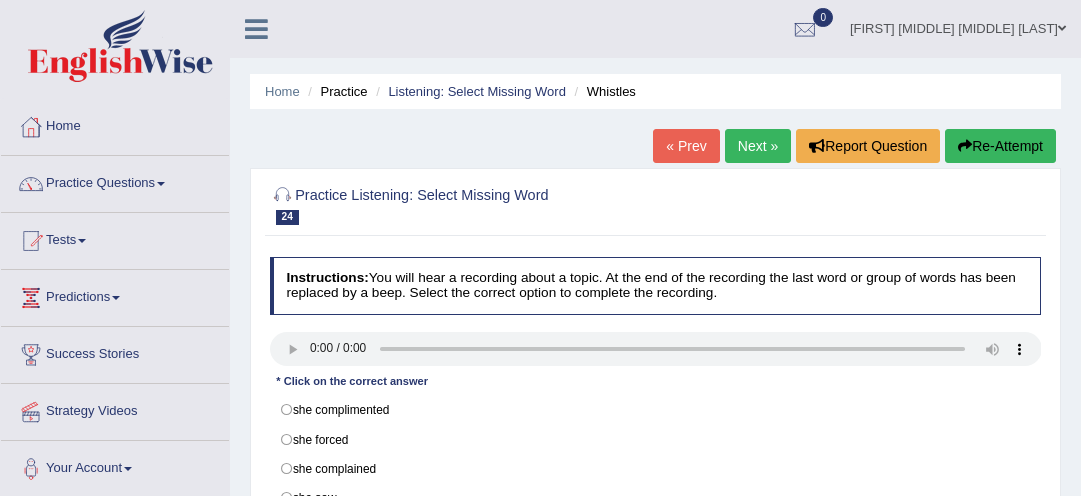 scroll, scrollTop: 0, scrollLeft: 0, axis: both 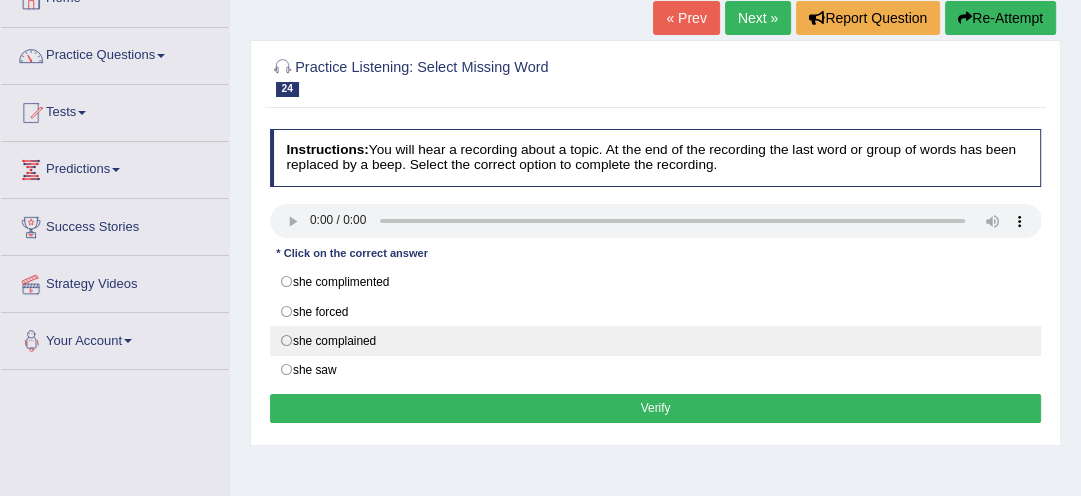 click on "she  complained" at bounding box center (656, 341) 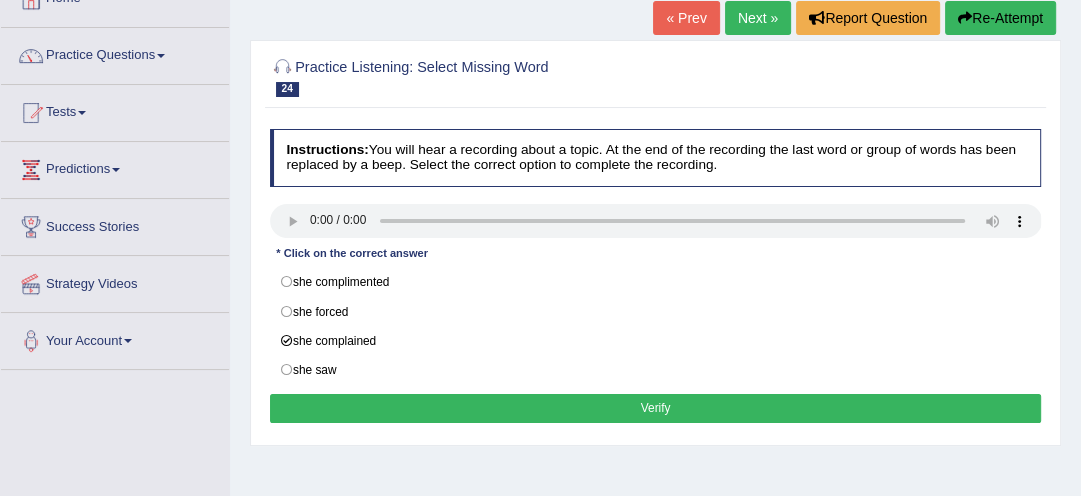 click on "Verify" at bounding box center (656, 408) 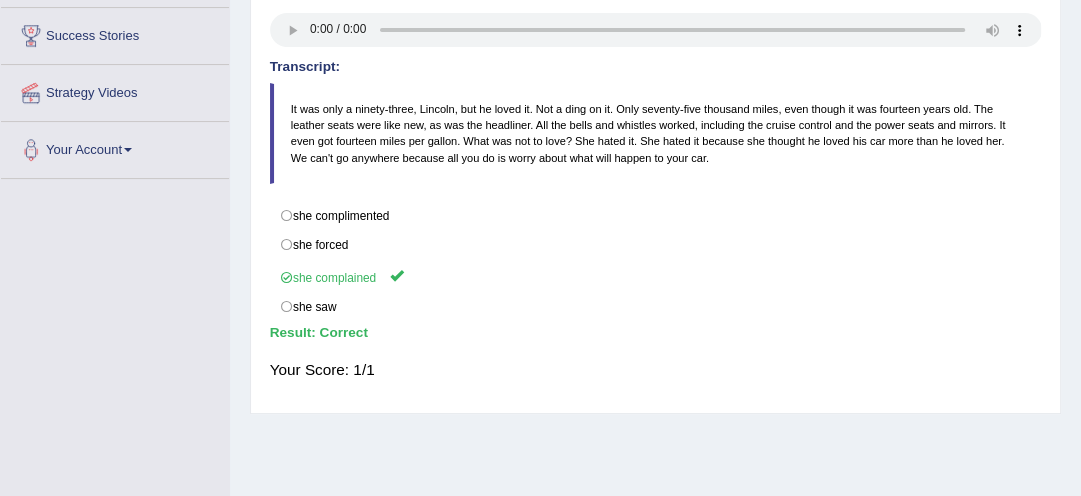 scroll, scrollTop: 320, scrollLeft: 0, axis: vertical 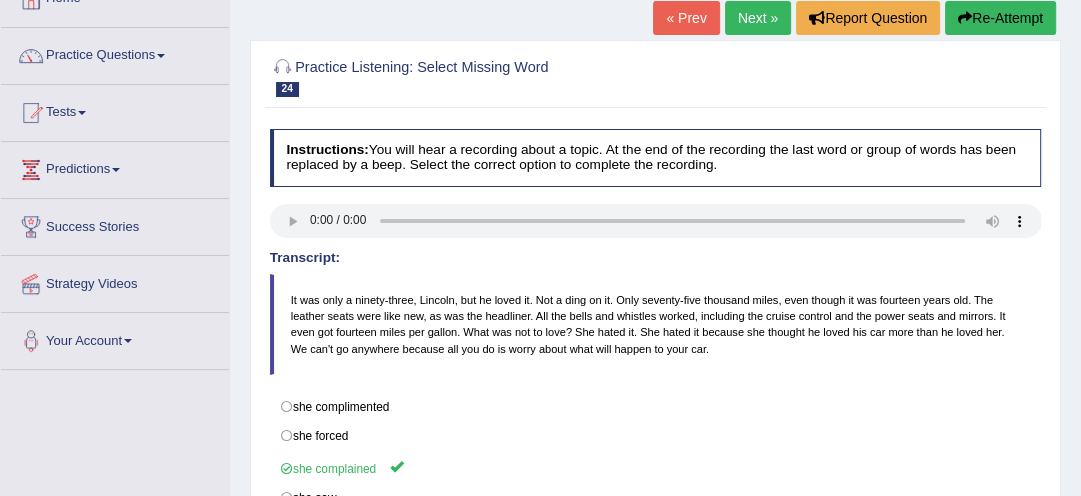 click on "Next »" at bounding box center (758, 18) 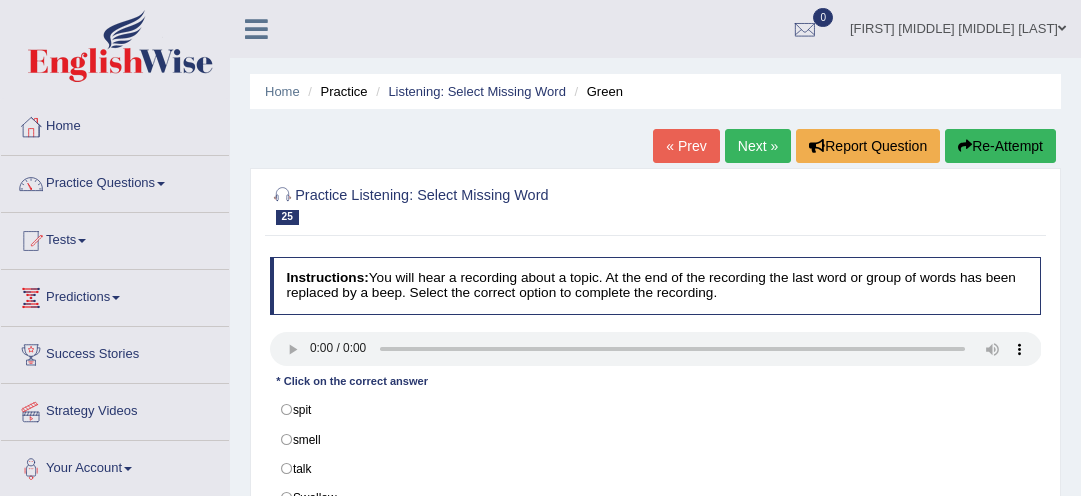 scroll, scrollTop: 0, scrollLeft: 0, axis: both 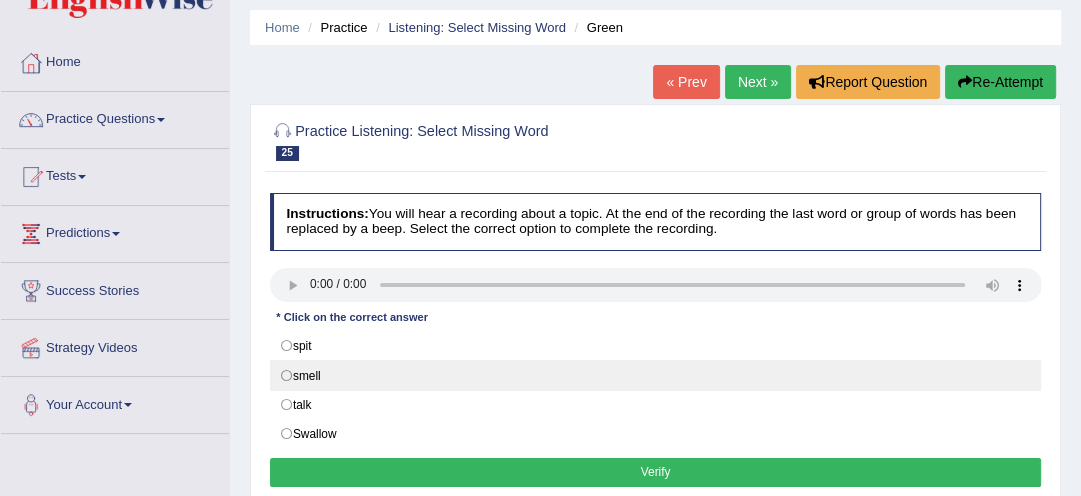 click on "smell" at bounding box center (656, 375) 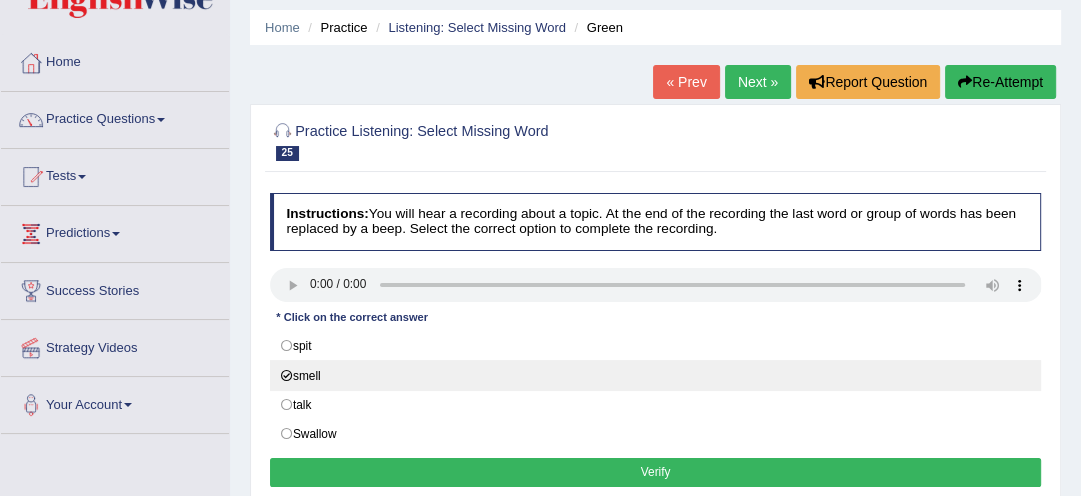 click on "smell" at bounding box center [656, 375] 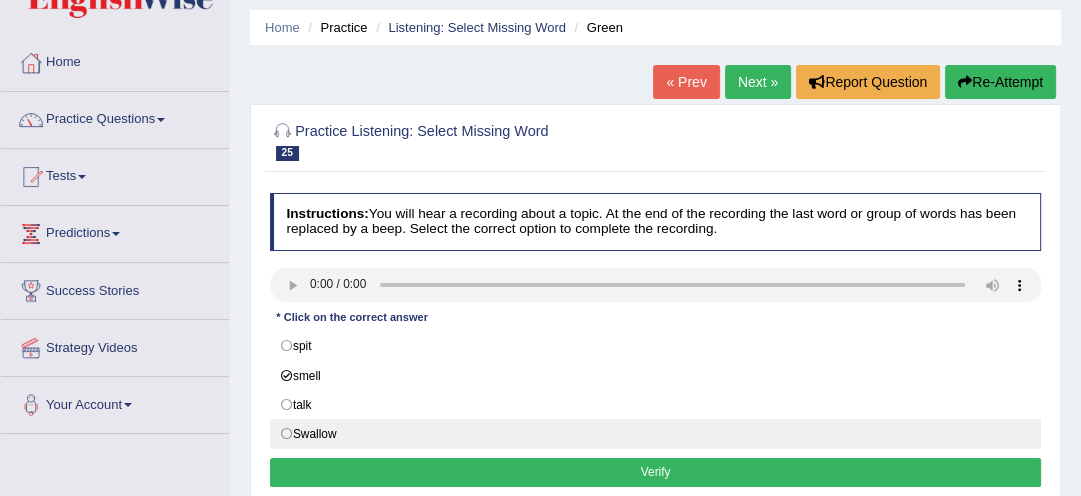click on "Swallow" at bounding box center (656, 434) 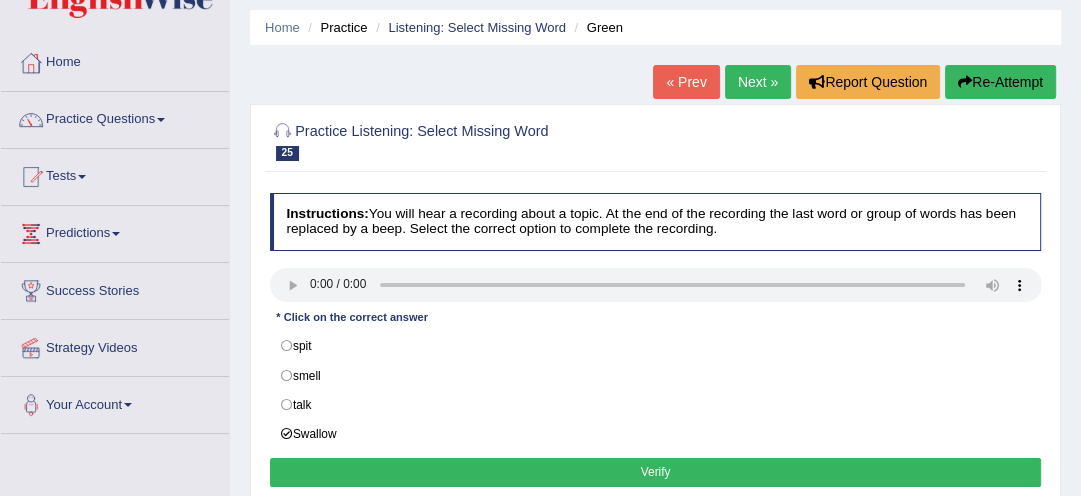 click on "Verify" at bounding box center (656, 472) 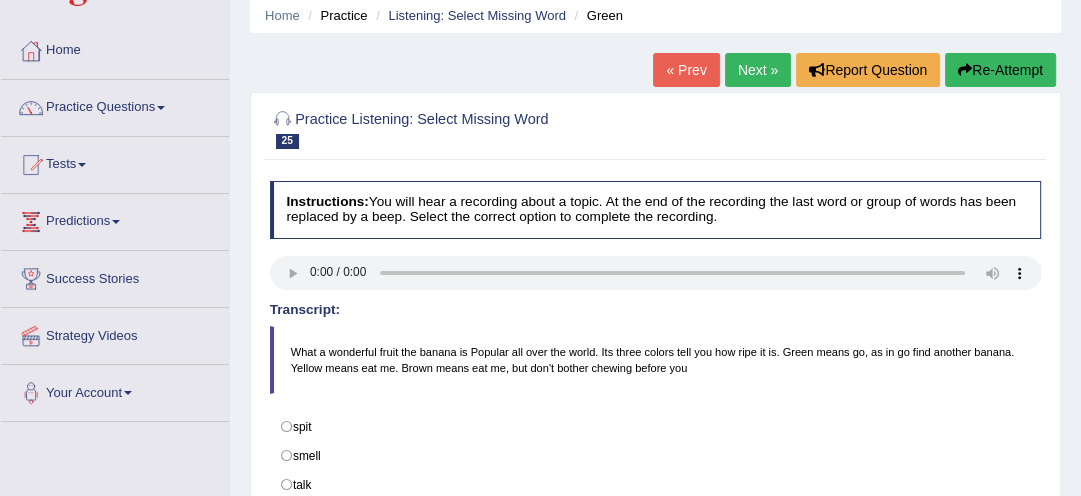 scroll, scrollTop: 53, scrollLeft: 0, axis: vertical 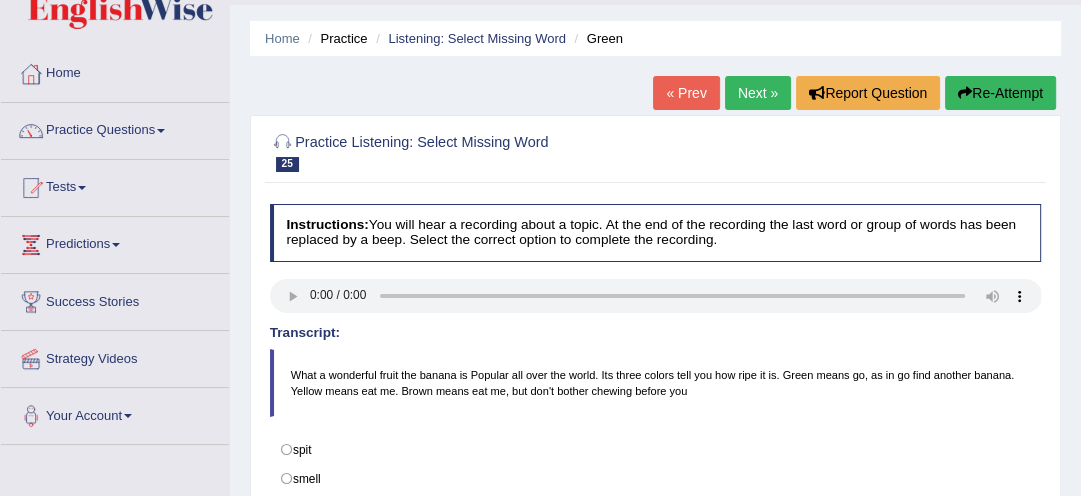 click on "« Prev Next »  Report Question  Re-Attempt" at bounding box center [857, 95] 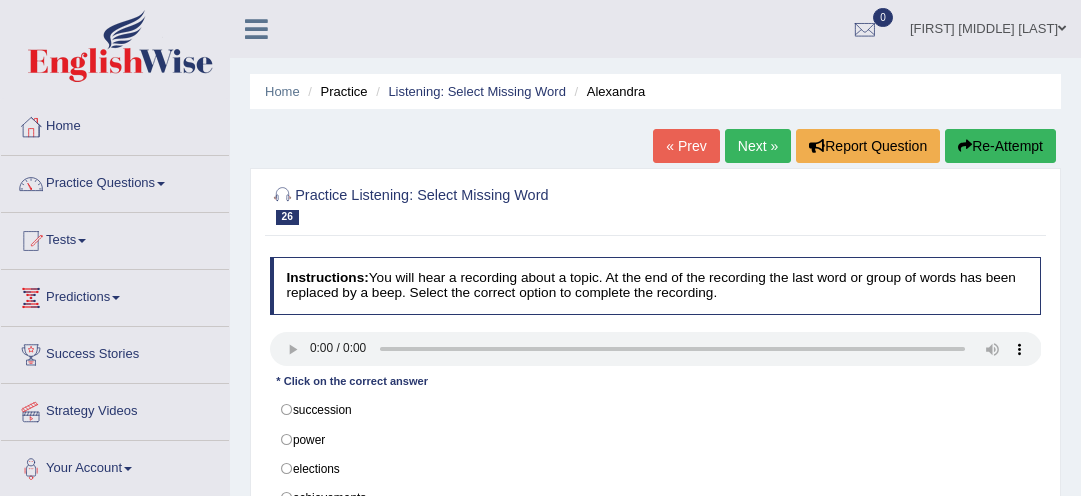 scroll, scrollTop: 0, scrollLeft: 0, axis: both 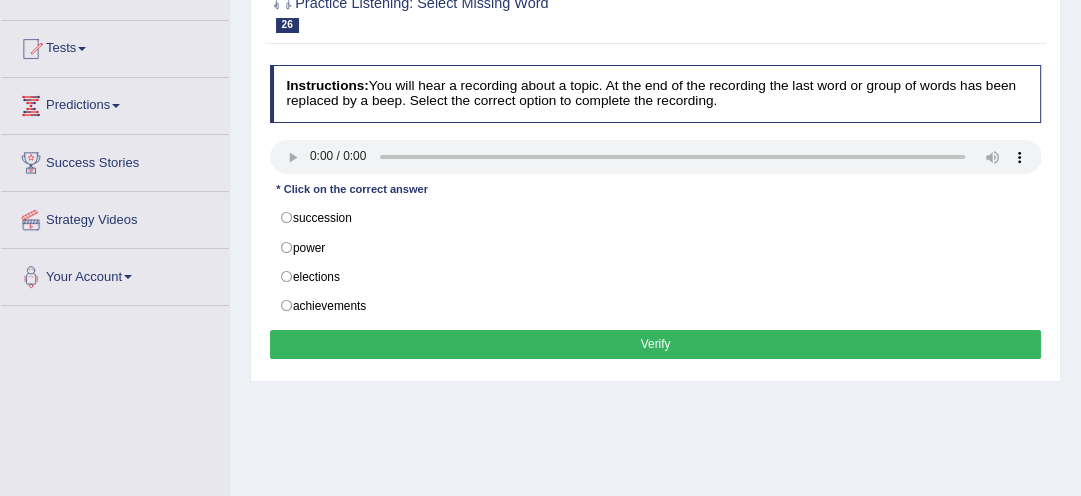 click at bounding box center (656, 159) 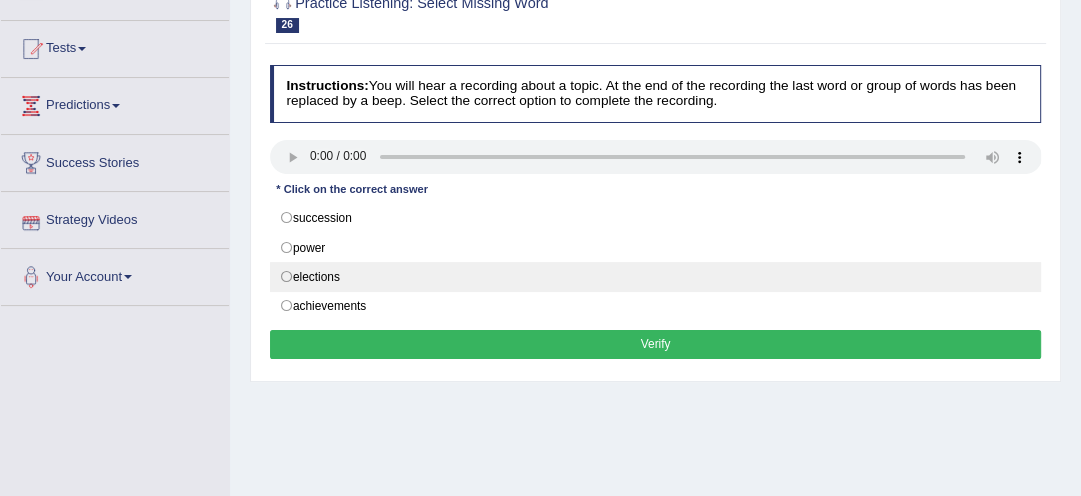 click on "elections" at bounding box center [656, 277] 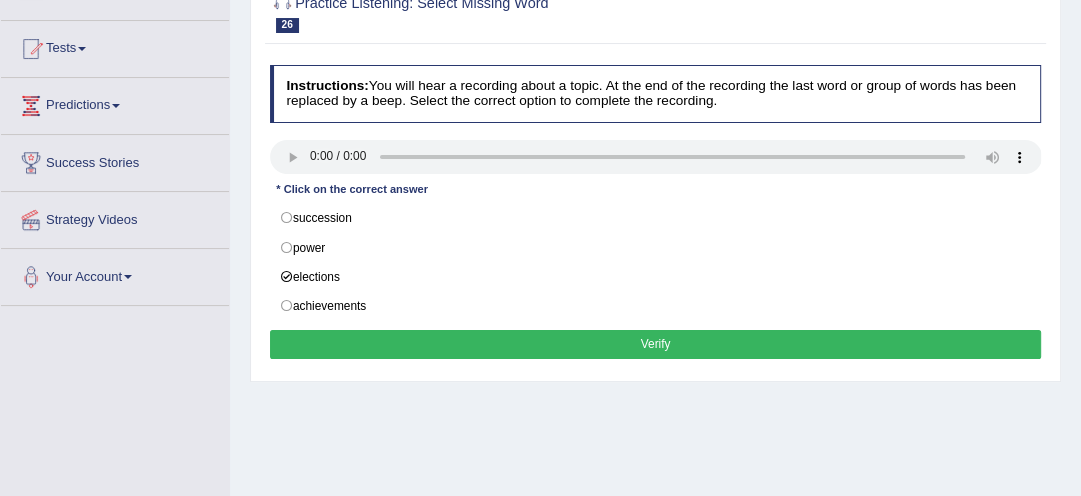 click on "Verify" at bounding box center (656, 344) 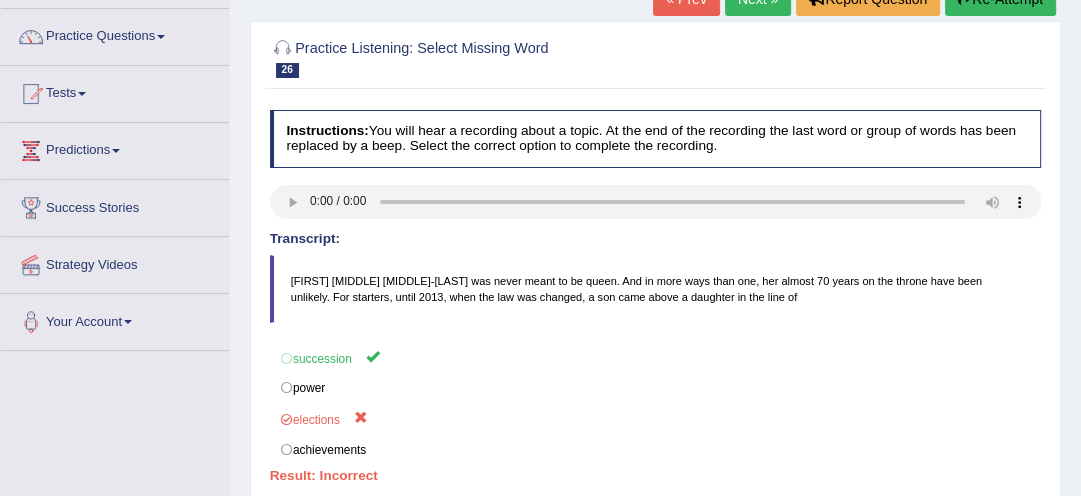 scroll, scrollTop: 128, scrollLeft: 0, axis: vertical 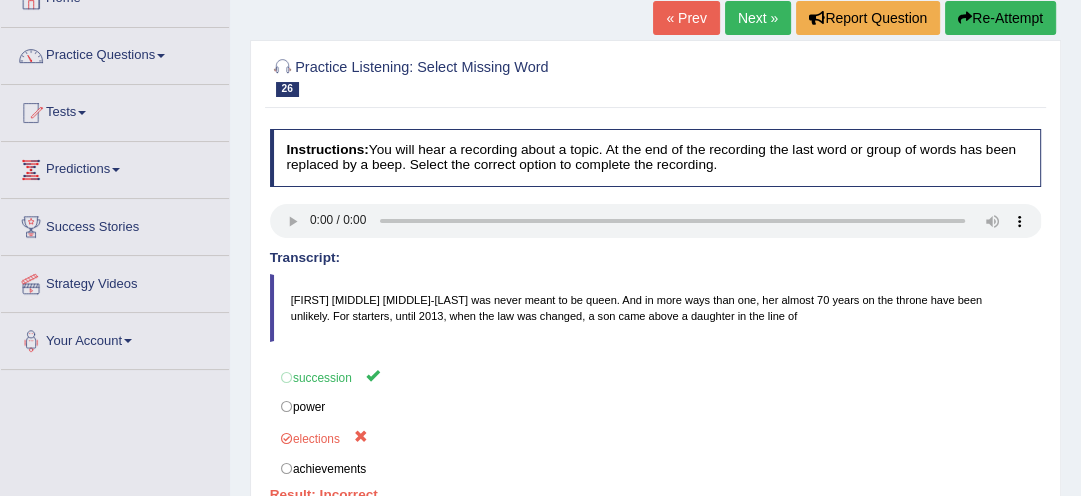 click on "Re-Attempt" at bounding box center (1000, 18) 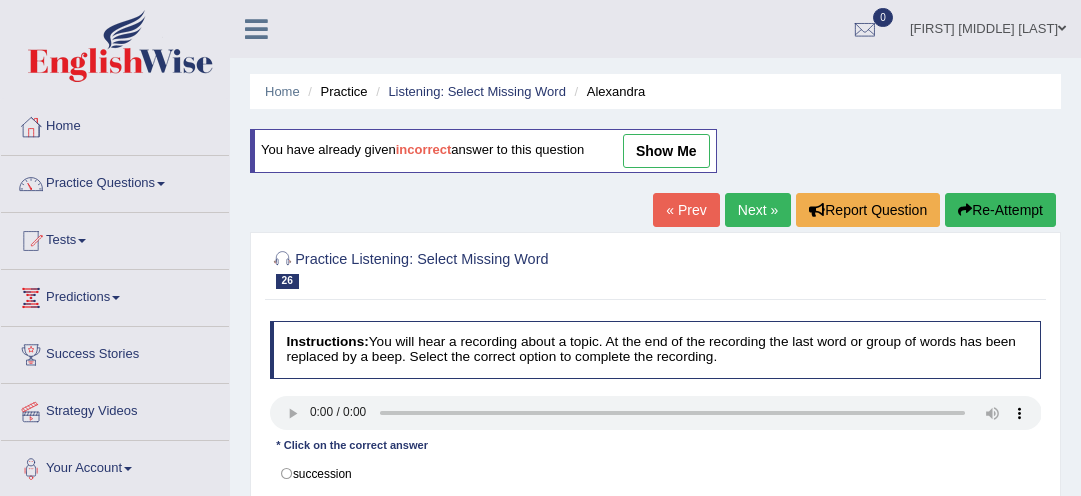 scroll, scrollTop: 128, scrollLeft: 0, axis: vertical 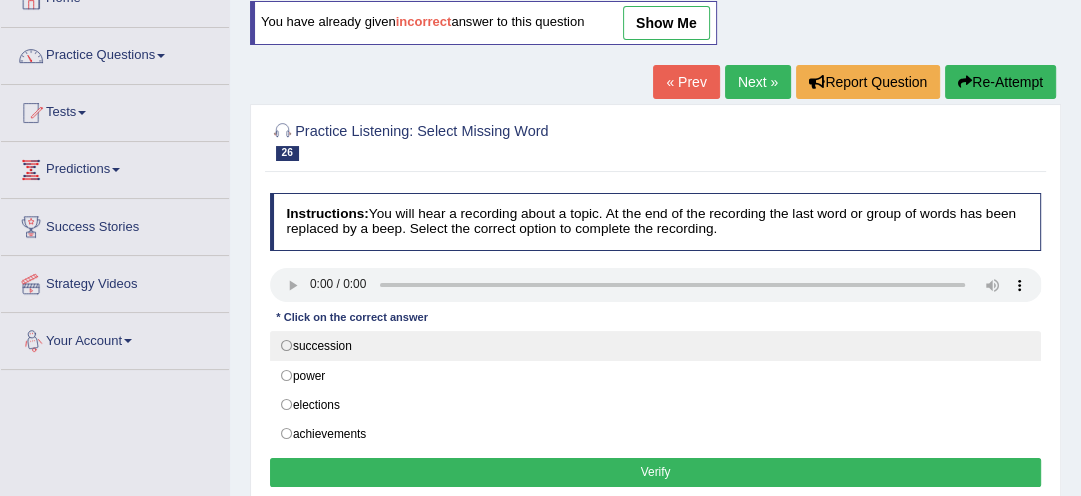 click on "succession" at bounding box center [656, 346] 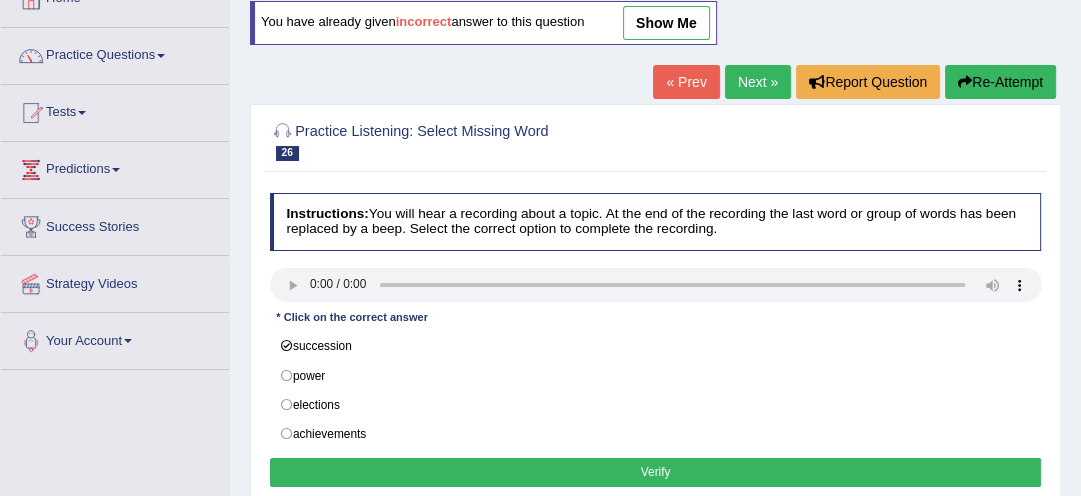 click on "Verify" at bounding box center [656, 472] 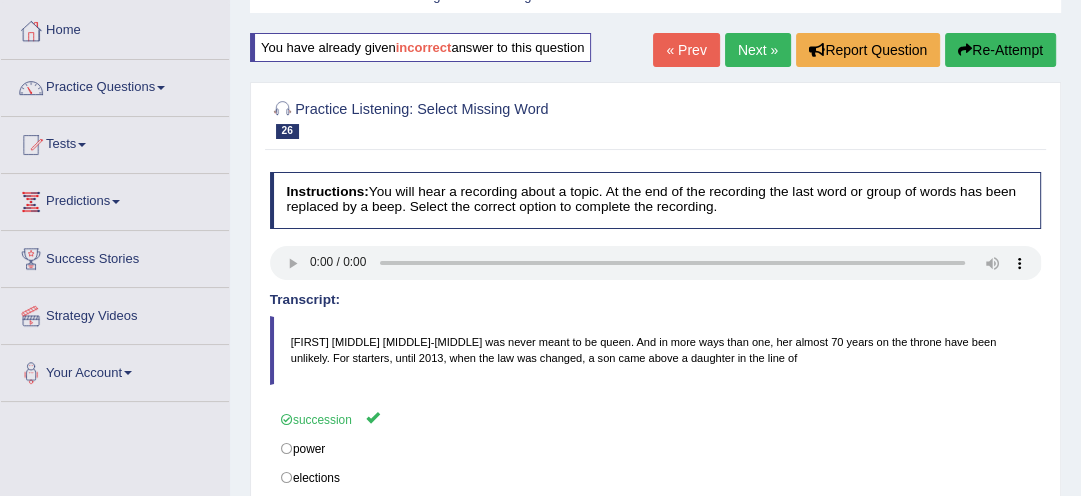 scroll, scrollTop: 0, scrollLeft: 0, axis: both 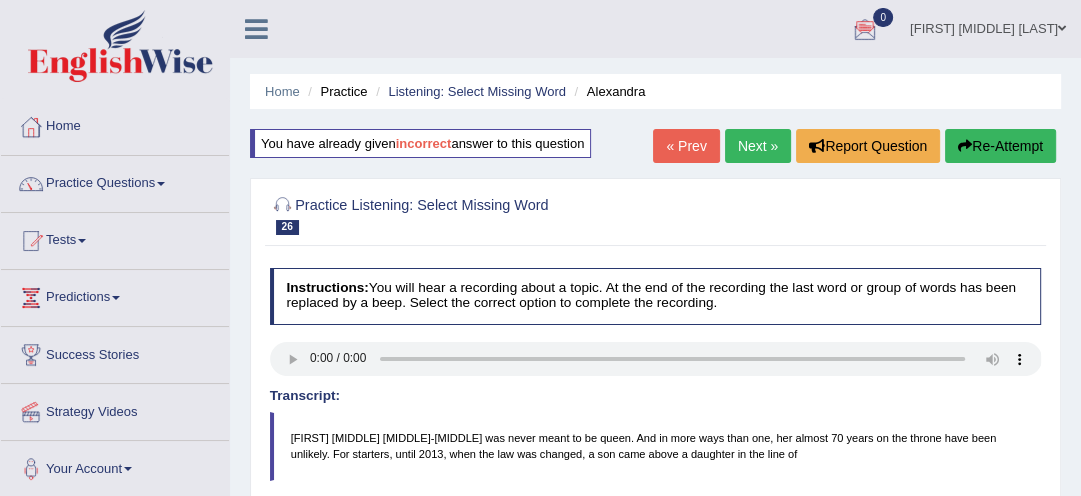click on "Next »" at bounding box center (758, 146) 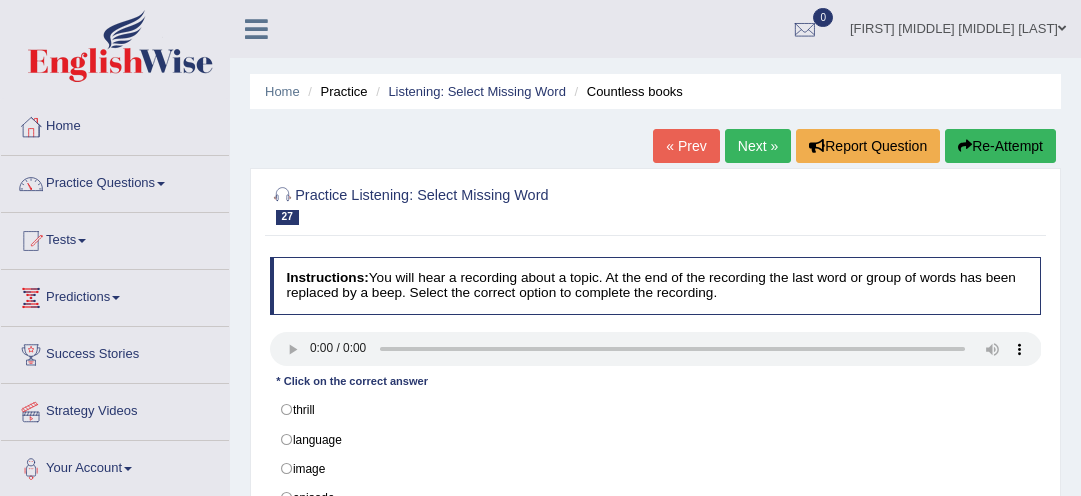 scroll, scrollTop: 0, scrollLeft: 0, axis: both 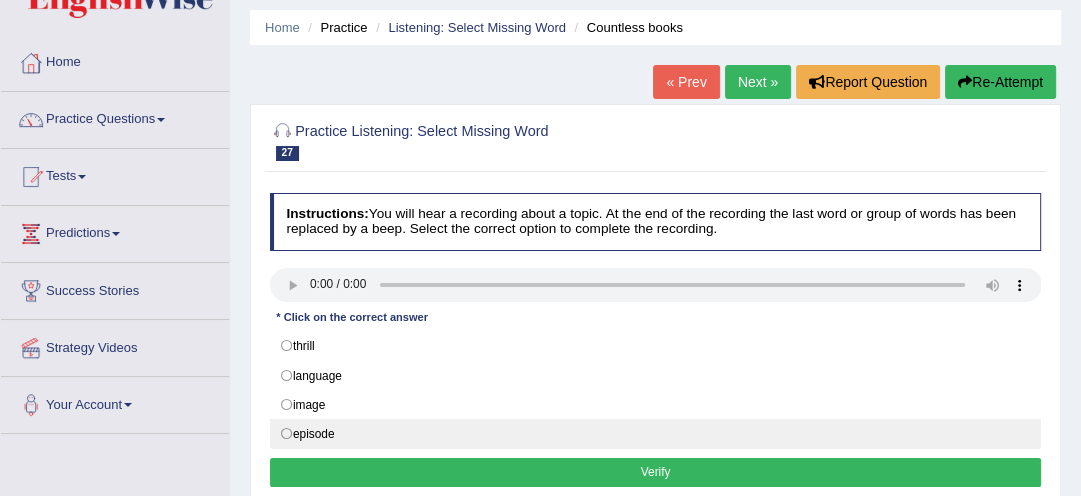 click on "episode" at bounding box center (656, 434) 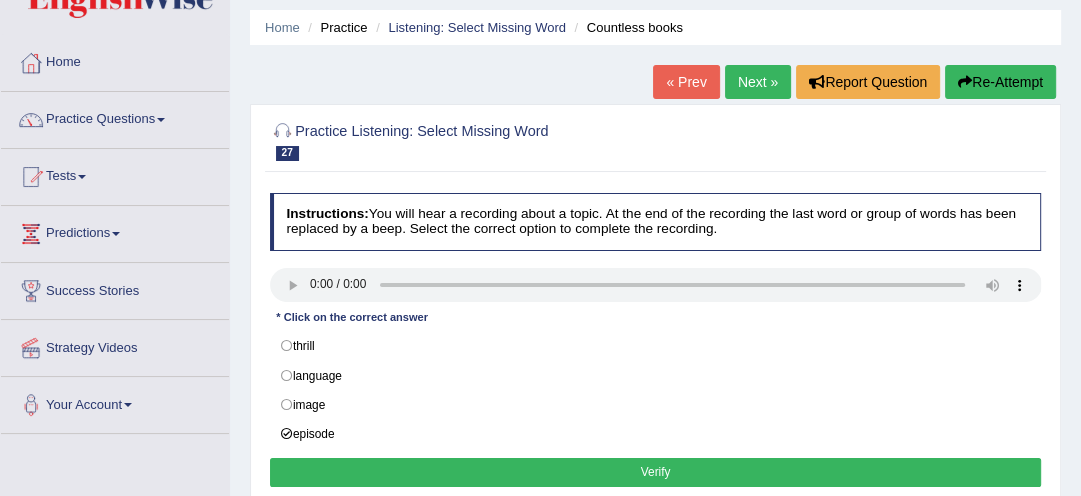 click on "Verify" at bounding box center [656, 472] 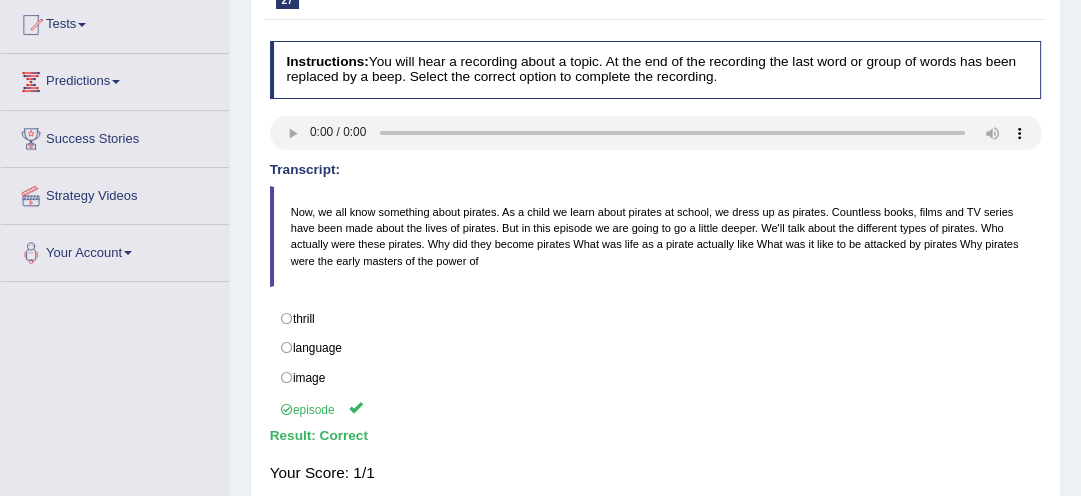 scroll, scrollTop: 224, scrollLeft: 0, axis: vertical 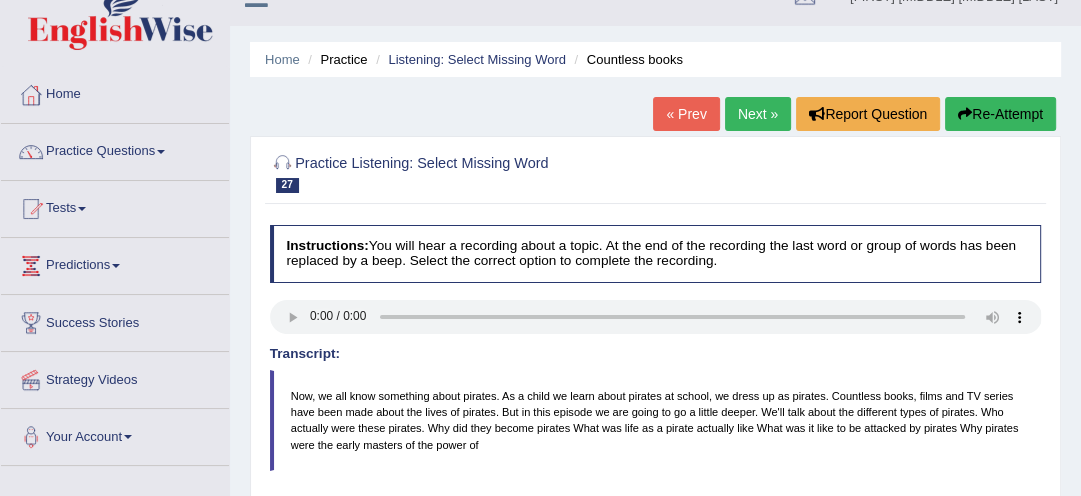 click on "Next »" at bounding box center (758, 114) 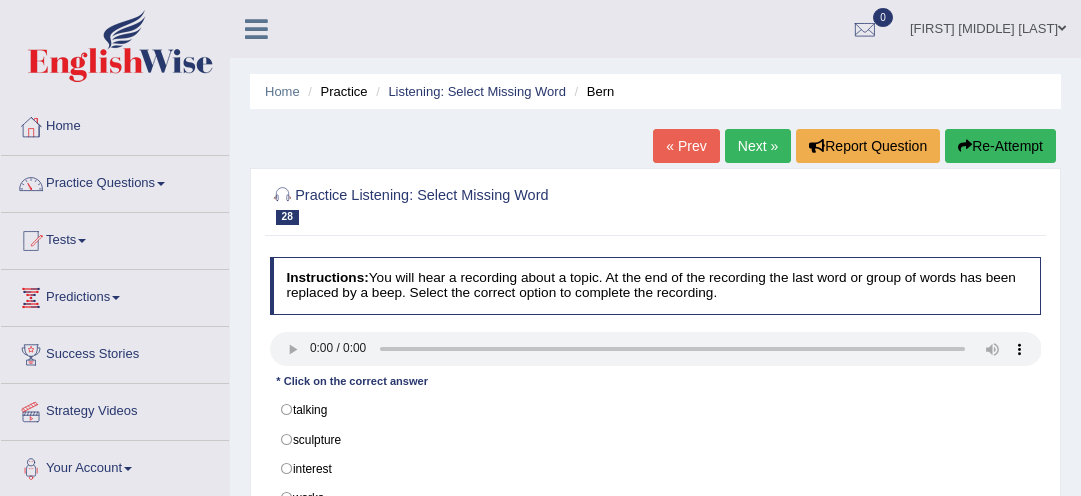 scroll, scrollTop: 0, scrollLeft: 0, axis: both 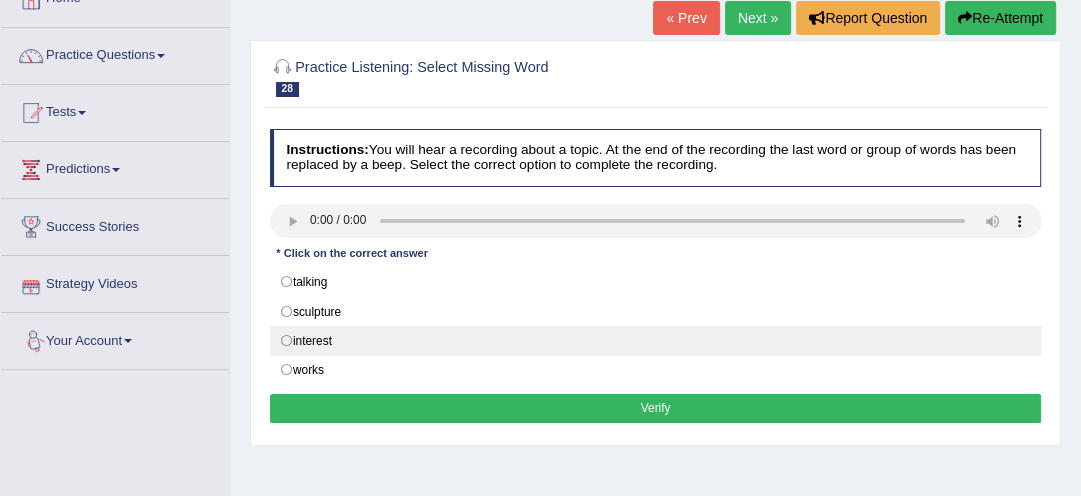 click on "interest" at bounding box center [656, 341] 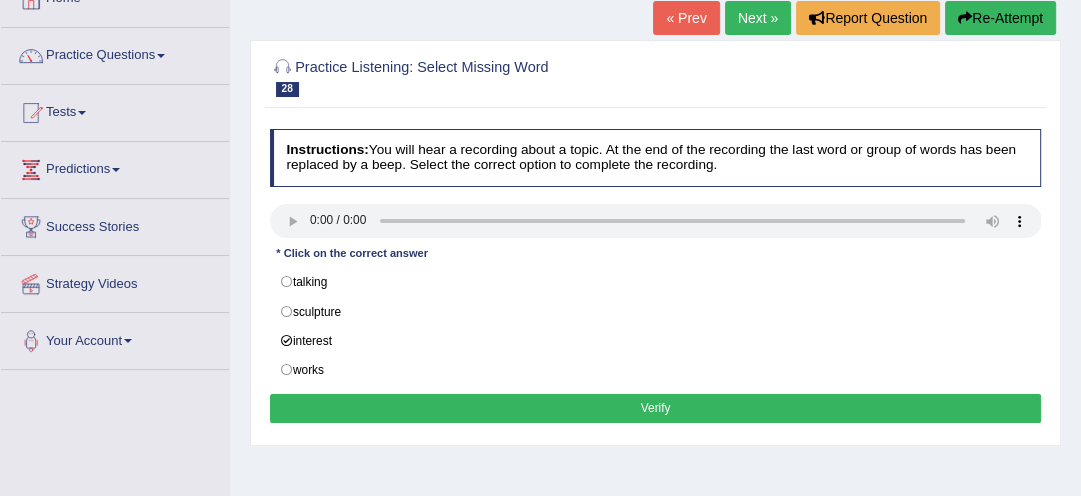 click on "Verify" at bounding box center (656, 408) 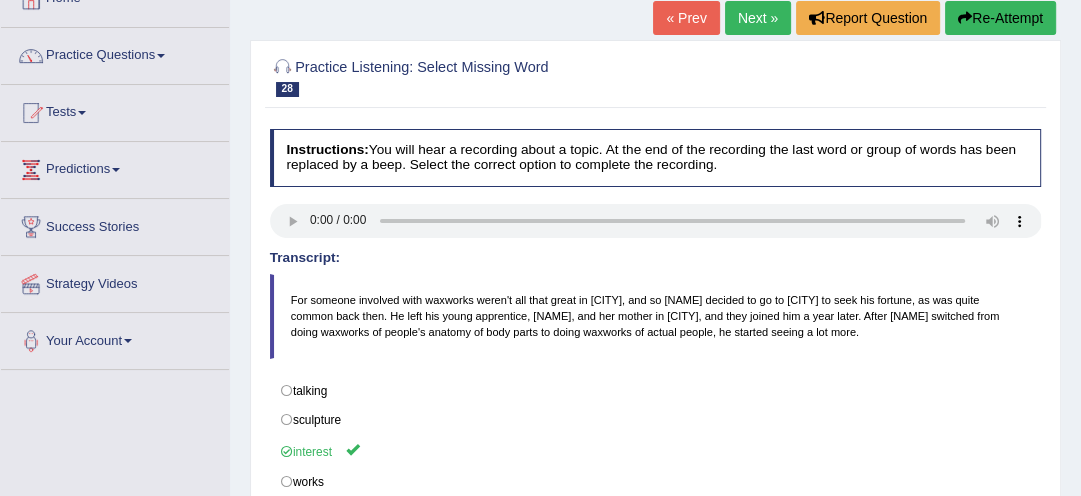 click on "Next »" at bounding box center [758, 18] 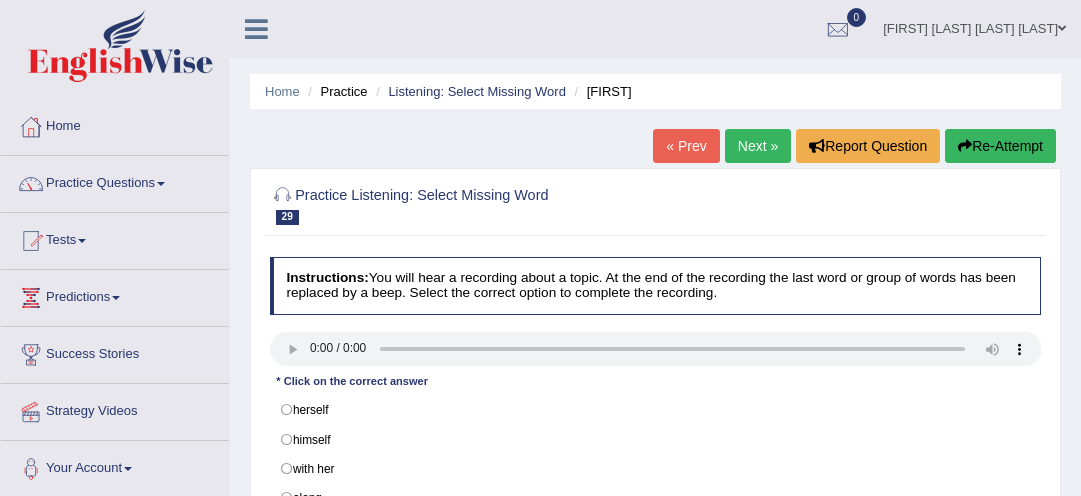 scroll, scrollTop: 0, scrollLeft: 0, axis: both 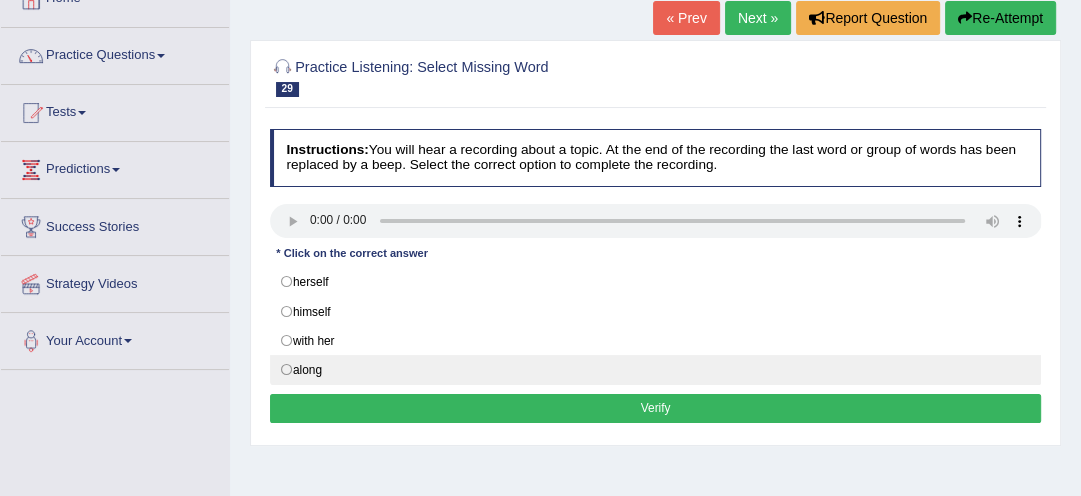 click on "along" at bounding box center (656, 370) 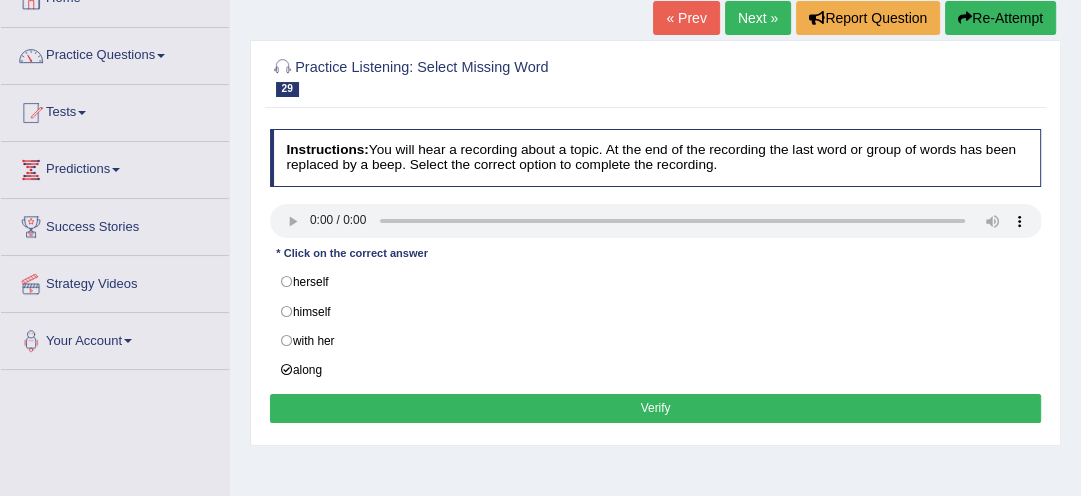 click on "Verify" at bounding box center [656, 408] 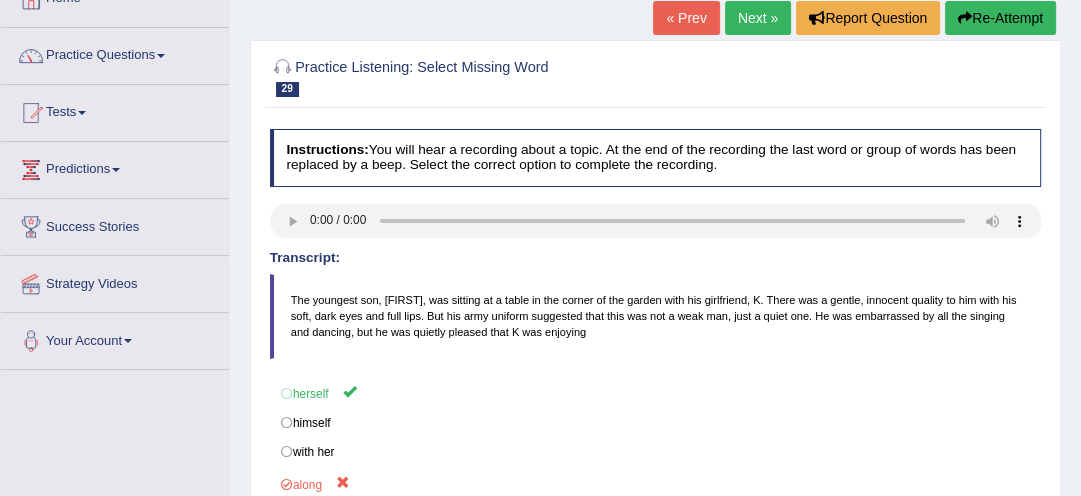 click on "Re-Attempt" at bounding box center [1000, 18] 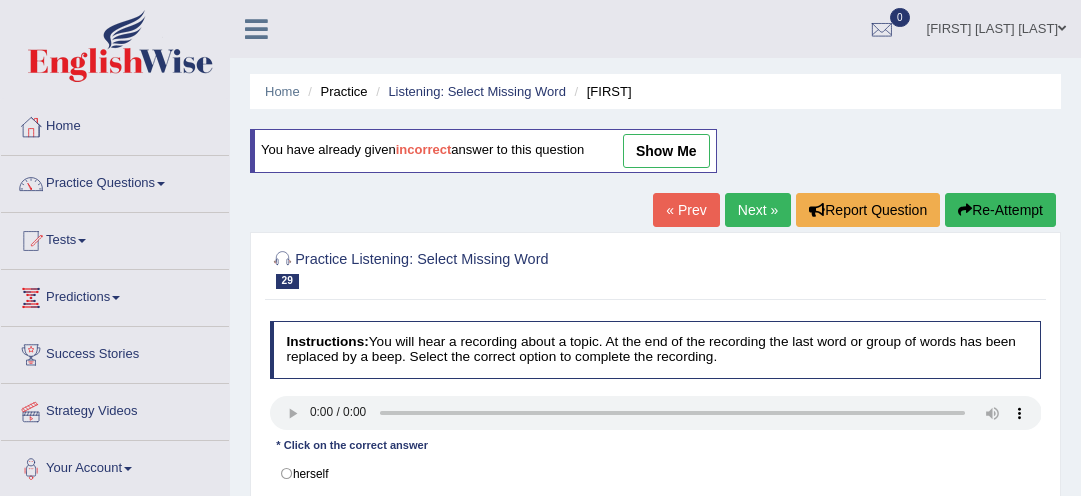 scroll, scrollTop: 128, scrollLeft: 0, axis: vertical 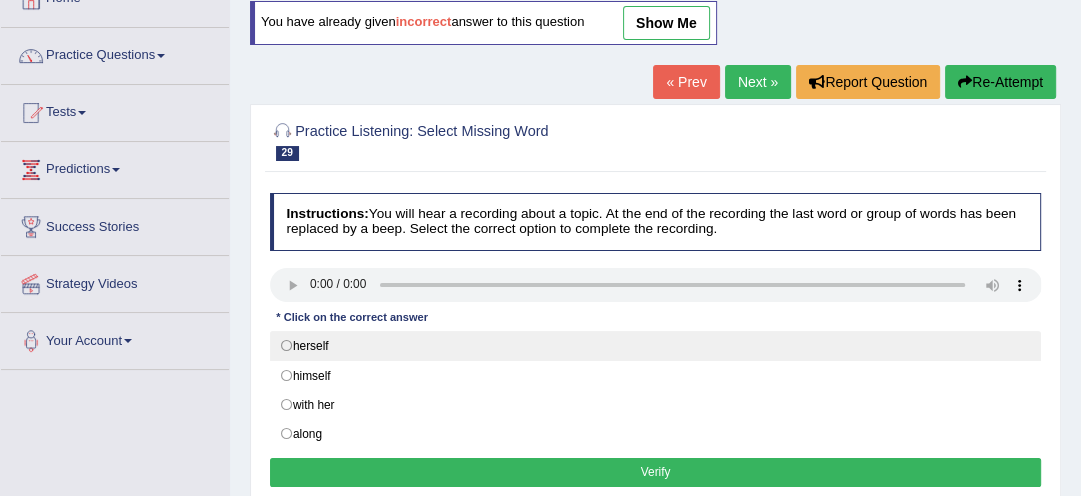 click on "herself" at bounding box center [656, 346] 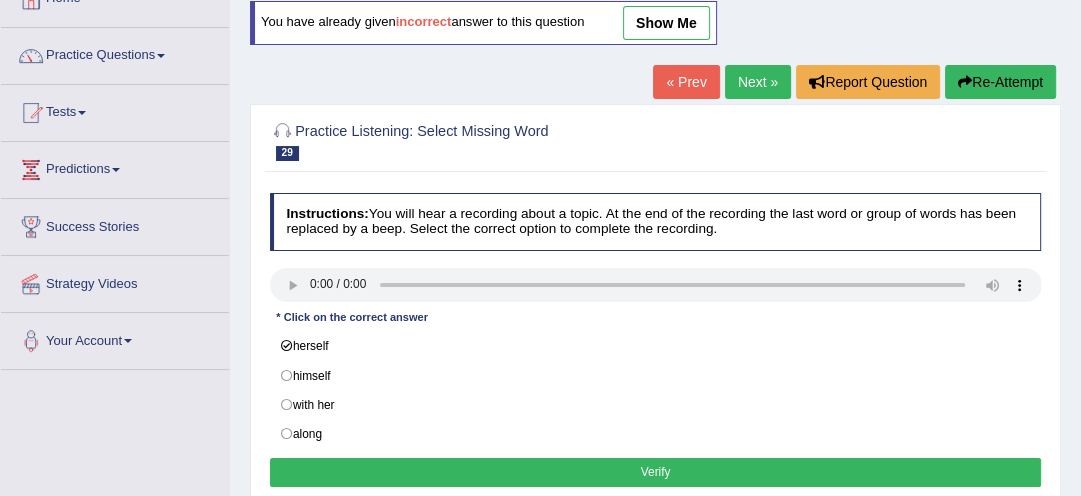 click on "Verify" at bounding box center (656, 472) 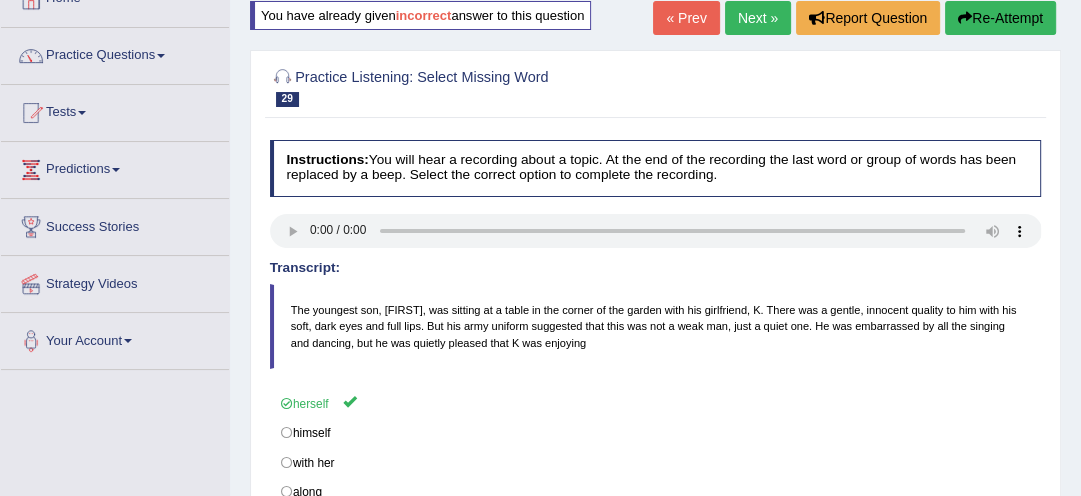 click on "Next »" at bounding box center [758, 18] 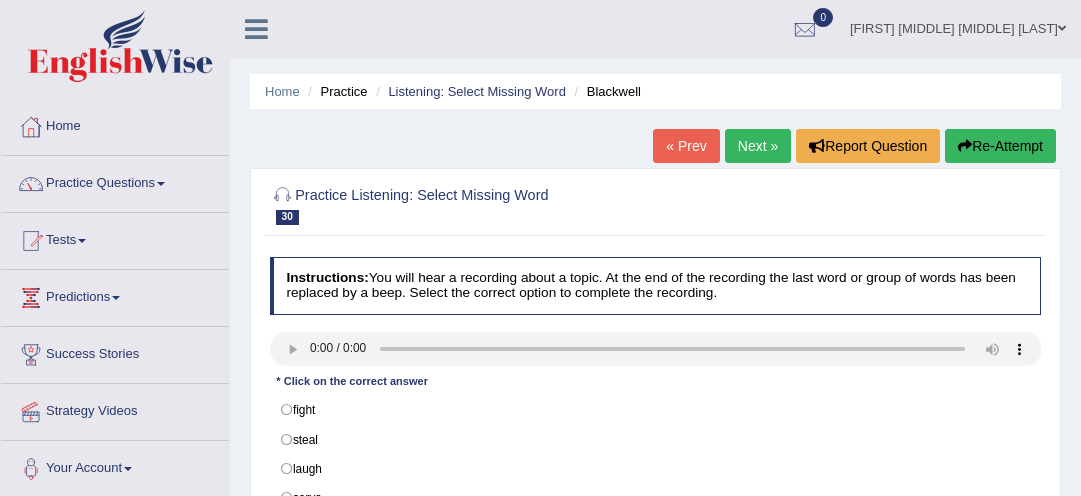 scroll, scrollTop: 0, scrollLeft: 0, axis: both 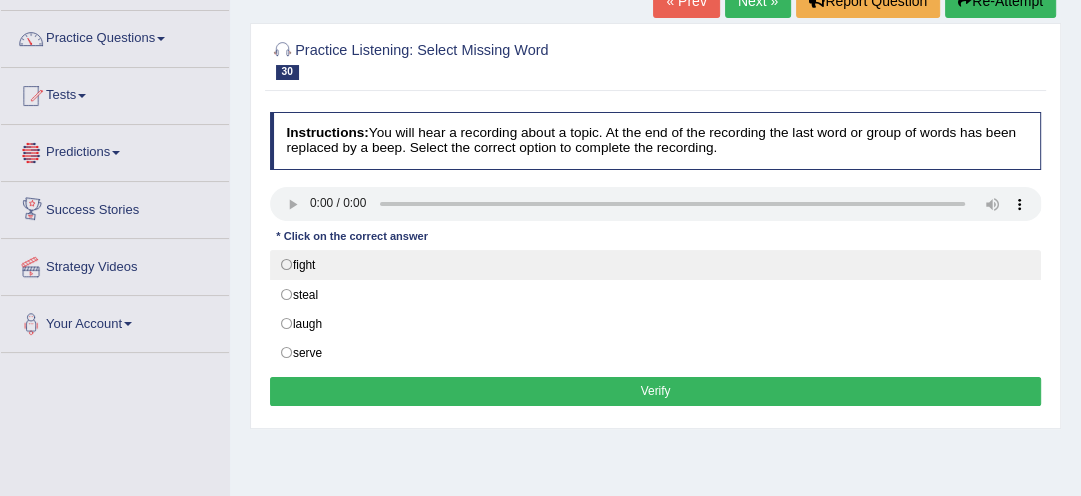 click on "fight" at bounding box center [656, 265] 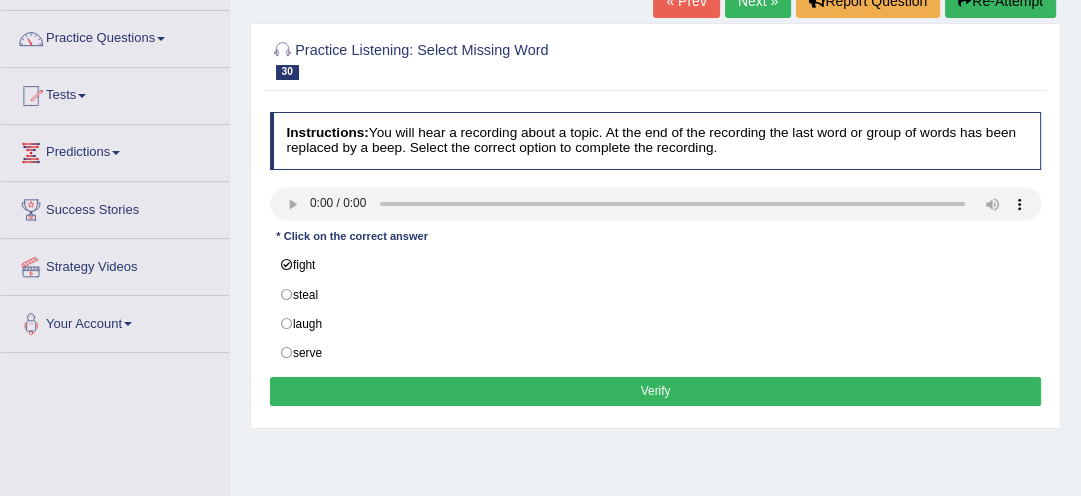 drag, startPoint x: 332, startPoint y: 296, endPoint x: 444, endPoint y: 390, distance: 146.21901 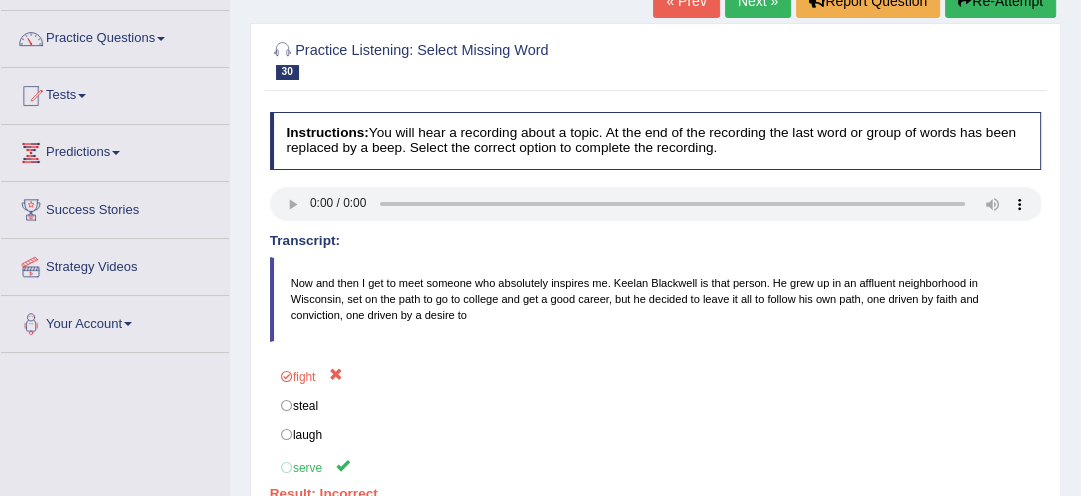 click on "Re-Attempt" at bounding box center (1000, 1) 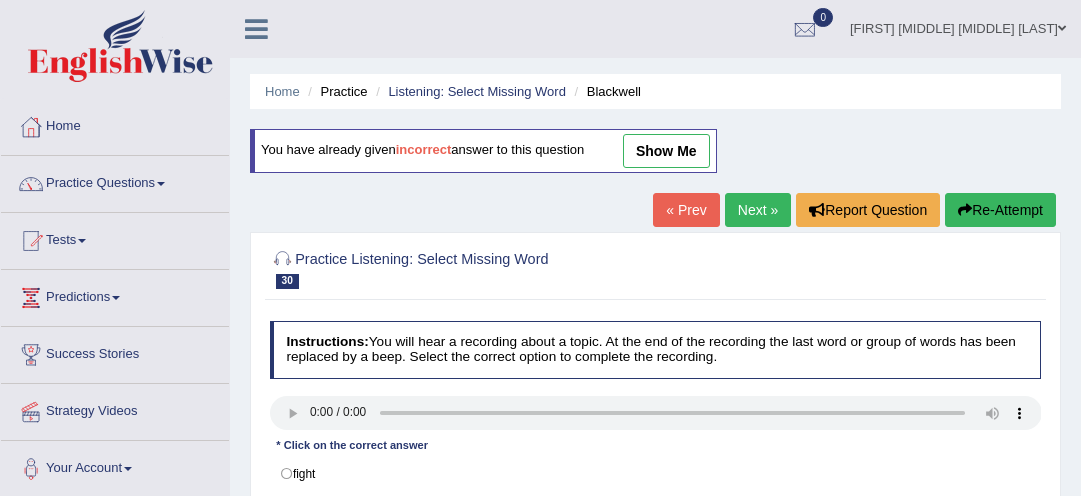 scroll, scrollTop: 161, scrollLeft: 0, axis: vertical 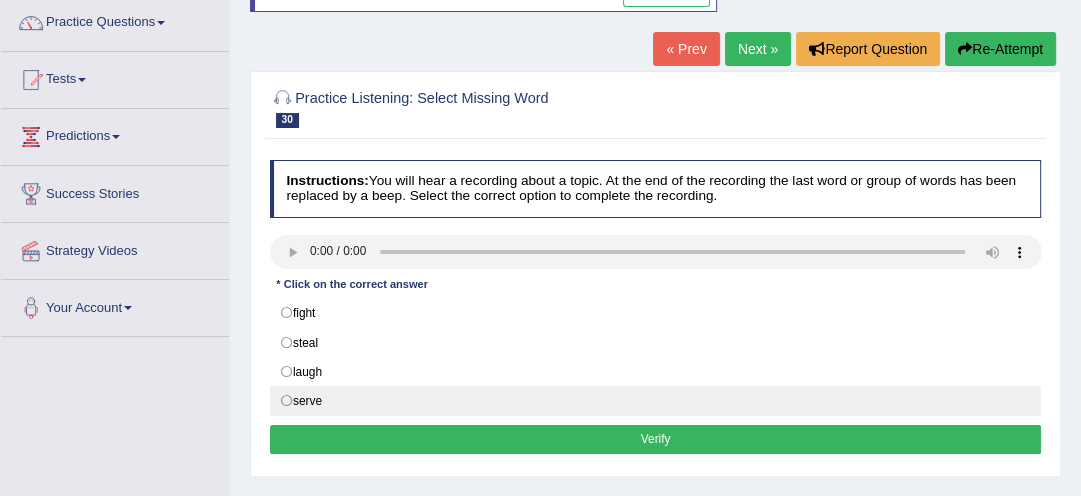 click on "serve" at bounding box center (656, 401) 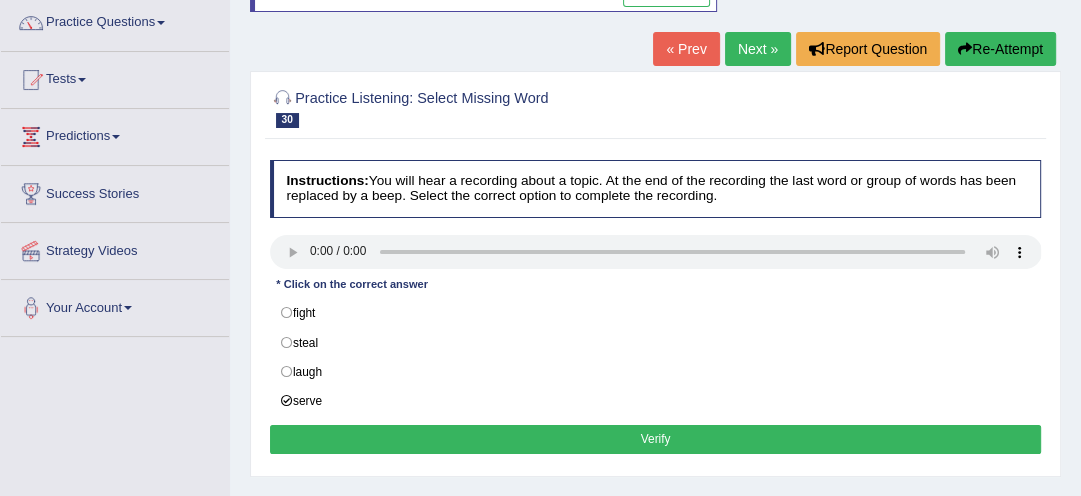 click on "Verify" at bounding box center (656, 439) 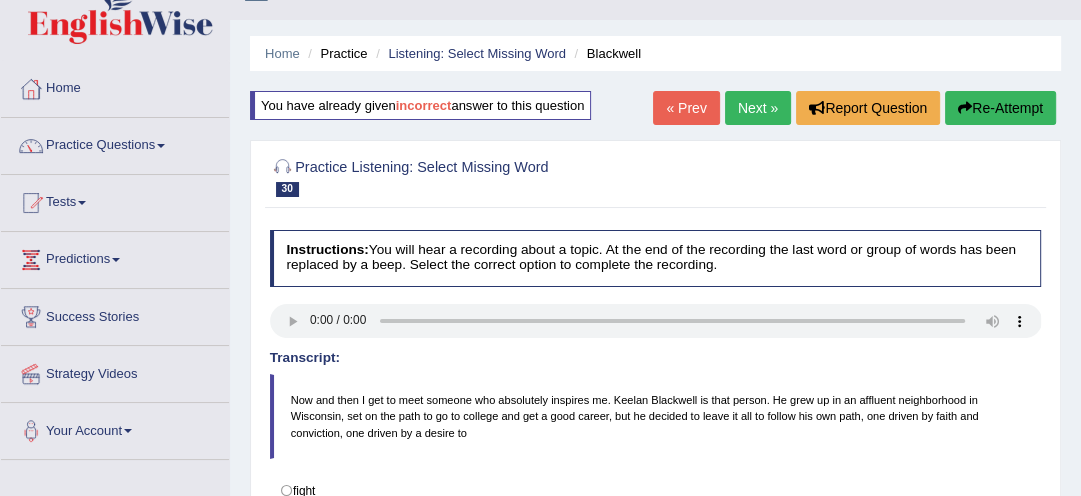 scroll, scrollTop: 33, scrollLeft: 0, axis: vertical 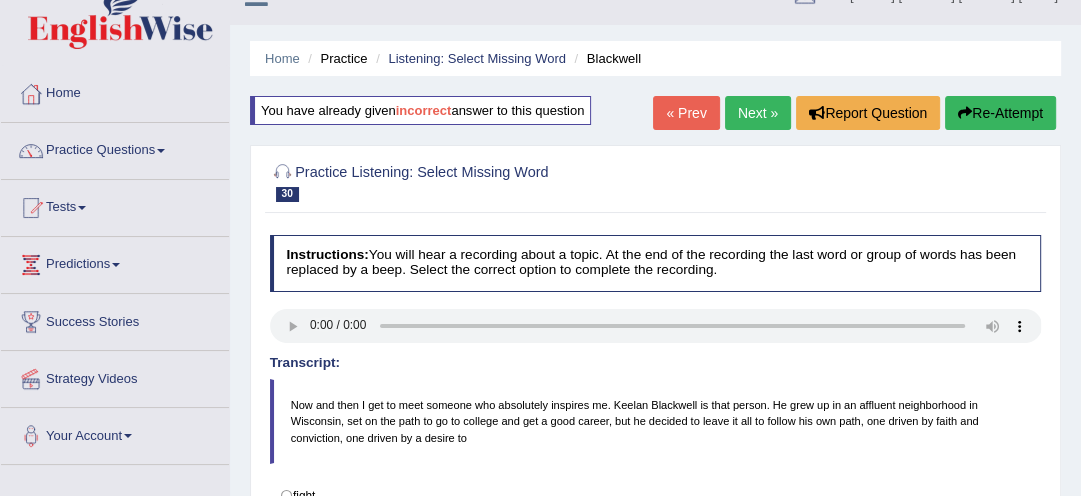 click on "Next »" at bounding box center [758, 113] 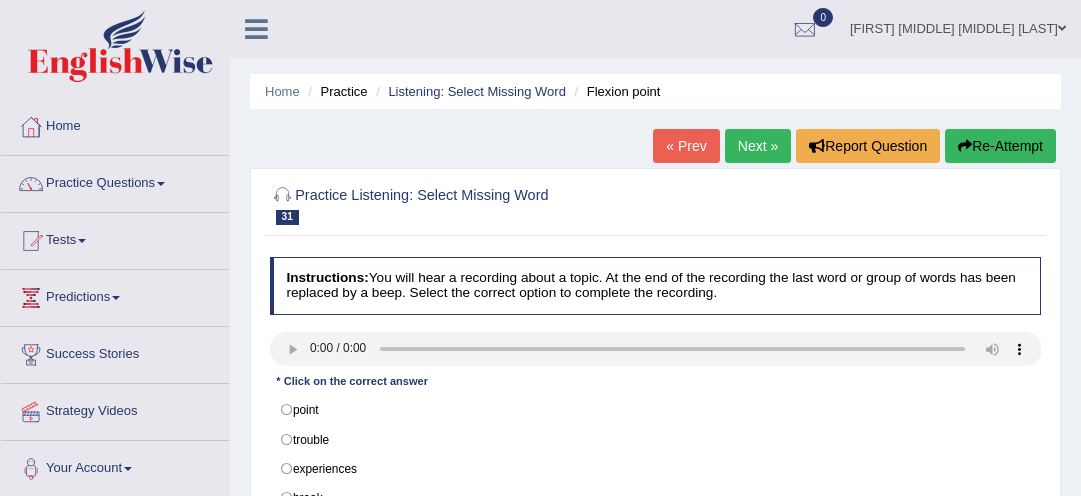 scroll, scrollTop: 0, scrollLeft: 0, axis: both 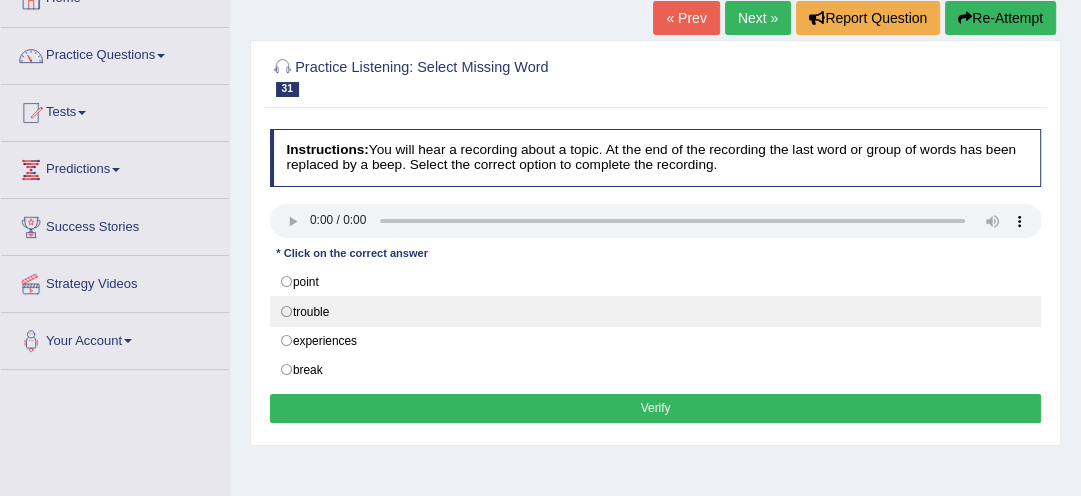 click on "trouble" at bounding box center [656, 311] 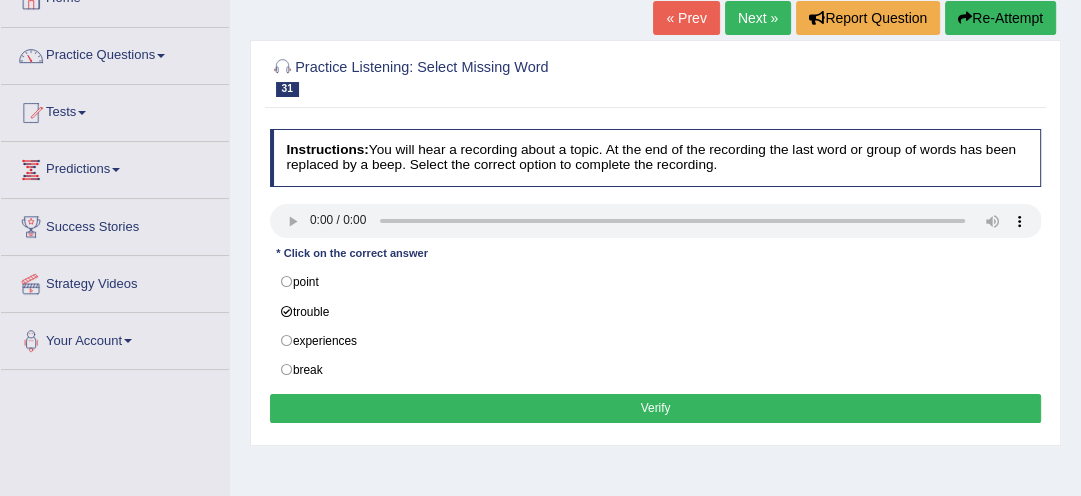 click on "Verify" at bounding box center [656, 408] 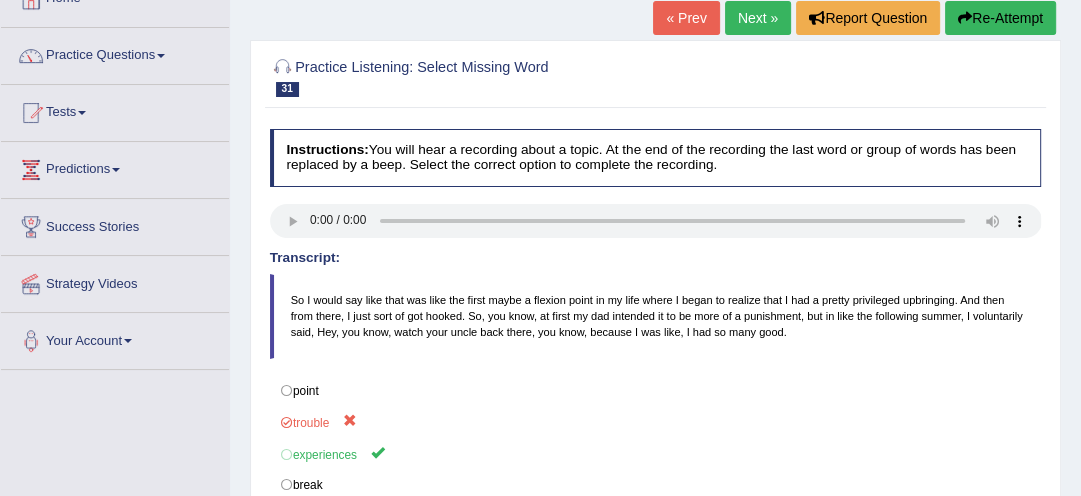 click on "Re-Attempt" at bounding box center [1000, 18] 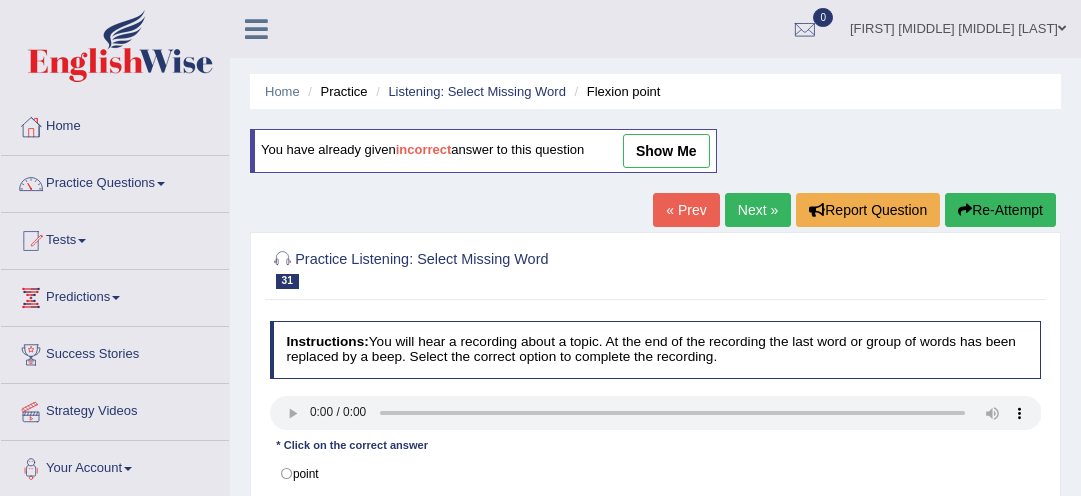 scroll, scrollTop: 128, scrollLeft: 0, axis: vertical 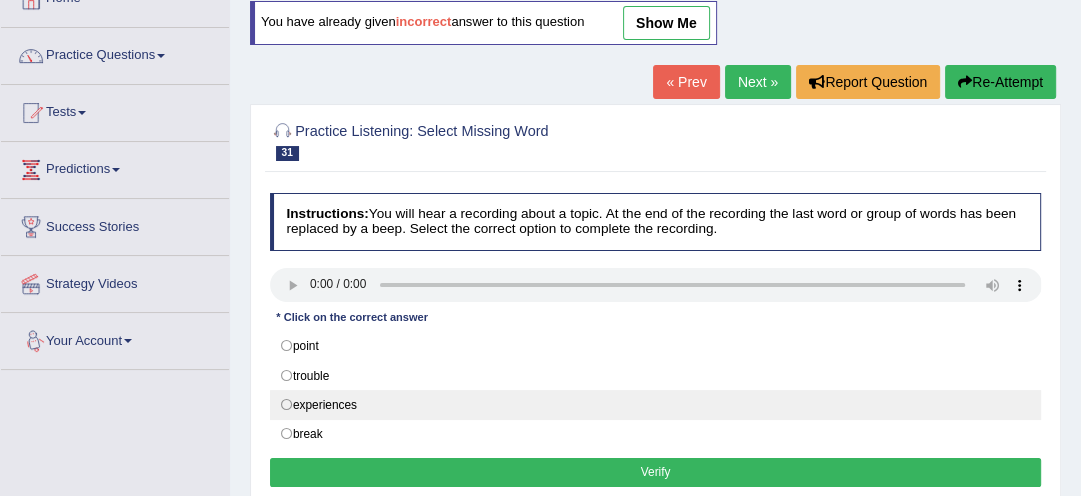 click on "experiences" at bounding box center [656, 405] 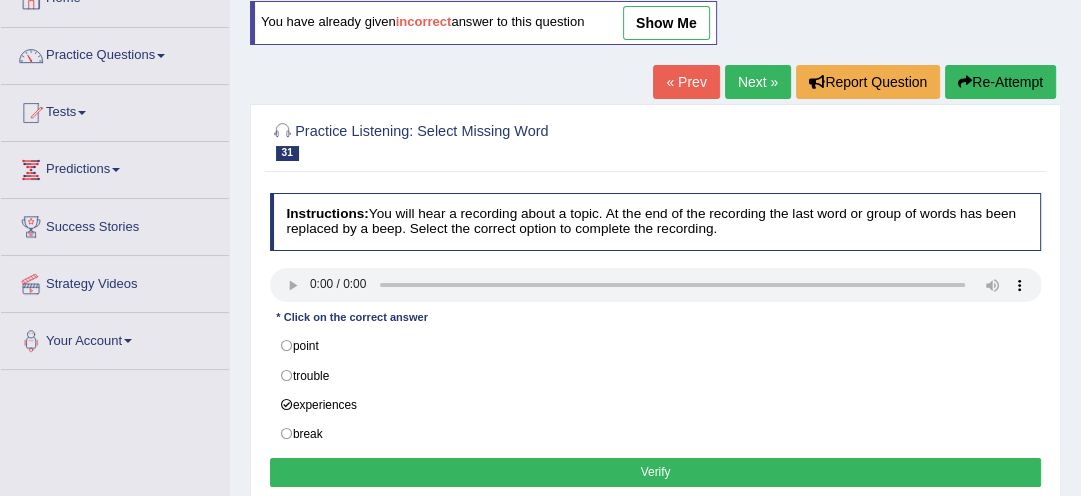 click on "Verify" at bounding box center [656, 472] 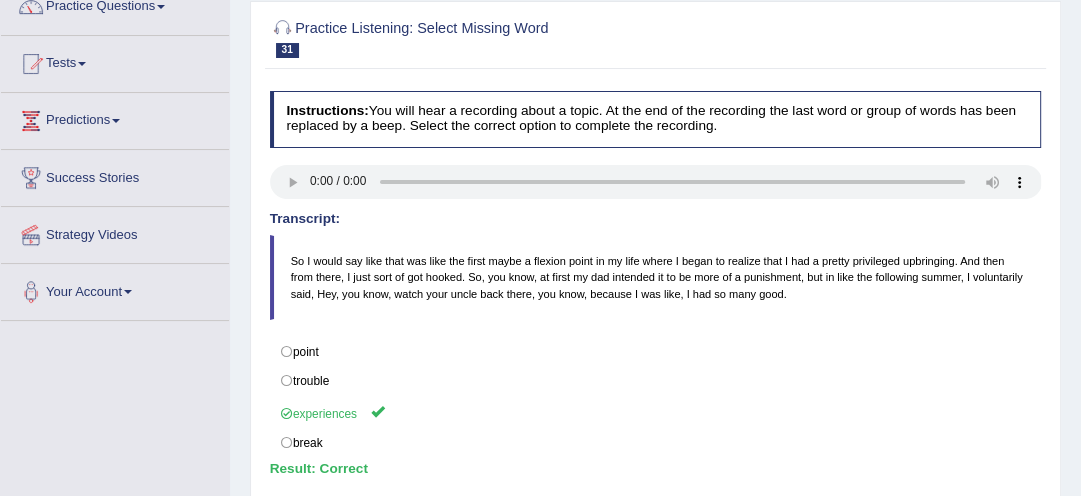 scroll, scrollTop: 192, scrollLeft: 0, axis: vertical 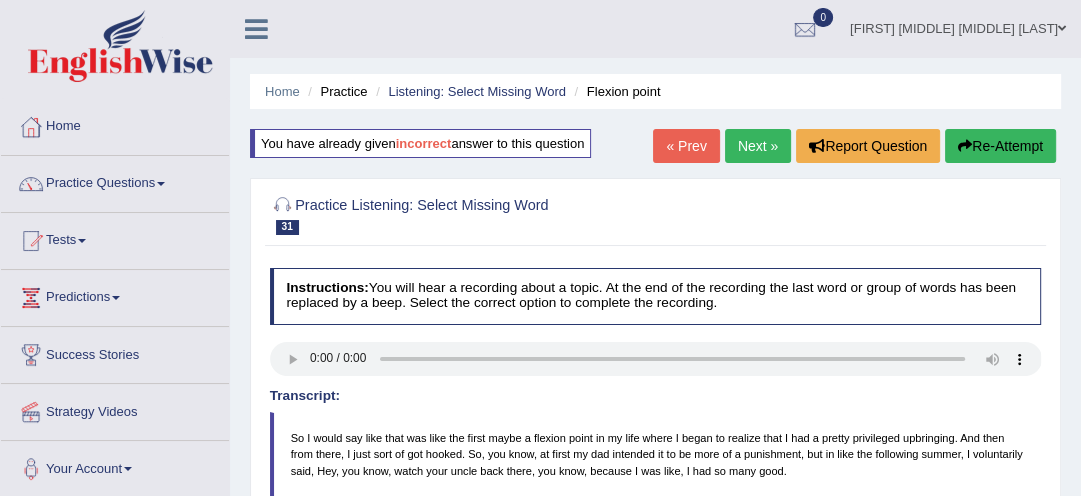 click on "Next »" at bounding box center [758, 146] 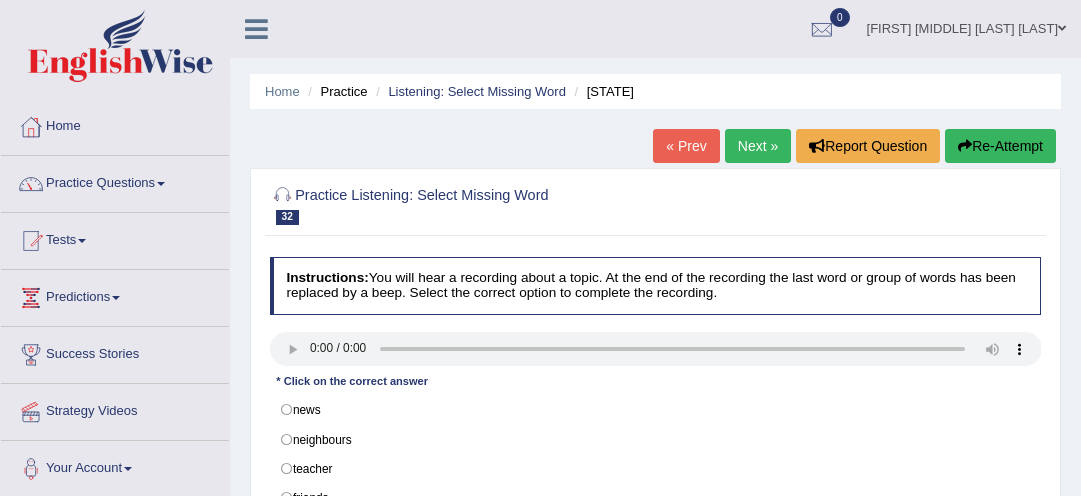 scroll, scrollTop: 0, scrollLeft: 0, axis: both 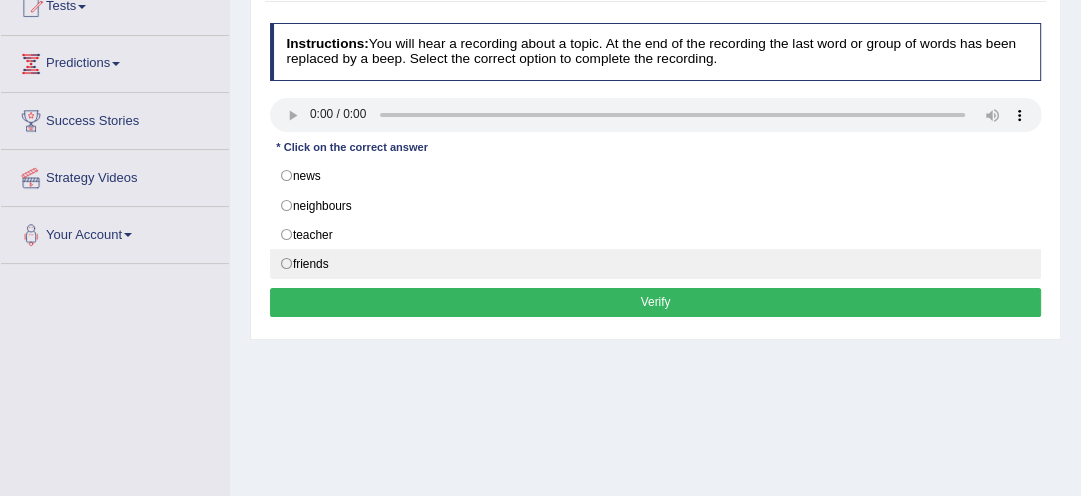 click on "friends" at bounding box center [656, 264] 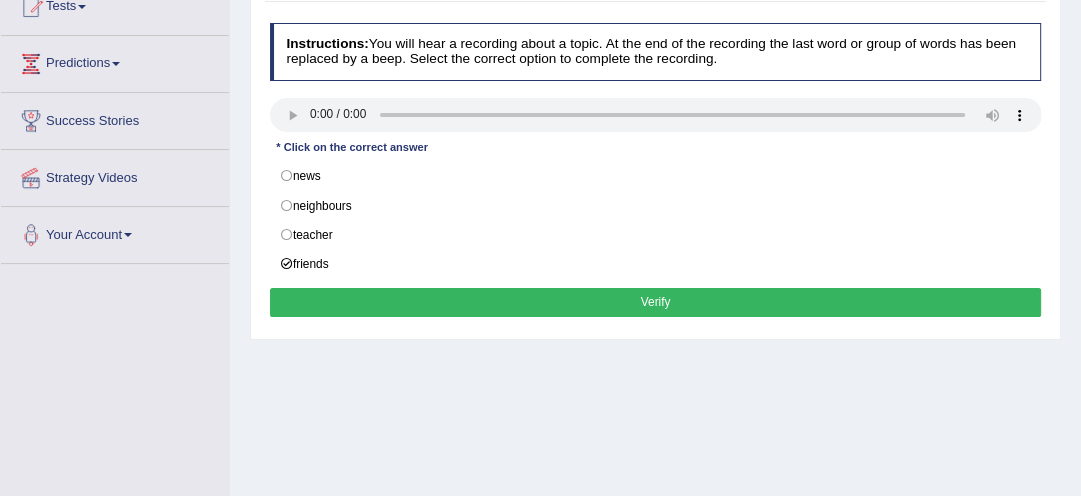 click on "Verify" at bounding box center [656, 302] 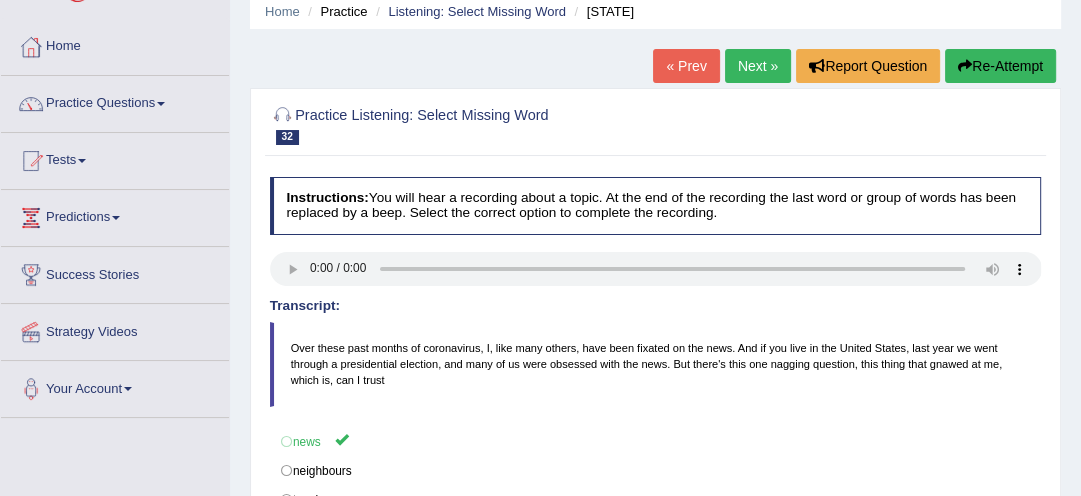 scroll, scrollTop: 74, scrollLeft: 0, axis: vertical 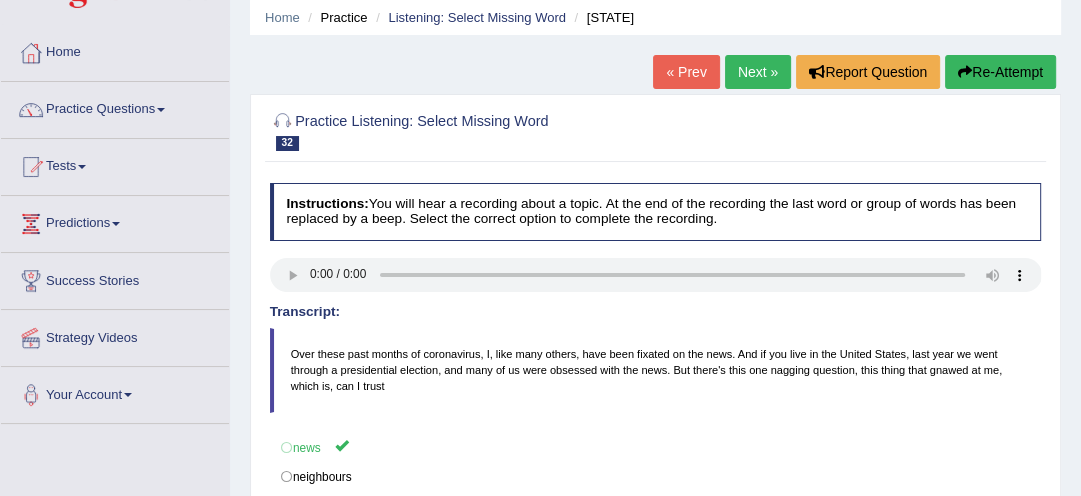 click on "Re-Attempt" at bounding box center [1000, 72] 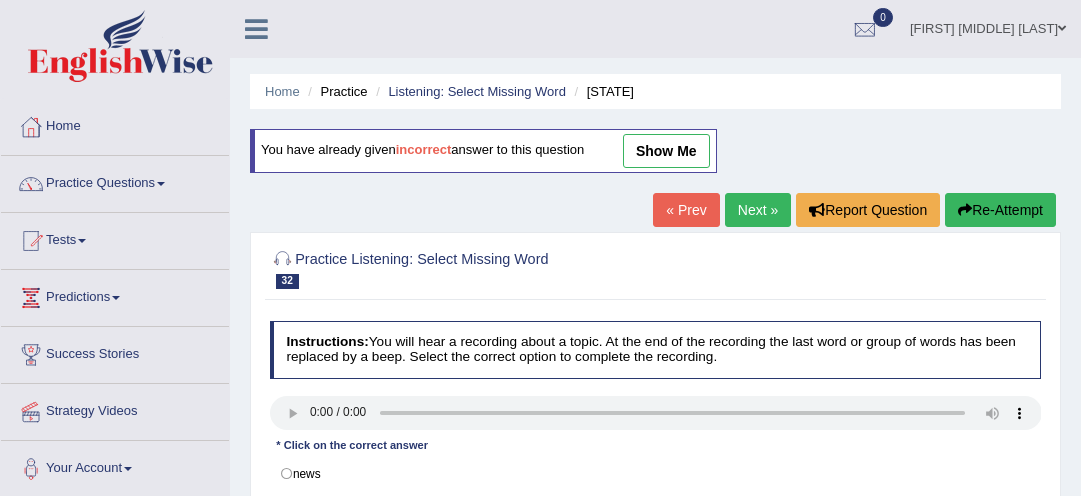 scroll, scrollTop: 74, scrollLeft: 0, axis: vertical 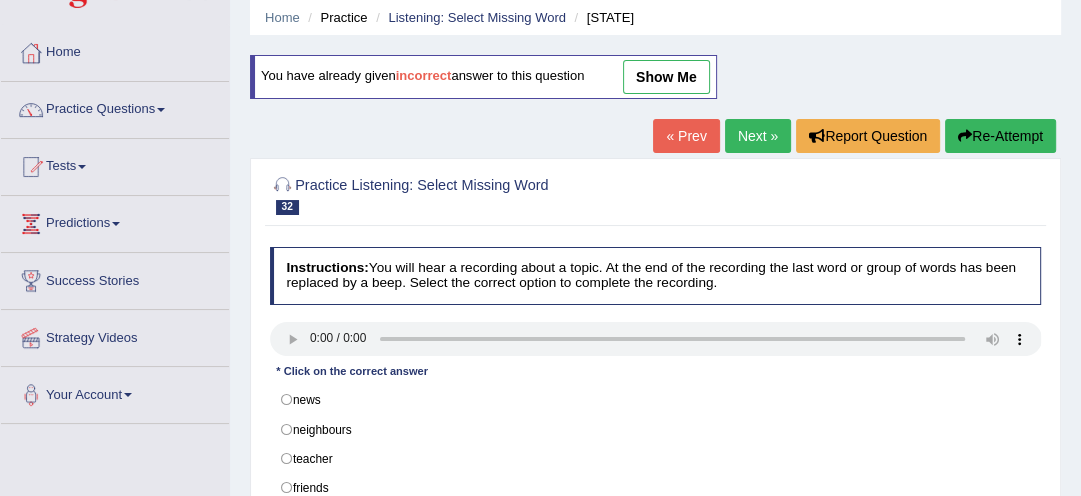 drag, startPoint x: 1052, startPoint y: 464, endPoint x: 1072, endPoint y: 472, distance: 21.540659 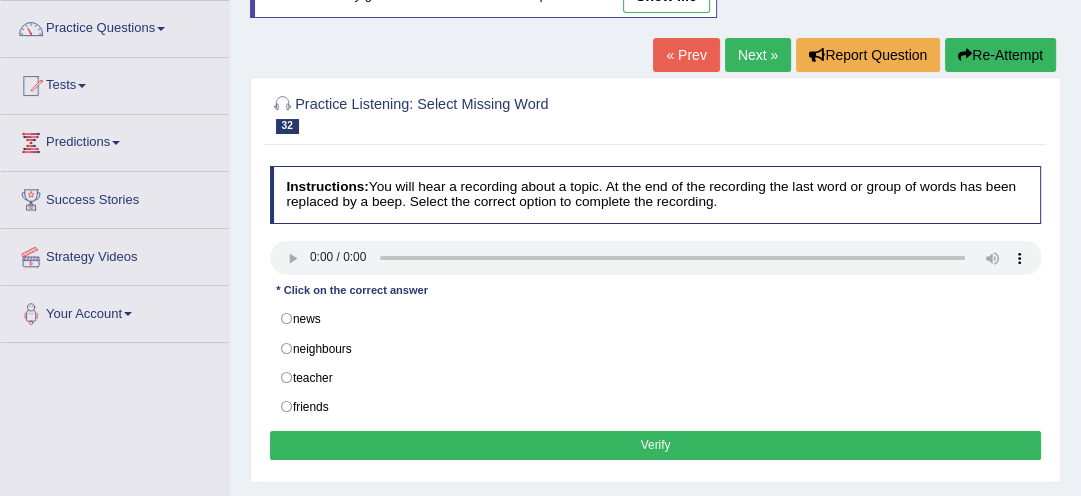 scroll, scrollTop: 170, scrollLeft: 0, axis: vertical 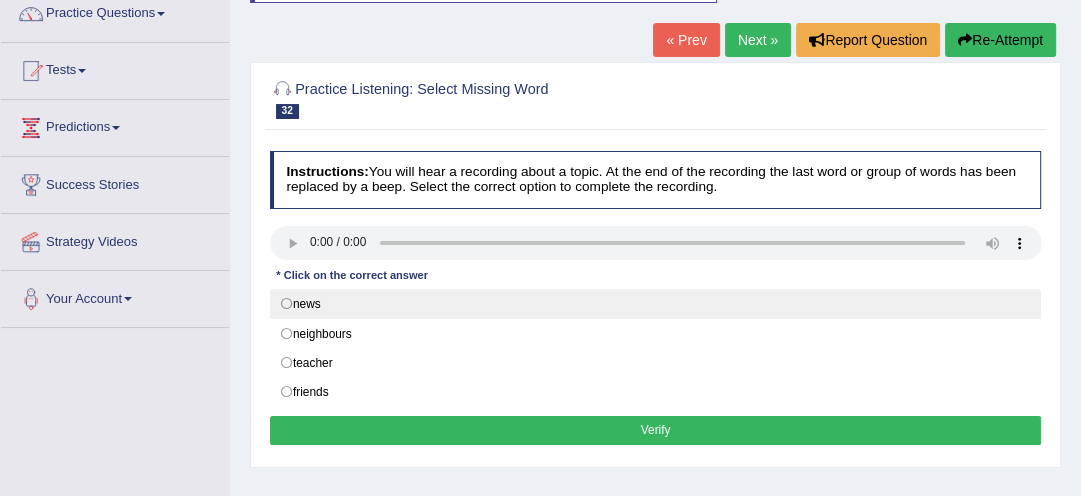 click on "news" at bounding box center (656, 304) 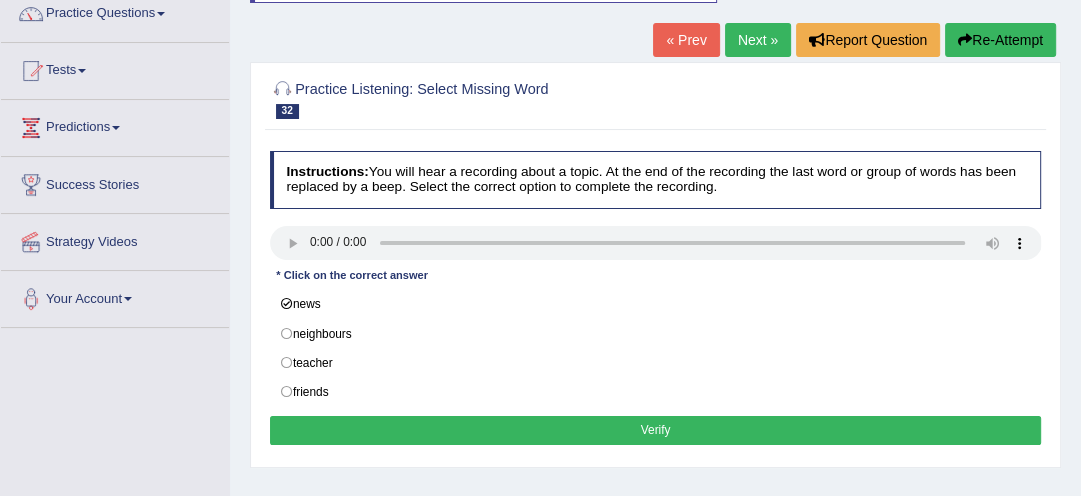click on "Verify" at bounding box center (656, 430) 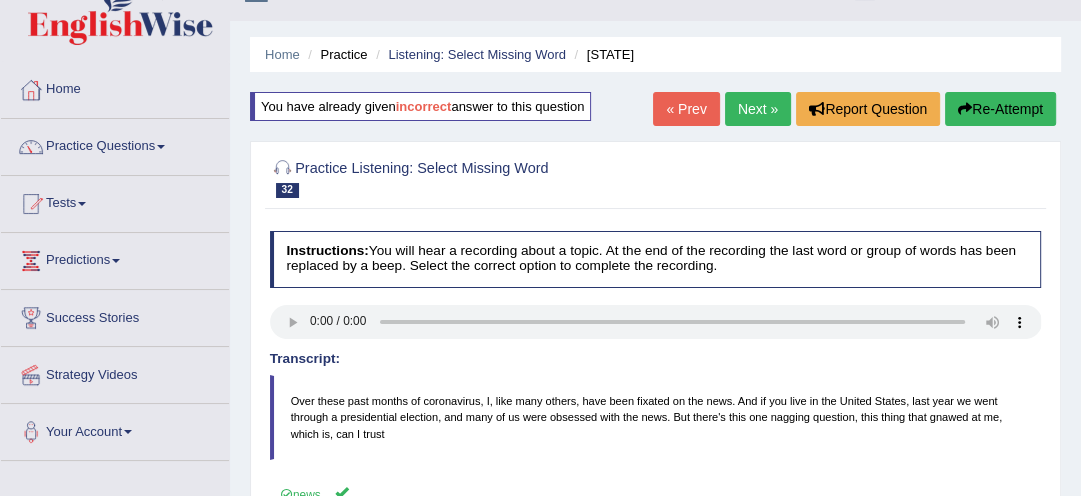 scroll, scrollTop: 10, scrollLeft: 0, axis: vertical 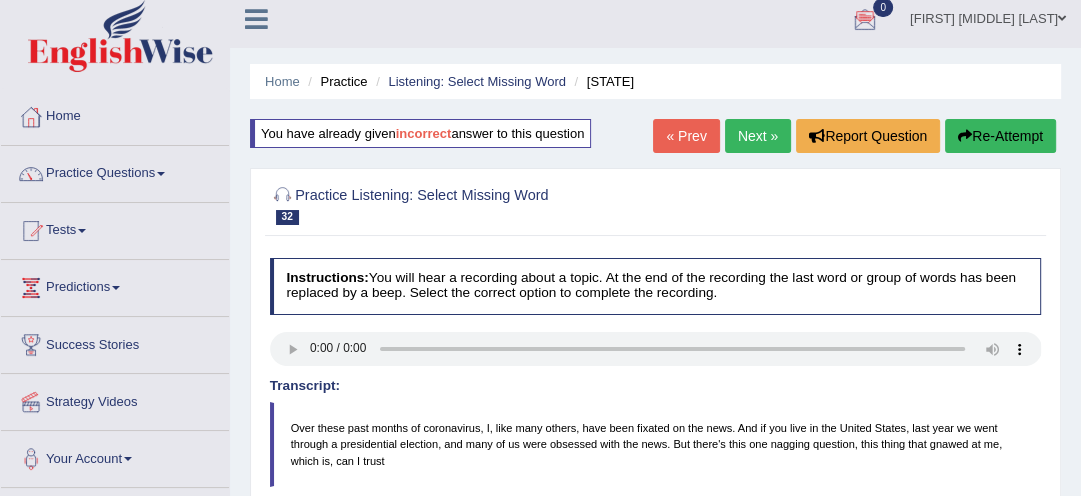 click on "Next »" at bounding box center [758, 136] 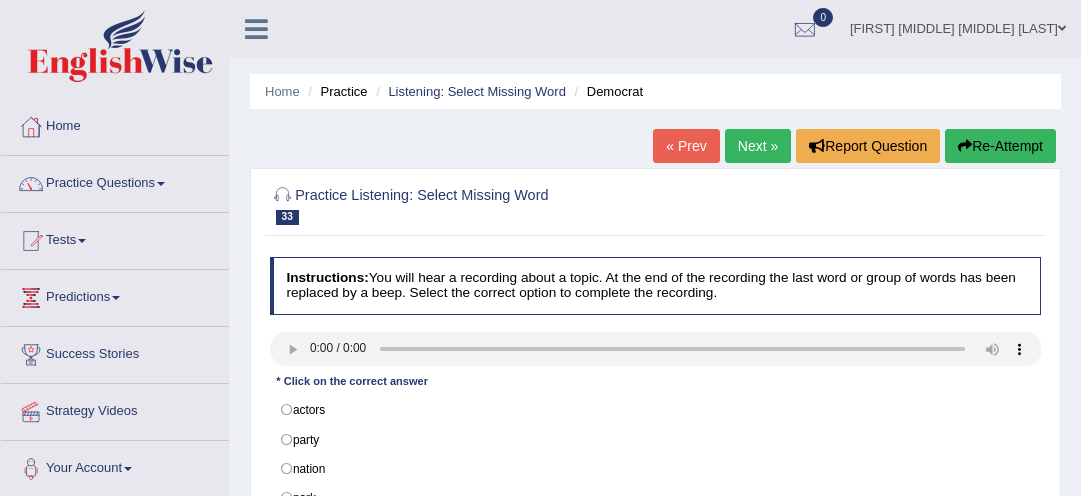 scroll, scrollTop: 0, scrollLeft: 0, axis: both 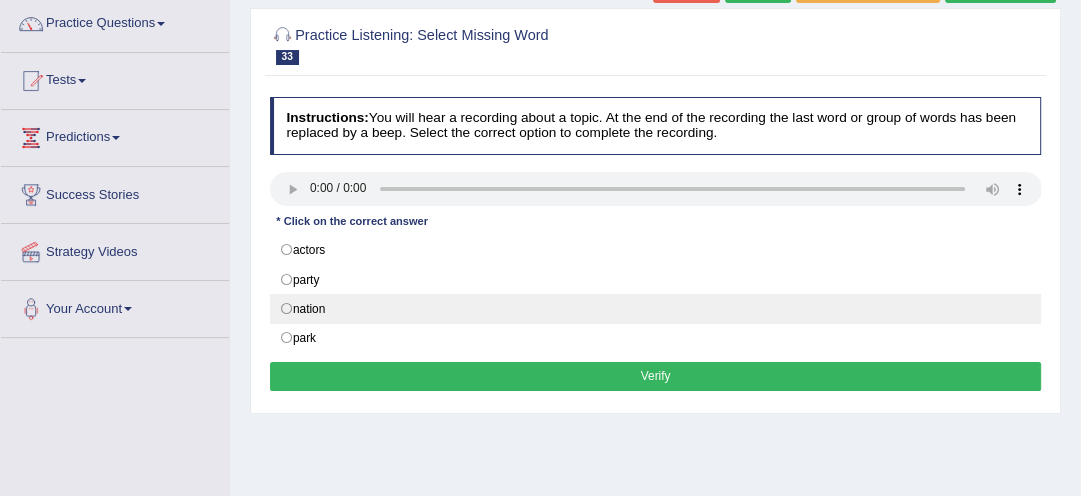 click on "nation" at bounding box center (656, 309) 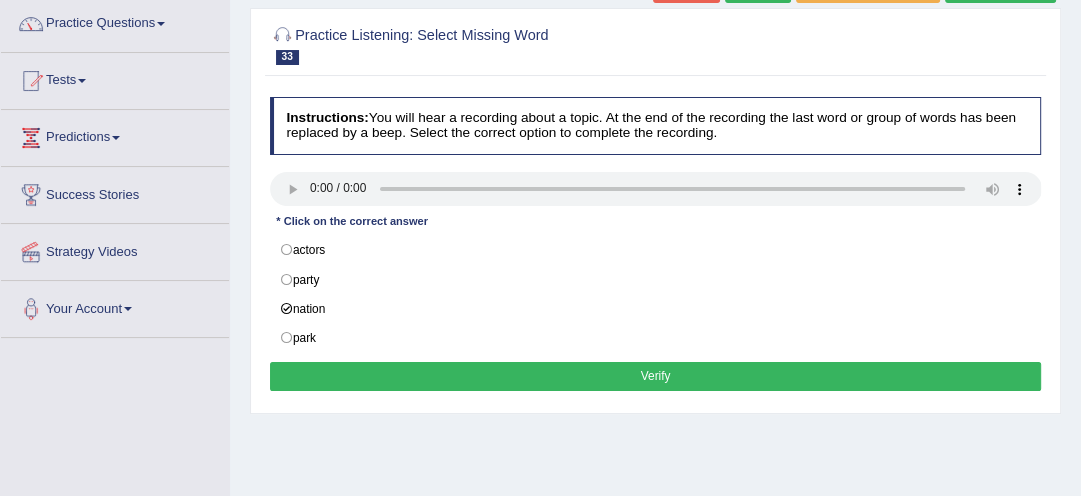 click on "Verify" at bounding box center [656, 376] 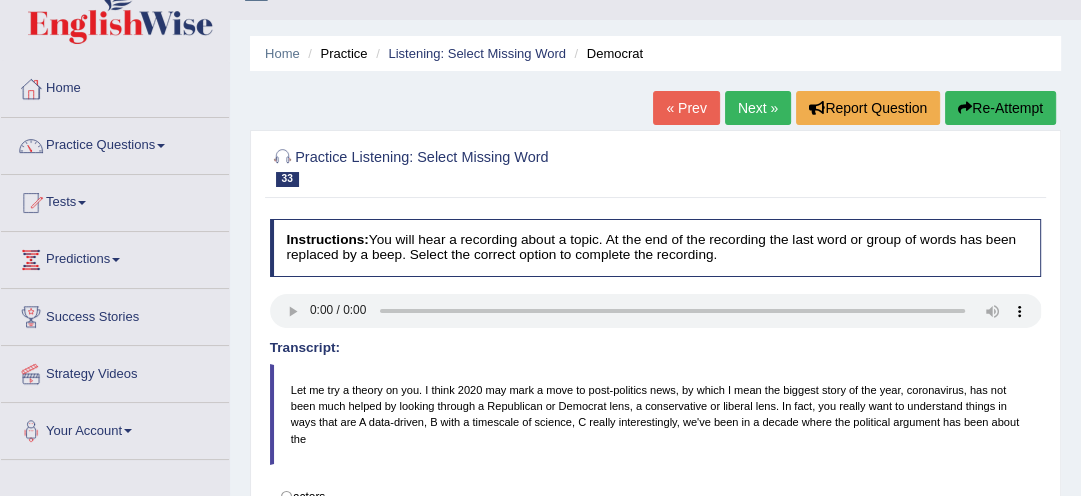 scroll, scrollTop: 25, scrollLeft: 0, axis: vertical 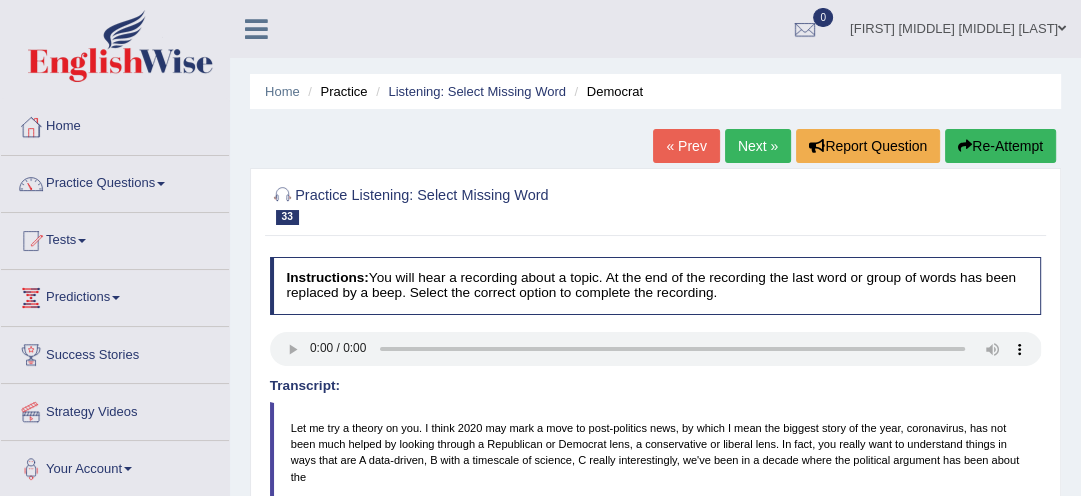 click on "Next »" at bounding box center [758, 146] 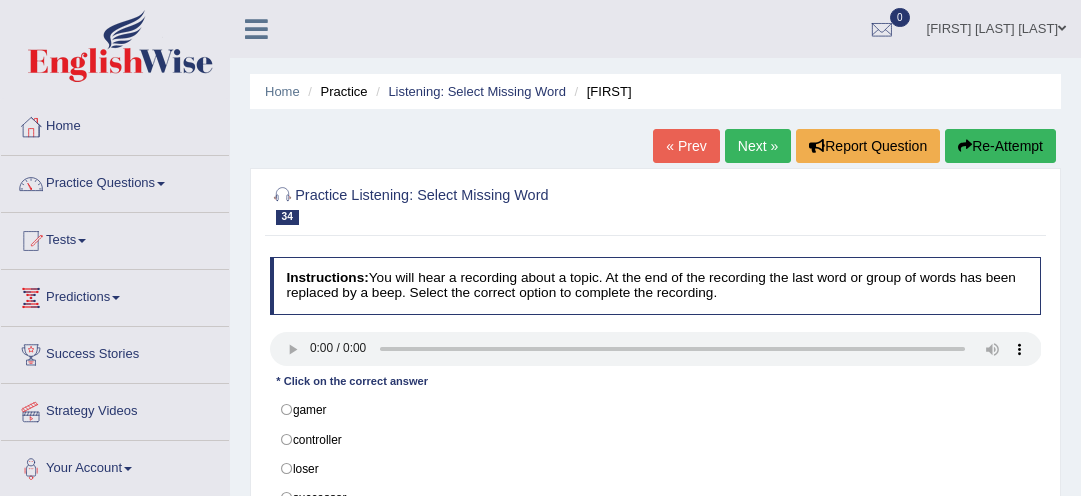 scroll, scrollTop: 0, scrollLeft: 0, axis: both 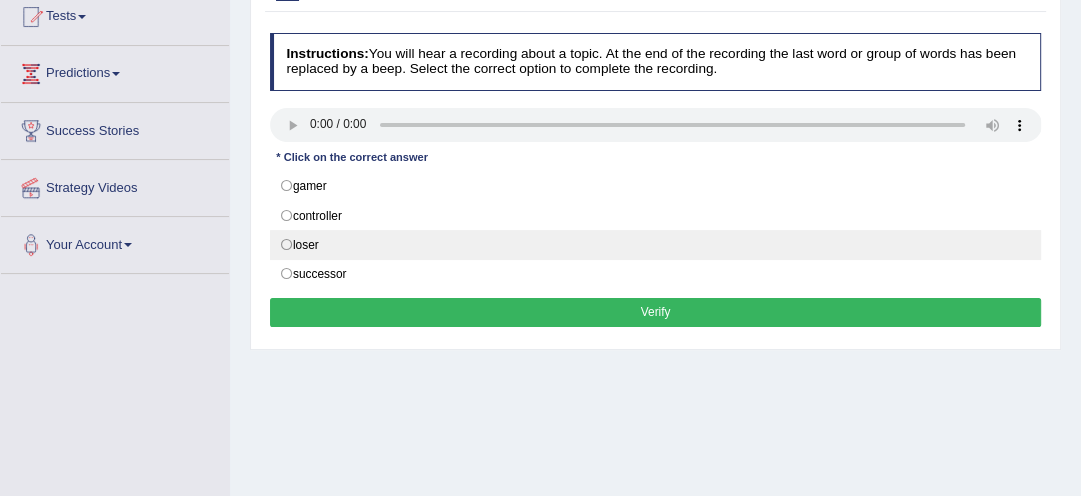 click on "loser" at bounding box center (656, 245) 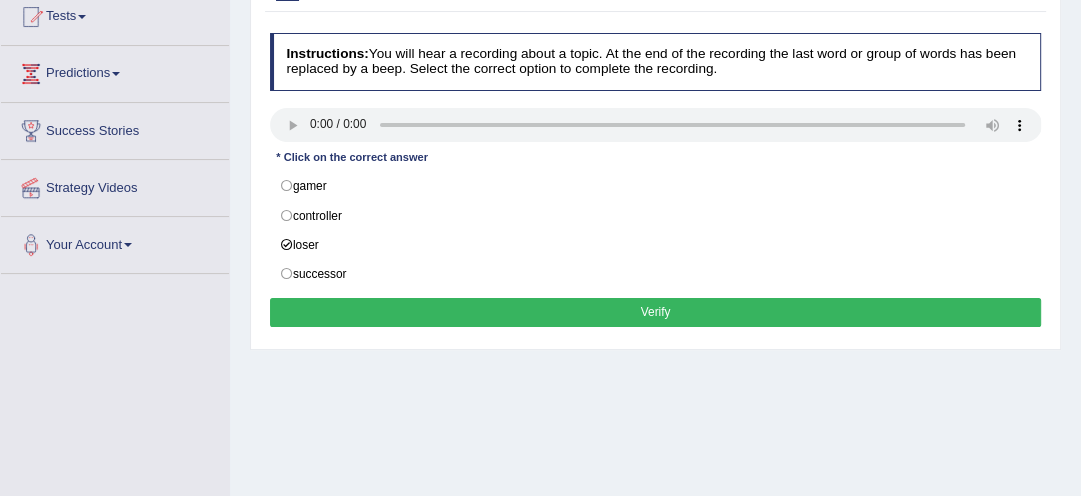 click on "Verify" at bounding box center (656, 312) 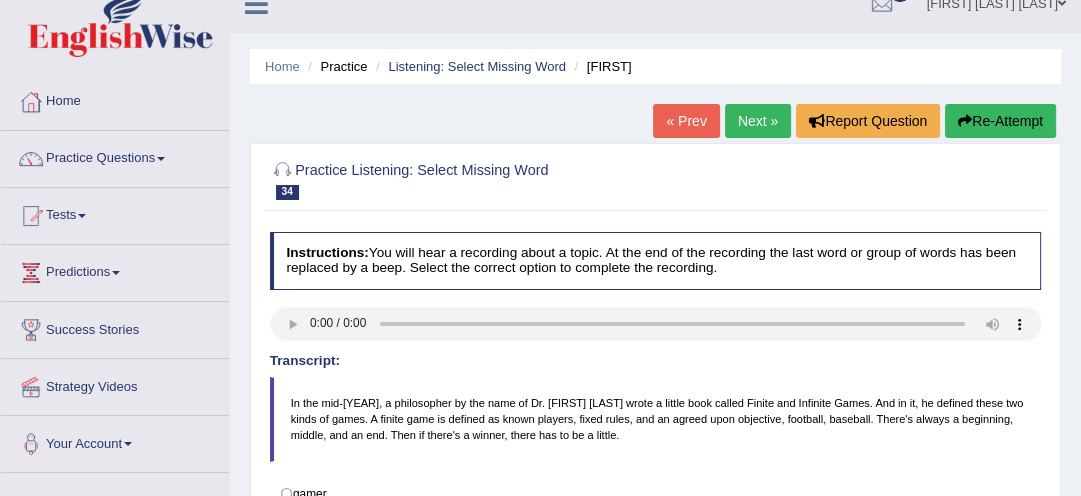 scroll, scrollTop: 0, scrollLeft: 0, axis: both 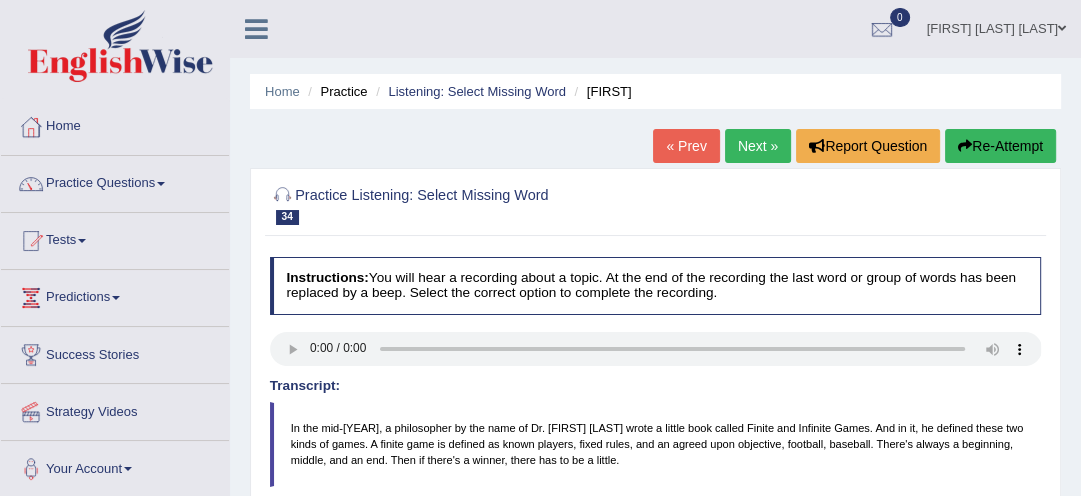click on "Next »" at bounding box center [758, 146] 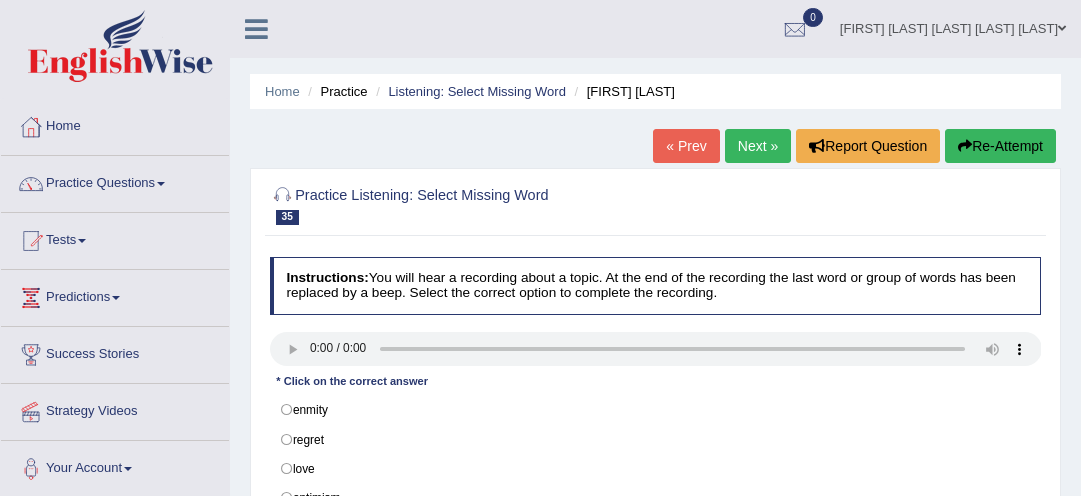scroll, scrollTop: 0, scrollLeft: 0, axis: both 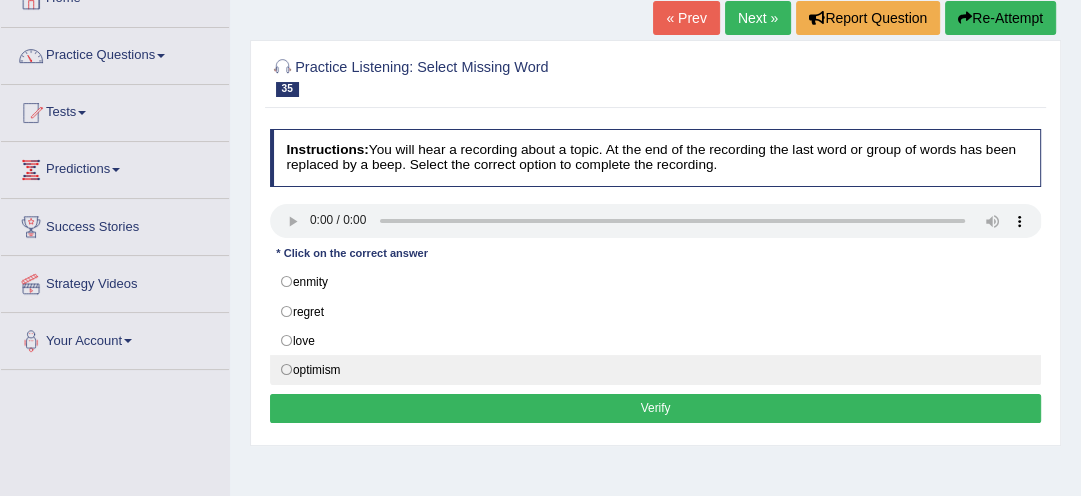 click on "optimism" at bounding box center [656, 370] 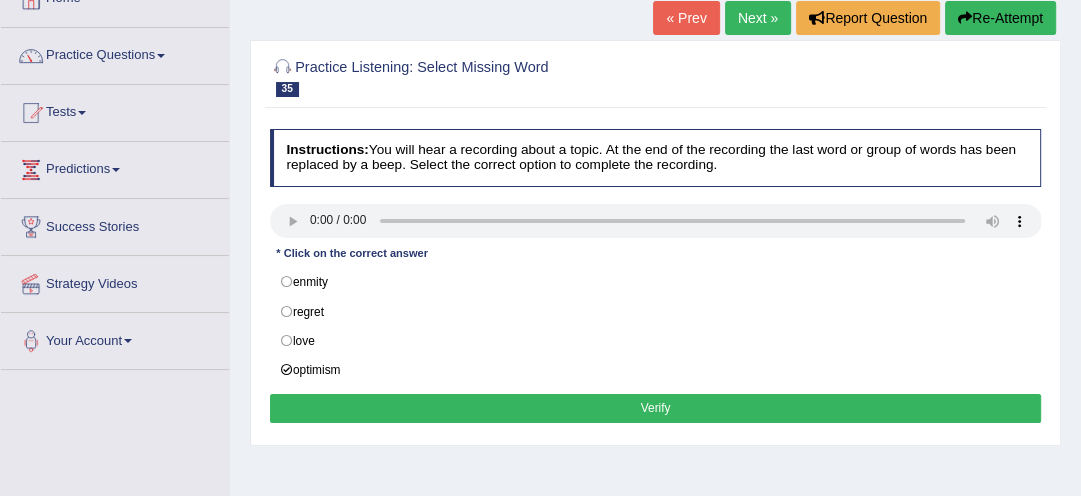 click on "Verify" at bounding box center [656, 408] 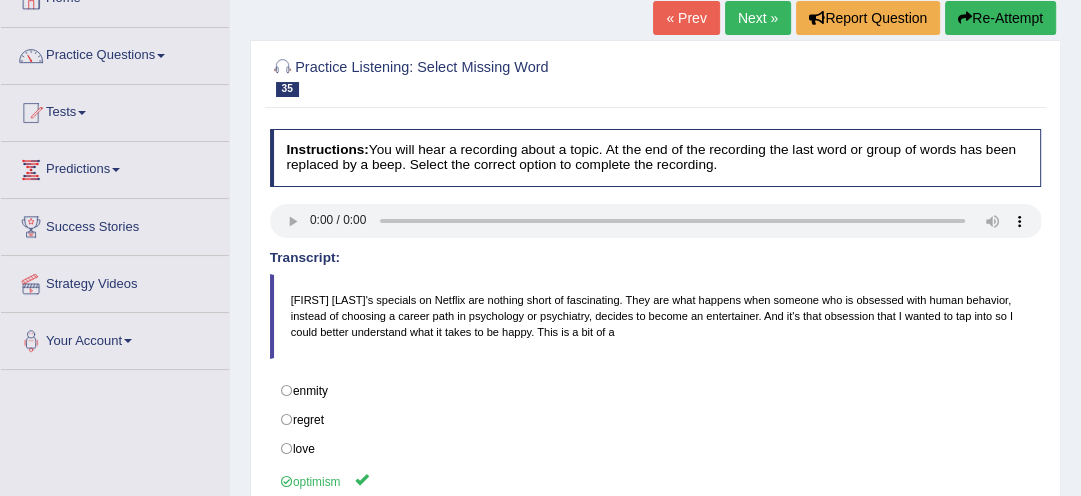 click on "Next »" at bounding box center (758, 18) 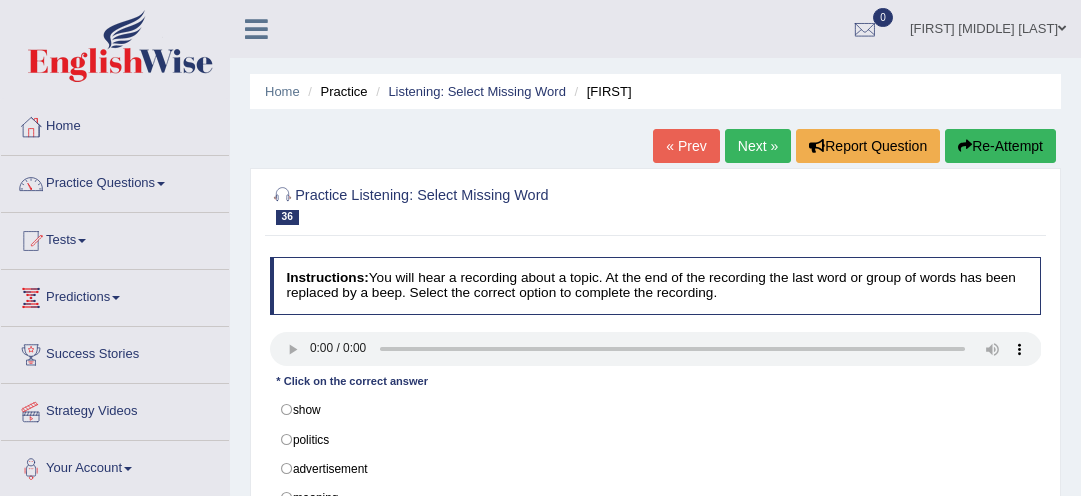 scroll, scrollTop: 0, scrollLeft: 0, axis: both 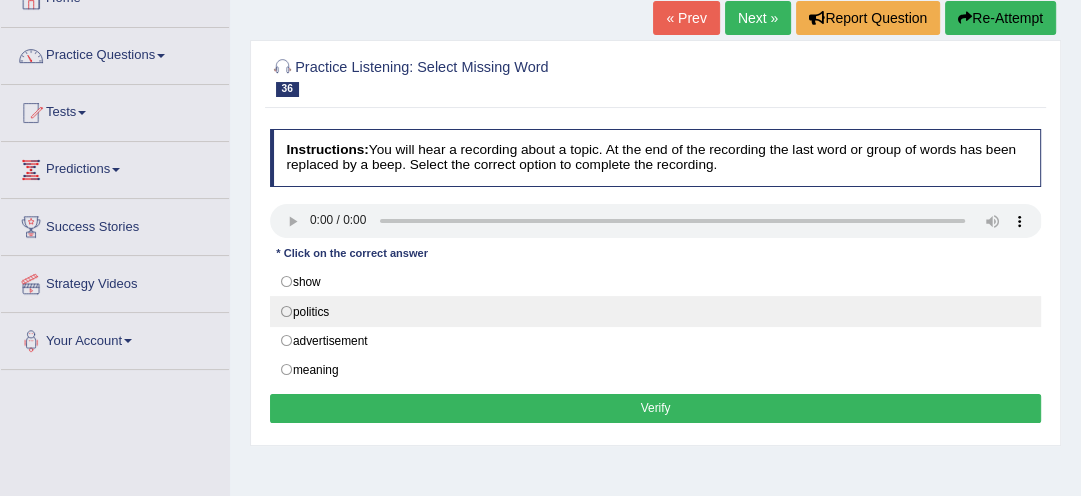 click on "politics" at bounding box center [656, 311] 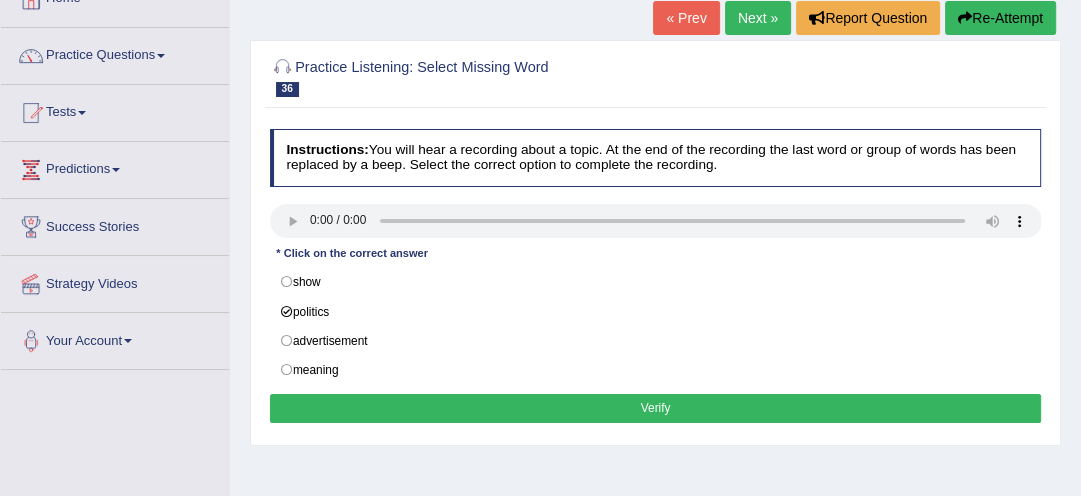 click on "Verify" at bounding box center (656, 408) 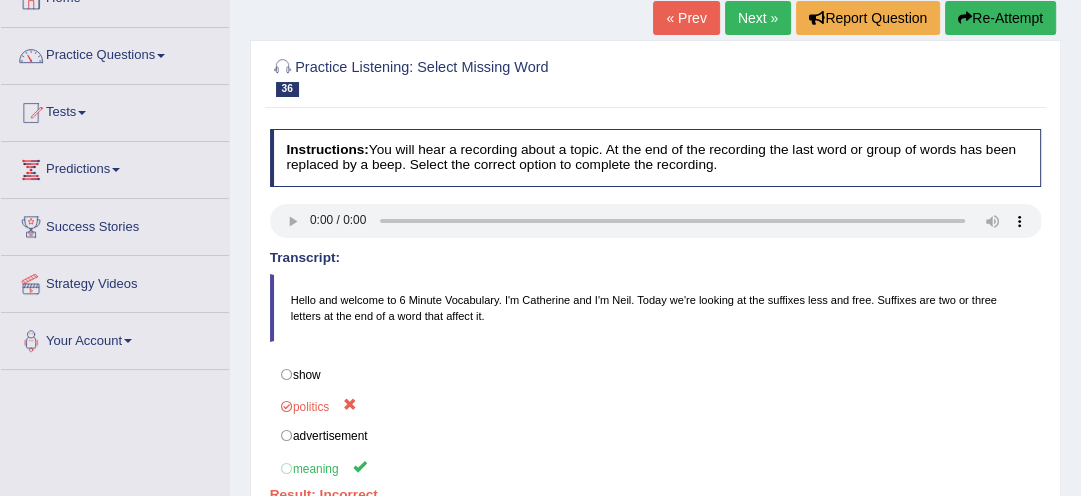 click on "Re-Attempt" at bounding box center (1000, 18) 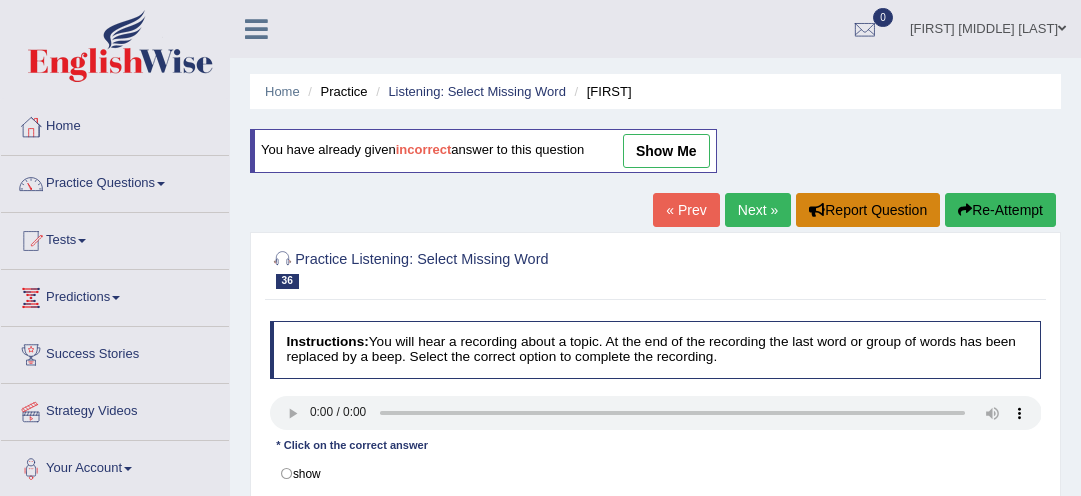 scroll, scrollTop: 128, scrollLeft: 0, axis: vertical 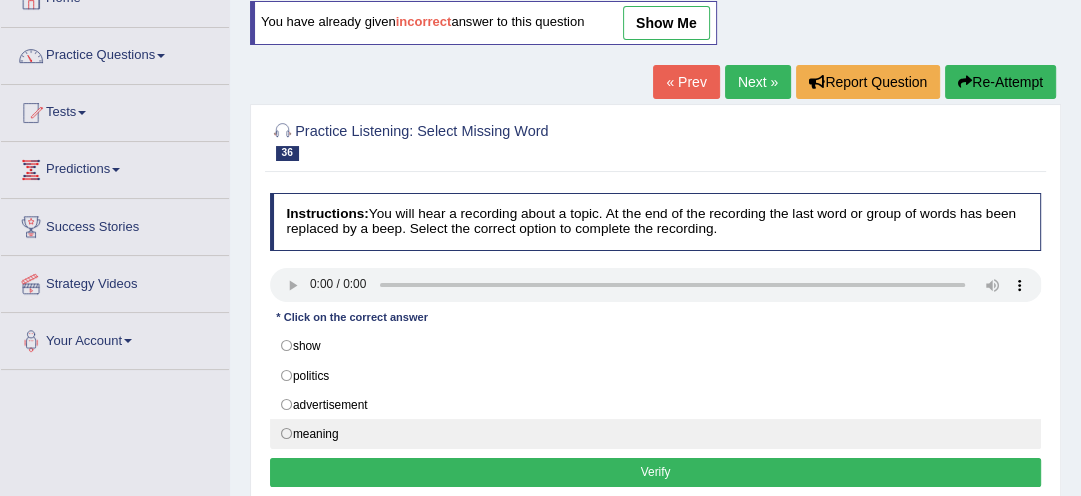 click on "meaning" at bounding box center [656, 434] 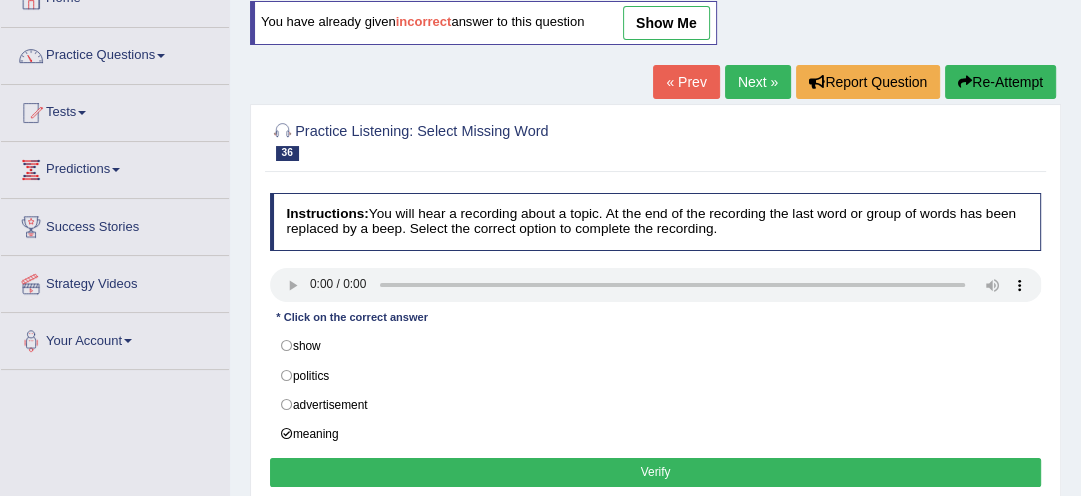 click on "Verify" at bounding box center (656, 472) 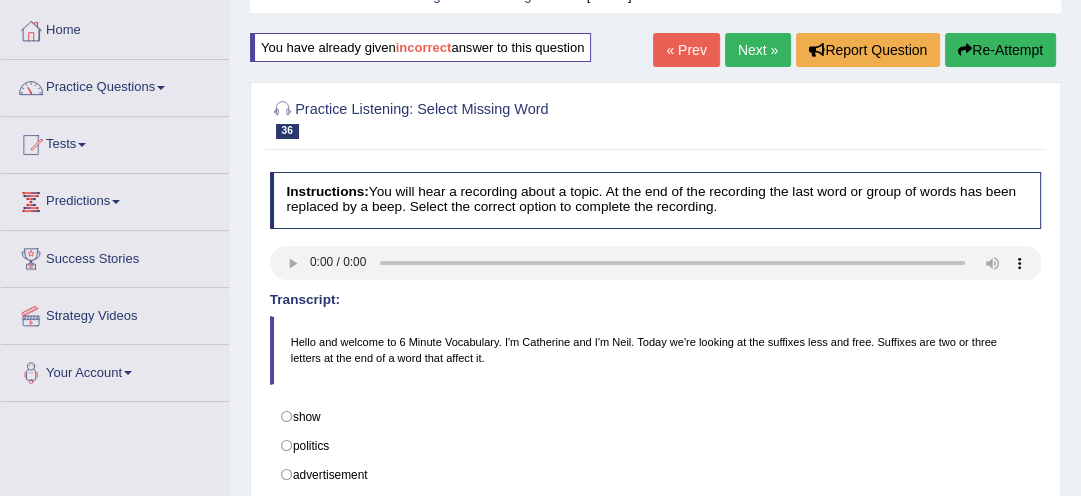 scroll, scrollTop: 0, scrollLeft: 0, axis: both 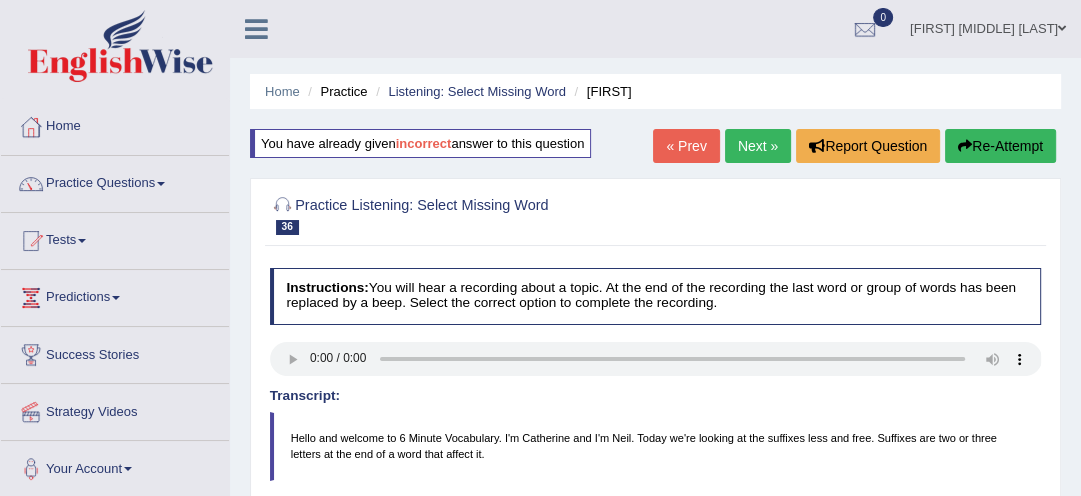click on "[FIRST] [MIDDLE] [LAST]" at bounding box center (988, 26) 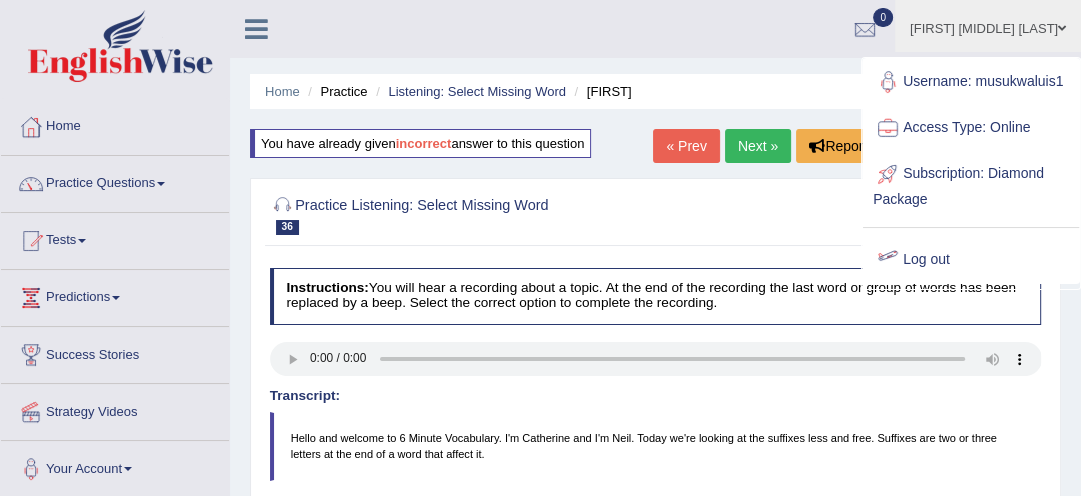 click on "Log out" at bounding box center (971, 260) 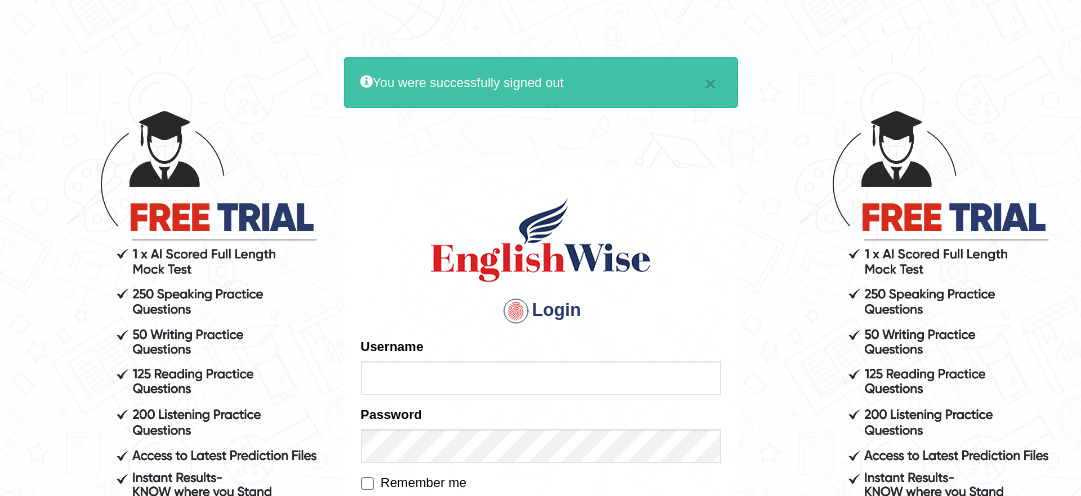 scroll, scrollTop: 0, scrollLeft: 0, axis: both 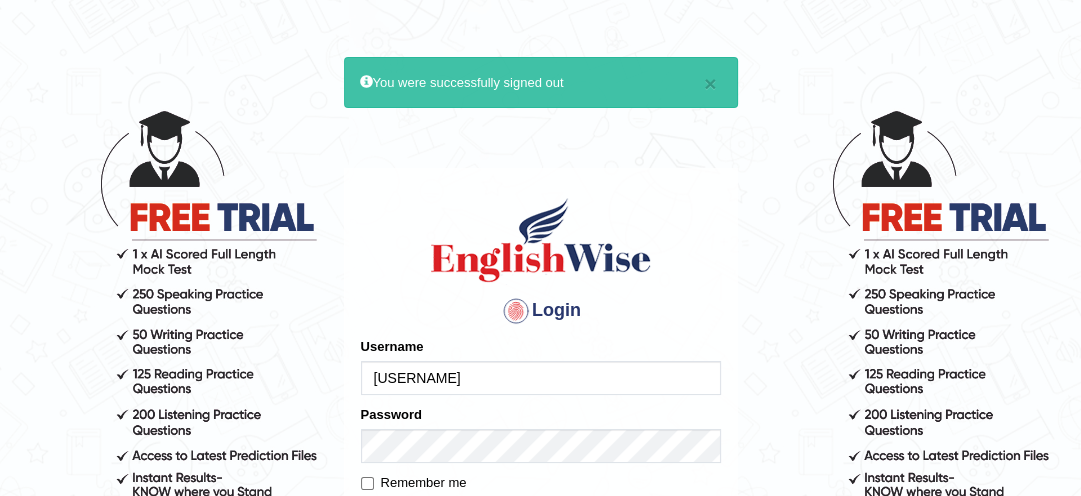 click on "musukwaluis1" at bounding box center (541, 378) 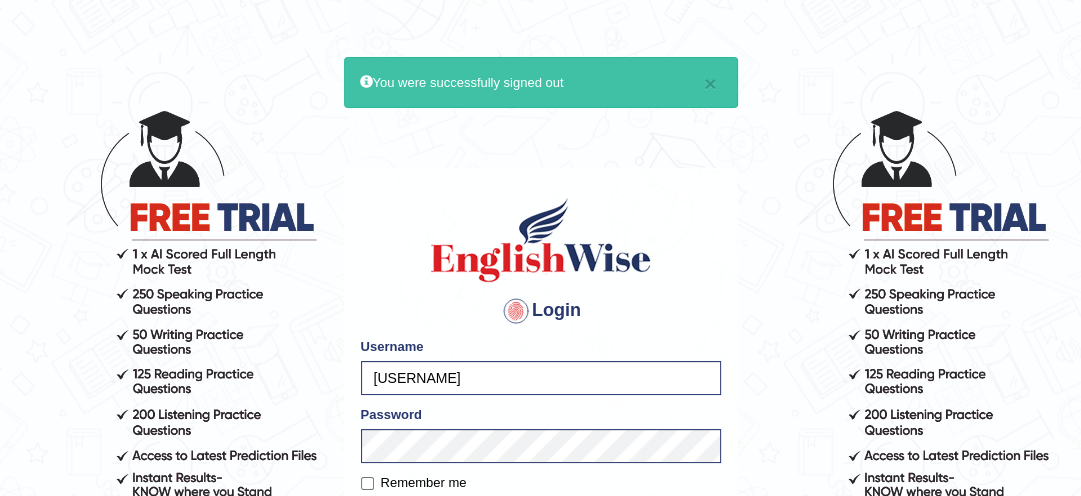 type on "lambertayeligiliga_Englishwise" 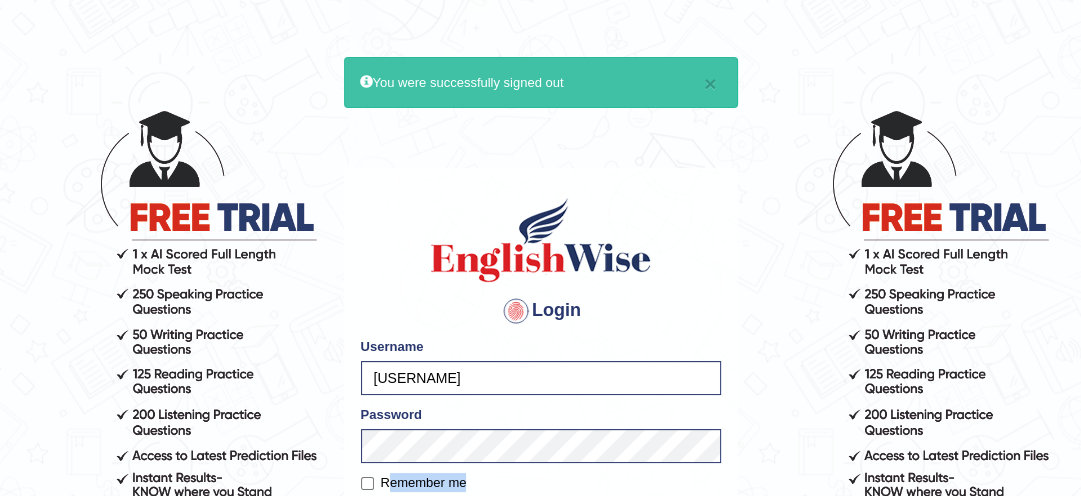 click on "×
You were successfully signed out
Login
Please fix the following errors:
Username
lambertayeligiliga_Englishwise
Password
Remember me
Login
Don't have an account?
Create an account
Forgot Password
2025 ©  English Wise.  All Rights Reserved  Back to English Wise" at bounding box center [540, 302] 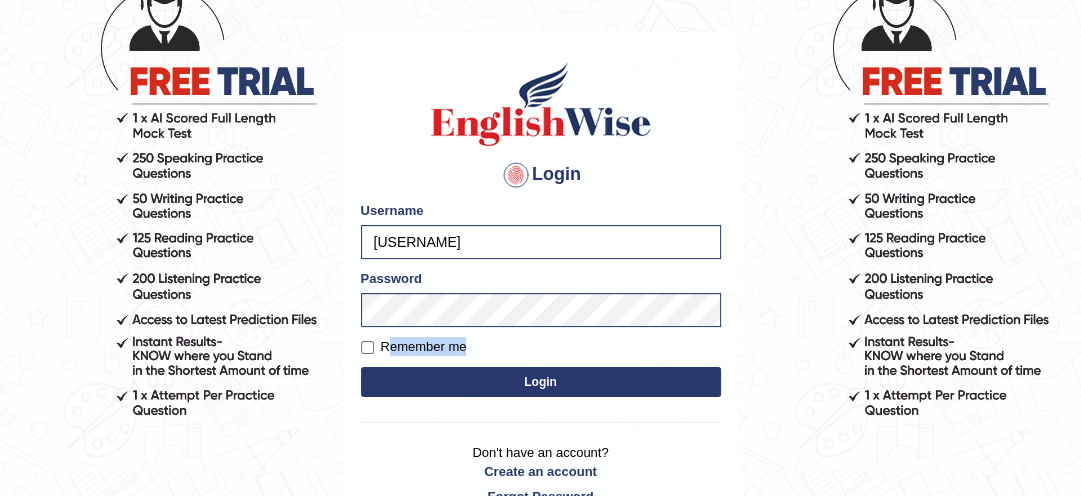 scroll, scrollTop: 160, scrollLeft: 0, axis: vertical 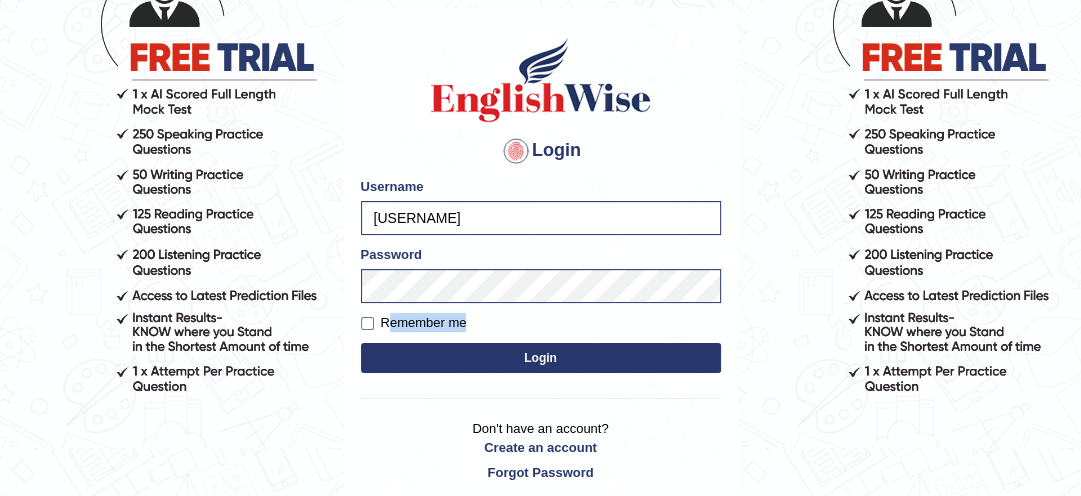 click on "Login" at bounding box center [541, 358] 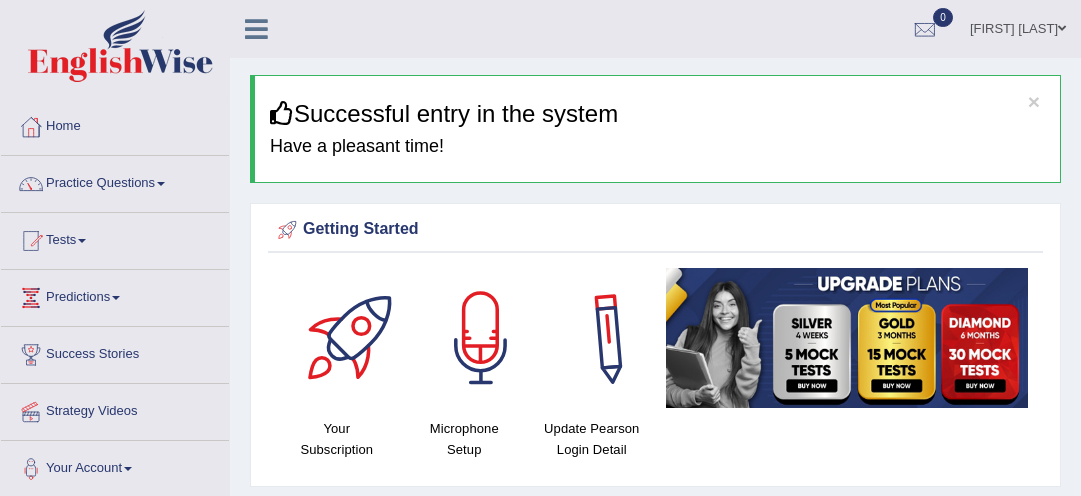 scroll, scrollTop: 0, scrollLeft: 0, axis: both 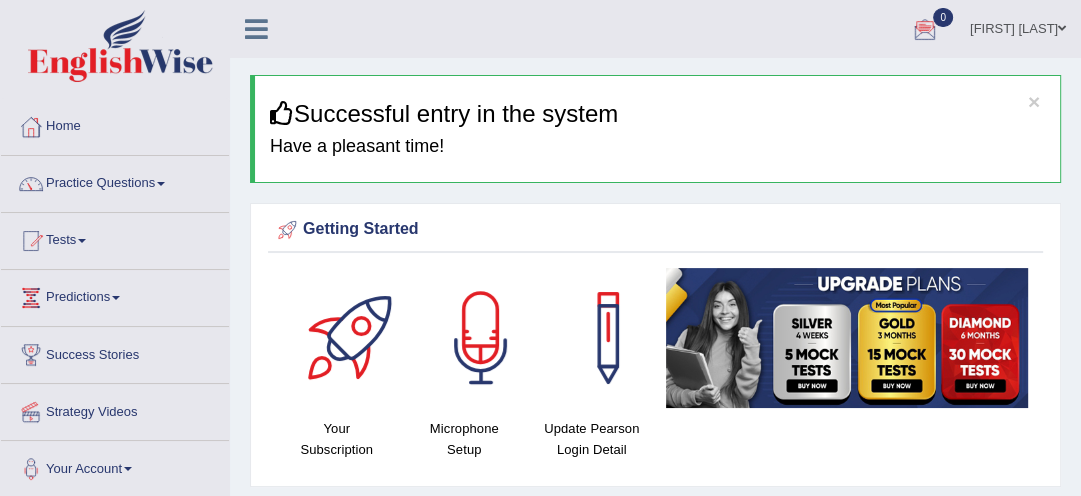 click at bounding box center [925, 30] 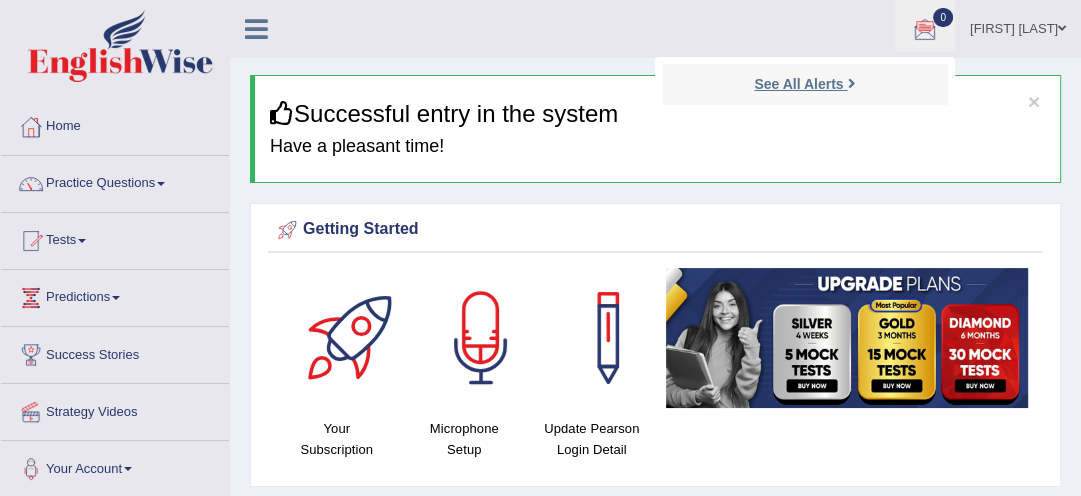 click on "See All Alerts" at bounding box center (798, 84) 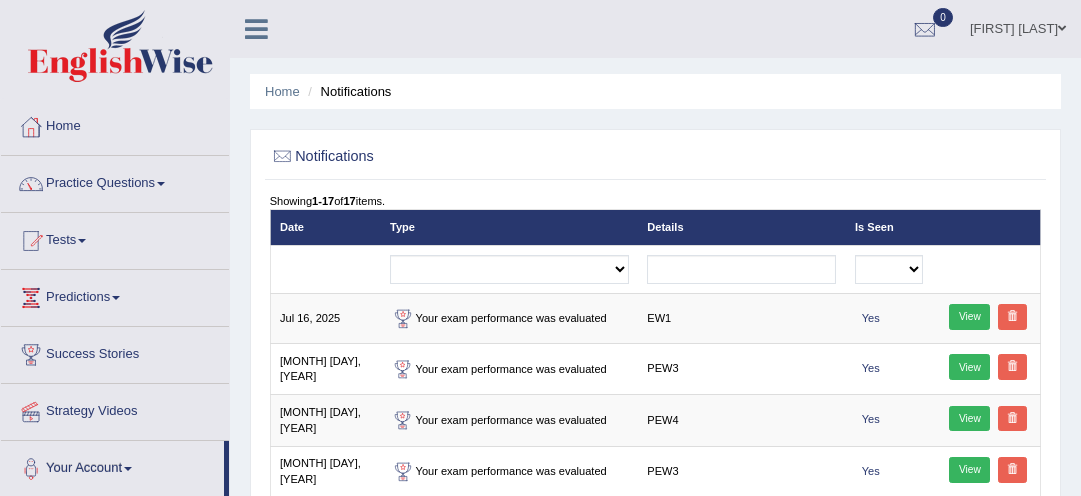 scroll, scrollTop: 0, scrollLeft: 0, axis: both 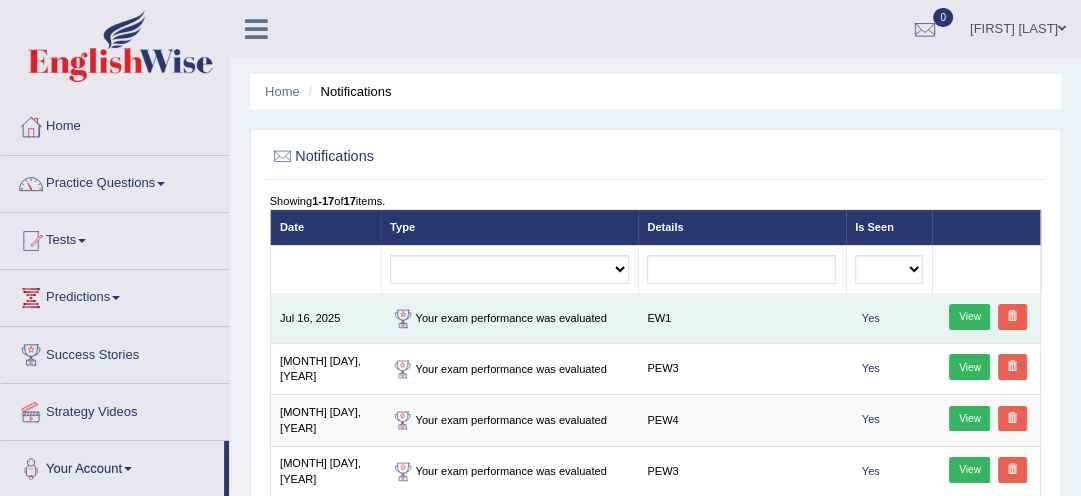 click on "View" at bounding box center [969, 317] 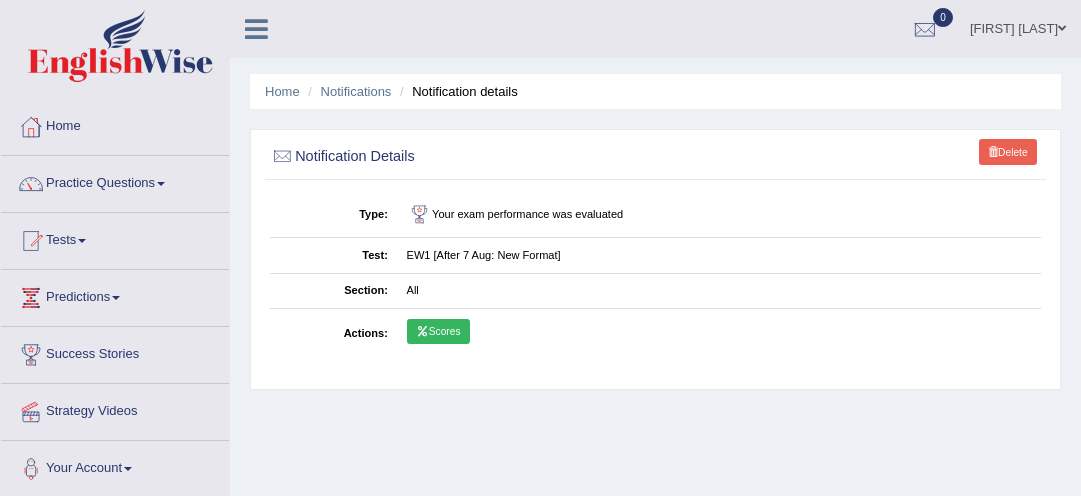 scroll, scrollTop: 0, scrollLeft: 0, axis: both 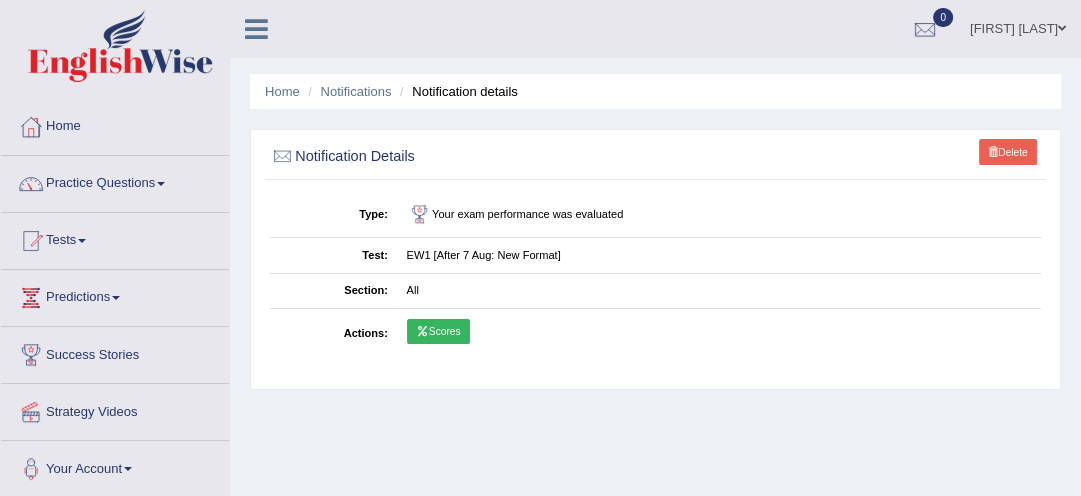click on "Scores" at bounding box center (438, 332) 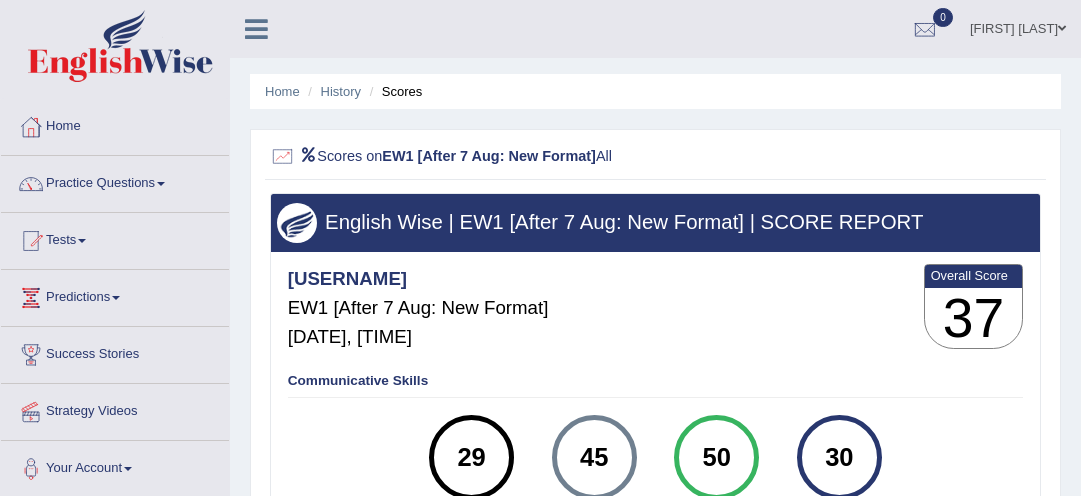 scroll, scrollTop: 0, scrollLeft: 0, axis: both 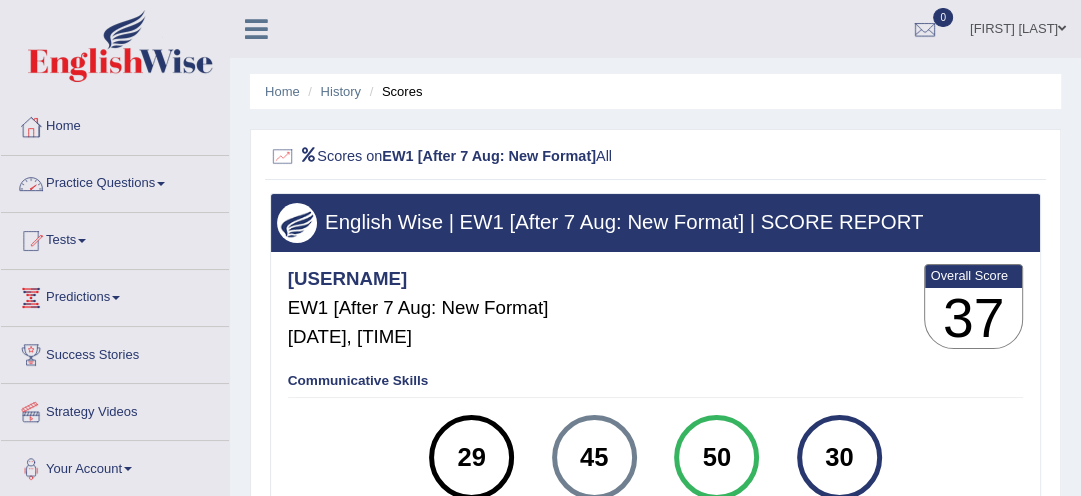 click on "Practice Questions" at bounding box center [115, 181] 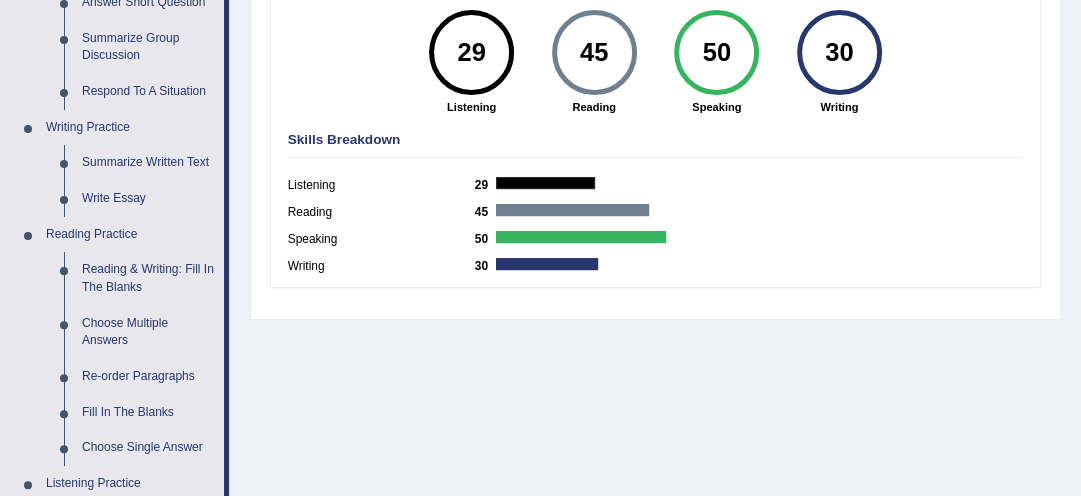 scroll, scrollTop: 458, scrollLeft: 0, axis: vertical 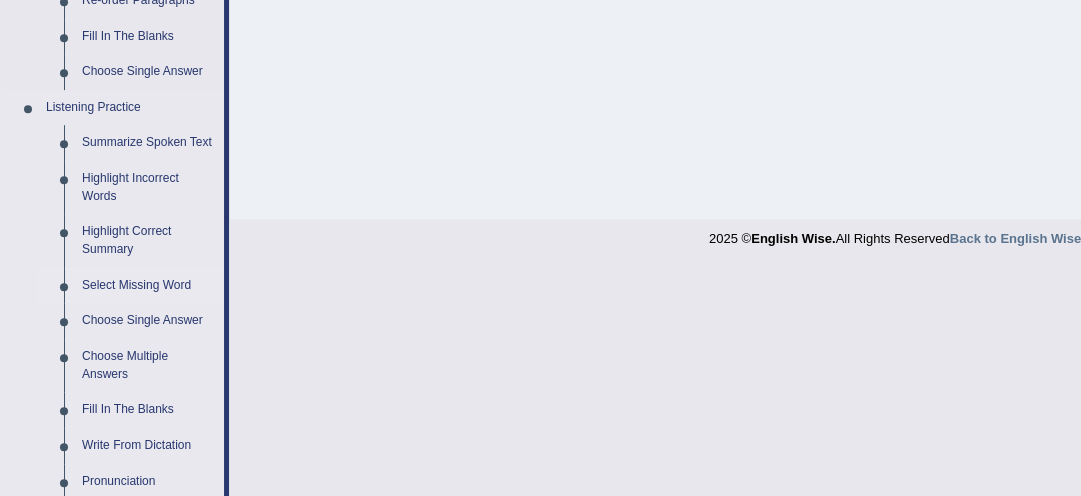 click on "Select Missing Word" at bounding box center [148, 286] 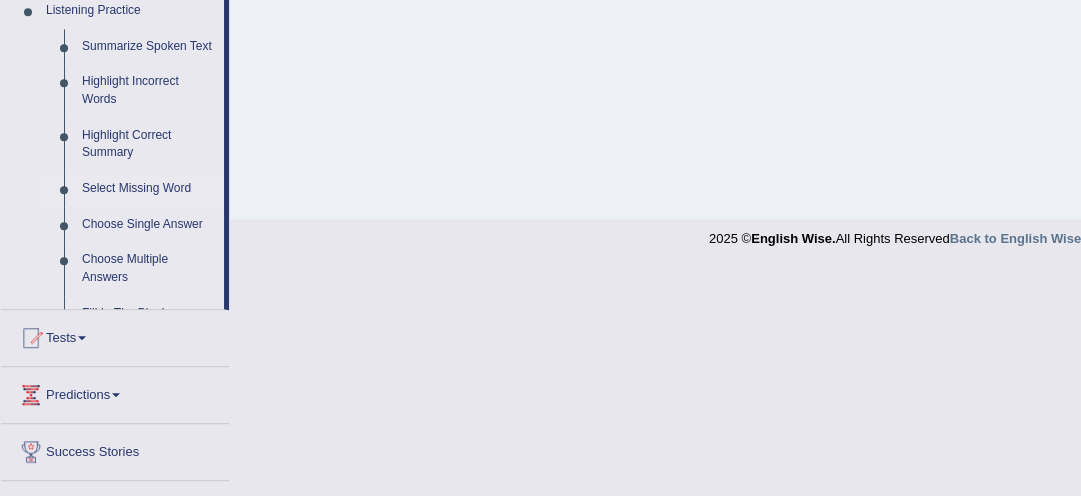 scroll, scrollTop: 554, scrollLeft: 0, axis: vertical 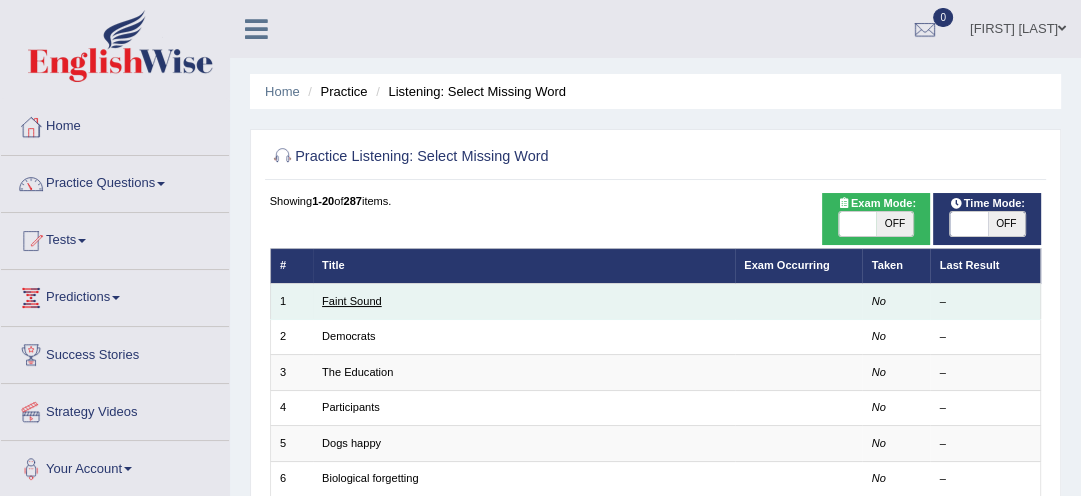 click on "Faint Sound" at bounding box center (352, 301) 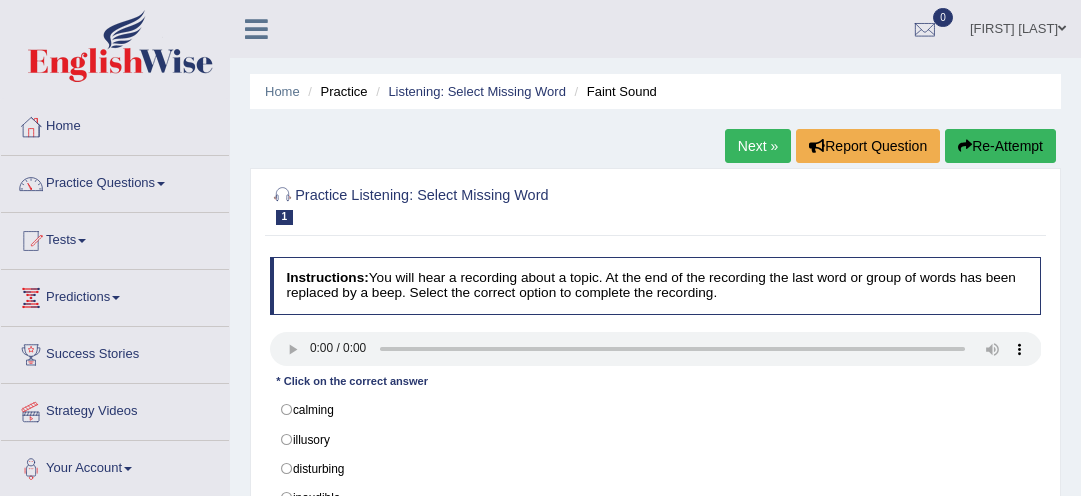 scroll, scrollTop: 0, scrollLeft: 0, axis: both 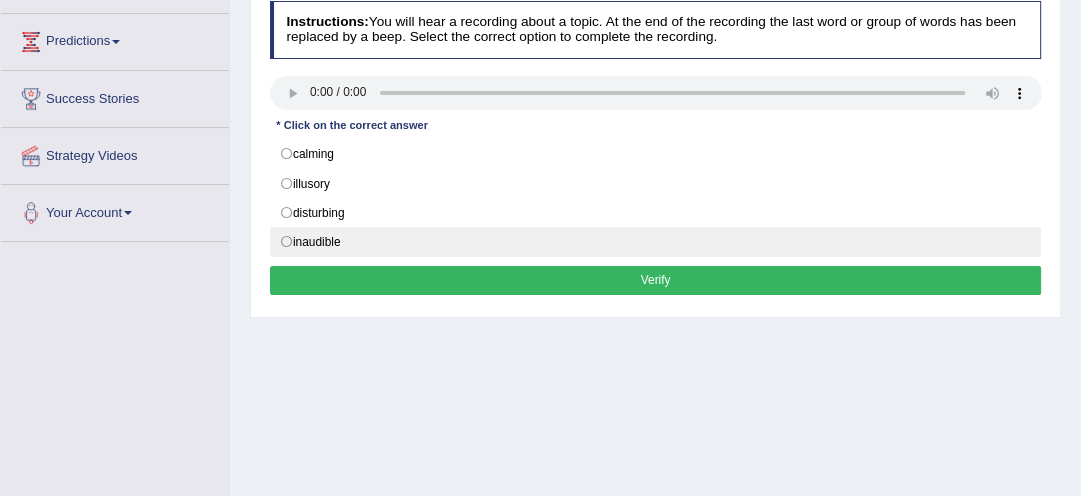 click on "inaudible" at bounding box center [656, 242] 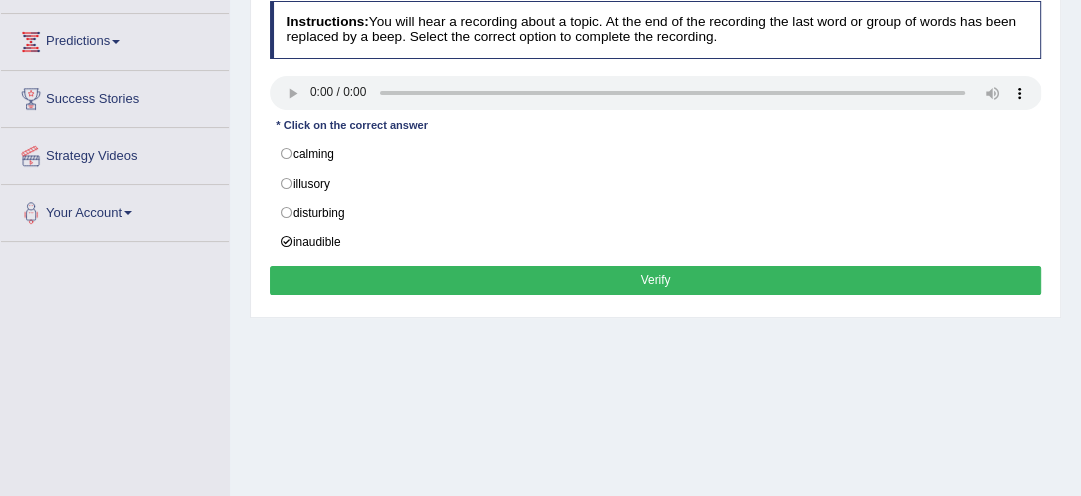 click on "Verify" at bounding box center (656, 280) 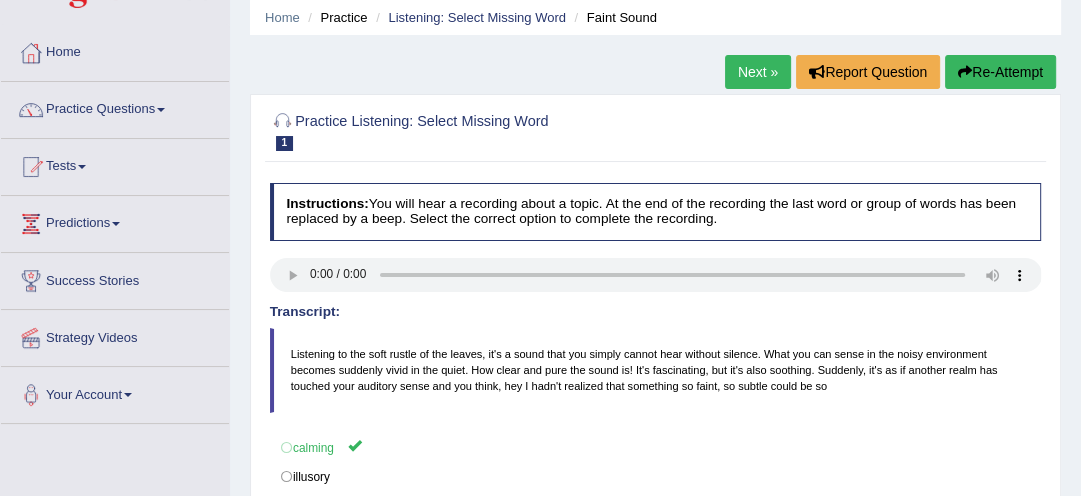 scroll, scrollTop: 0, scrollLeft: 0, axis: both 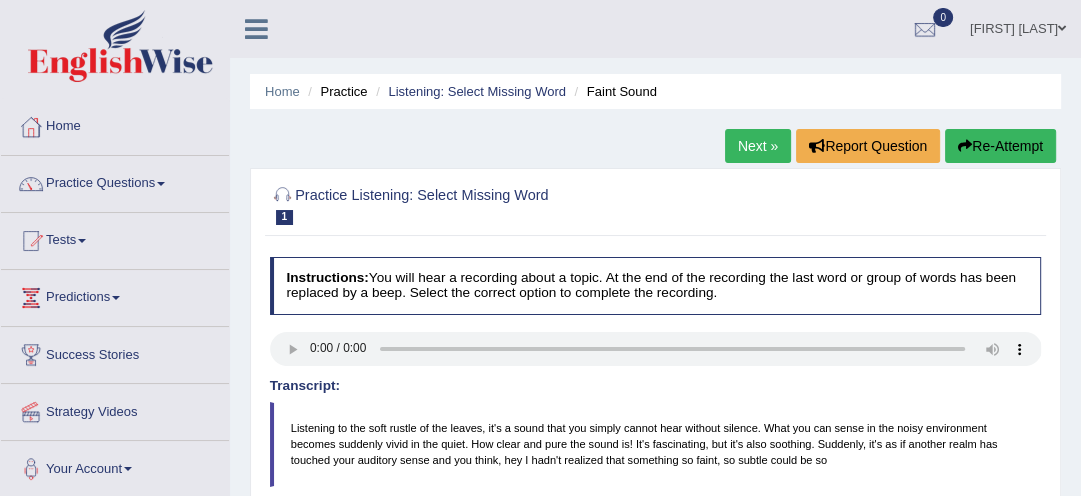 click on "Re-Attempt" at bounding box center [1000, 146] 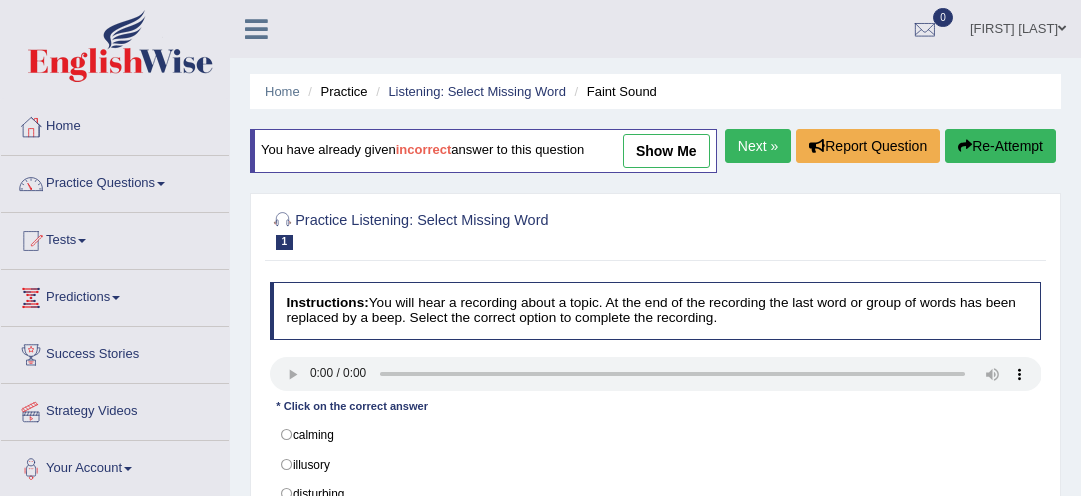 scroll, scrollTop: 0, scrollLeft: 0, axis: both 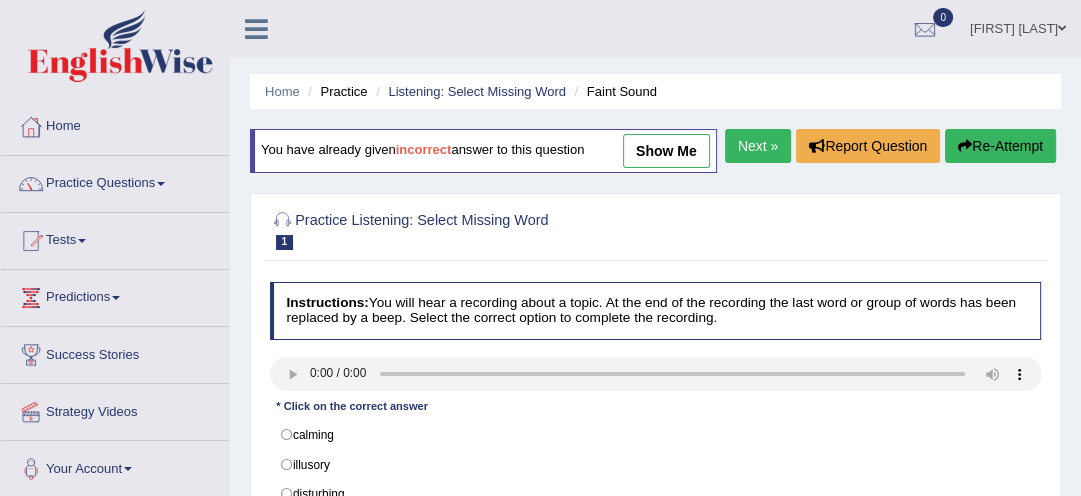 drag, startPoint x: 1076, startPoint y: 468, endPoint x: 1076, endPoint y: 482, distance: 14 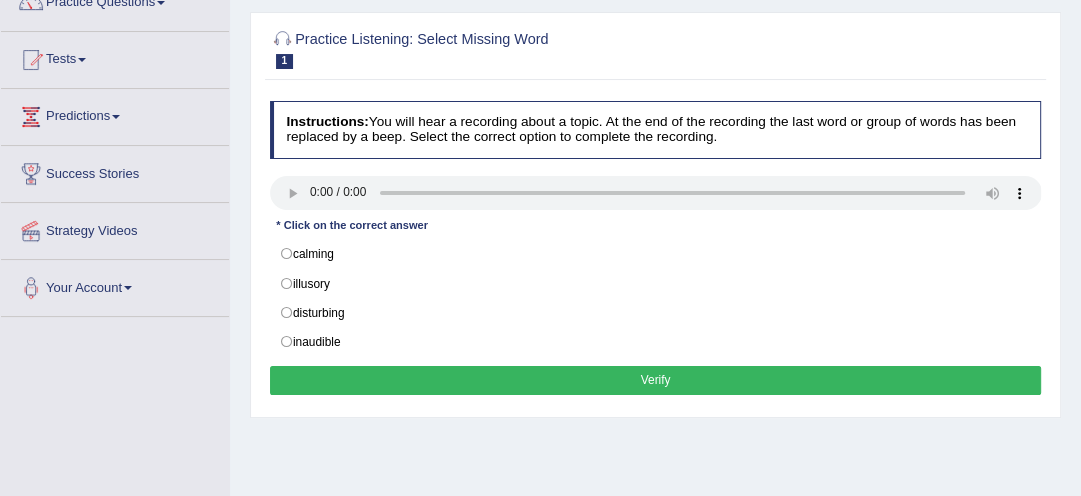 scroll, scrollTop: 330, scrollLeft: 0, axis: vertical 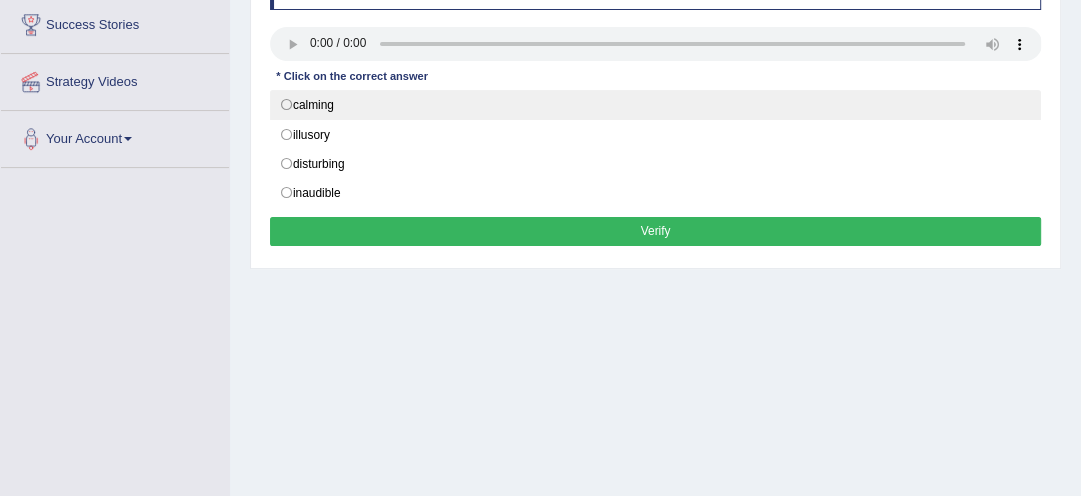 click on "calming" at bounding box center (656, 105) 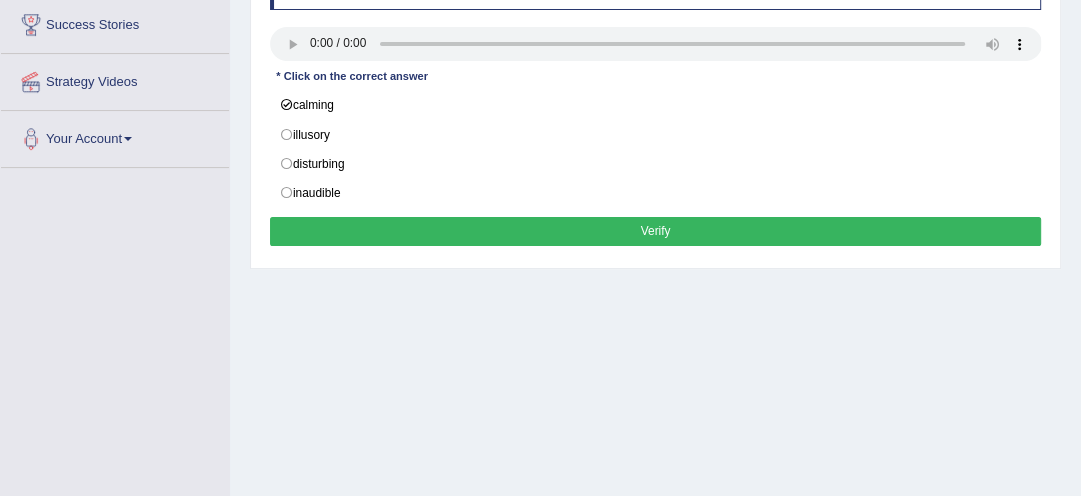 click on "Verify" at bounding box center [656, 231] 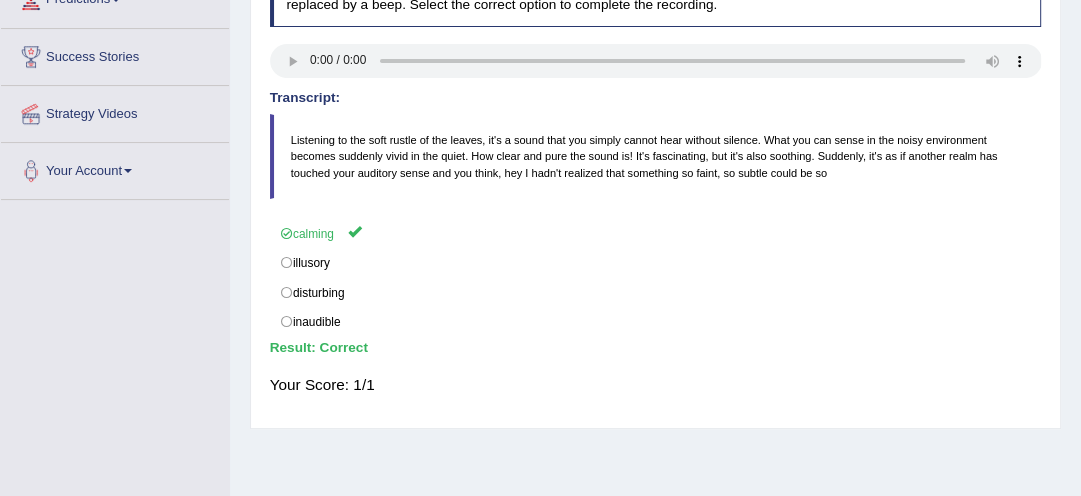 scroll, scrollTop: 288, scrollLeft: 0, axis: vertical 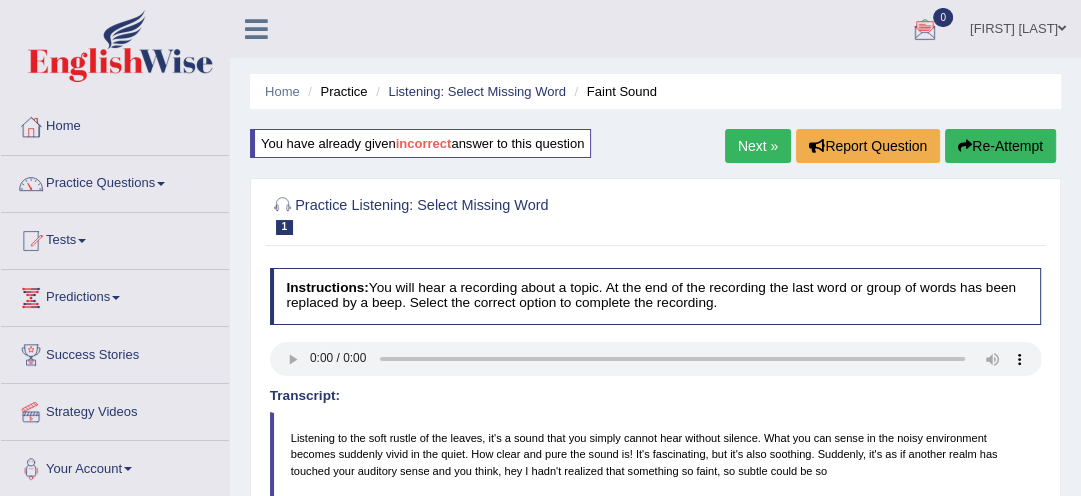 click on "Next »" at bounding box center [758, 146] 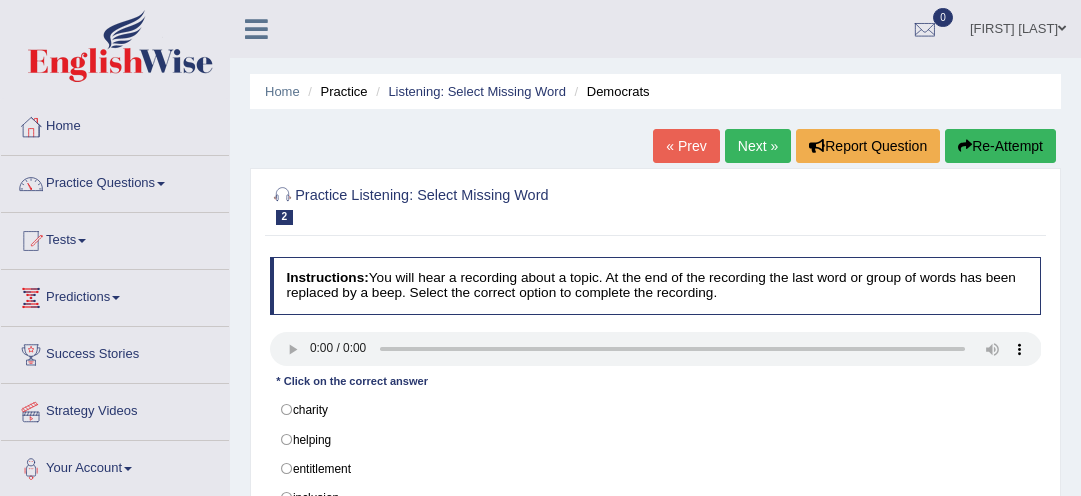 scroll, scrollTop: 0, scrollLeft: 0, axis: both 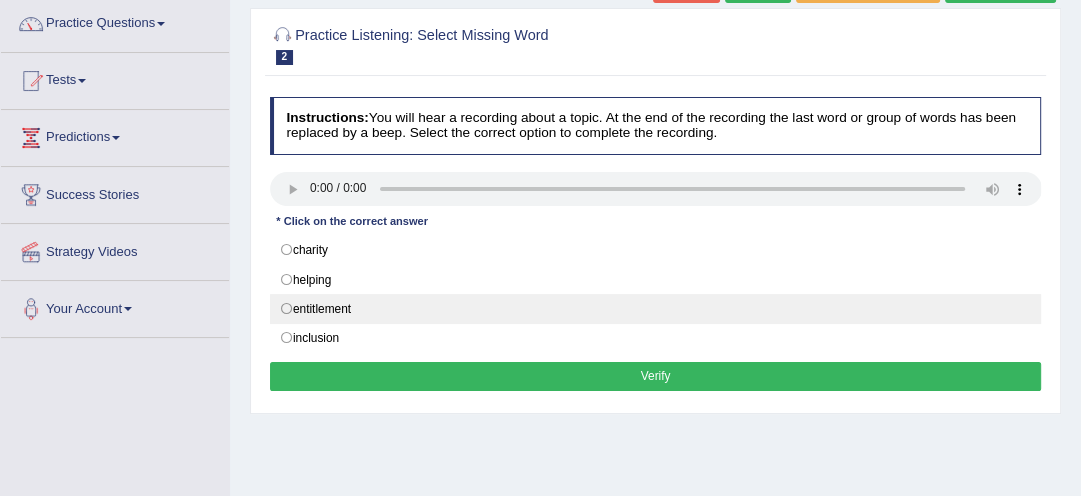 click on "entitlement" at bounding box center (656, 309) 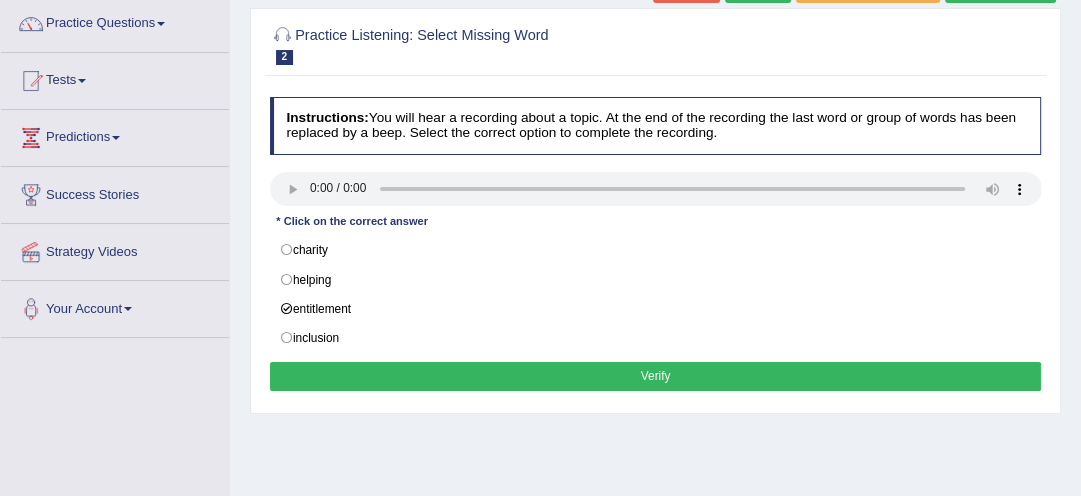 click on "Verify" at bounding box center [656, 376] 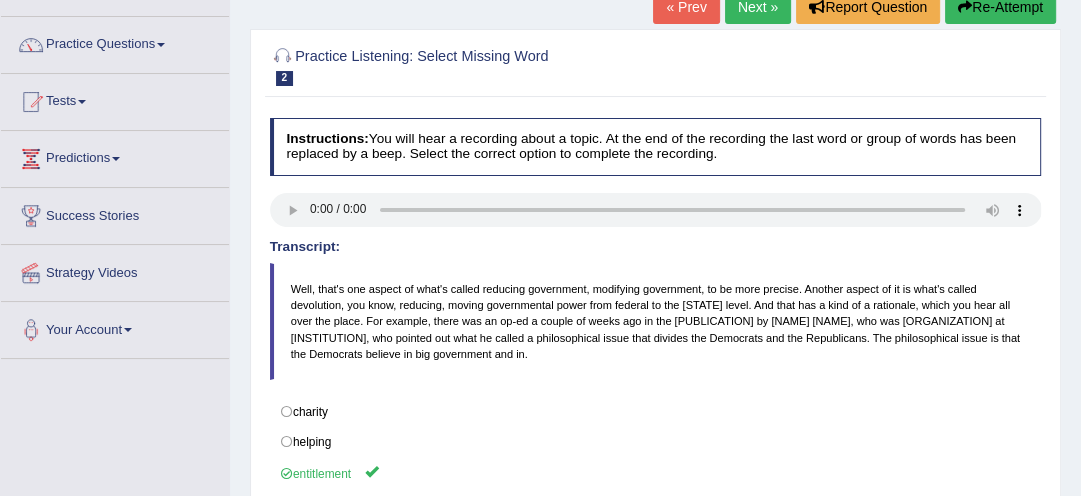 scroll, scrollTop: 96, scrollLeft: 0, axis: vertical 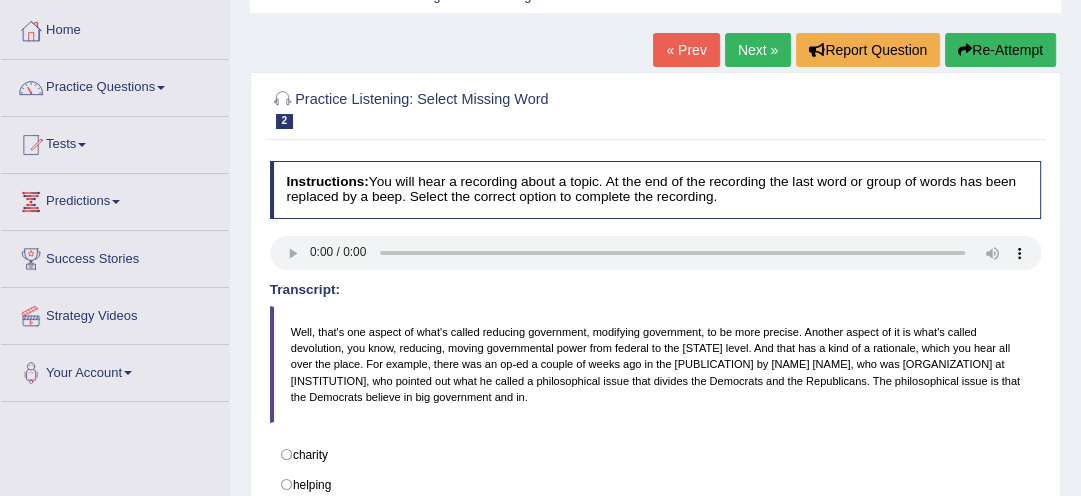 click on "Next »" at bounding box center (758, 50) 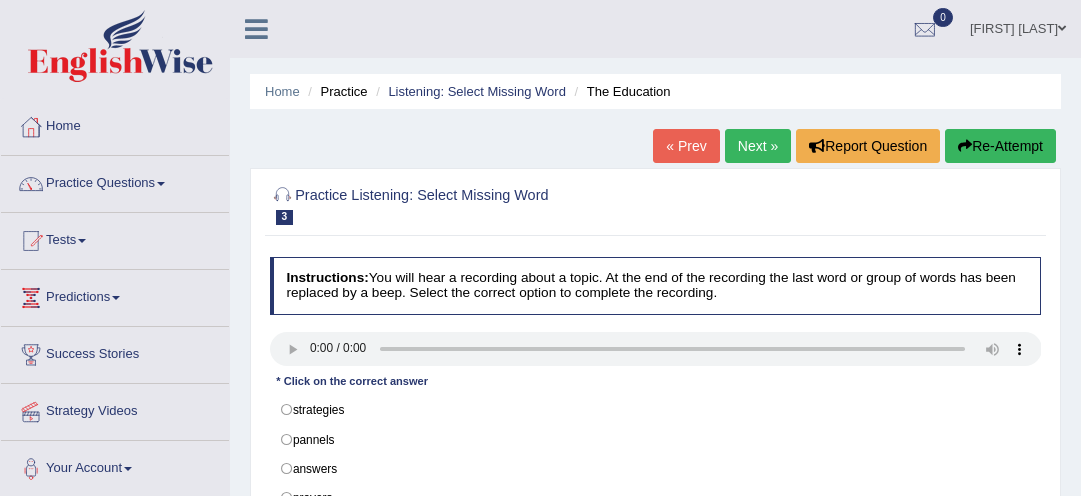 scroll, scrollTop: 0, scrollLeft: 0, axis: both 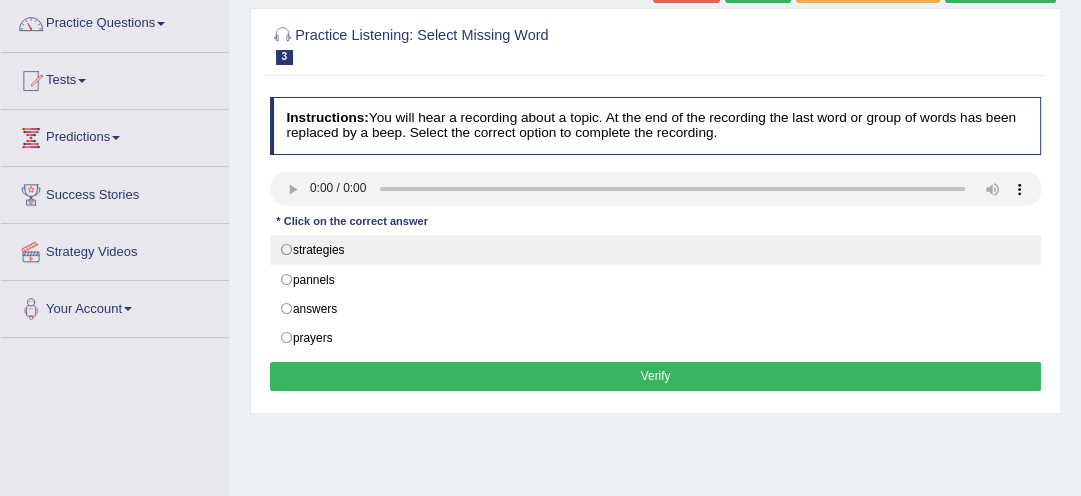 click on "strategies" at bounding box center (656, 250) 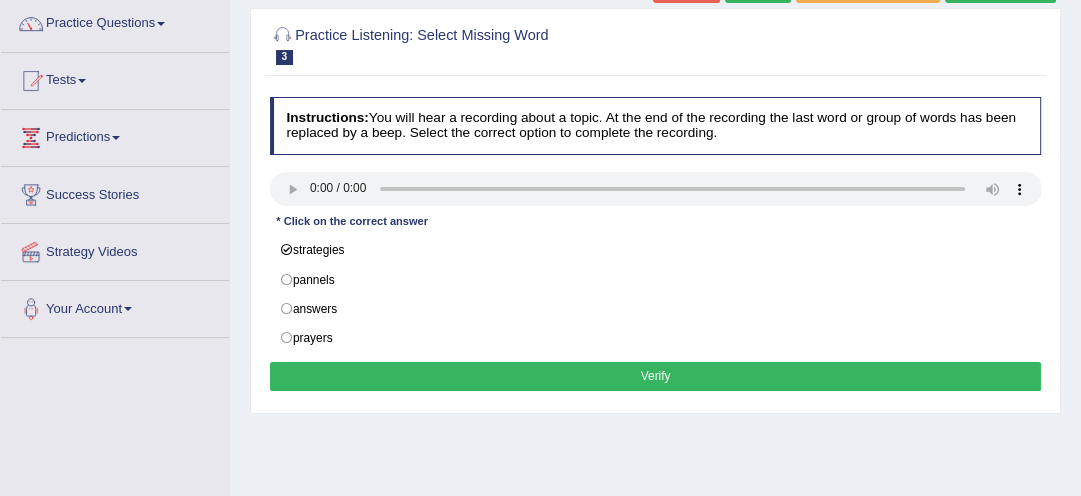 click on "Verify" at bounding box center (656, 376) 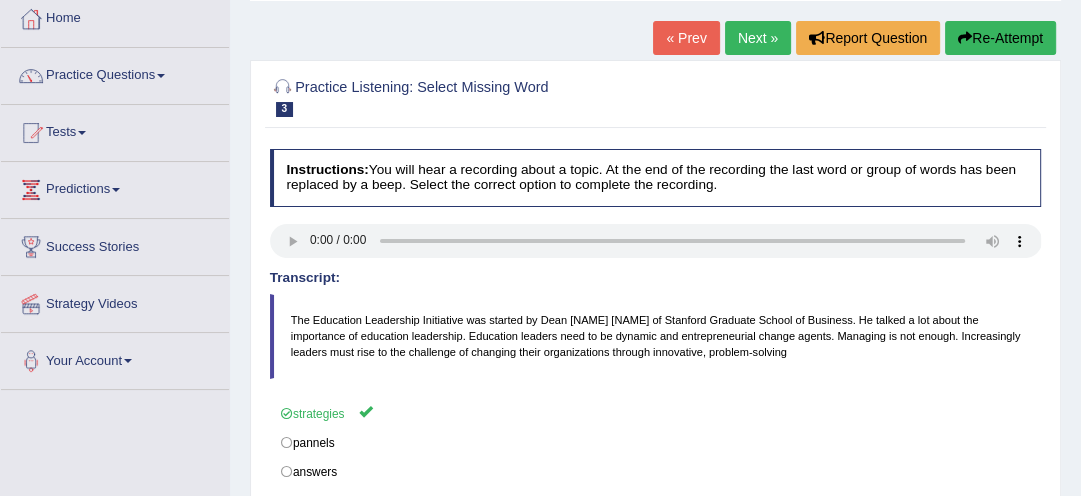 scroll, scrollTop: 96, scrollLeft: 0, axis: vertical 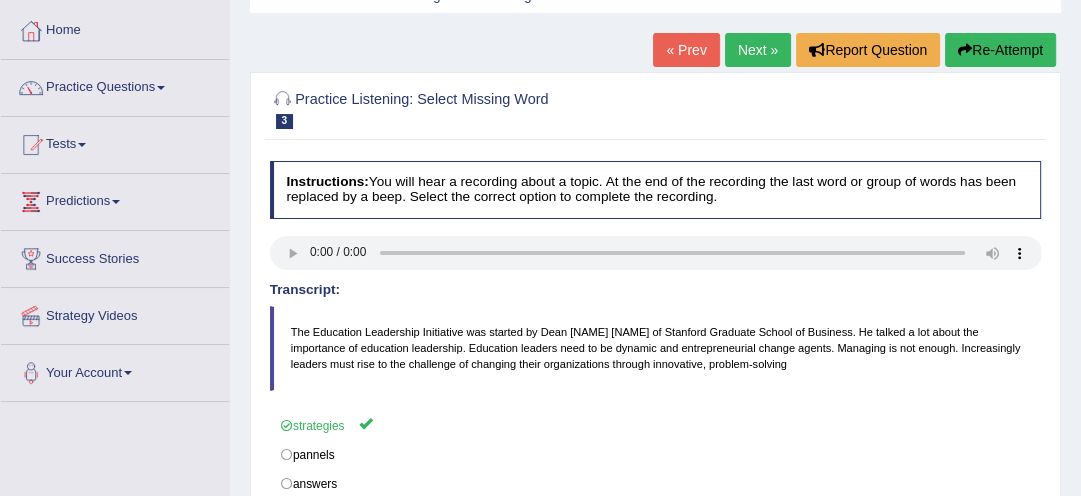 click on "Next »" at bounding box center [758, 50] 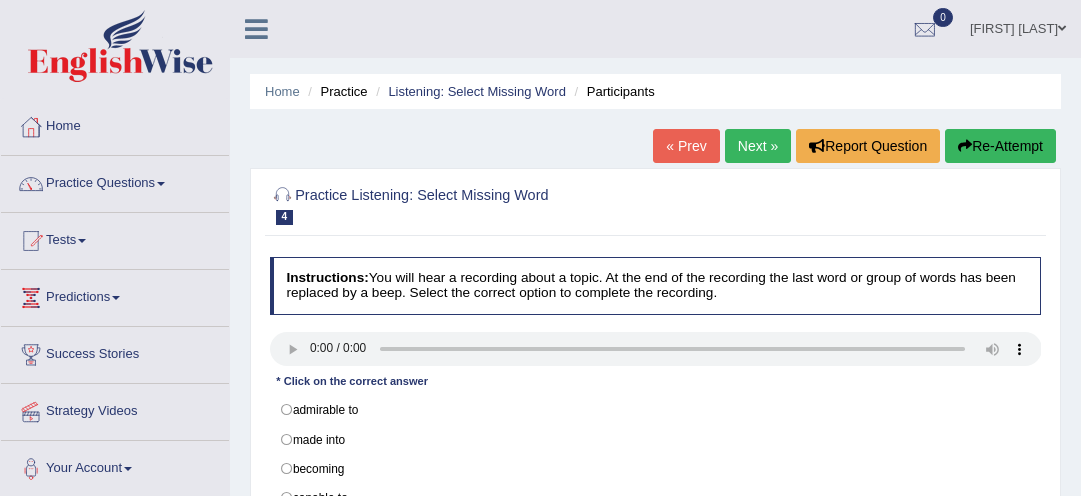 scroll, scrollTop: 0, scrollLeft: 0, axis: both 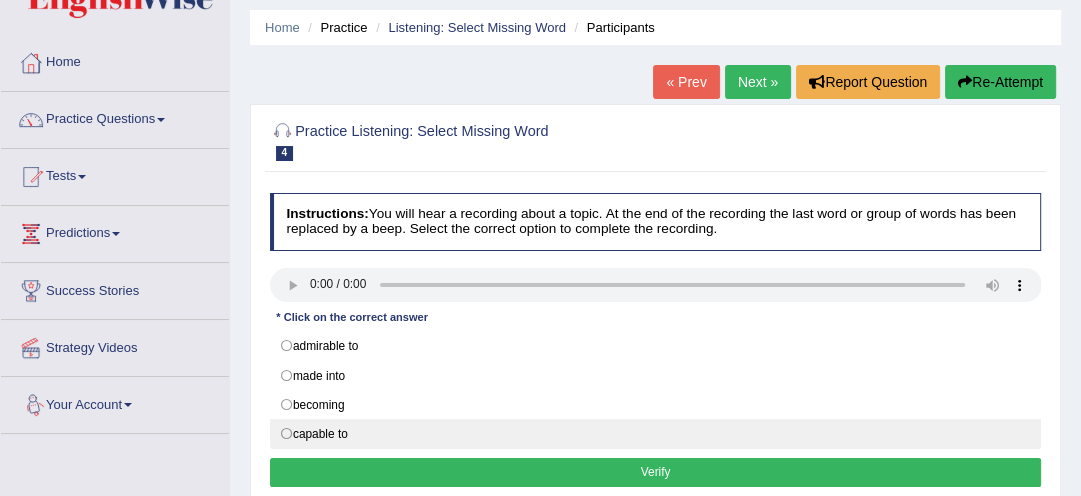 click on "capable to" at bounding box center (656, 434) 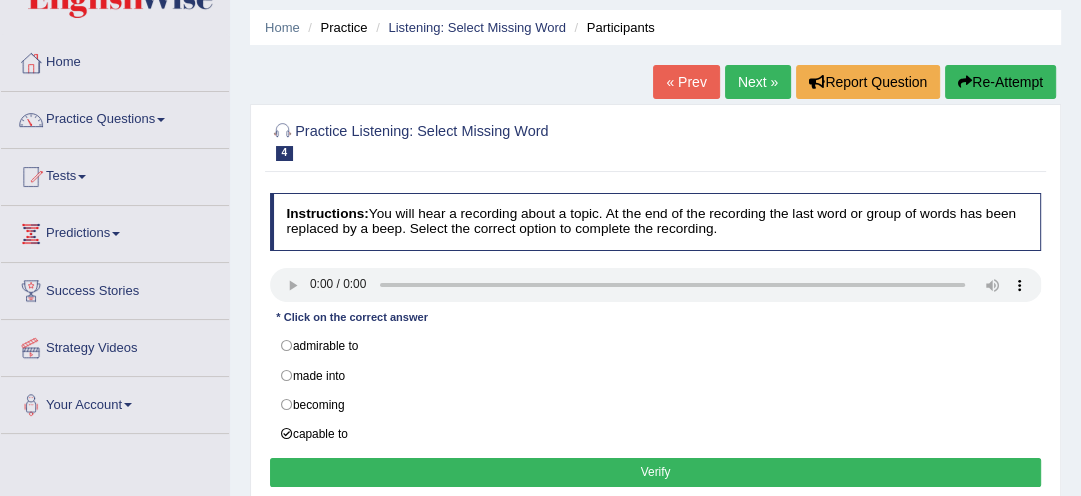 click on "Verify" at bounding box center (656, 472) 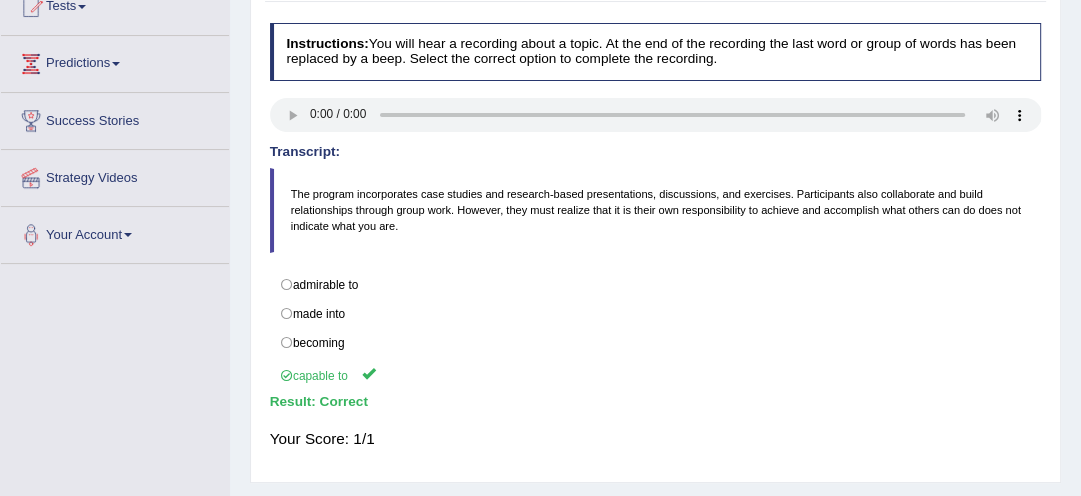 scroll, scrollTop: 362, scrollLeft: 0, axis: vertical 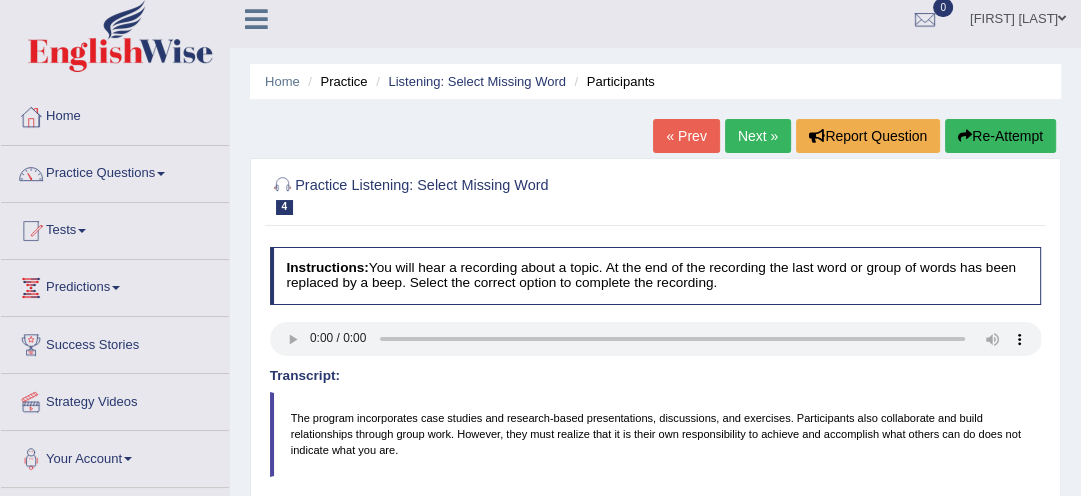 click on "Next »" at bounding box center (758, 136) 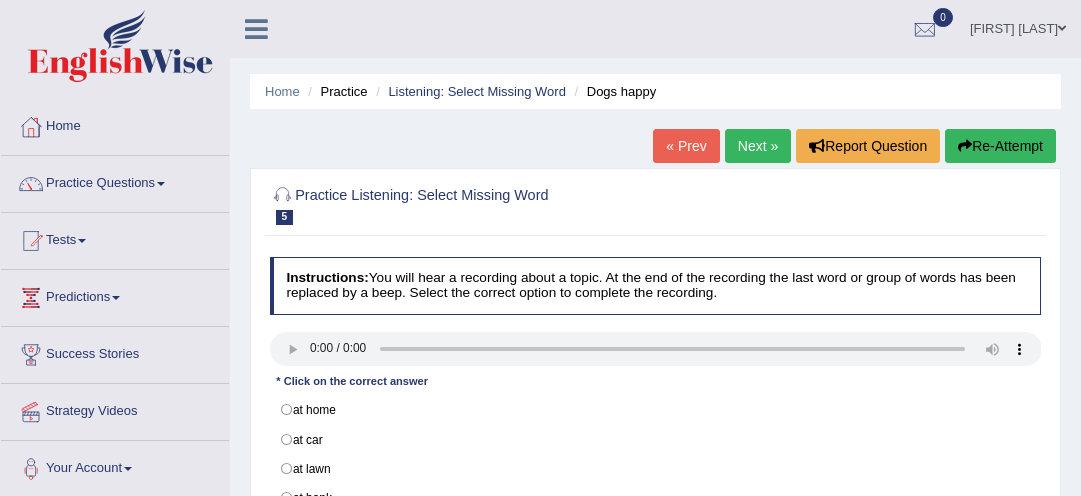 scroll, scrollTop: 0, scrollLeft: 0, axis: both 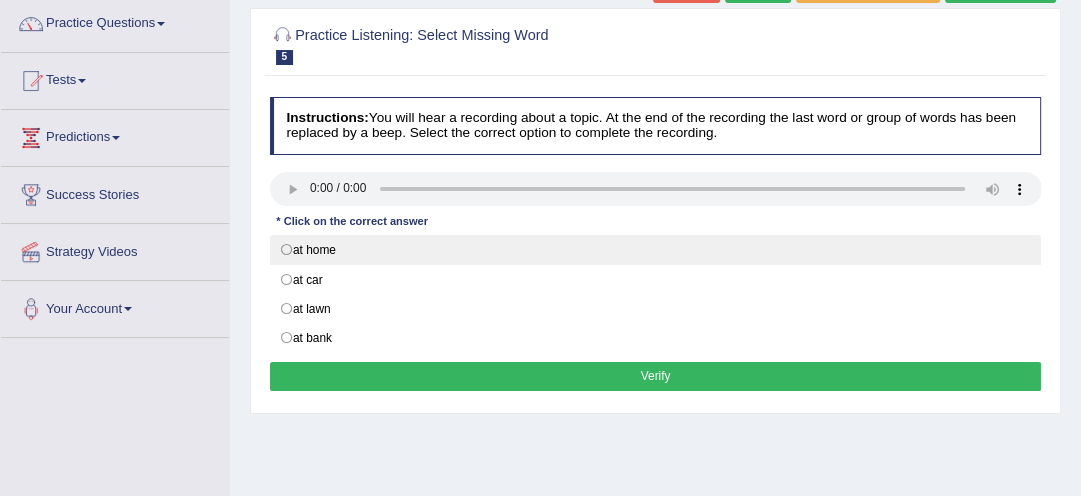 click on "at home" at bounding box center [656, 250] 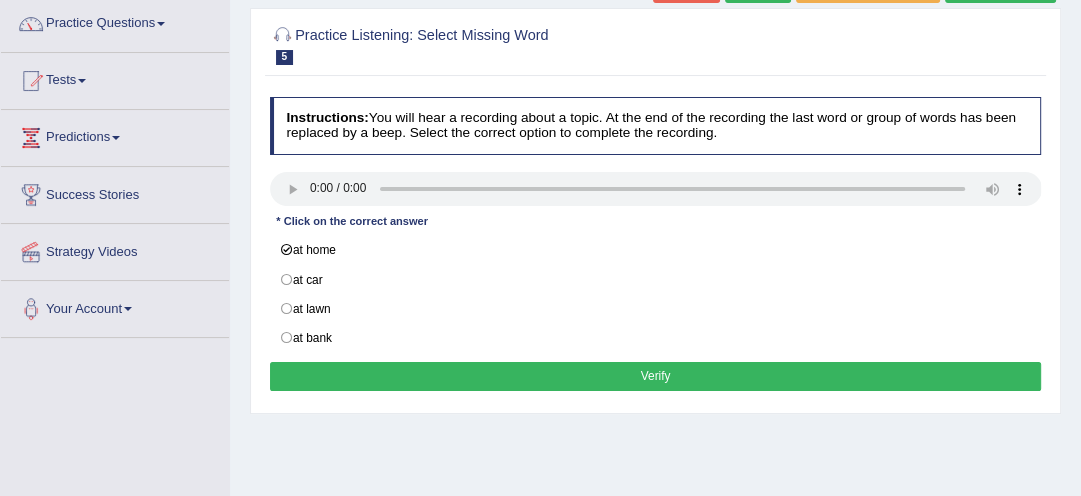 click on "Verify" at bounding box center [656, 376] 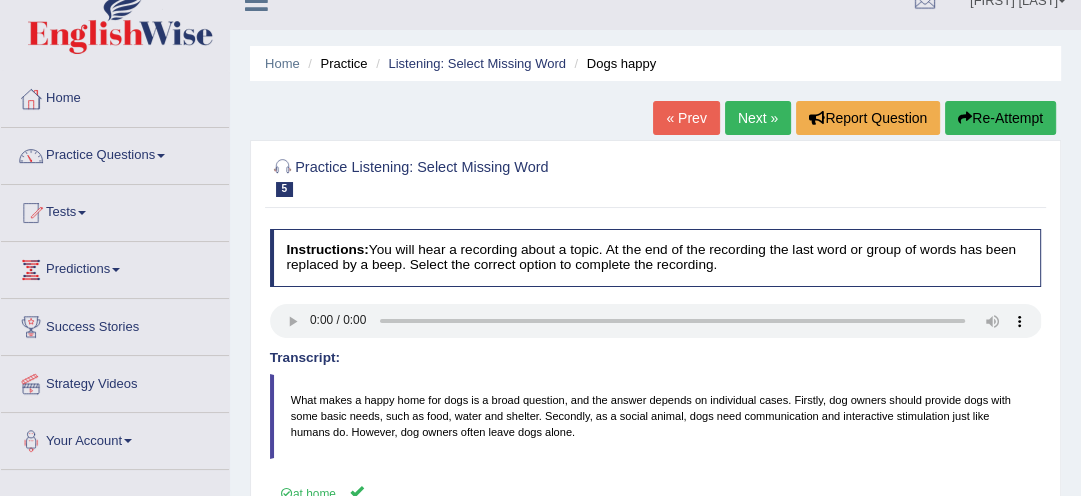 scroll, scrollTop: 0, scrollLeft: 0, axis: both 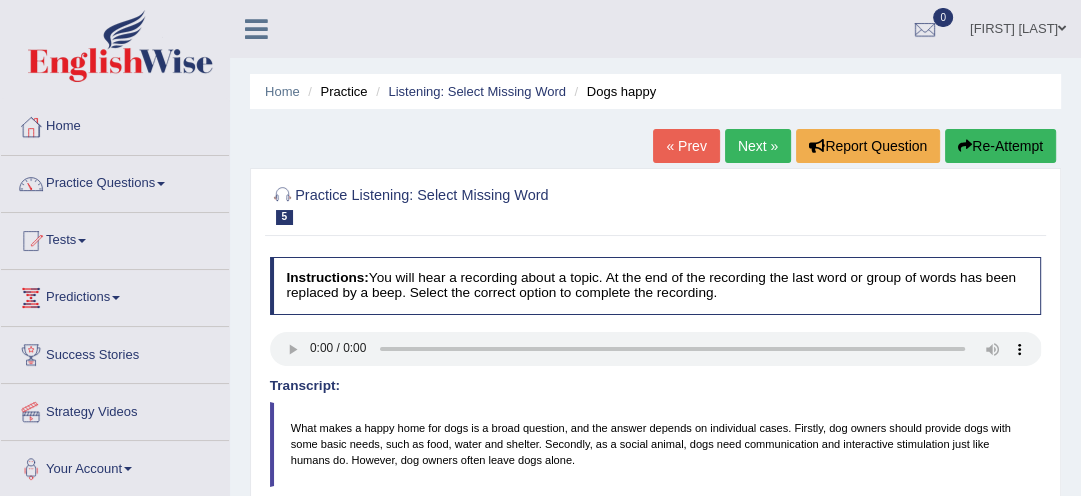 click on "Next »" at bounding box center (758, 146) 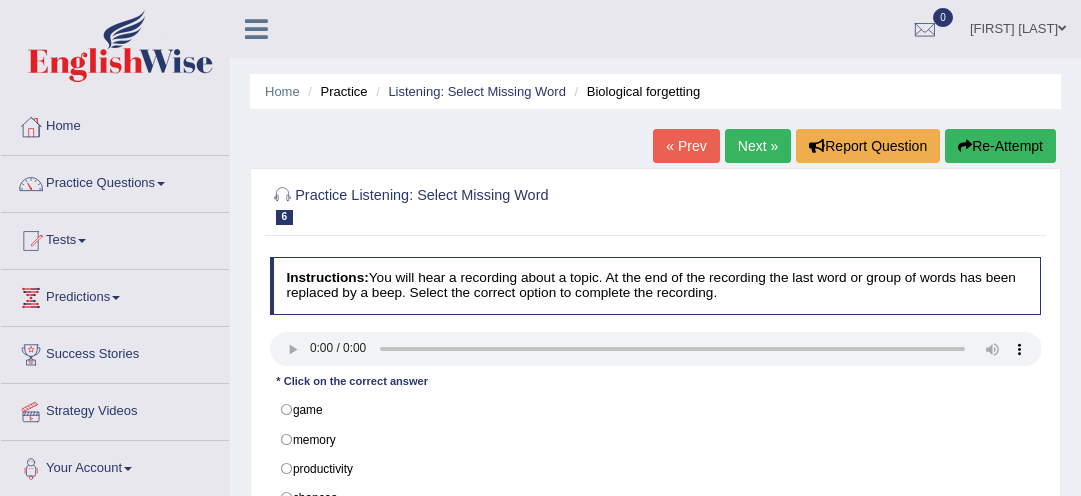 scroll, scrollTop: 0, scrollLeft: 0, axis: both 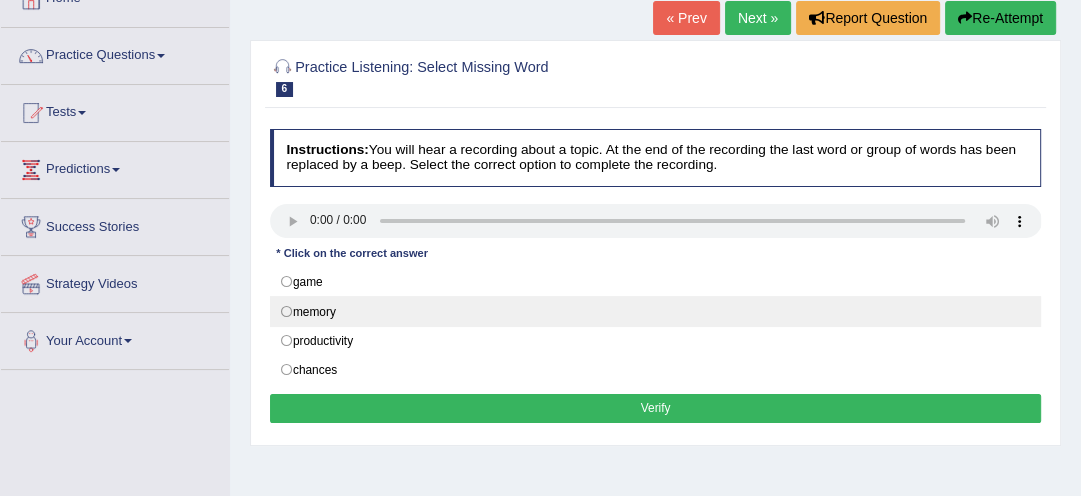 click on "memory" at bounding box center [656, 311] 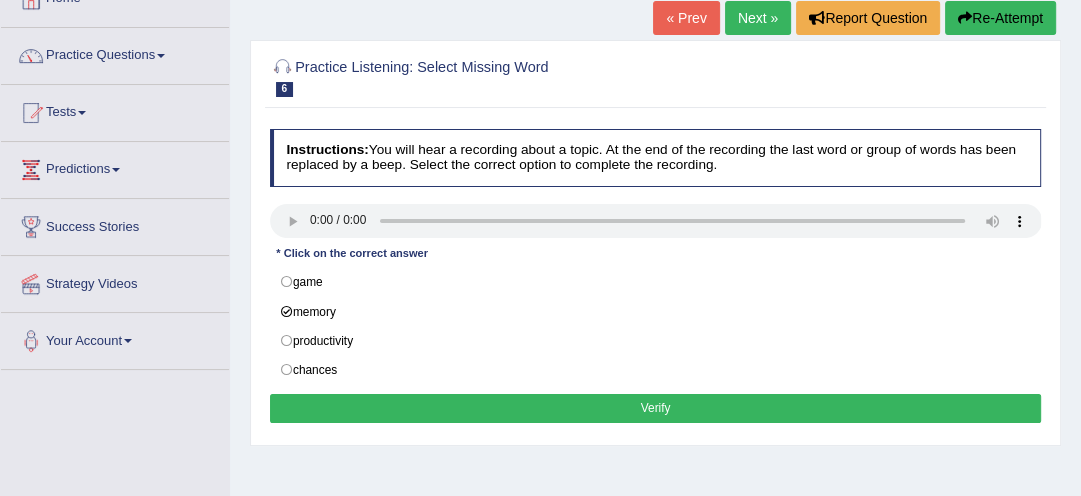 click on "Verify" at bounding box center (656, 408) 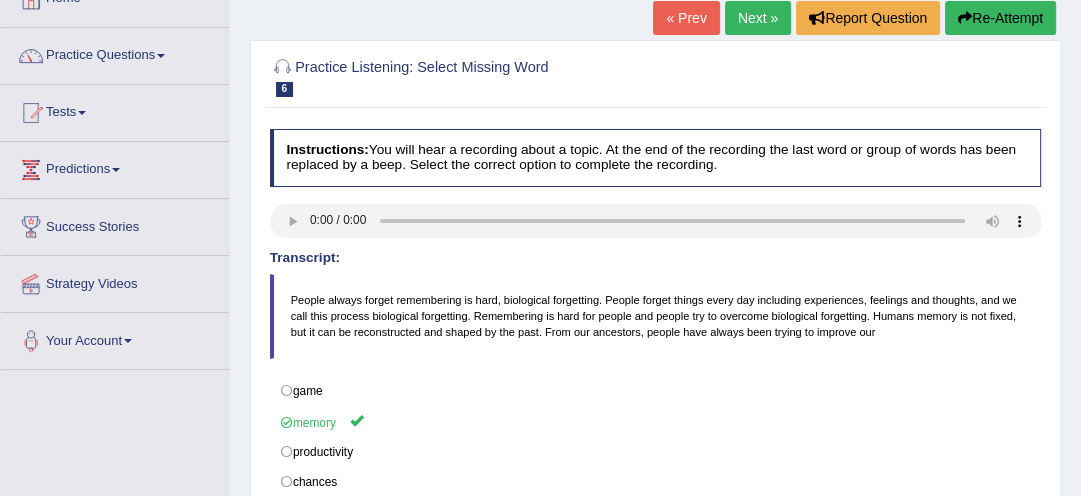 click on "Next »" at bounding box center (758, 18) 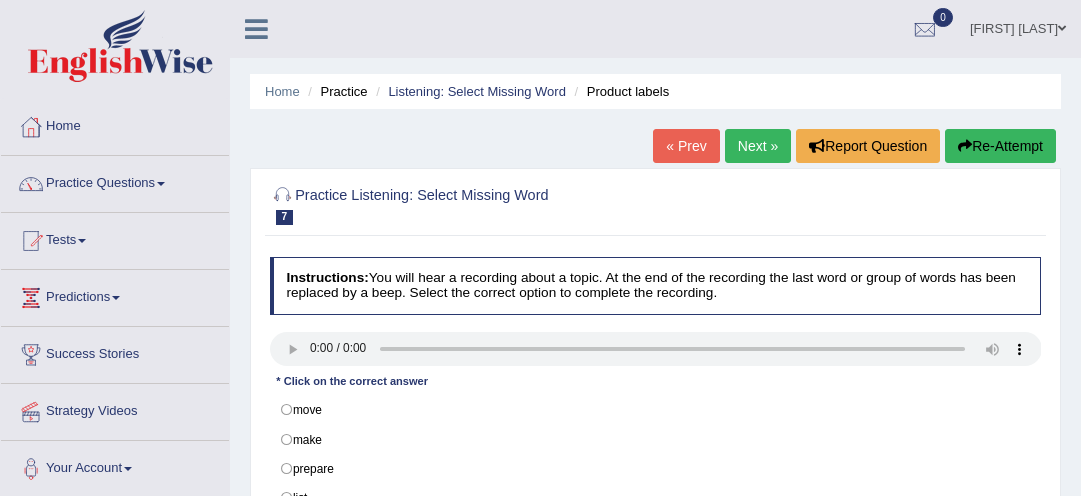 scroll, scrollTop: 0, scrollLeft: 0, axis: both 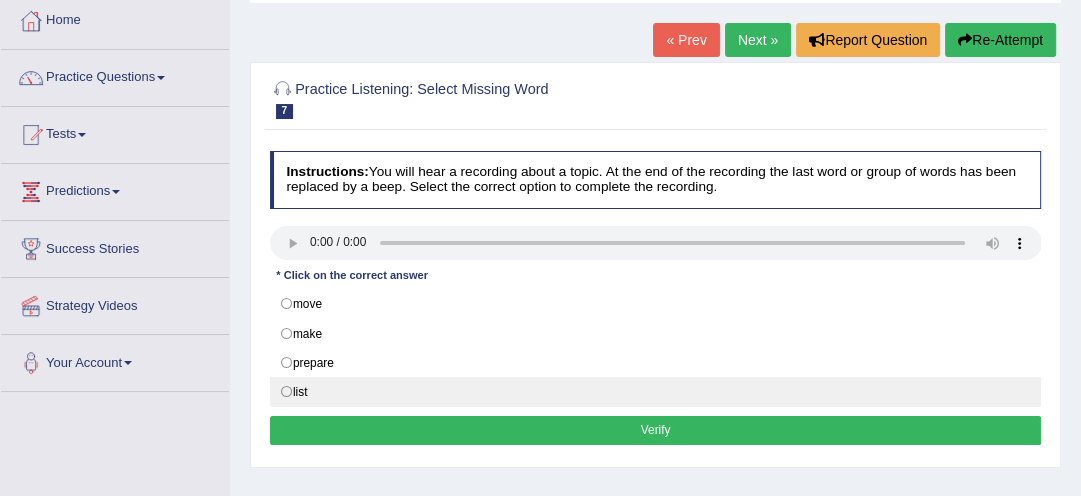 click on "list" at bounding box center [656, 392] 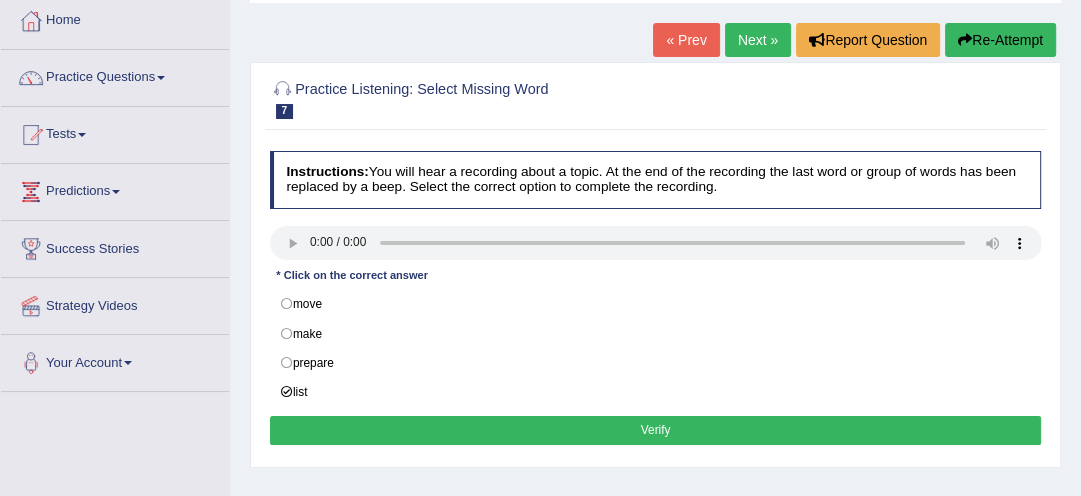 click on "Verify" at bounding box center [656, 430] 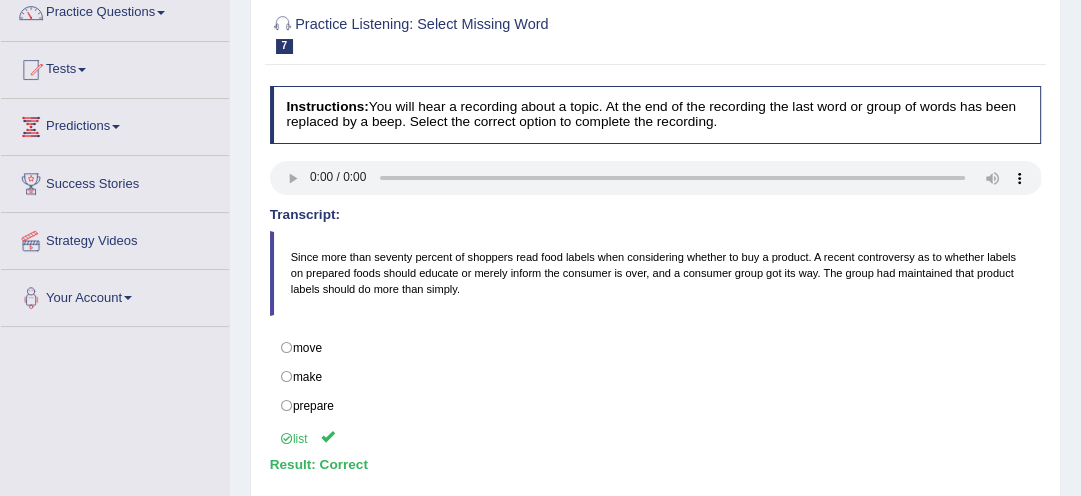 scroll, scrollTop: 202, scrollLeft: 0, axis: vertical 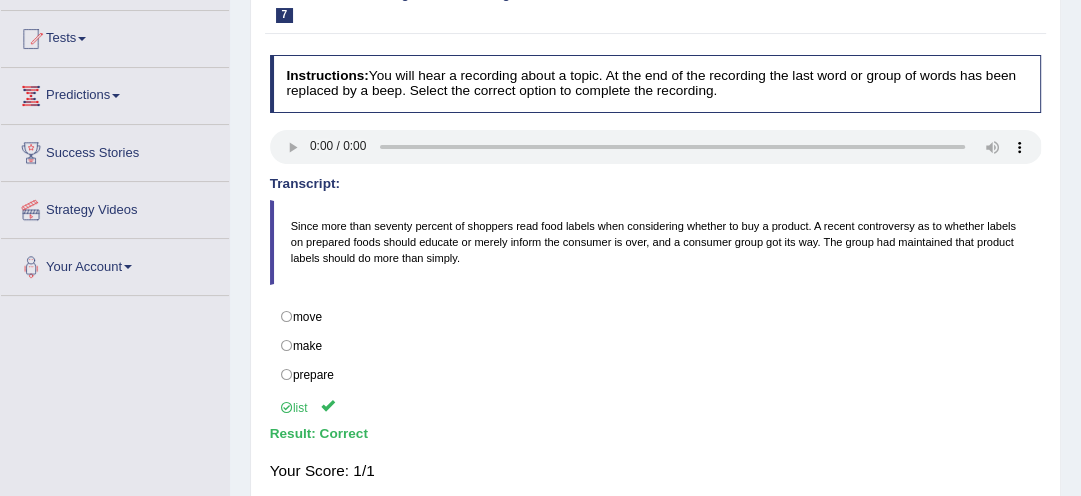 click on "Home
Practice
Listening: Select Missing Word
Product labels
« Prev Next »  Report Question  Re-Attempt
Practice Listening: Select Missing Word
7
Product labels
Instructions:  You will hear a recording about a topic. At the end of the recording the last word or group of words has been replaced by a beep. Select the correct option to complete the recording.
Transcript: Since more than seventy percent of shoppers read food labels when considering whether to buy a product. A recent controversy as to whether labels on prepared foods should educate or merely inform the consumer is over, and a consumer group got its way. The group had maintained that product labels should do more than simply. * Click on the correct answer  move  make  prepare  list Result:  Your Score: 1/1 Verify" at bounding box center [655, 298] 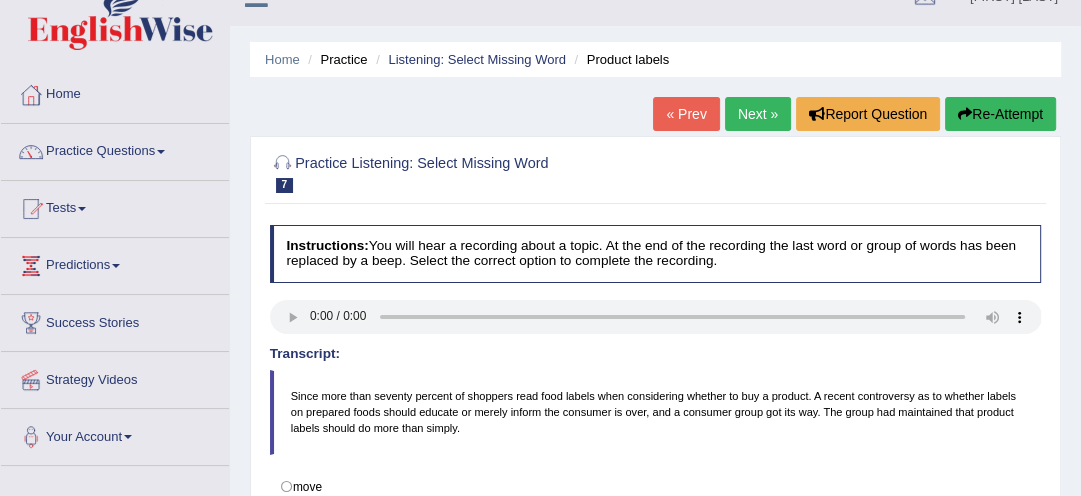 scroll, scrollTop: 0, scrollLeft: 0, axis: both 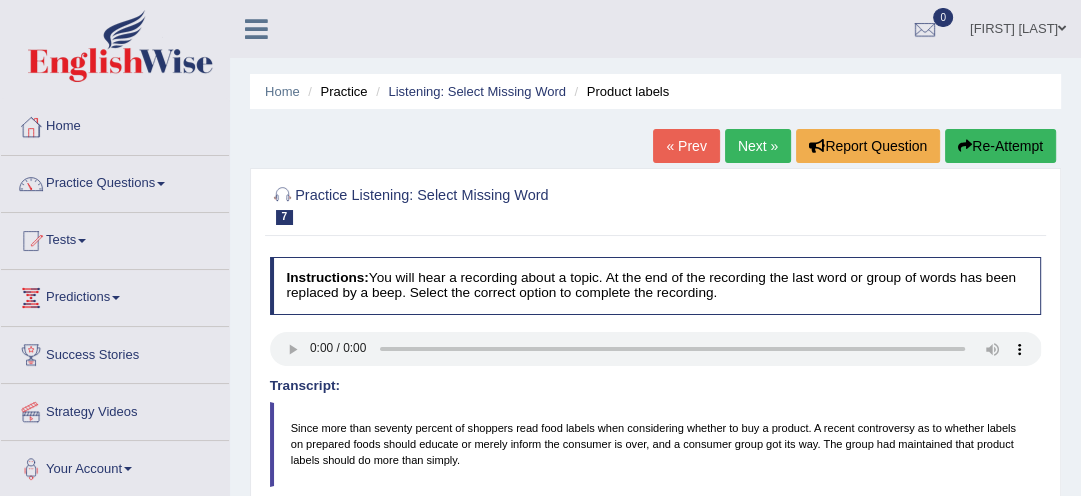 click on "Next »" at bounding box center [758, 146] 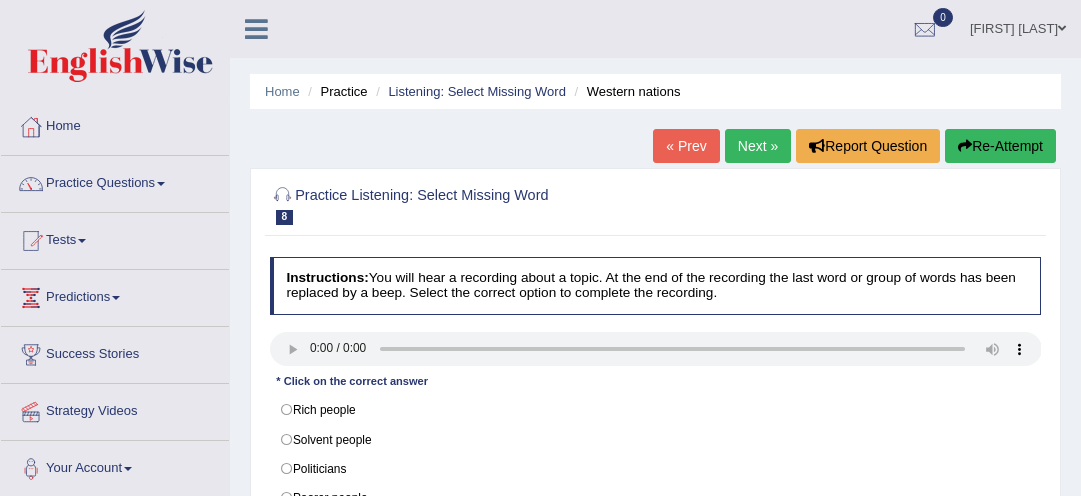 scroll, scrollTop: 0, scrollLeft: 0, axis: both 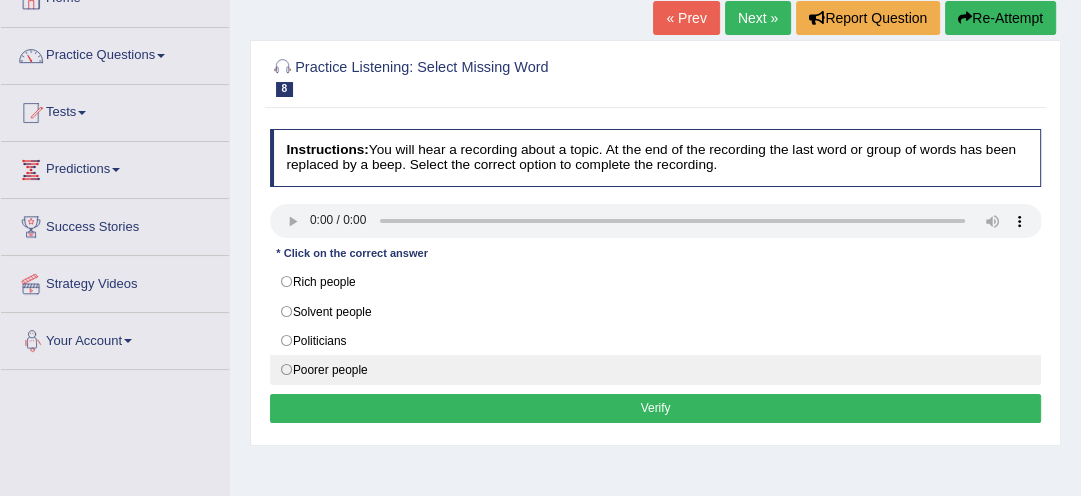 click on "Poorer  people" at bounding box center (656, 370) 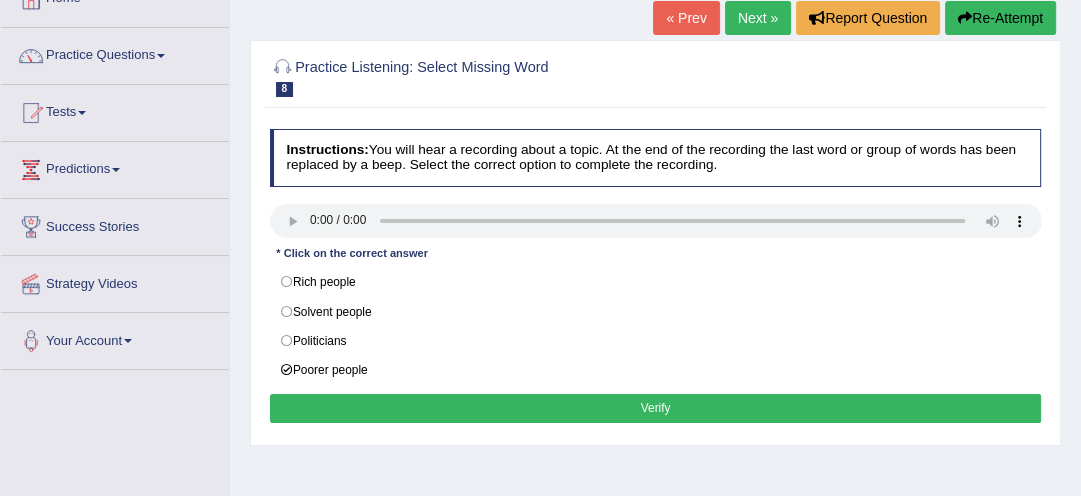 click on "Verify" at bounding box center (656, 408) 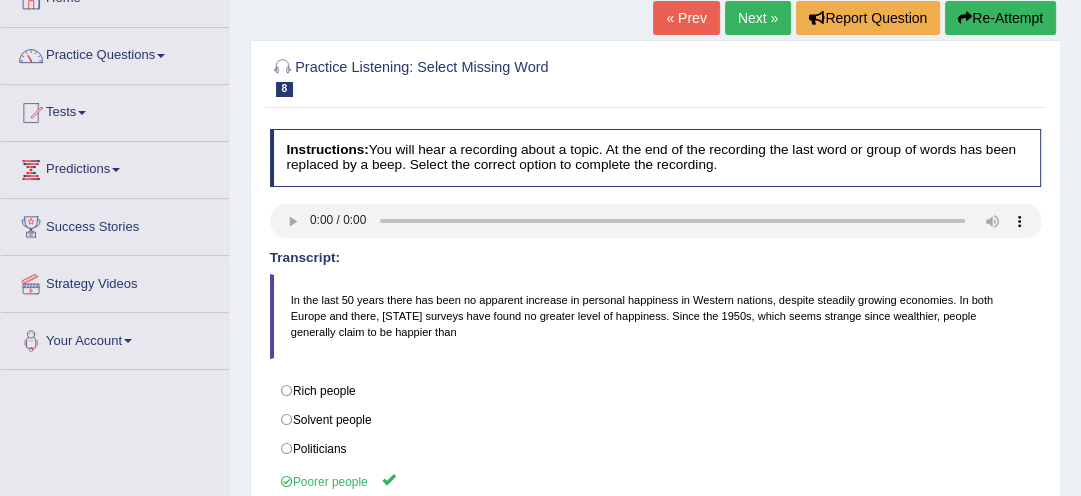 click on "Next »" at bounding box center (758, 18) 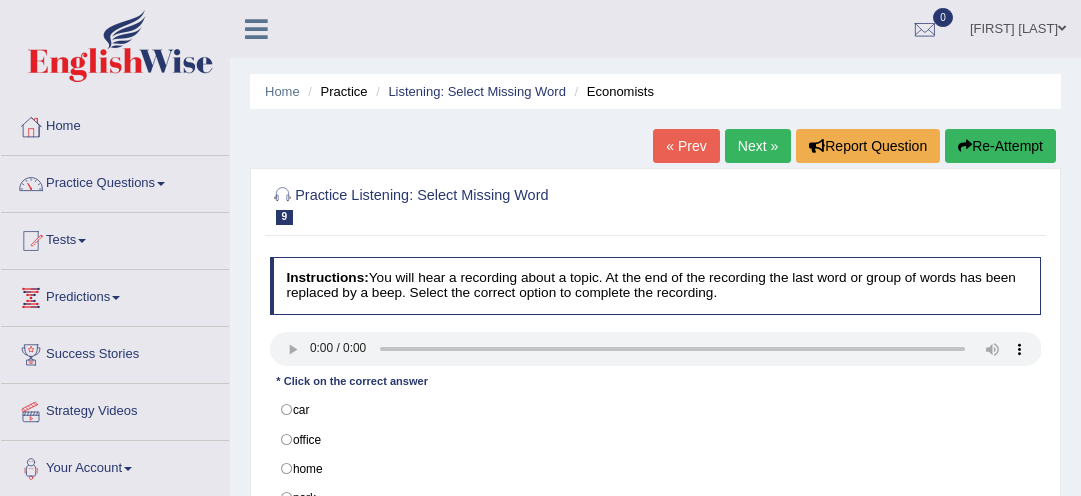scroll, scrollTop: 0, scrollLeft: 0, axis: both 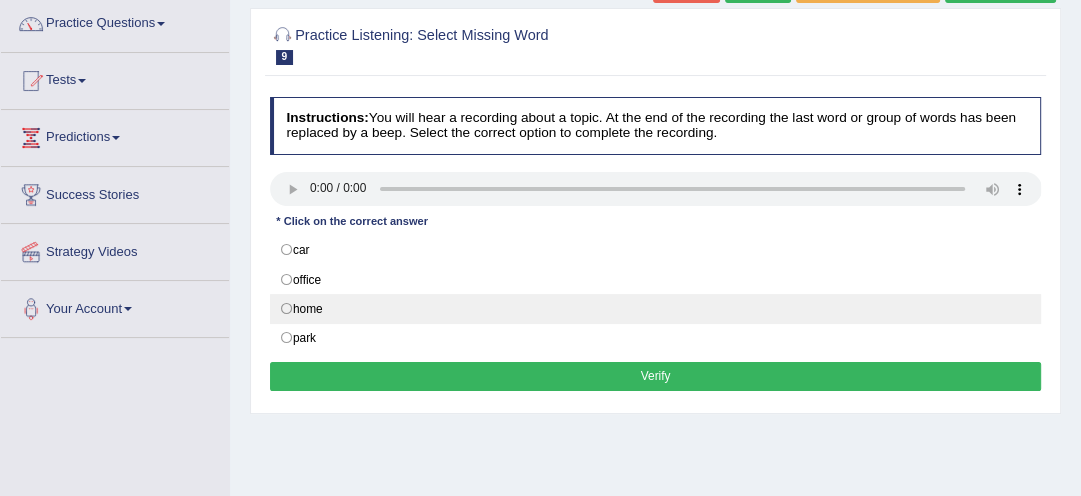 click on "home" at bounding box center [656, 309] 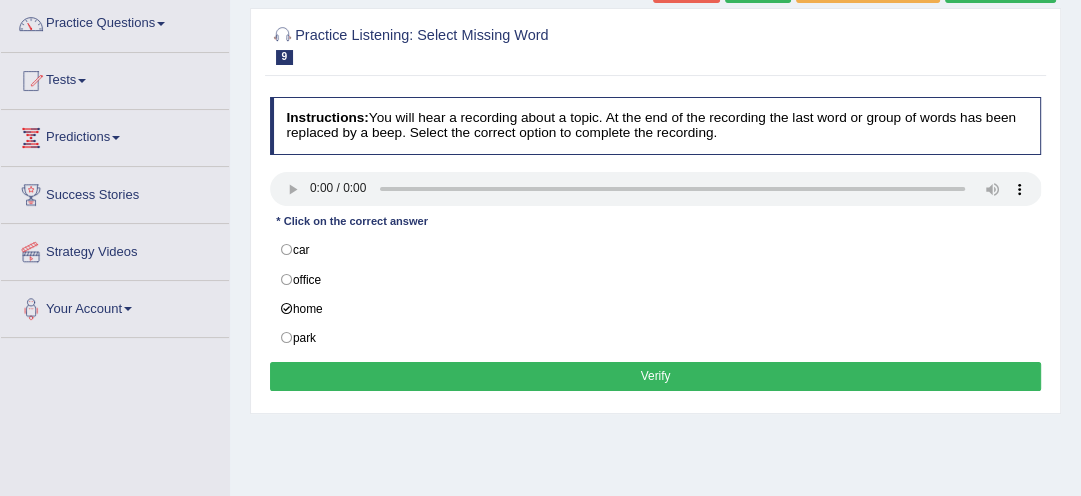 click on "Verify" at bounding box center (656, 376) 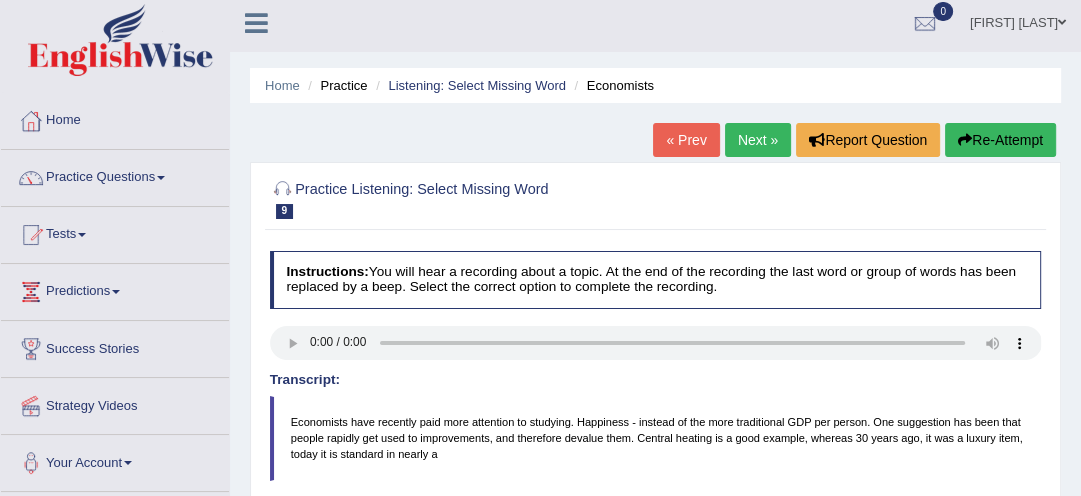 scroll, scrollTop: 0, scrollLeft: 0, axis: both 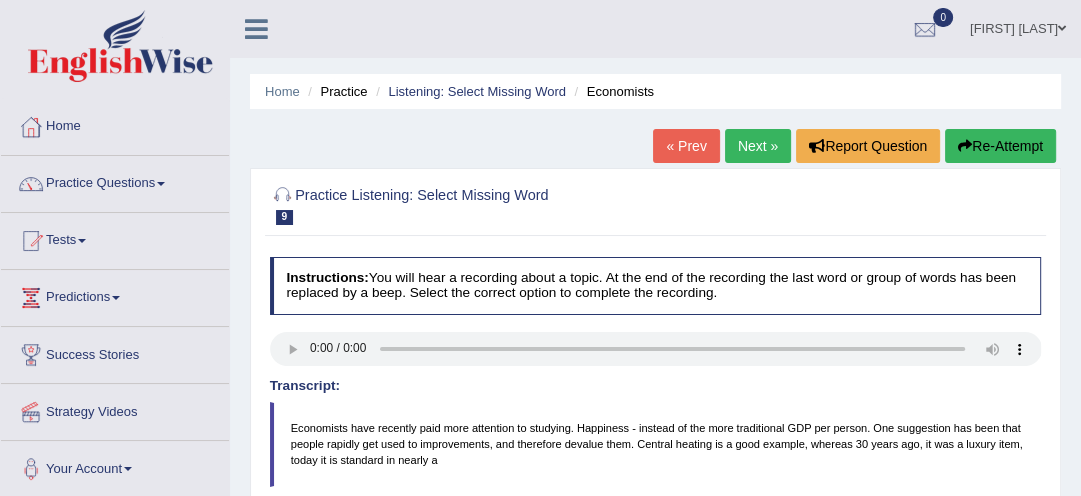 click on "Next »" at bounding box center (758, 146) 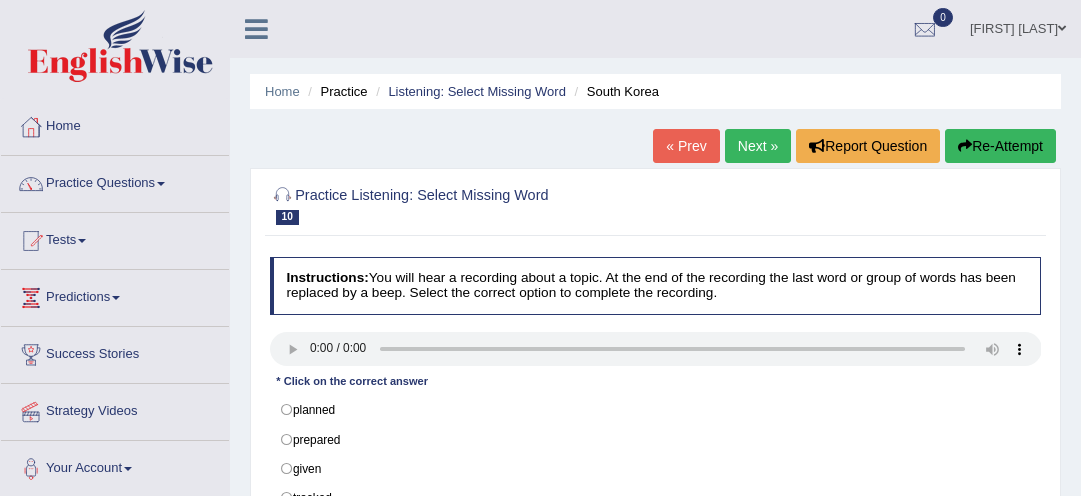 scroll, scrollTop: 0, scrollLeft: 0, axis: both 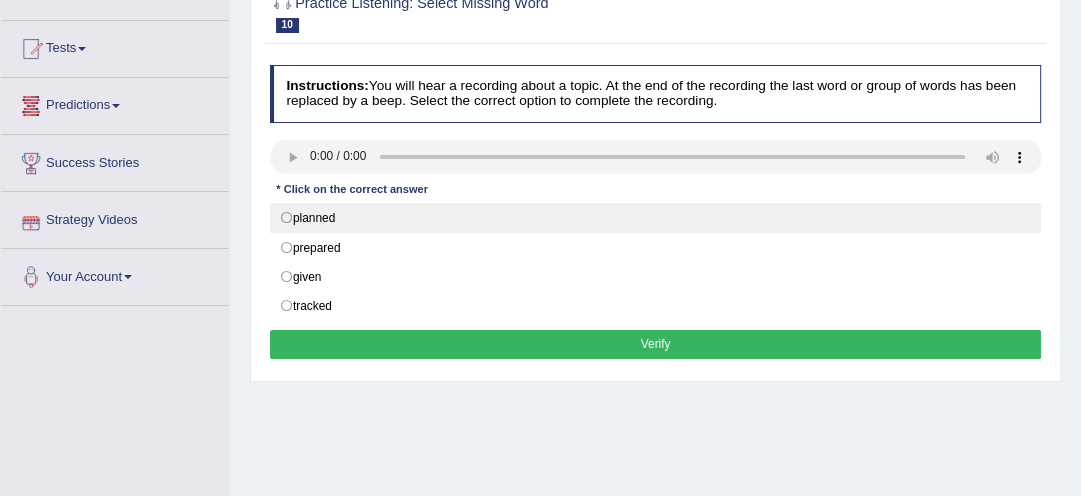 click on "planned" at bounding box center (656, 218) 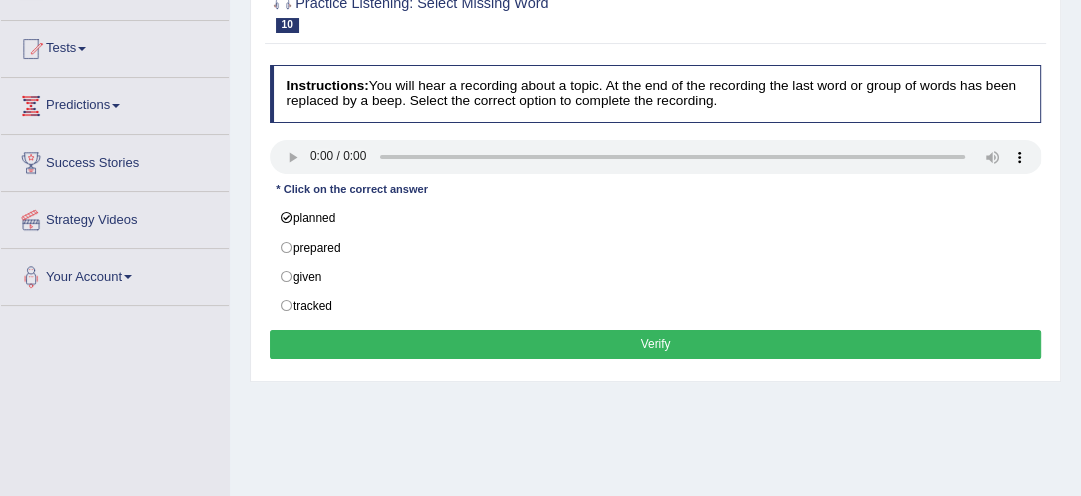click on "Verify" at bounding box center [656, 344] 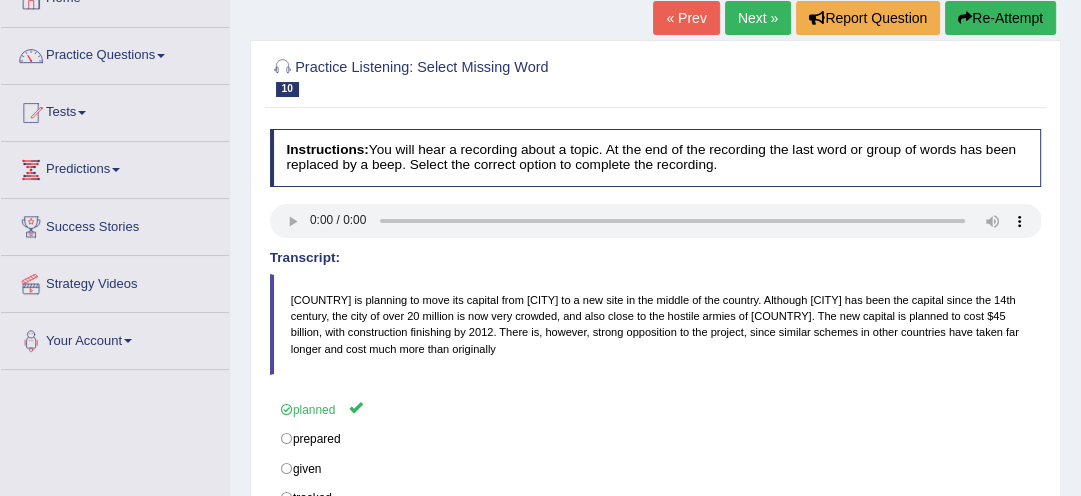 scroll, scrollTop: 96, scrollLeft: 0, axis: vertical 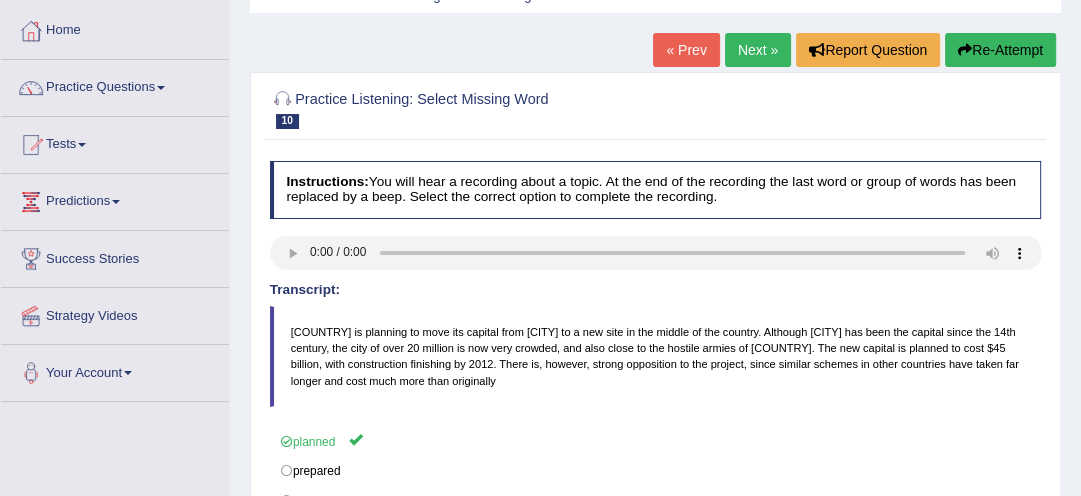 click on "Next »" at bounding box center (758, 50) 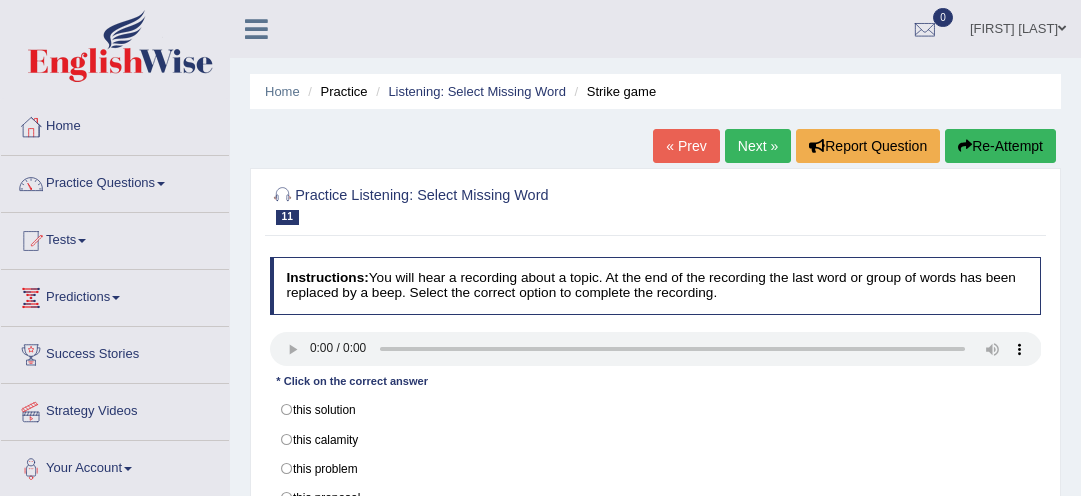 scroll, scrollTop: 0, scrollLeft: 0, axis: both 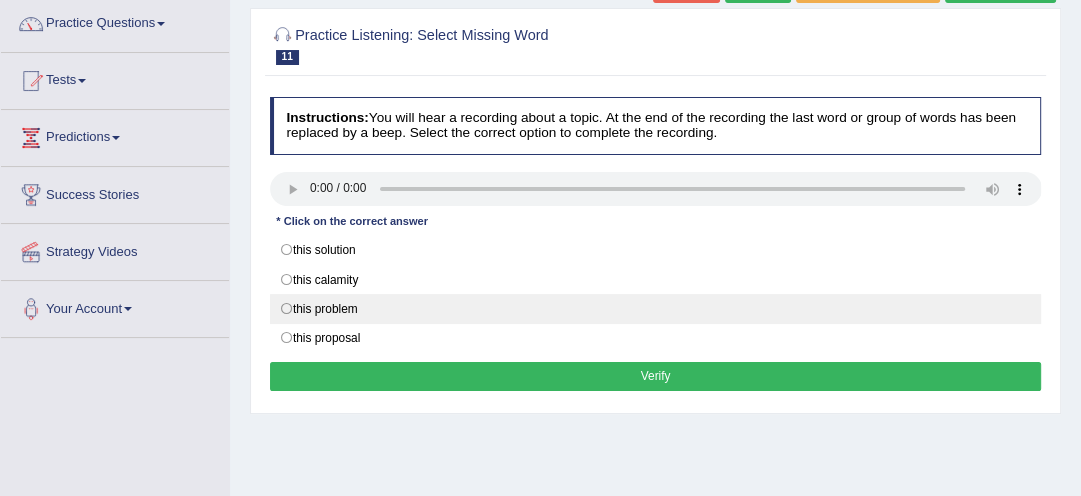 click on "this  problem" at bounding box center (656, 309) 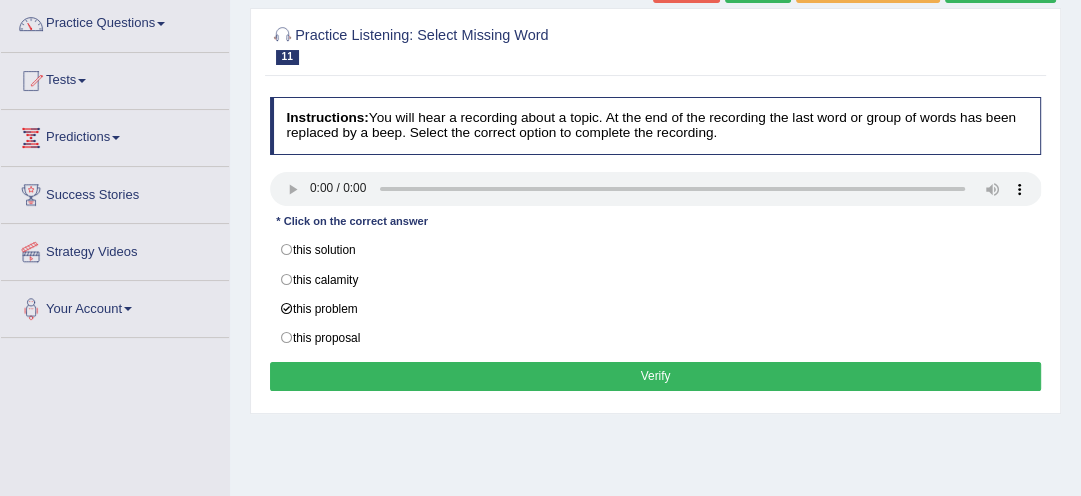 click on "Verify" at bounding box center [656, 376] 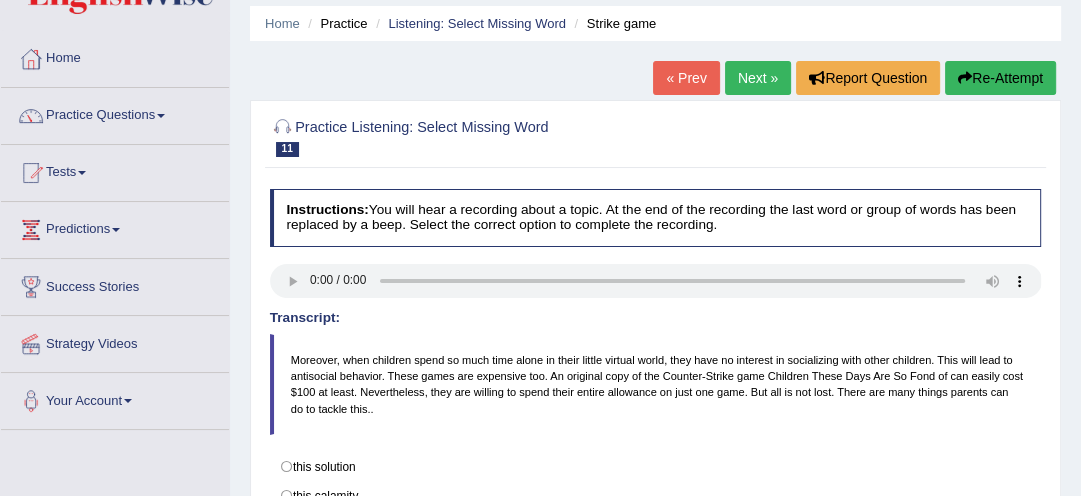 scroll, scrollTop: 64, scrollLeft: 0, axis: vertical 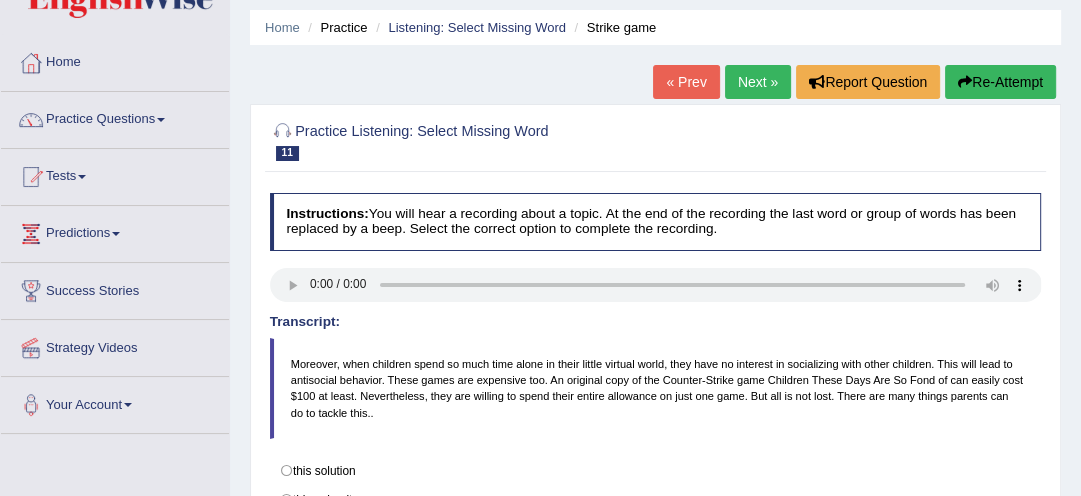 click on "Next »" at bounding box center [758, 82] 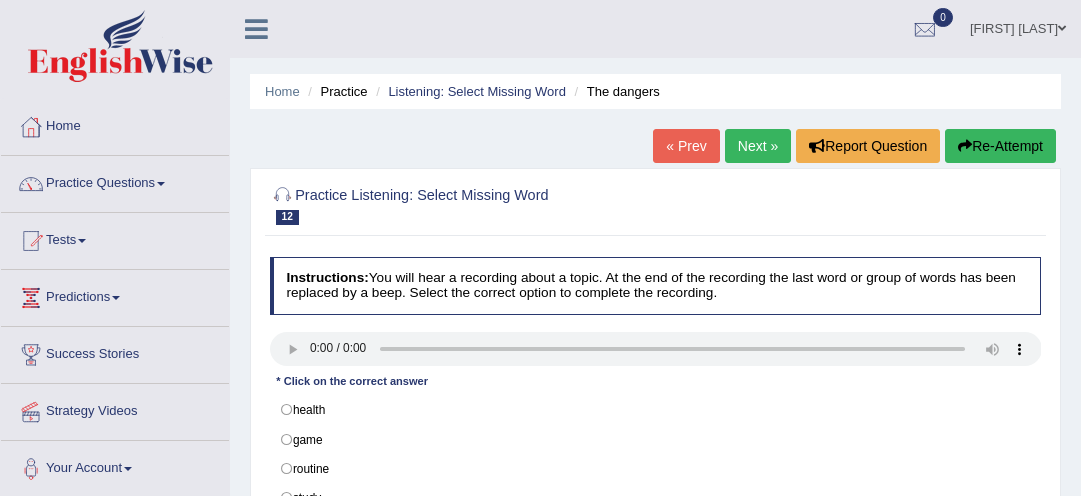 scroll, scrollTop: 0, scrollLeft: 0, axis: both 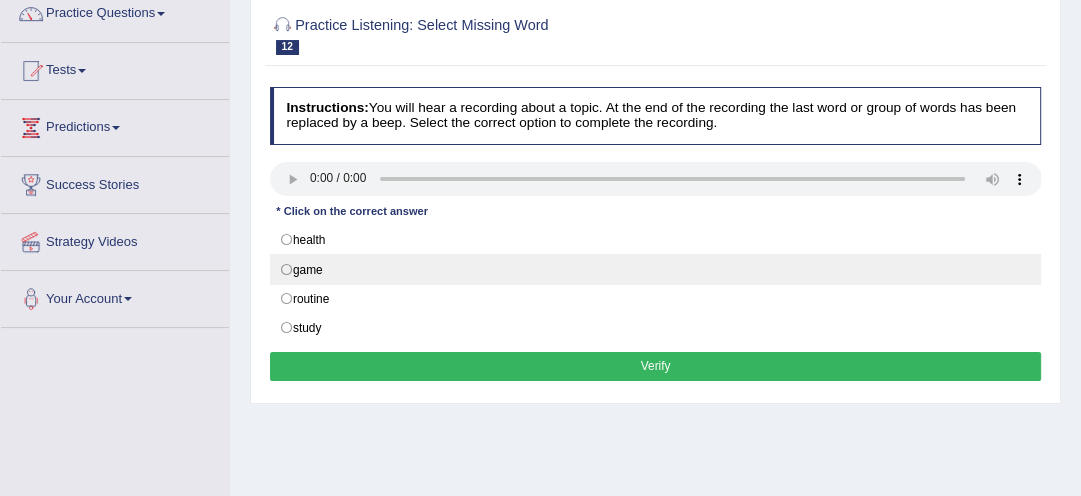 click on "game" at bounding box center (656, 269) 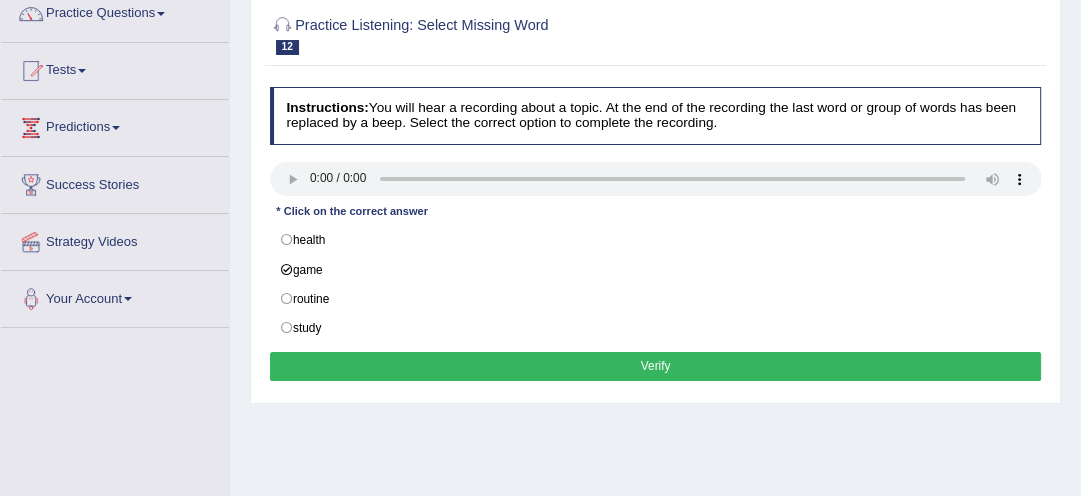 click on "Verify" at bounding box center [656, 366] 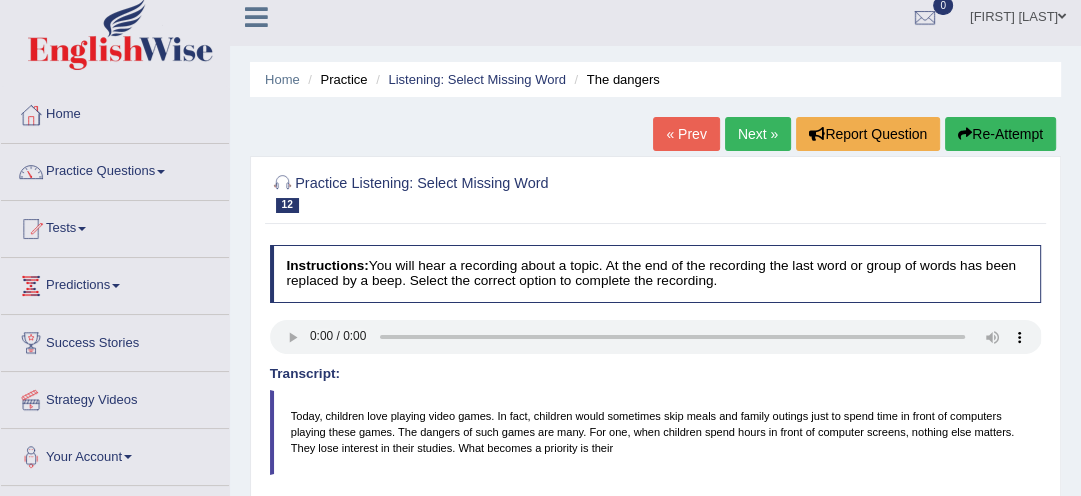 scroll, scrollTop: 10, scrollLeft: 0, axis: vertical 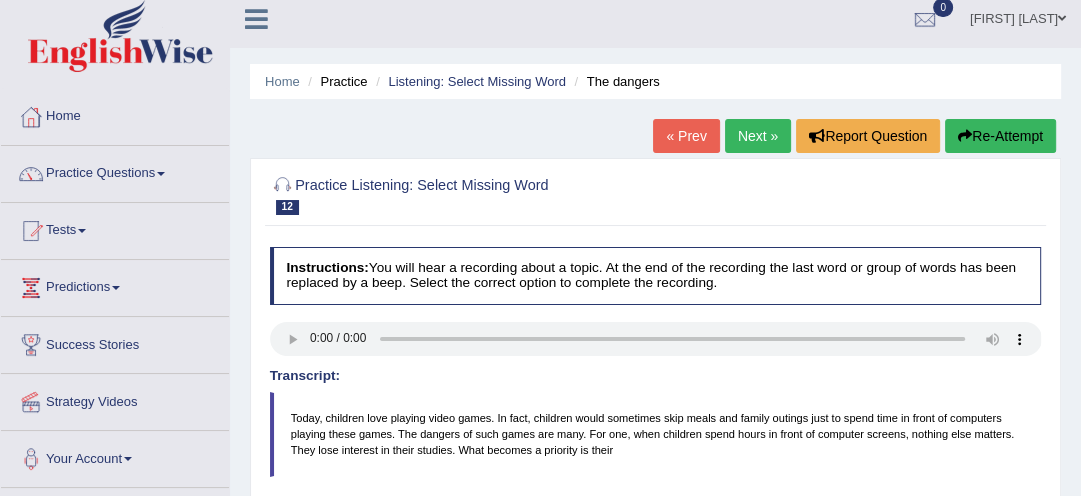 click on "Next »" at bounding box center (758, 136) 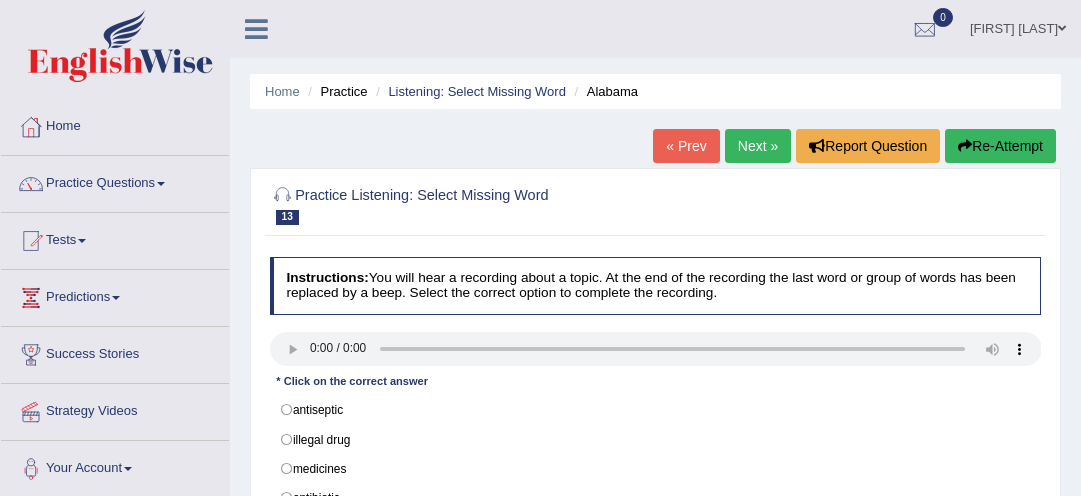 scroll, scrollTop: 0, scrollLeft: 0, axis: both 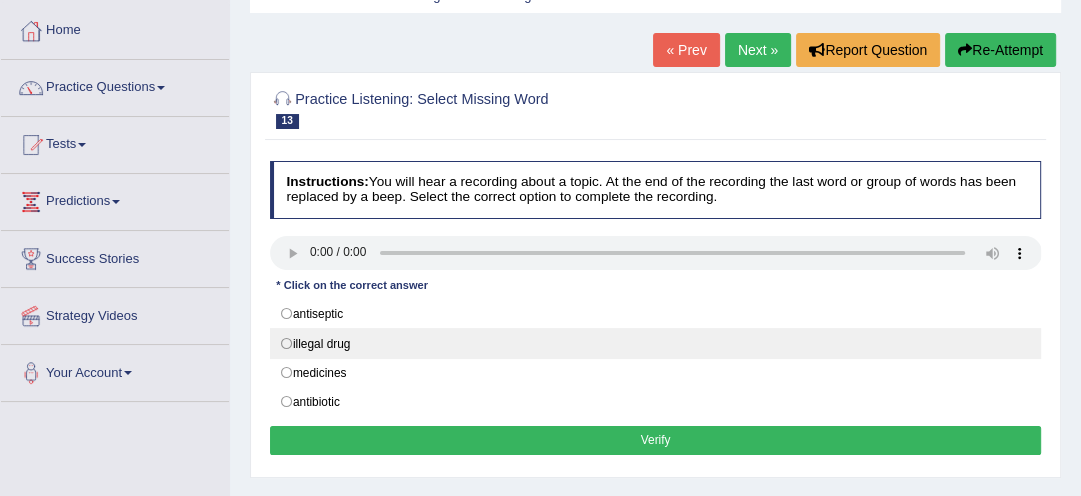 click on "illegal  drug" at bounding box center [656, 343] 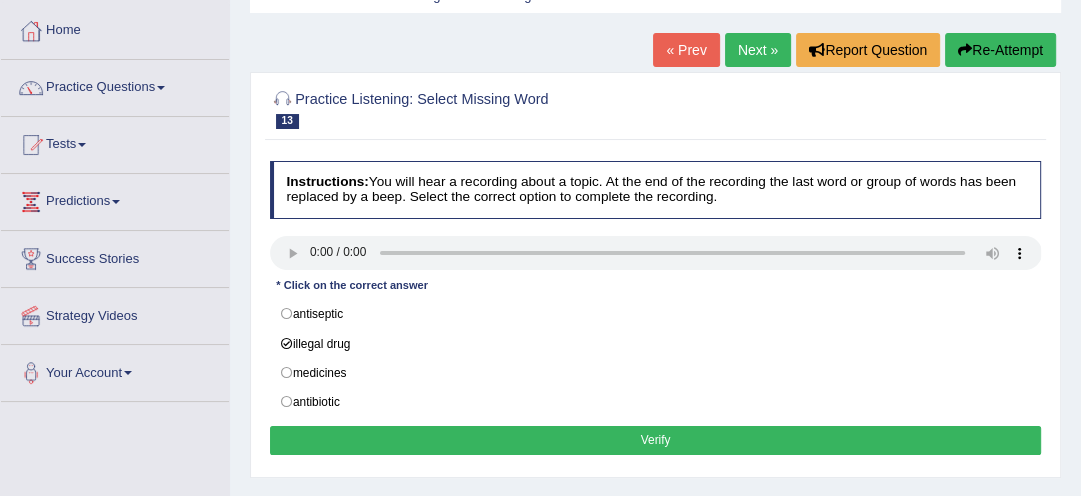 click on "Verify" at bounding box center [656, 440] 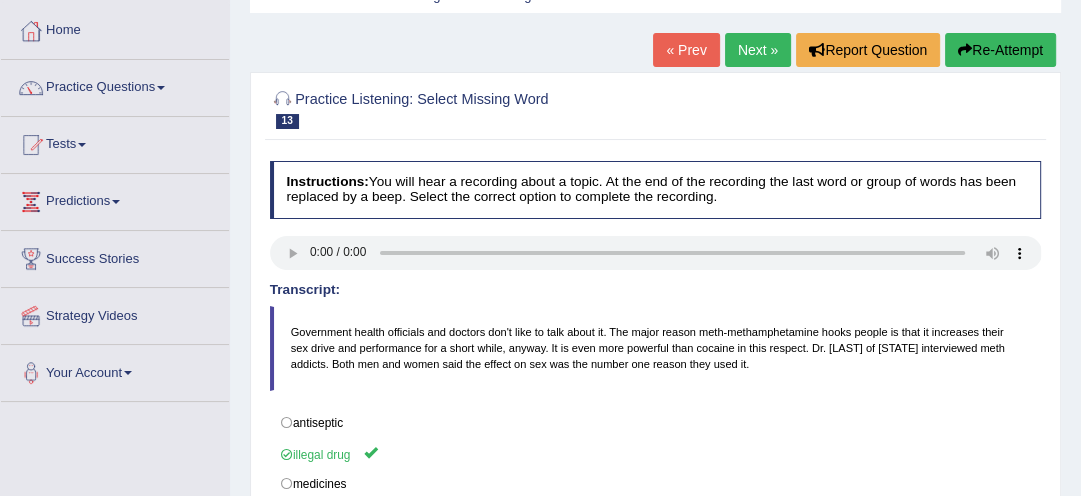 click on "Next »" at bounding box center (758, 50) 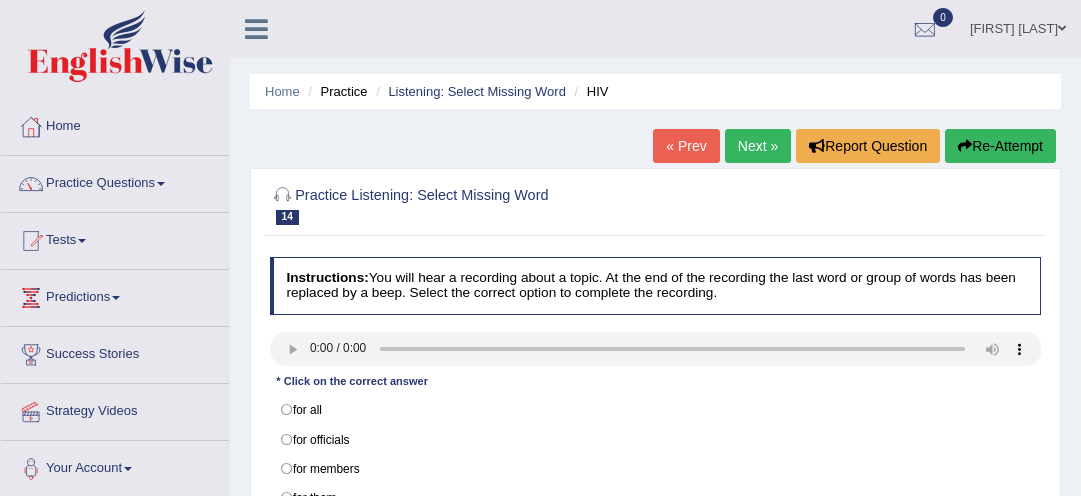 scroll, scrollTop: 0, scrollLeft: 0, axis: both 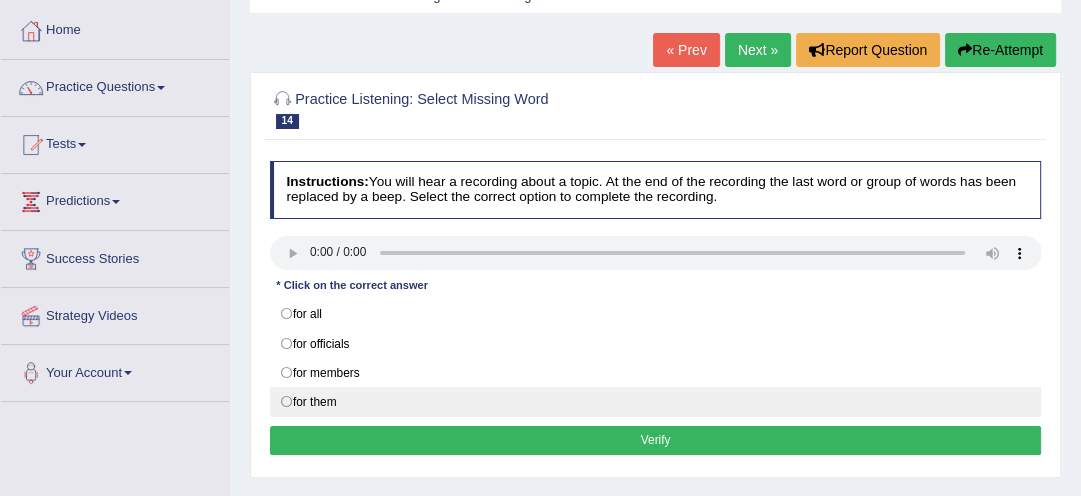 click on "for them" at bounding box center [656, 402] 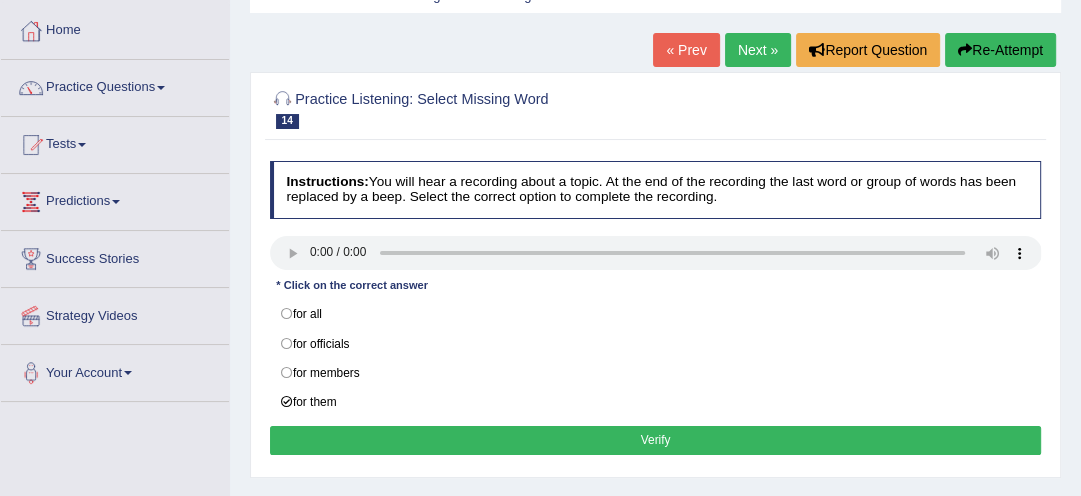 click on "Verify" at bounding box center (656, 440) 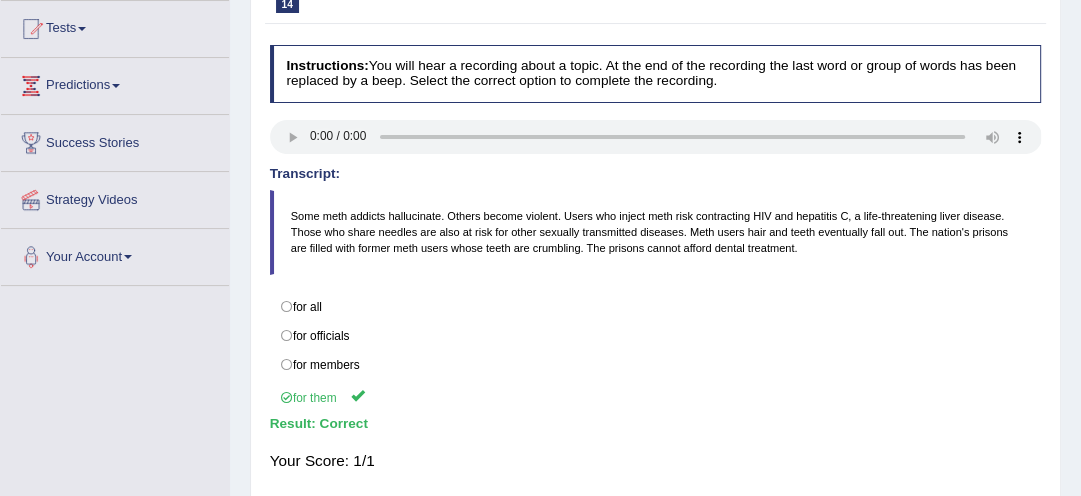 scroll, scrollTop: 224, scrollLeft: 0, axis: vertical 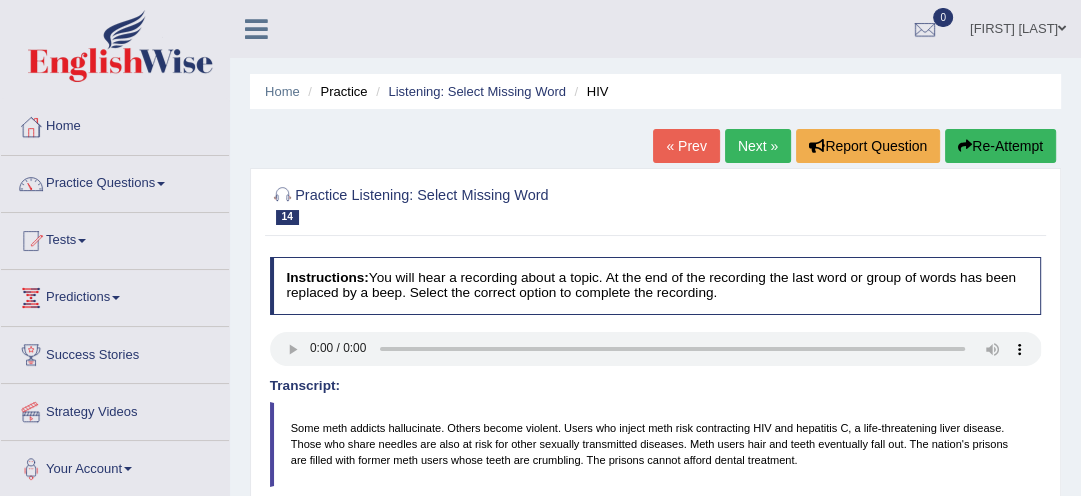 click on "Next »" at bounding box center (758, 146) 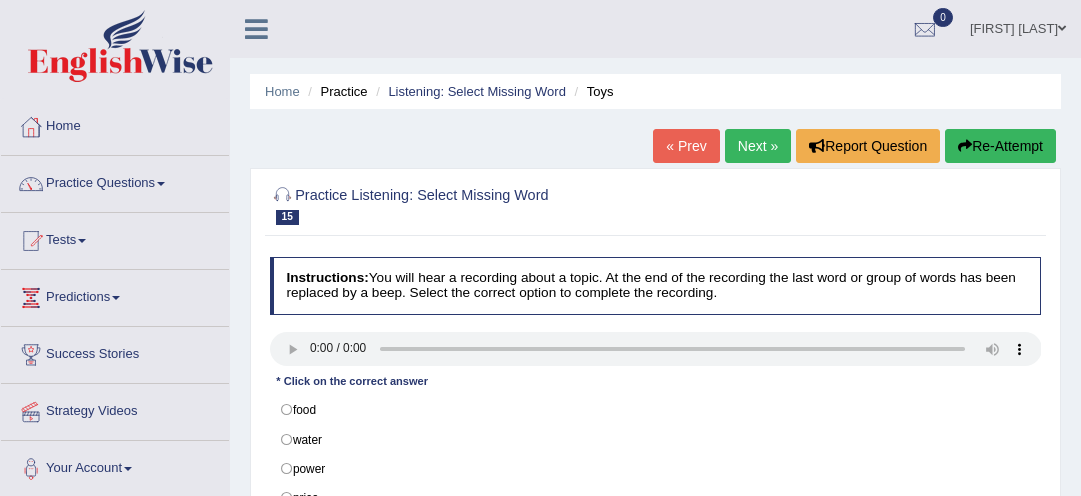 scroll, scrollTop: 0, scrollLeft: 0, axis: both 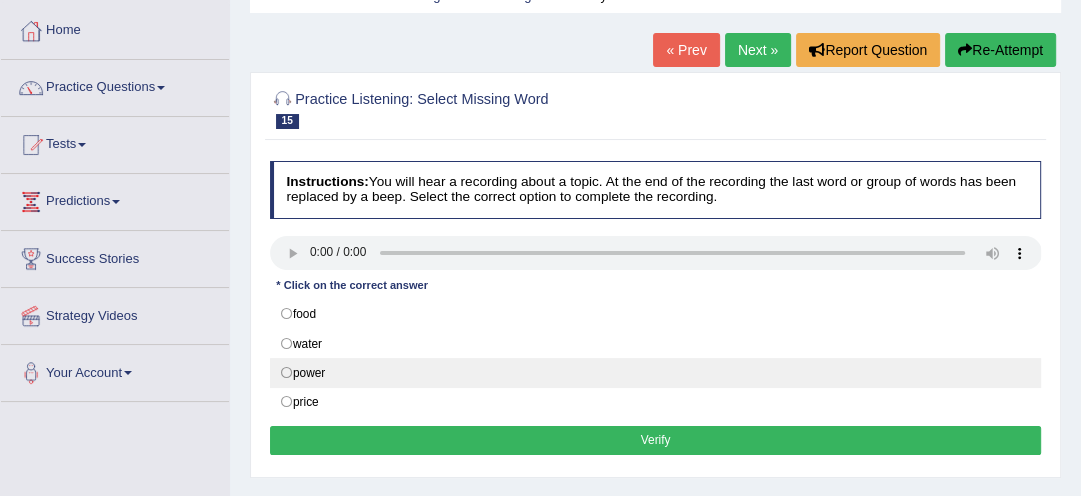 click on "power" at bounding box center (656, 373) 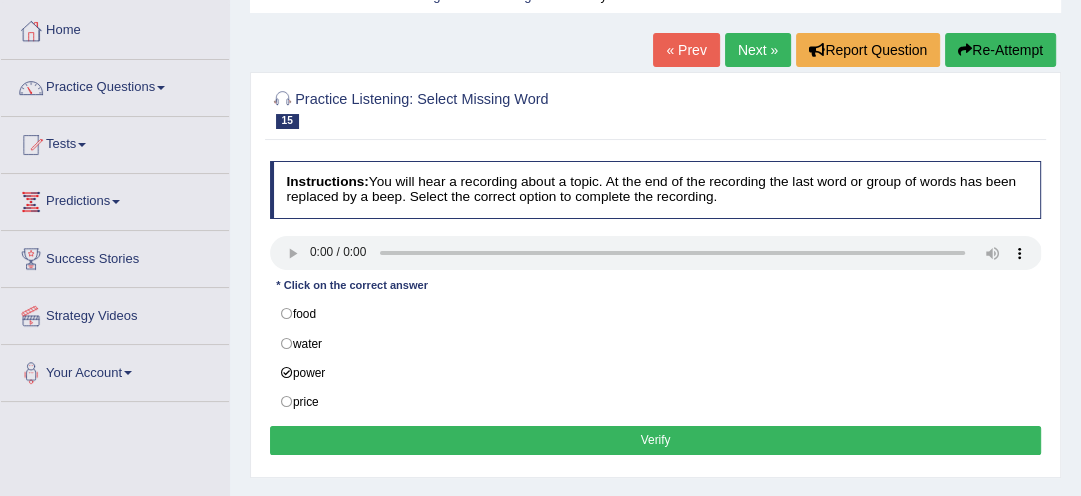 click on "Verify" at bounding box center (656, 440) 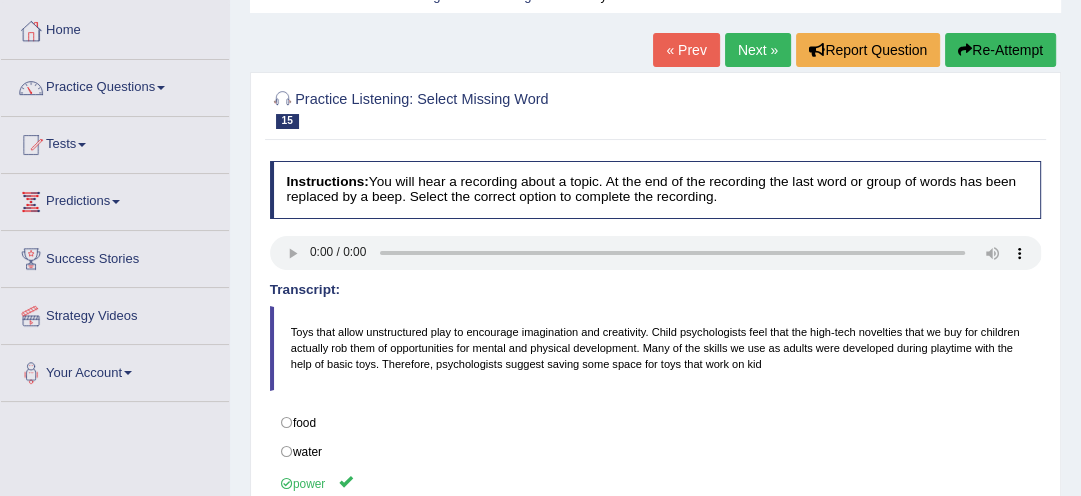 click on "Next »" at bounding box center (758, 50) 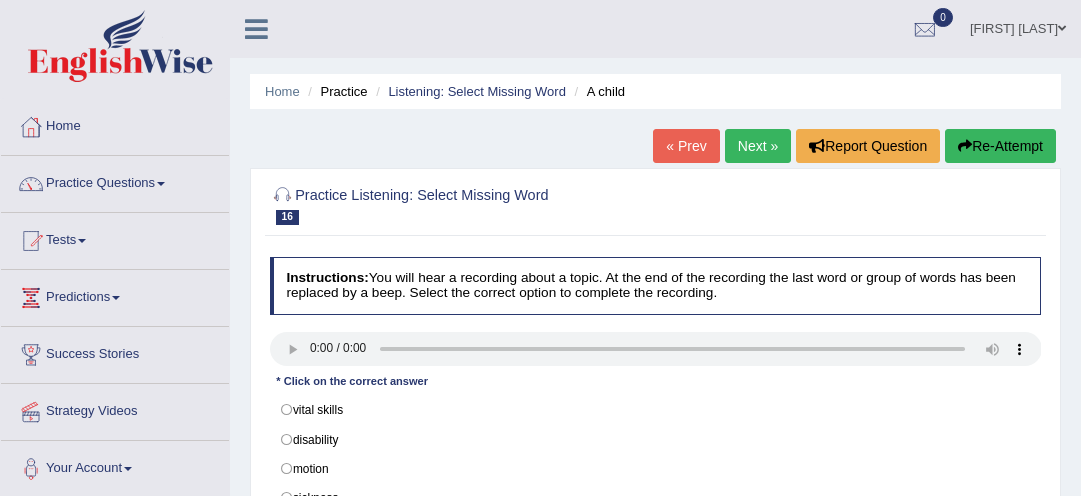 scroll, scrollTop: 0, scrollLeft: 0, axis: both 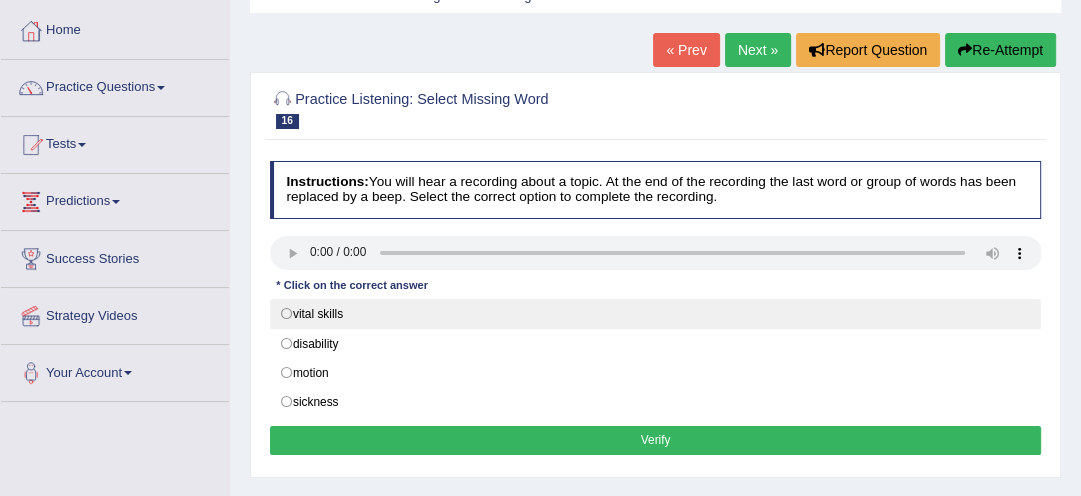click on "vital  skills" at bounding box center [656, 314] 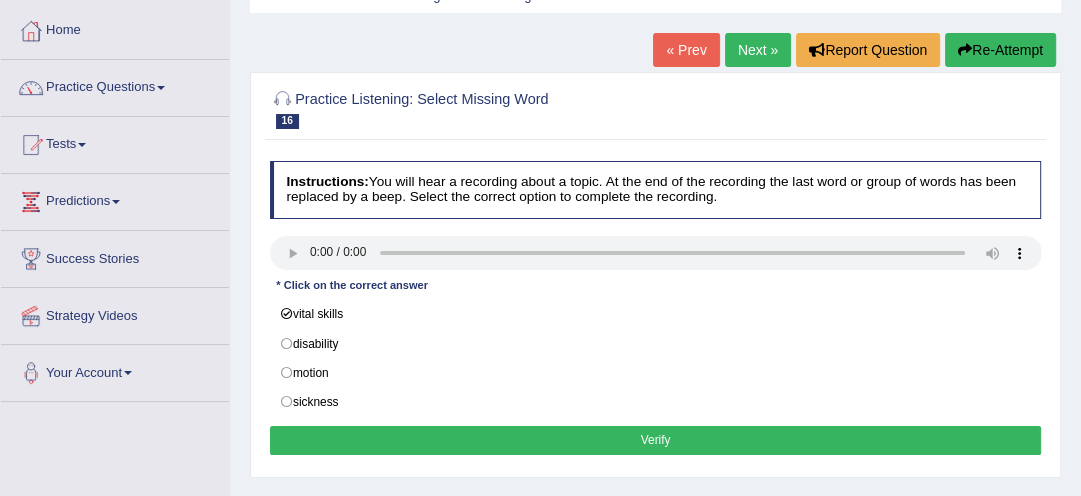 click on "Verify" at bounding box center (656, 440) 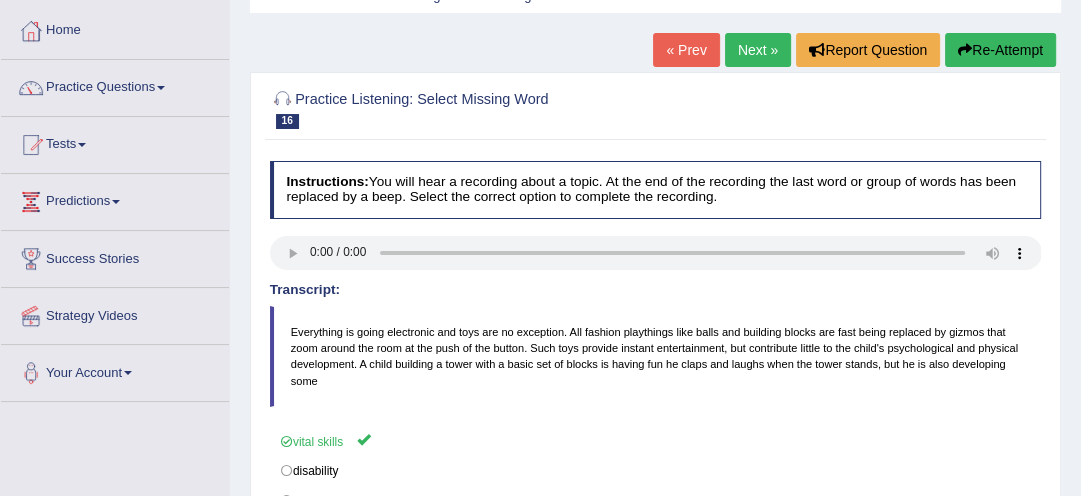 click on "Next »" at bounding box center [758, 50] 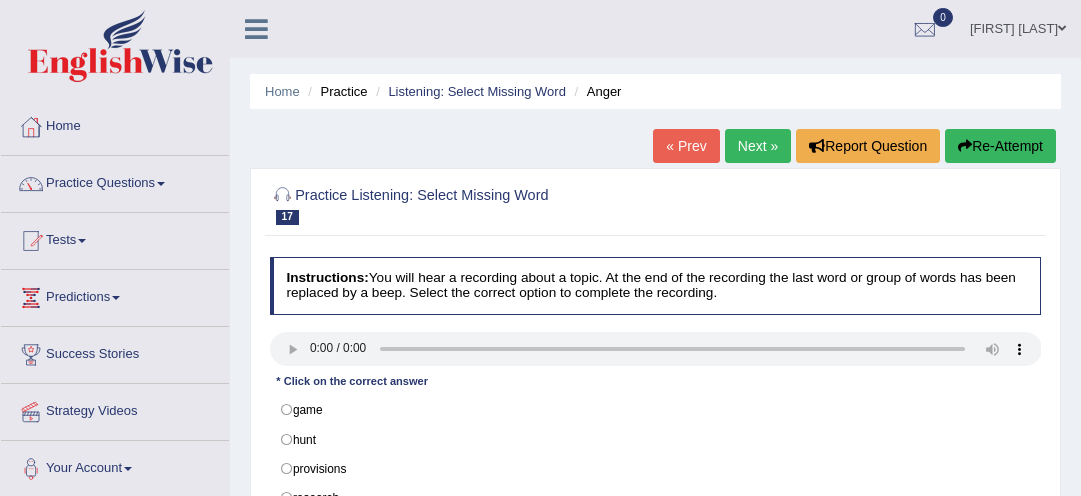 scroll, scrollTop: 0, scrollLeft: 0, axis: both 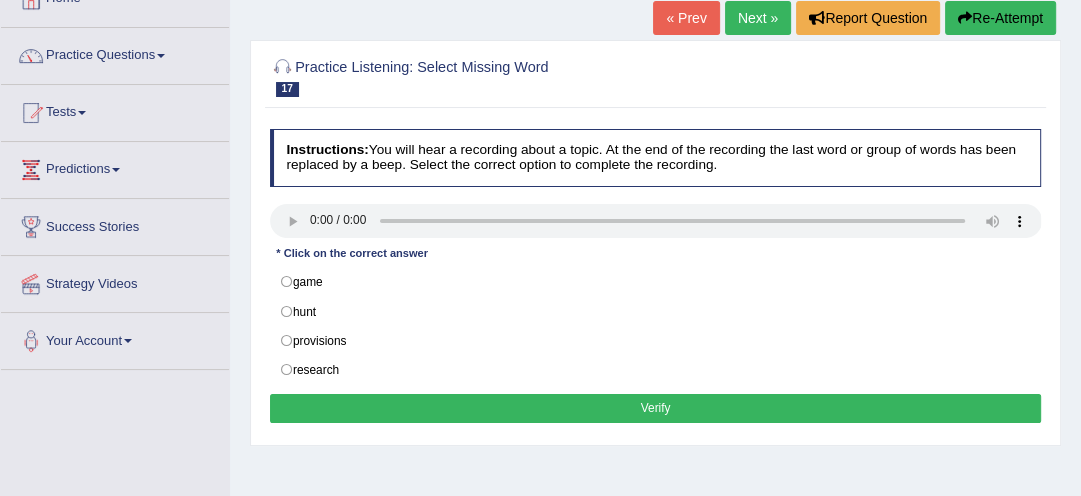 click on "Home
Practice
Listening: Select Missing Word
[LAST]
« Prev Next »  Report Question  Re-Attempt
Practice Listening: Select Missing Word
17
[LAST]
Instructions:  You will hear a recording about a topic. At the end of the recording the last word or group of words has been replaced by a beep. Select the correct option to complete the recording.
Transcript: About 20 years ago [FIRST] [LAST] and [FIRST] [LAST] came up with 750 chemicals that could harm the brain during development. Nobody has since then dared to update that number, it's just a guess today, there has to be more than a thousand if there was 750-20 years ago. But the problem is also that we have put too little emphasis on this type of * Click on the correct answer  game  hunt  provisions  research Result:  Verify" at bounding box center (655, 372) 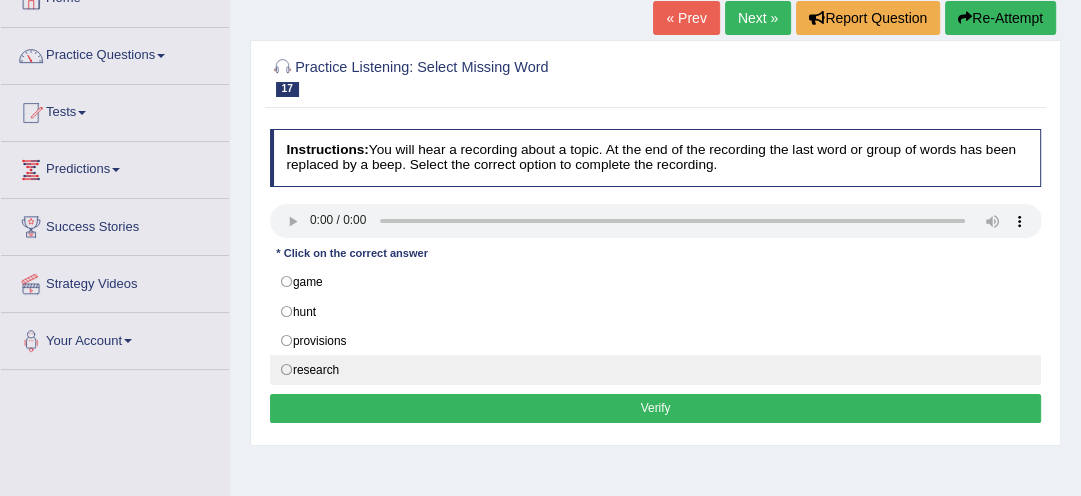 click on "research" at bounding box center (656, 370) 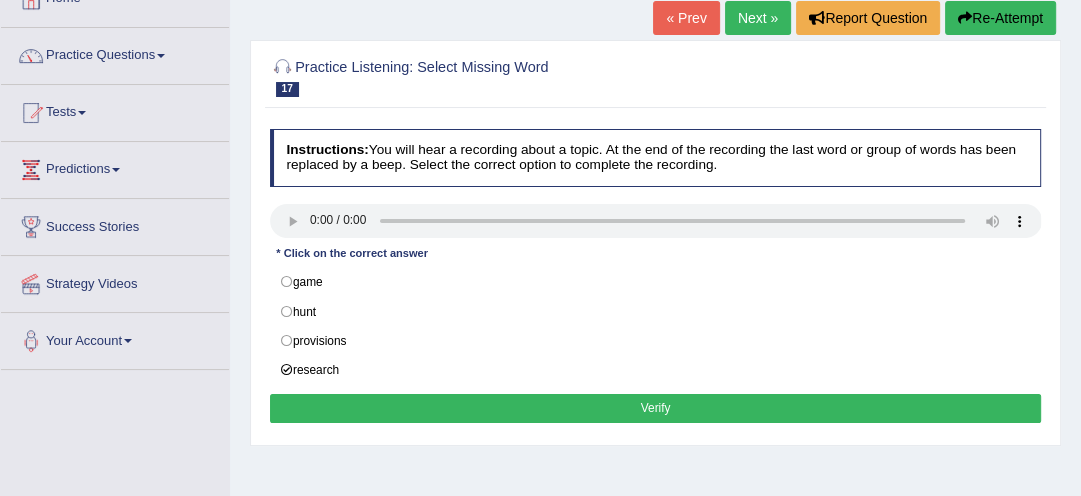 drag, startPoint x: 302, startPoint y: 369, endPoint x: 423, endPoint y: 405, distance: 126.24183 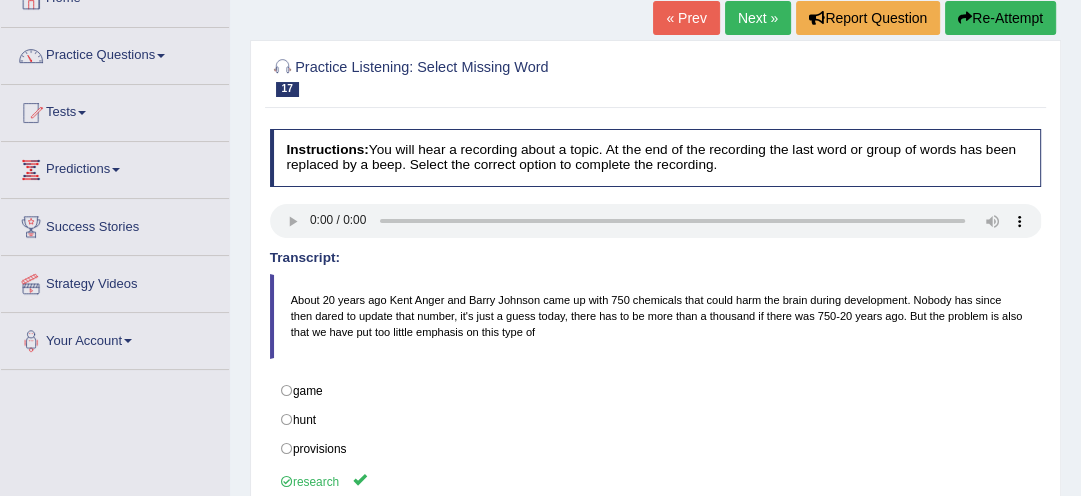 click on "Next »" at bounding box center (758, 18) 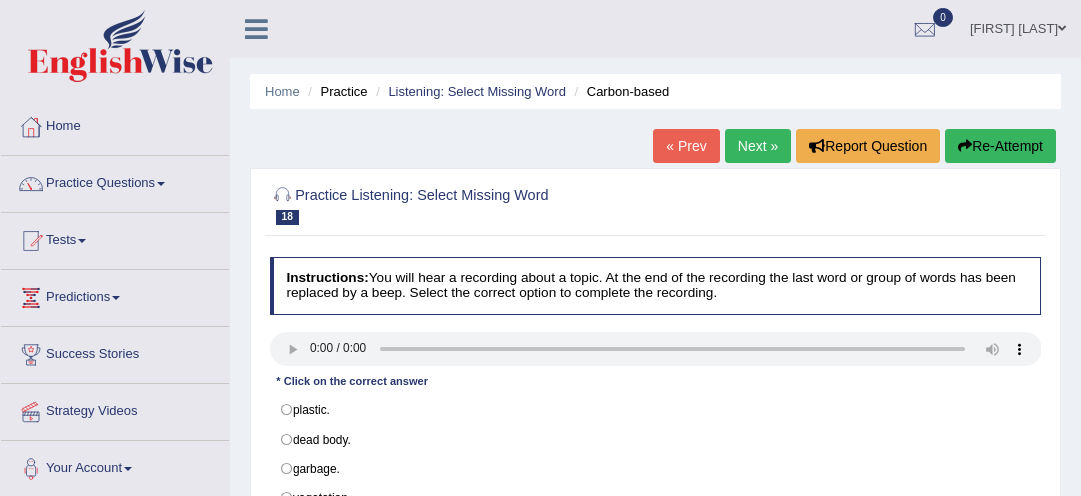 scroll, scrollTop: 0, scrollLeft: 0, axis: both 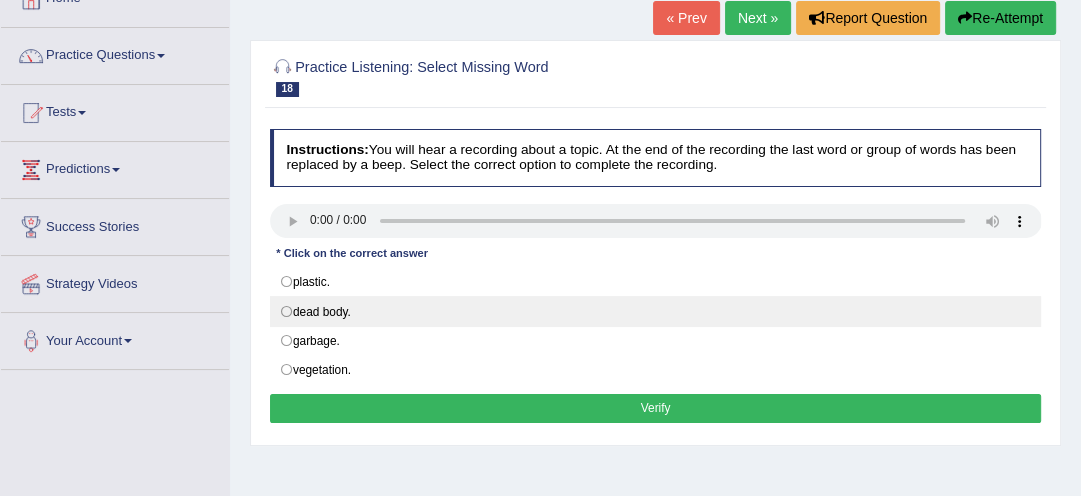 click on "dead  body." at bounding box center [656, 311] 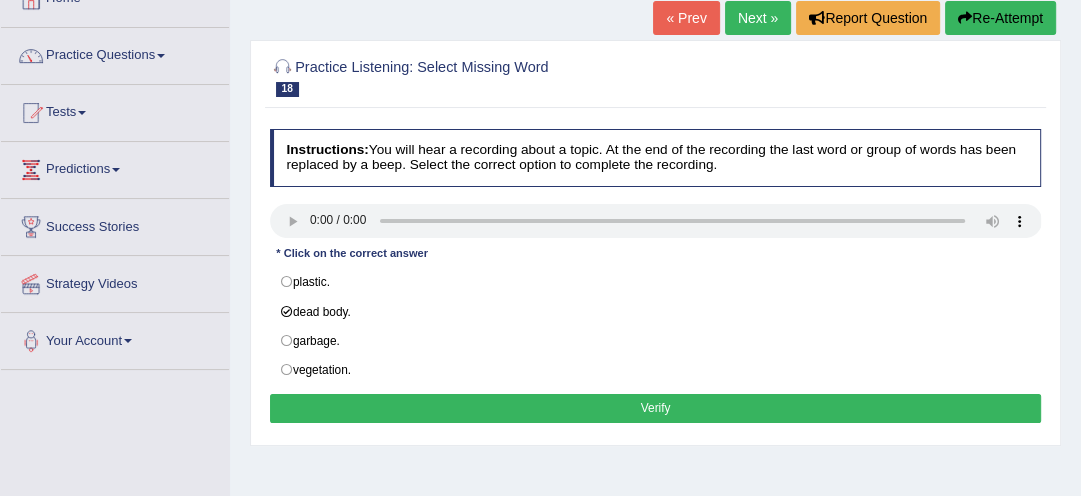 click on "Verify" at bounding box center [656, 408] 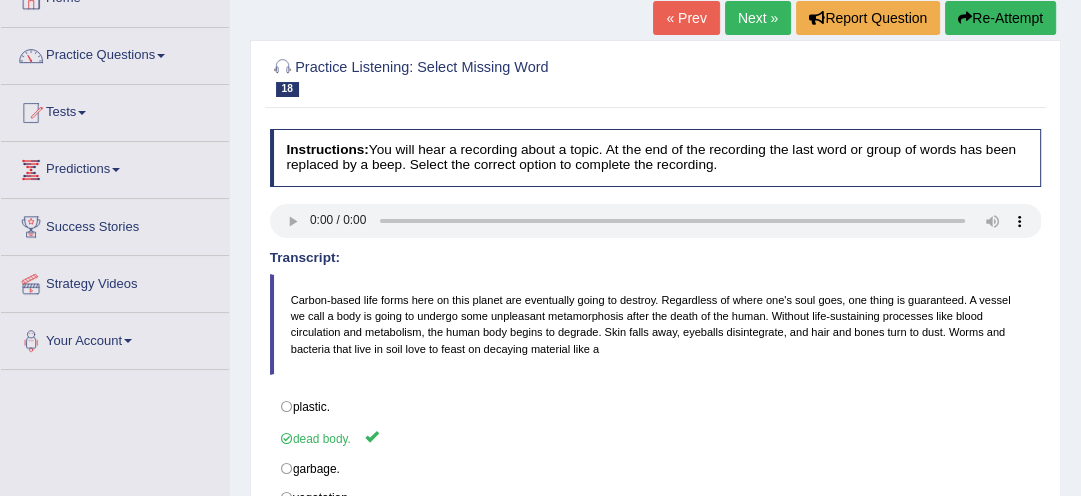 click on "Next »" at bounding box center [758, 18] 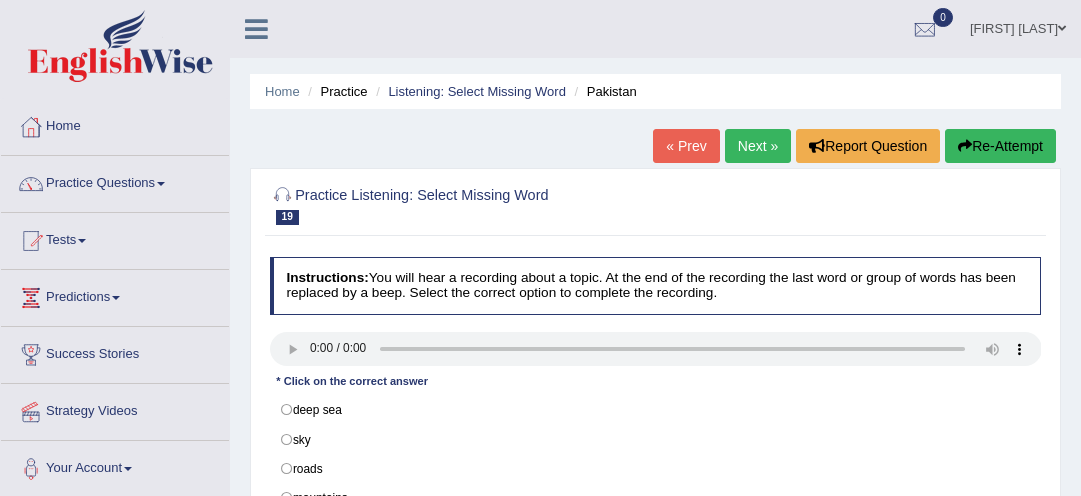 scroll, scrollTop: 0, scrollLeft: 0, axis: both 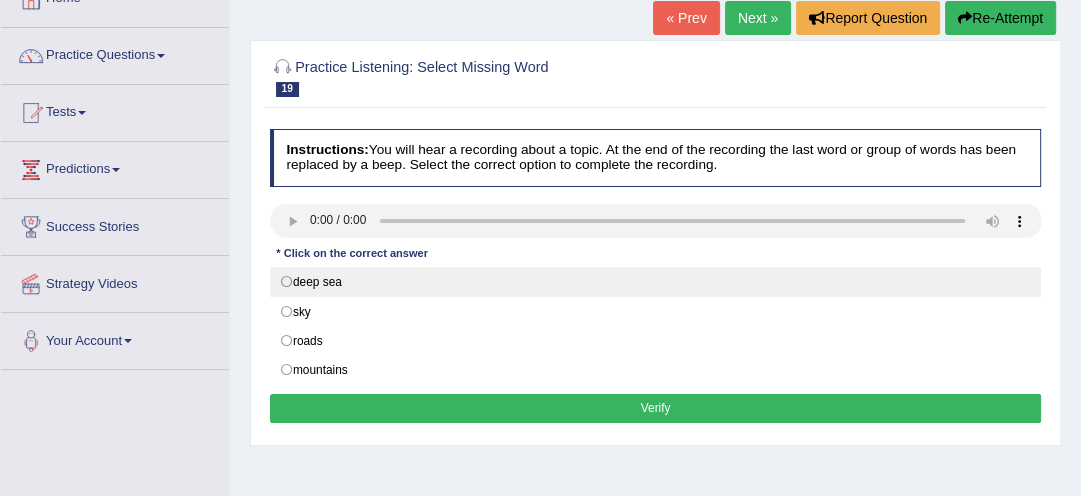 click on "deep  sea" at bounding box center [656, 282] 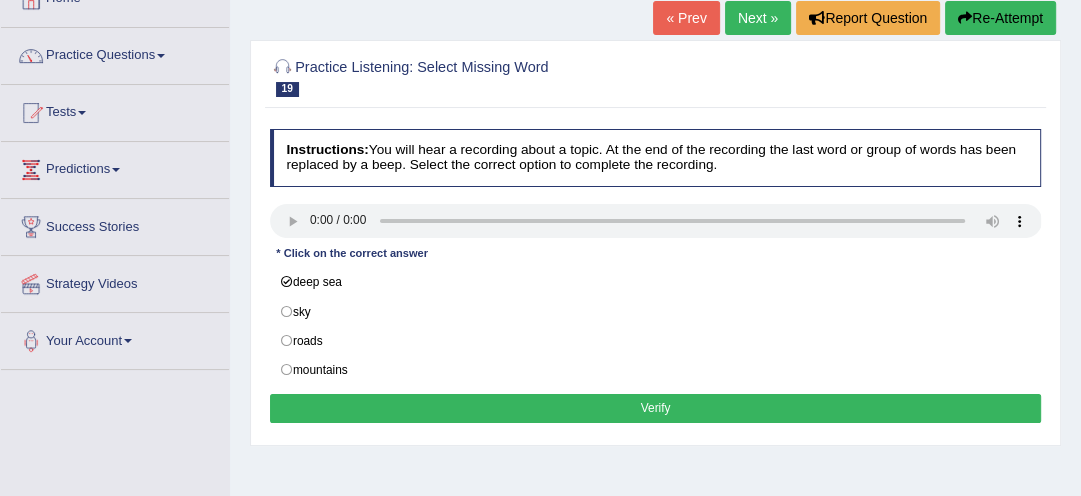 click on "Verify" at bounding box center (656, 408) 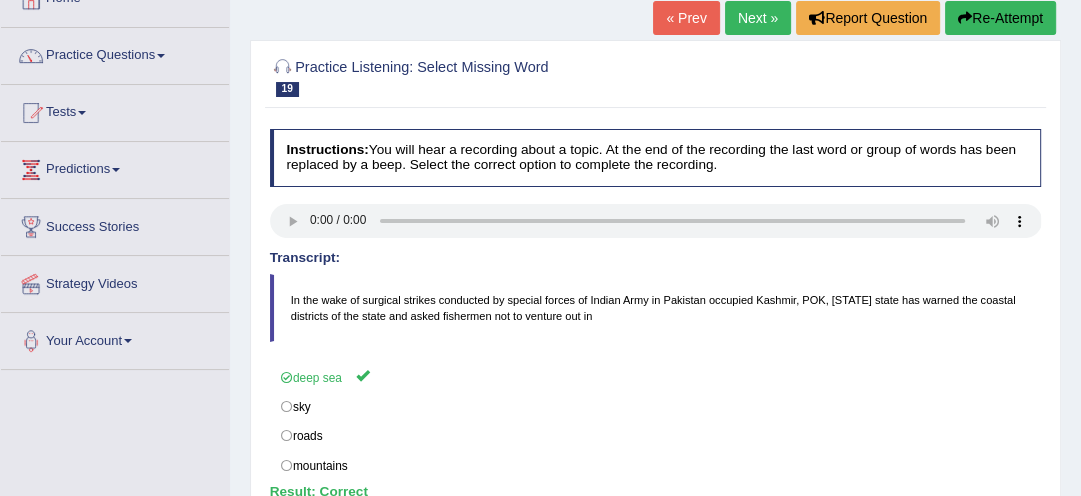 click on "Next »" at bounding box center [758, 18] 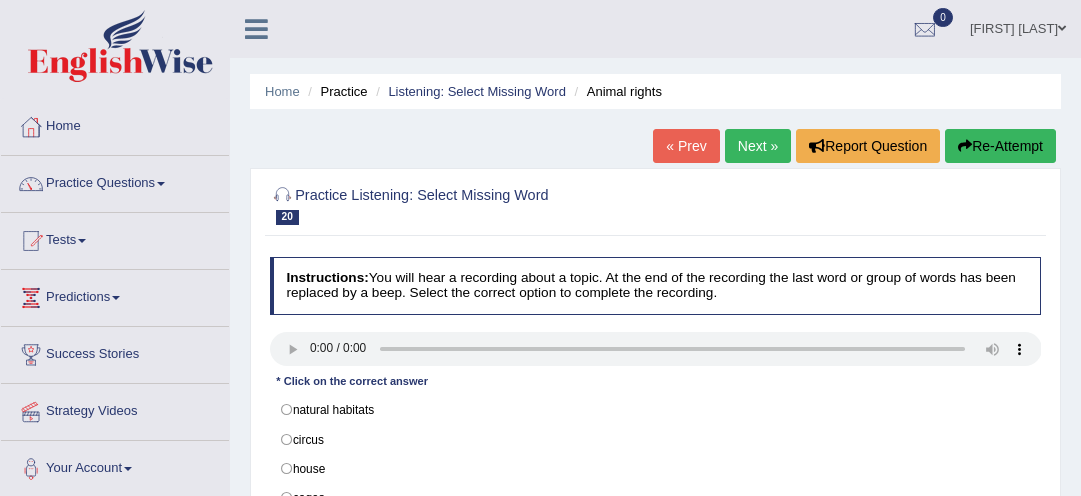 scroll, scrollTop: 0, scrollLeft: 0, axis: both 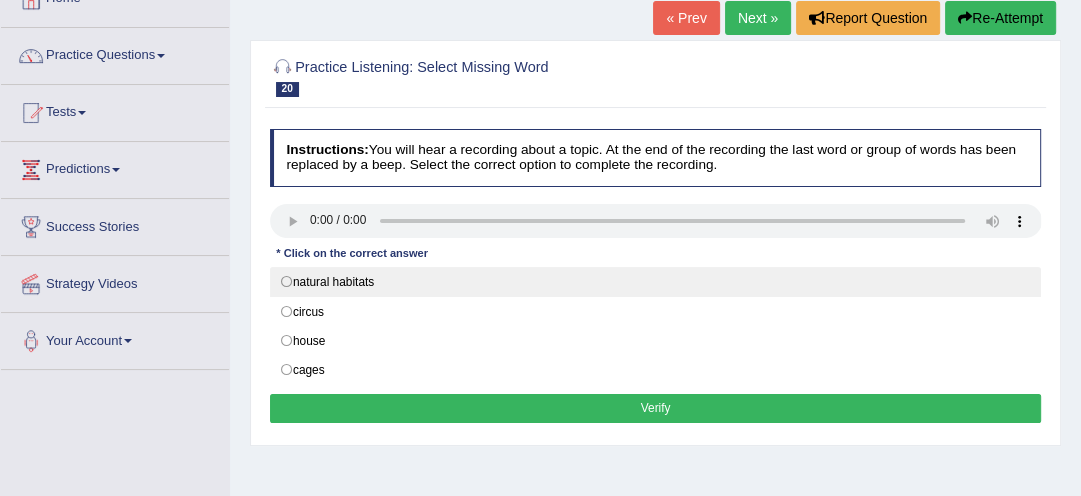 click on "natural  habitats" at bounding box center (656, 282) 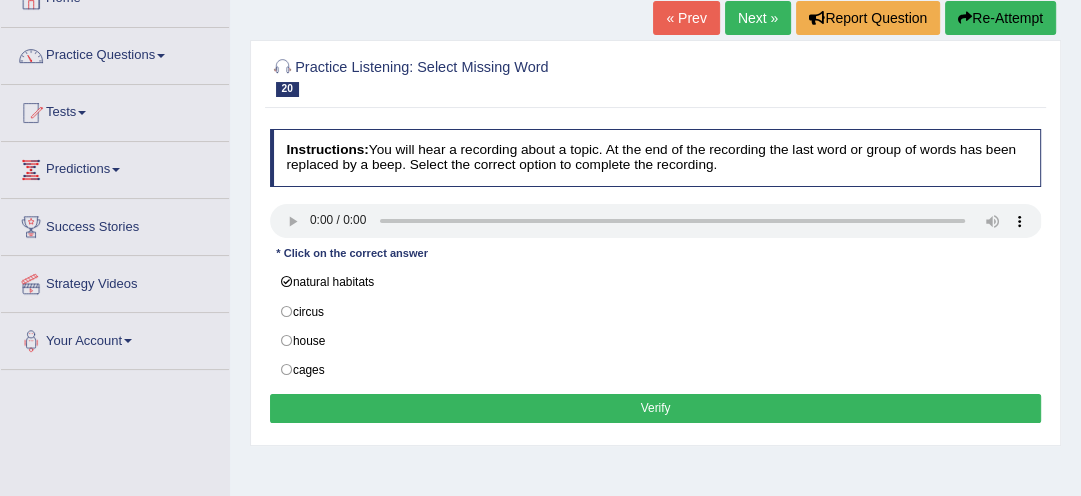 click on "Verify" at bounding box center (656, 408) 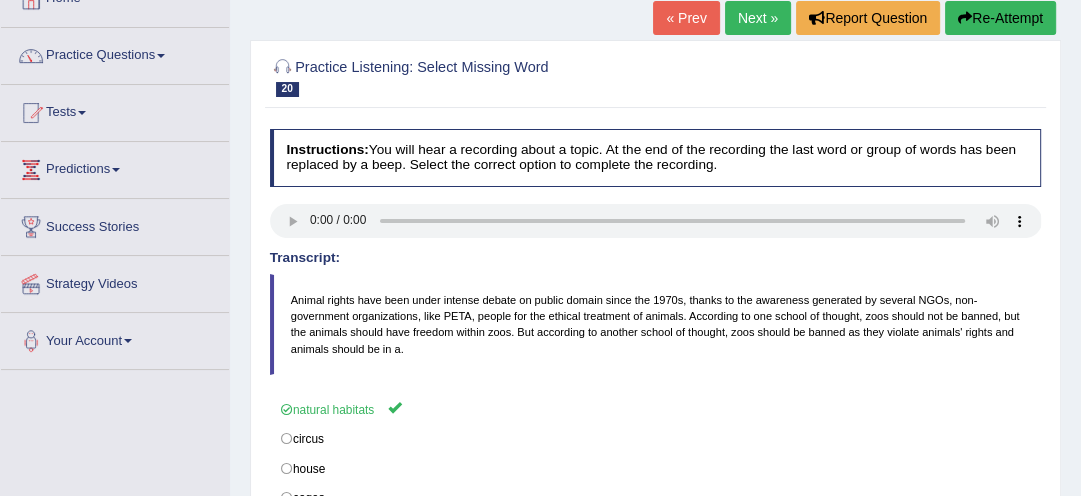 click on "Next »" at bounding box center [758, 18] 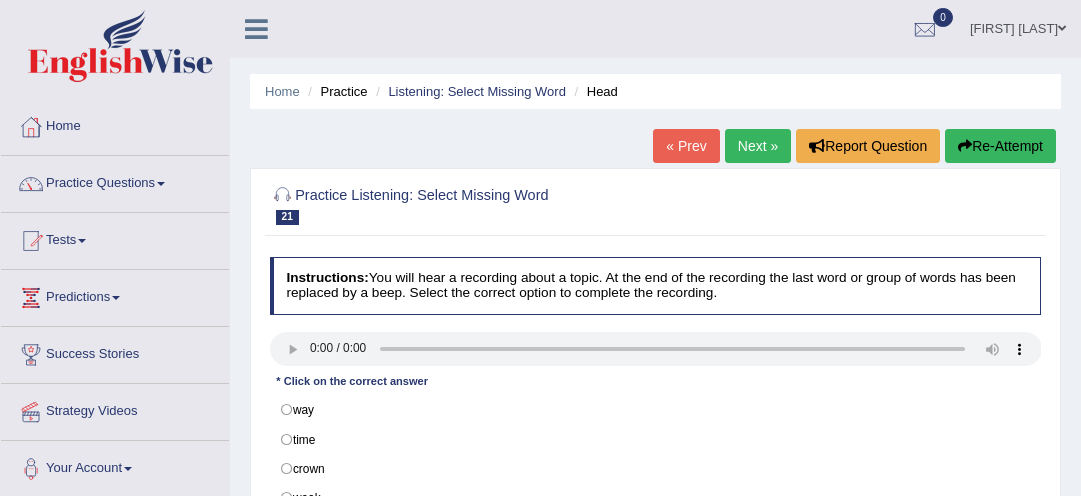 scroll, scrollTop: 0, scrollLeft: 0, axis: both 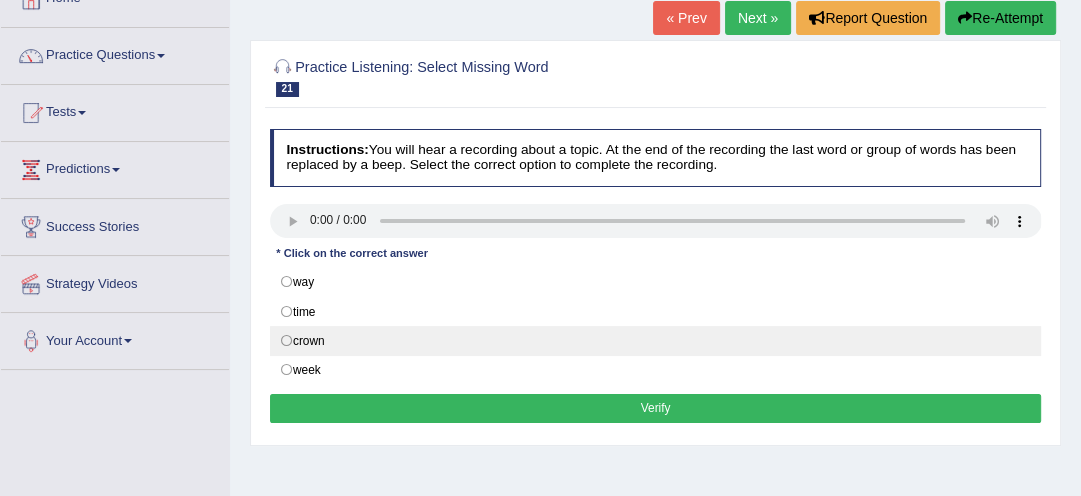 click on "crown" at bounding box center (656, 341) 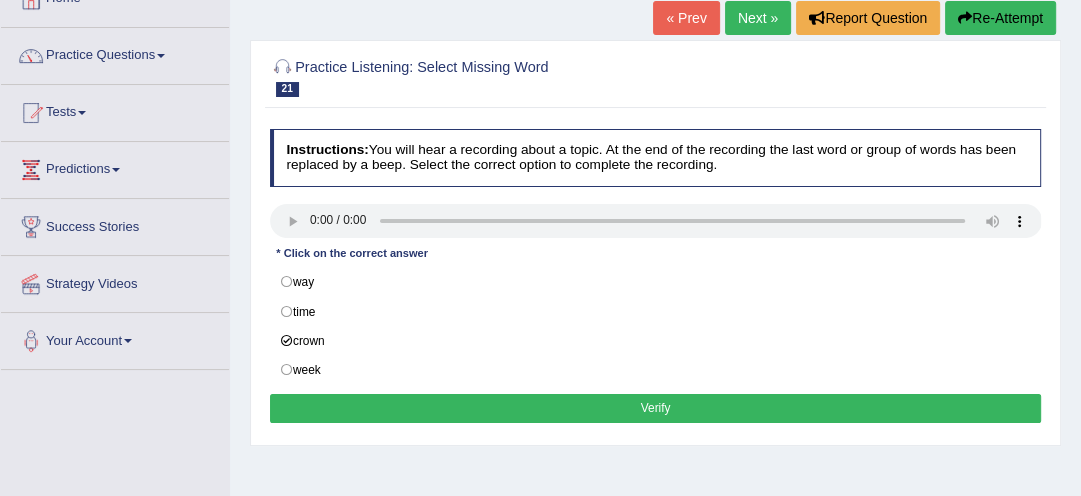 click on "Verify" at bounding box center (656, 408) 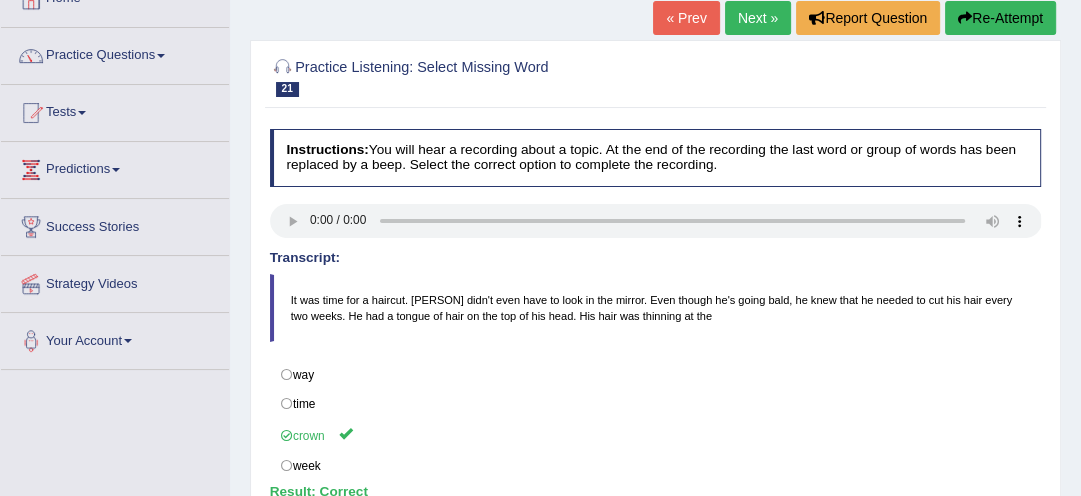 click on "Next »" at bounding box center [758, 18] 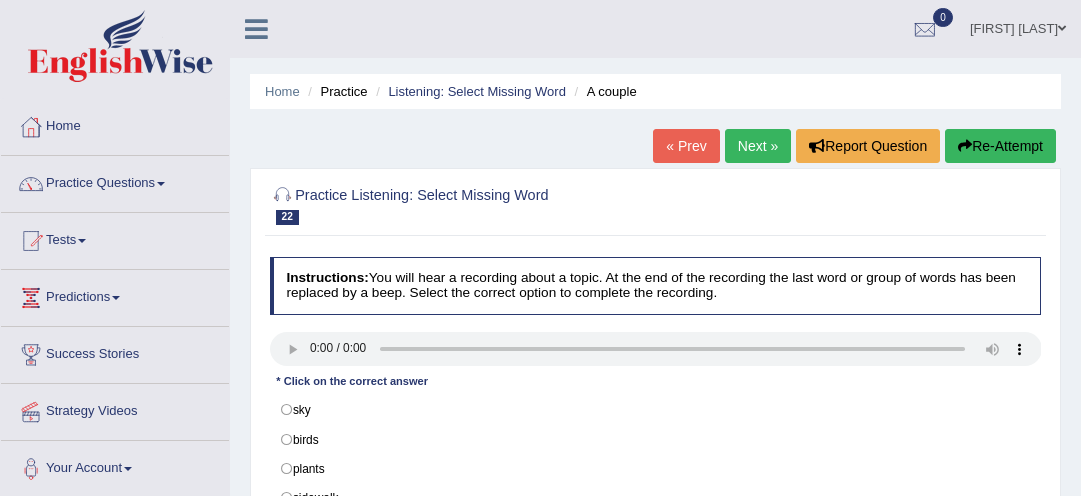 scroll, scrollTop: 0, scrollLeft: 0, axis: both 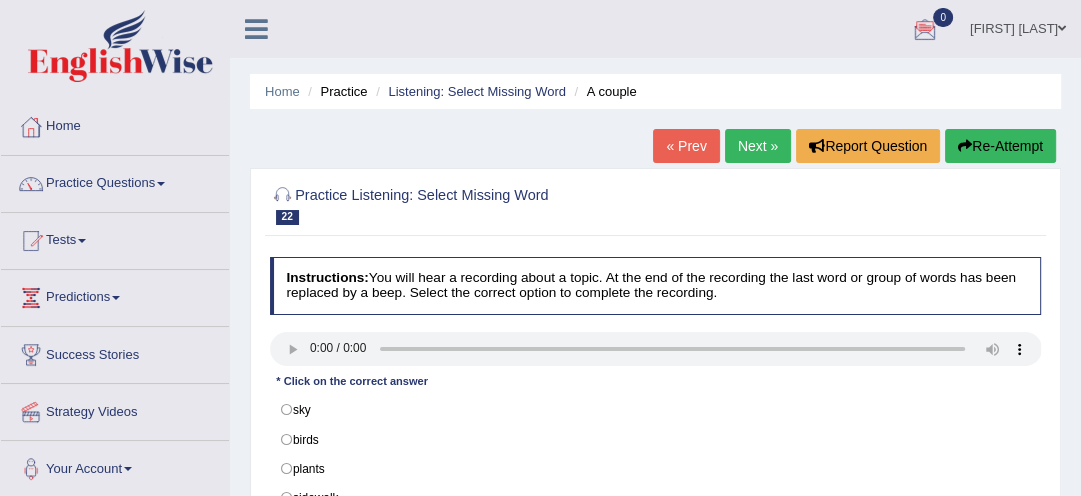 click on "Home
Practice
Listening: Select Missing Word
A couple
« Prev Next »  Report Question  Re-Attempt
Practice Listening: Select Missing Word
22
A couple
Instructions:  You will hear a recording about a topic. At the end of the recording the last word or group of words has been replaced by a beep. Select the correct option to complete the recording.
Transcript: It looked like rain. The sky was gray. It was almost noon, but the sun was hidden by a gray blanket. It was cool. There were no birds flying anywhere. A couple of birds sat on the telephone wire. Bob was standing outside talking to Bill. They both had their hands in their pockets. They knew that it was probably going to rain shortly. A sudden breeze blew some leaves off a tree onto the * Click on the correct answer  sky  birds  plants  sidewalk Result:  Verify" at bounding box center (655, 500) 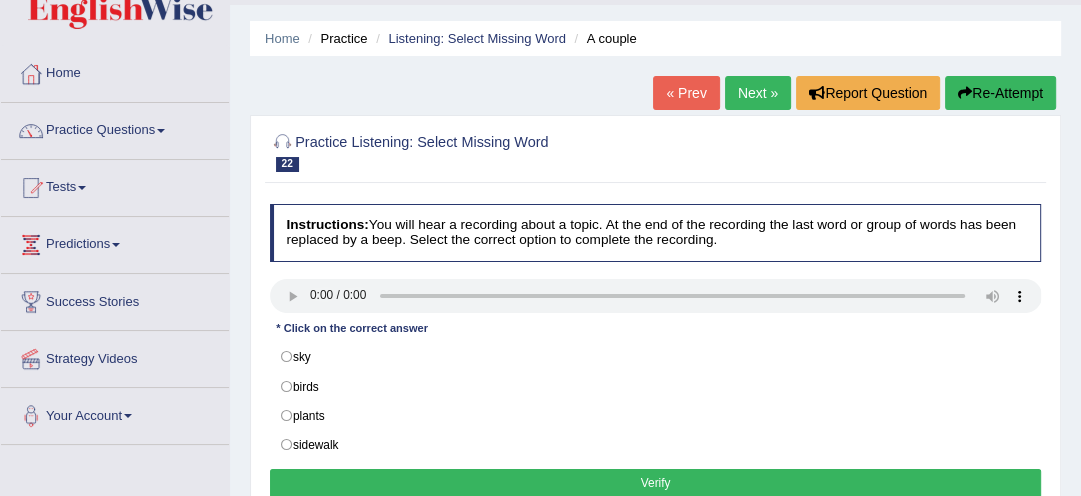 scroll, scrollTop: 64, scrollLeft: 0, axis: vertical 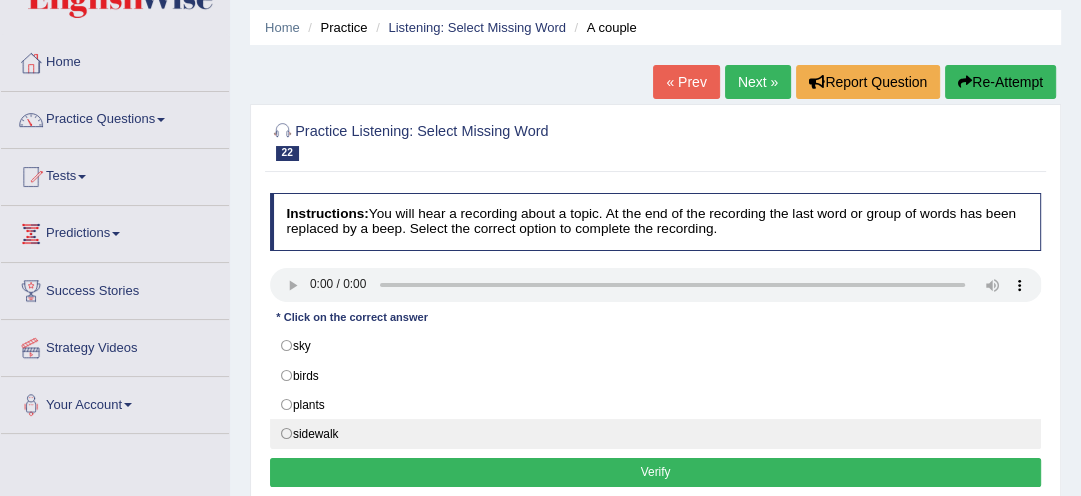 click on "sidewalk" at bounding box center (656, 434) 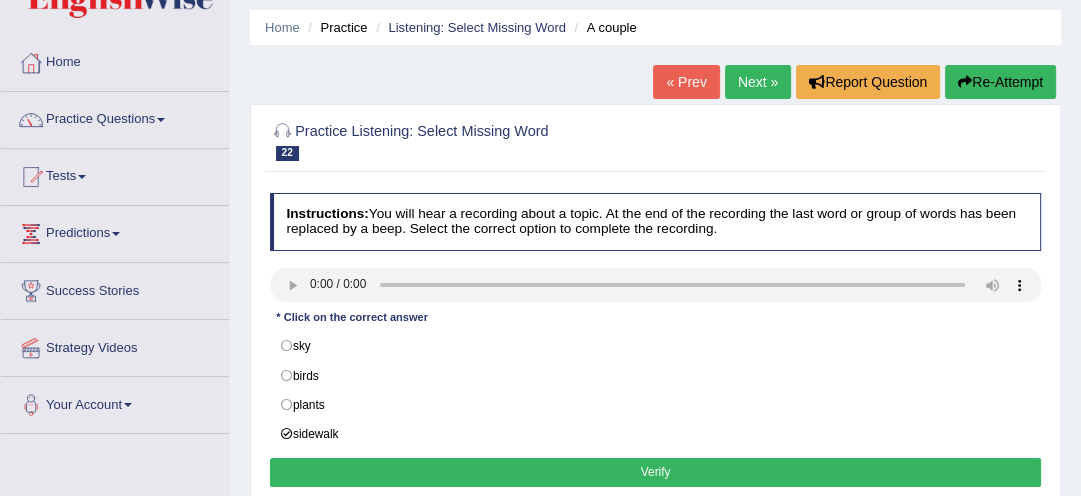 click on "Verify" at bounding box center (656, 472) 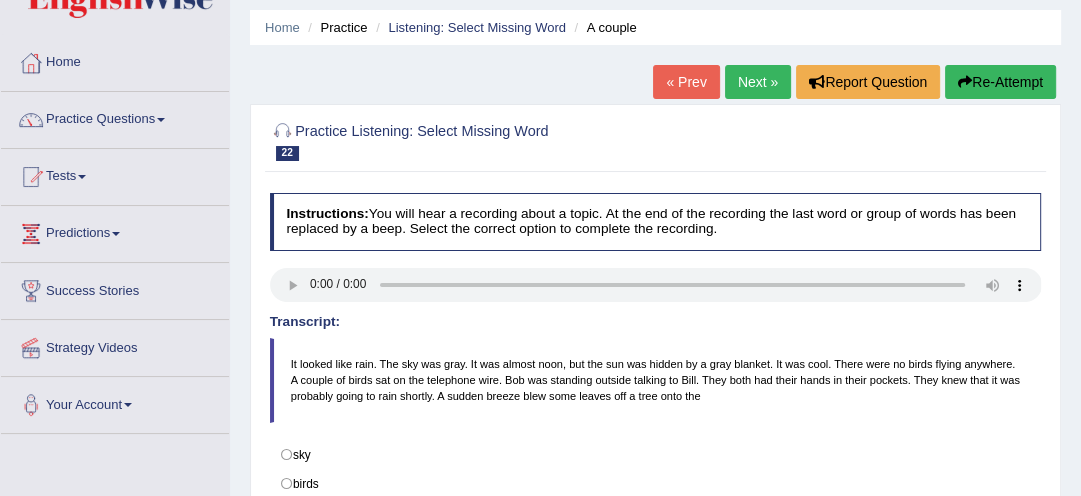 click on "Practice Listening: Select Missing Word
22
A couple" at bounding box center (509, 140) 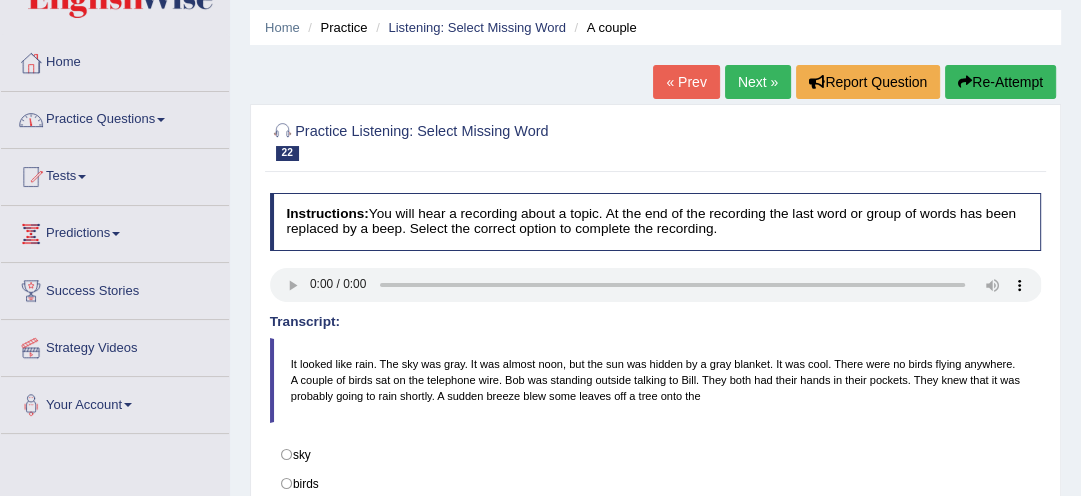 click on "Practice Questions" at bounding box center [115, 117] 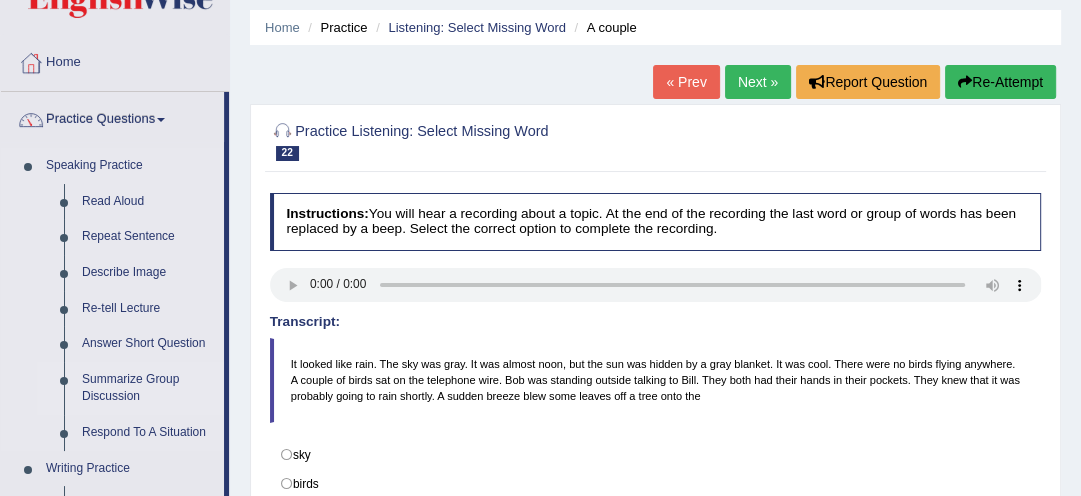 click on "Summarize Group Discussion" at bounding box center [148, 388] 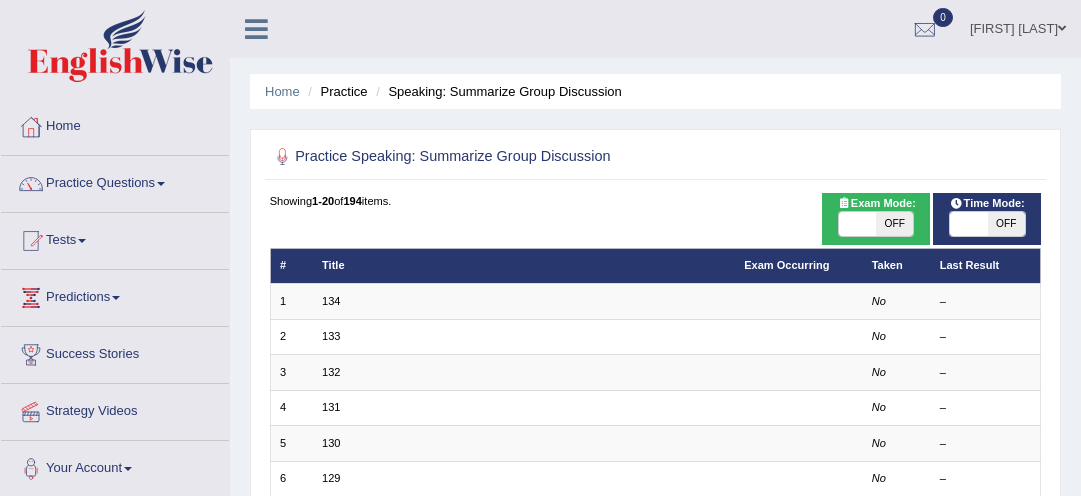 scroll, scrollTop: 0, scrollLeft: 0, axis: both 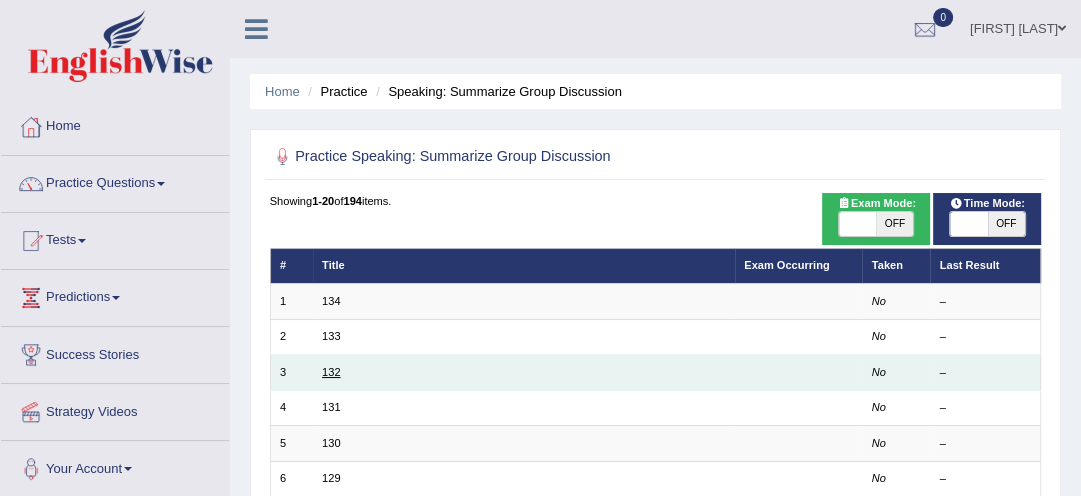 click on "132" at bounding box center [331, 372] 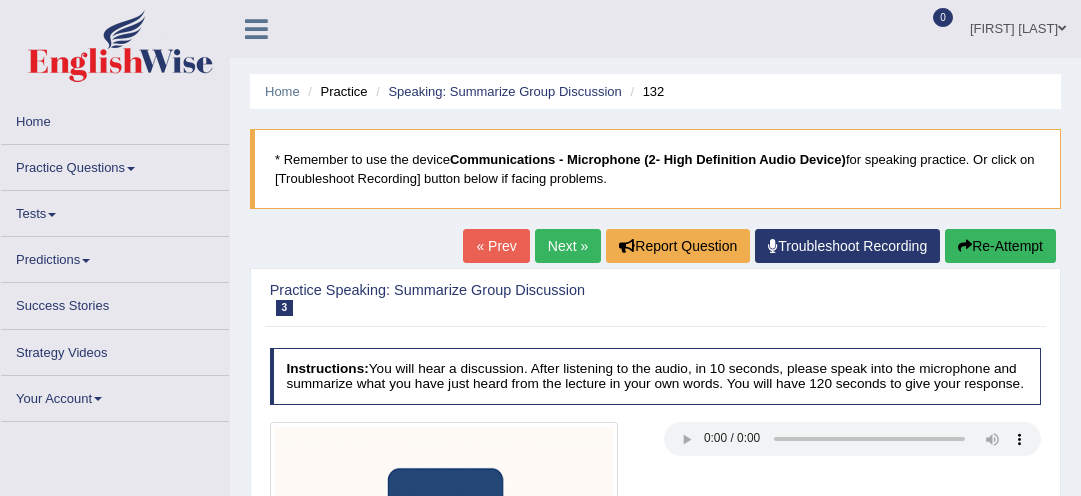 scroll, scrollTop: 0, scrollLeft: 0, axis: both 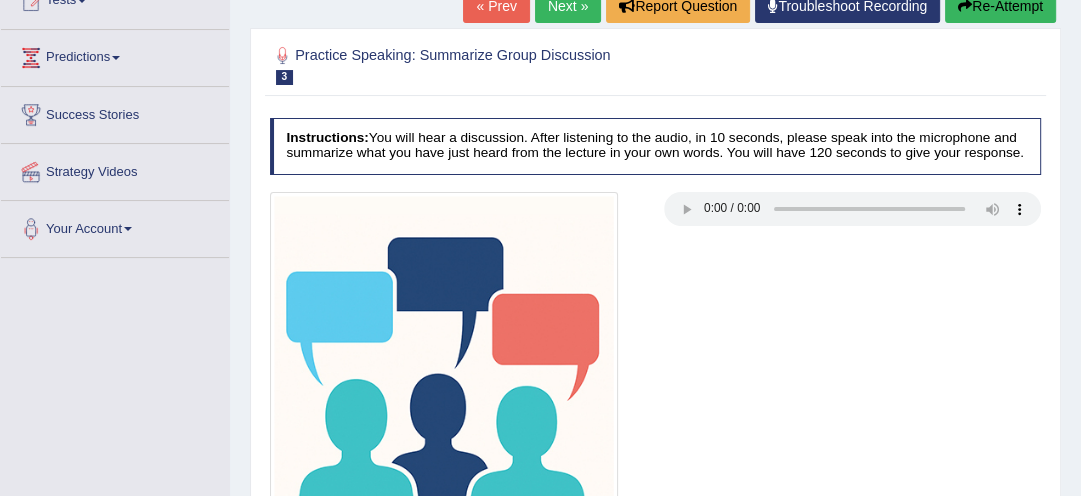 click on "Home
Practice
Speaking: Summarize Group Discussion
132
* Remember to use the device  Communications - Microphone (2- High Definition Audio Device)  for speaking practice. Or click on [Troubleshoot Recording] button below if facing problems.
« Prev Next »  Report Question  Troubleshoot Recording  Re-Attempt
Practice Speaking: Summarize Group Discussion
3
132
Instructions:  You will hear a discussion. After listening to the audio, in 10 seconds, please speak into the microphone and summarize what you have just heard from the lecture in your own words. You will have 120 seconds to give your response.
Transcript: Recorded Answer: Created with Highcharts 7.1.2 Too low Too high Time Pitch meter: 0 25 50 75 100 Created with Highcharts 7.1.2 Great Too slow Too fast Time Speech pace meter: 0 10 20 30 40 Spoken Keywords: ." at bounding box center (655, 260) 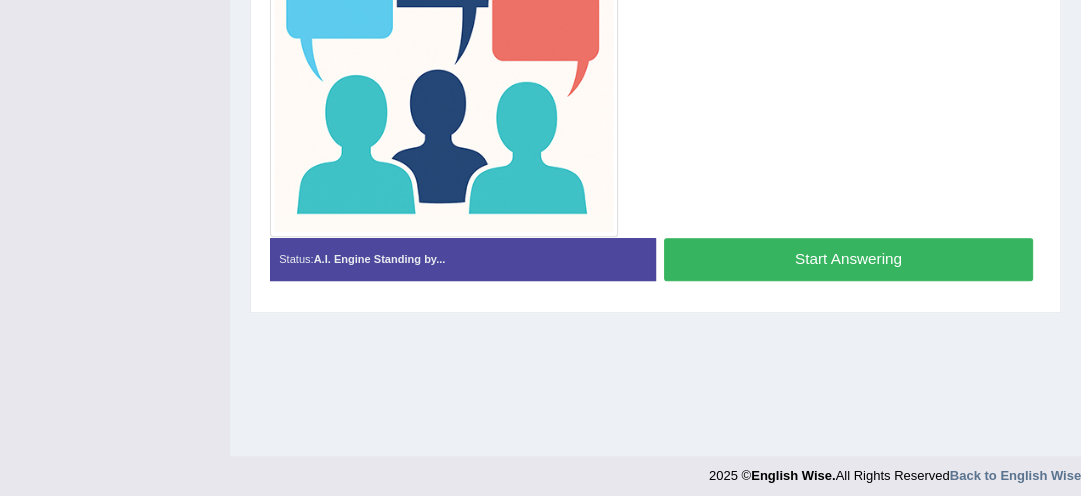 scroll, scrollTop: 554, scrollLeft: 0, axis: vertical 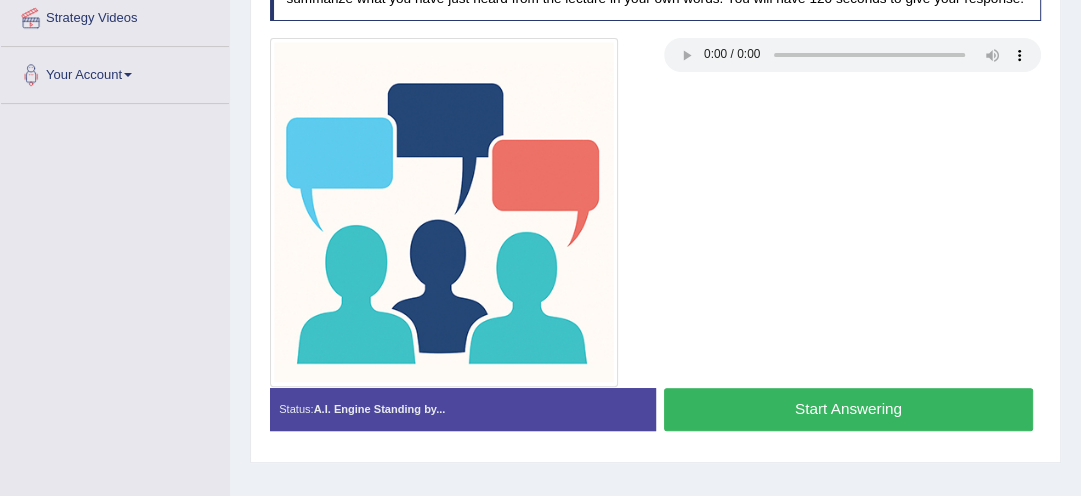drag, startPoint x: 858, startPoint y: 278, endPoint x: 814, endPoint y: 307, distance: 52.69725 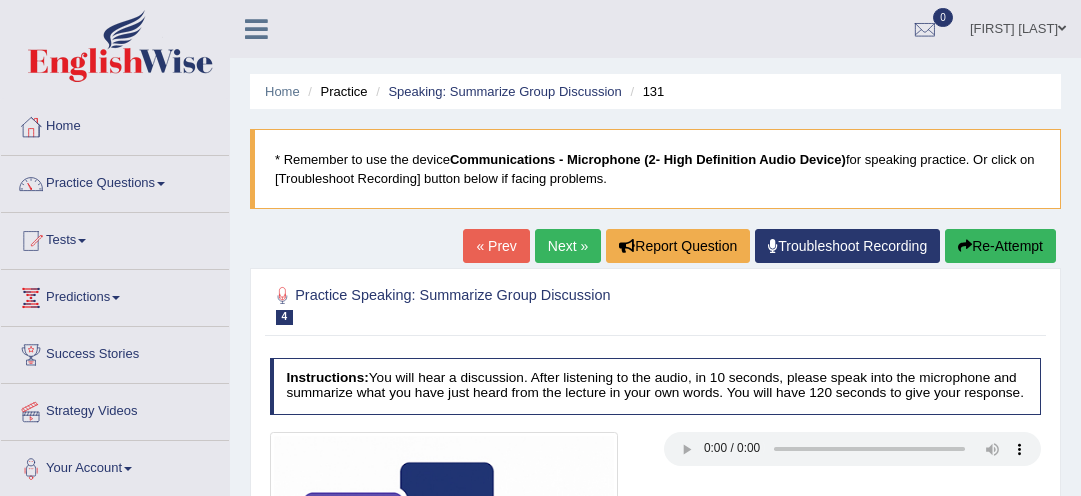 scroll, scrollTop: 0, scrollLeft: 0, axis: both 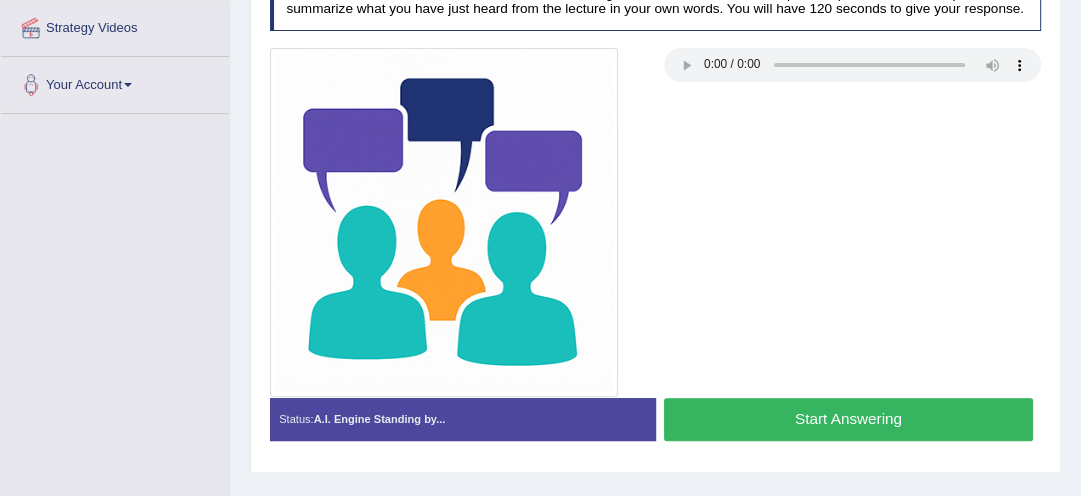 click on "Start Answering" at bounding box center (848, 419) 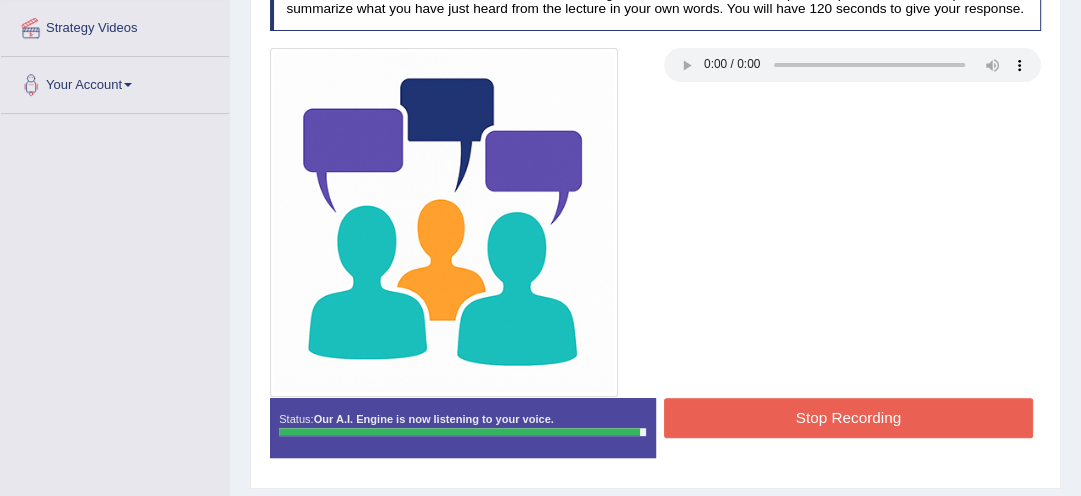 click on "Stop Recording" at bounding box center (848, 417) 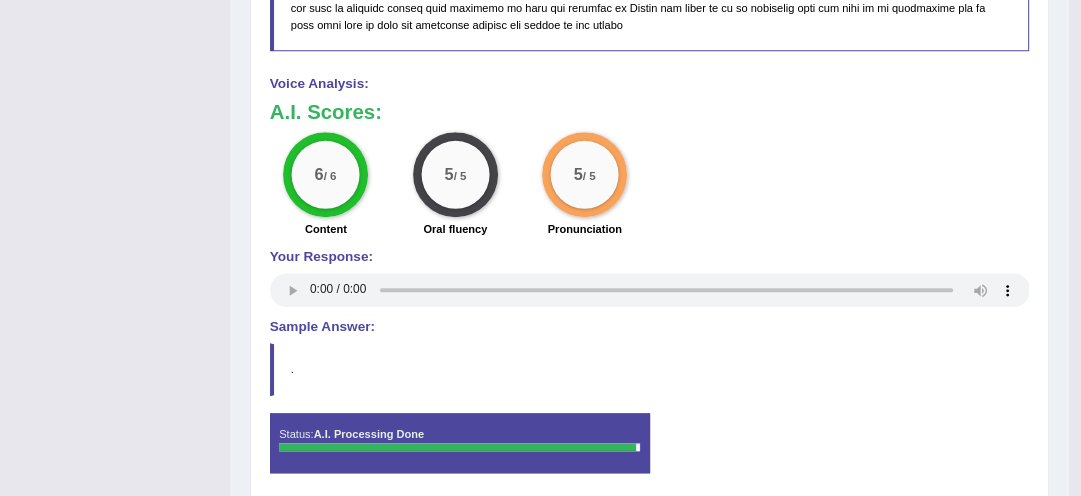 scroll, scrollTop: 1440, scrollLeft: 0, axis: vertical 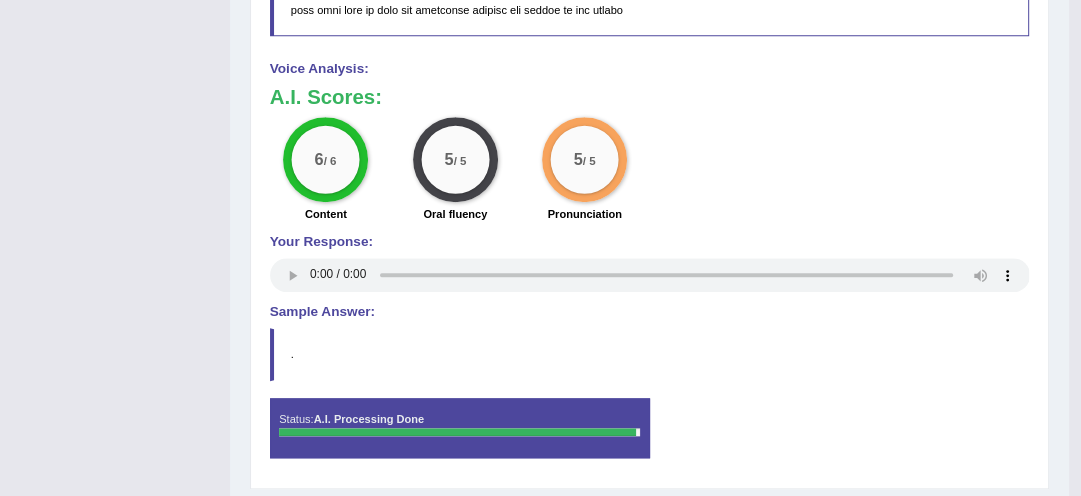 type 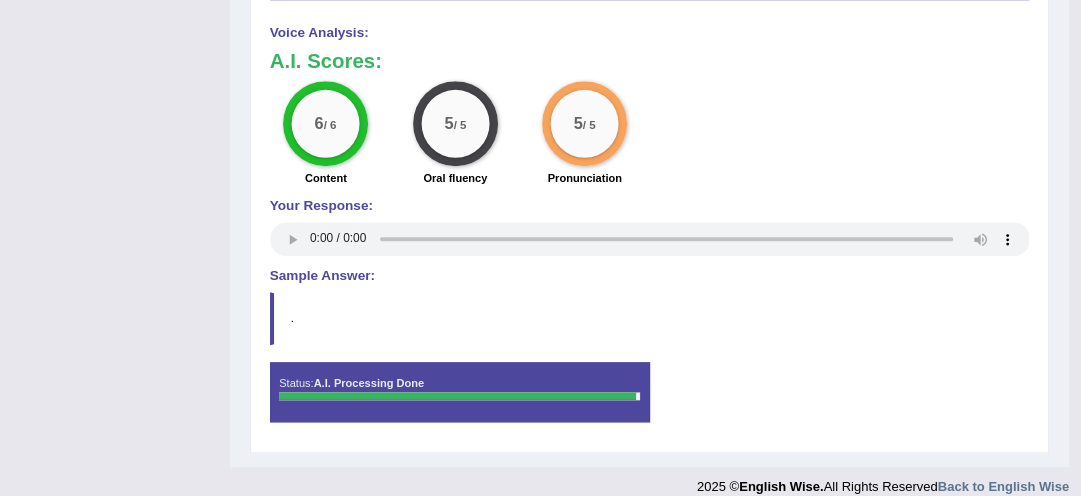 scroll, scrollTop: 1478, scrollLeft: 0, axis: vertical 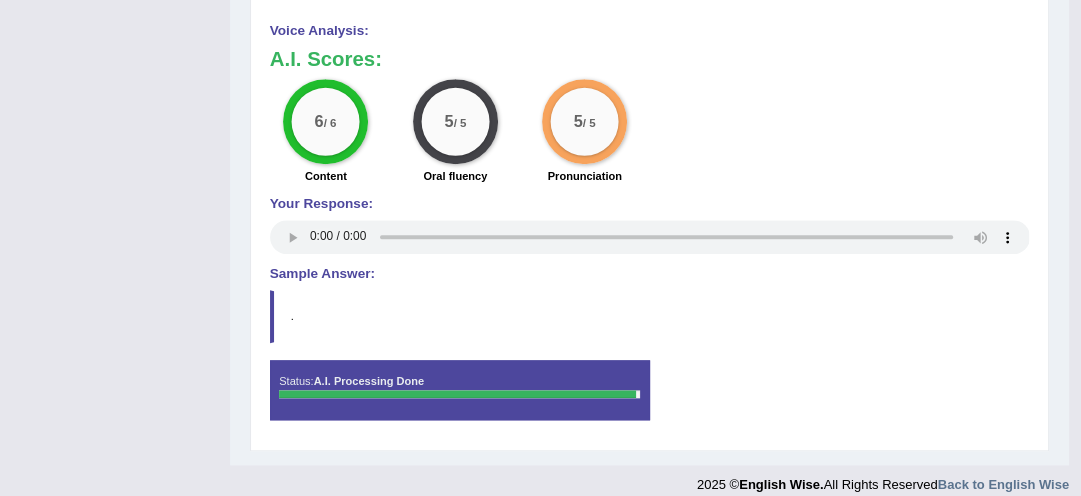 click on "Toggle navigation
Home
Practice Questions   Speaking Practice Read Aloud
Repeat Sentence
Describe Image
Re-tell Lecture
Answer Short Question
Summarize Group Discussion
Respond To A Situation
Writing Practice  Summarize Written Text
Write Essay
Reading Practice  Reading & Writing: Fill In The Blanks
Choose Multiple Answers
Re-order Paragraphs
Fill In The Blanks
Choose Single Answer
Listening Practice  Summarize Spoken Text
Highlight Incorrect Words
Highlight Correct Summary
Select Missing Word
Choose Single Answer
Choose Multiple Answers
Fill In The Blanks
Write From Dictation
Pronunciation
Tests  Take Practice Sectional Test
Take Mock Test" at bounding box center (534, -487) 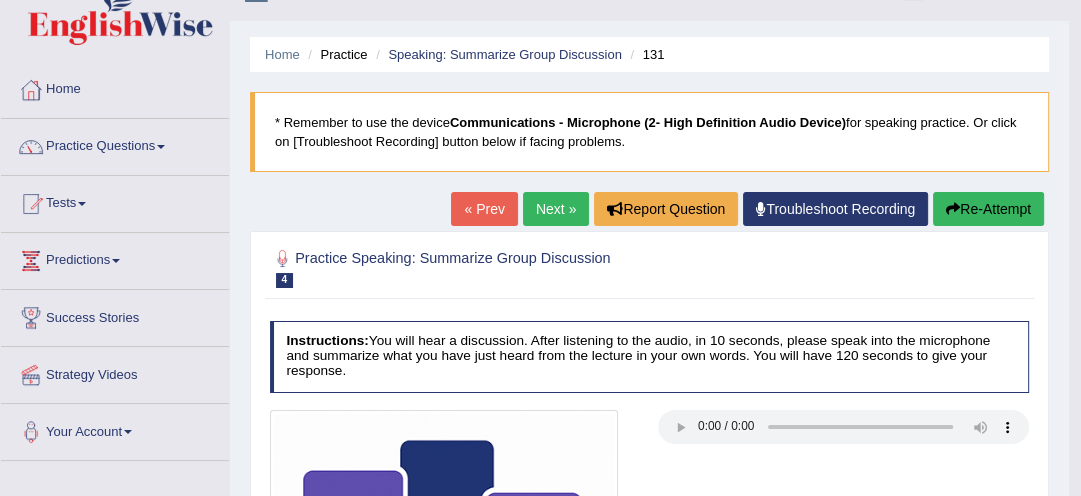 scroll, scrollTop: 0, scrollLeft: 0, axis: both 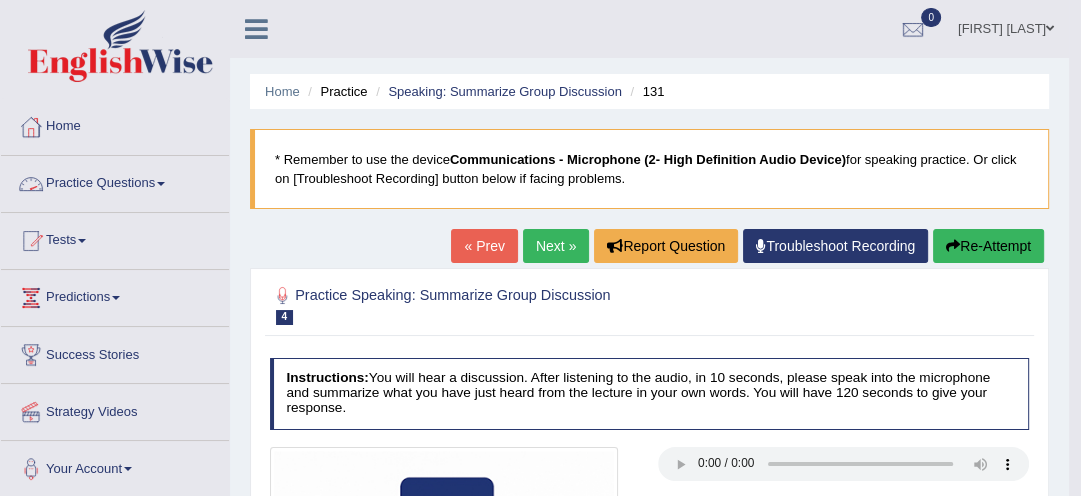 click on "Practice Questions" at bounding box center (115, 181) 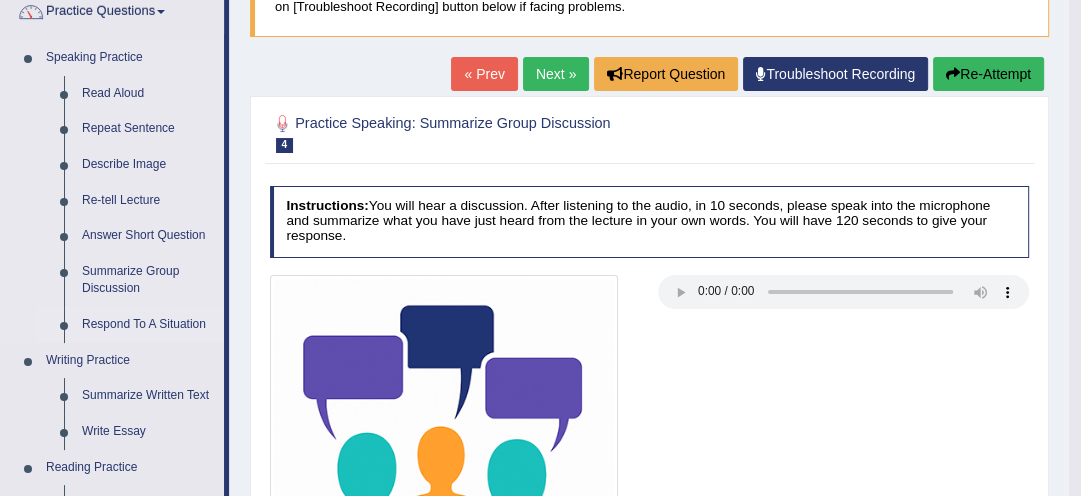 scroll, scrollTop: 240, scrollLeft: 0, axis: vertical 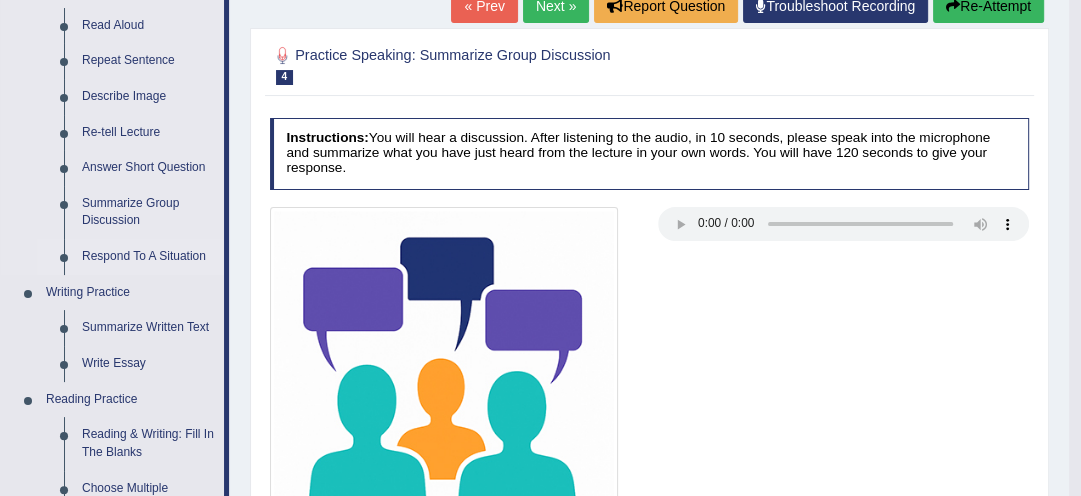 click on "Respond To A Situation" at bounding box center (148, 257) 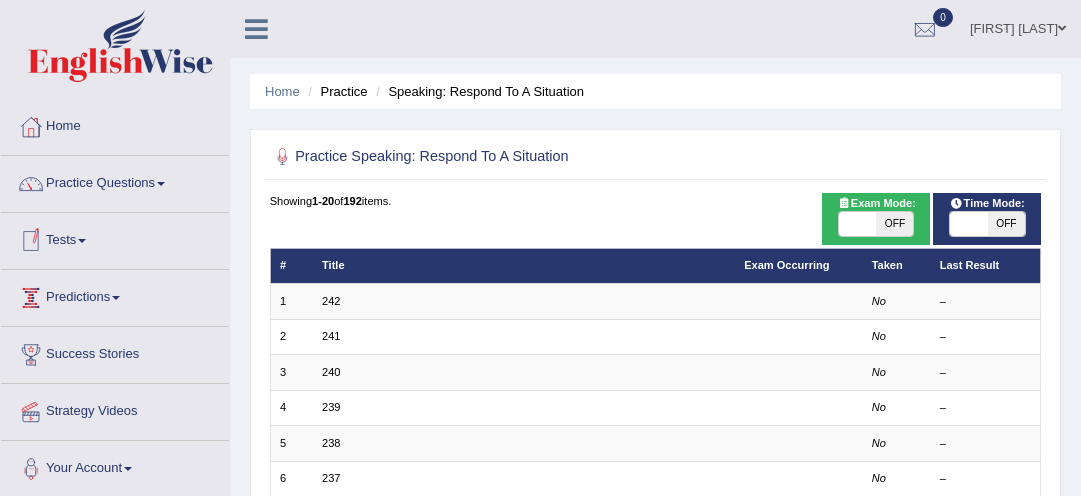 scroll, scrollTop: 0, scrollLeft: 0, axis: both 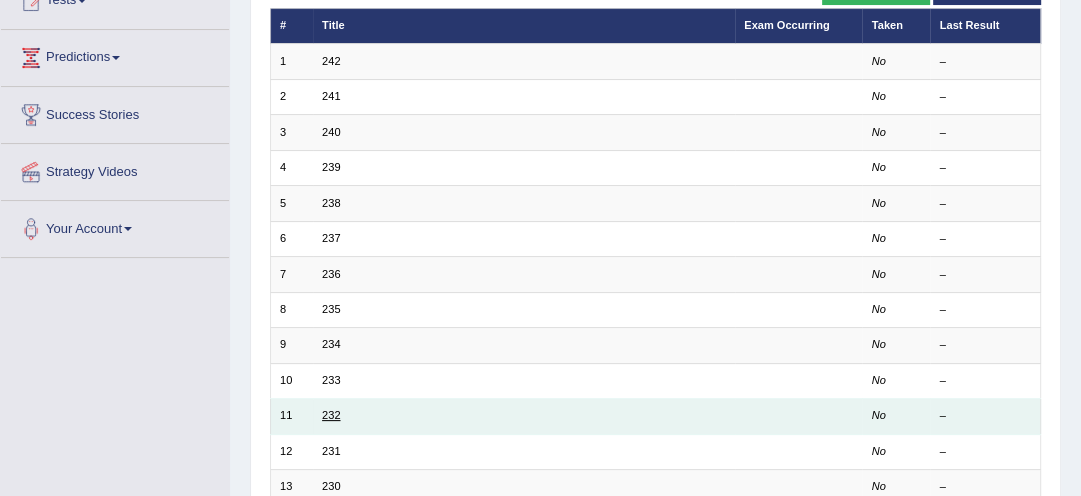 click on "232" at bounding box center [331, 415] 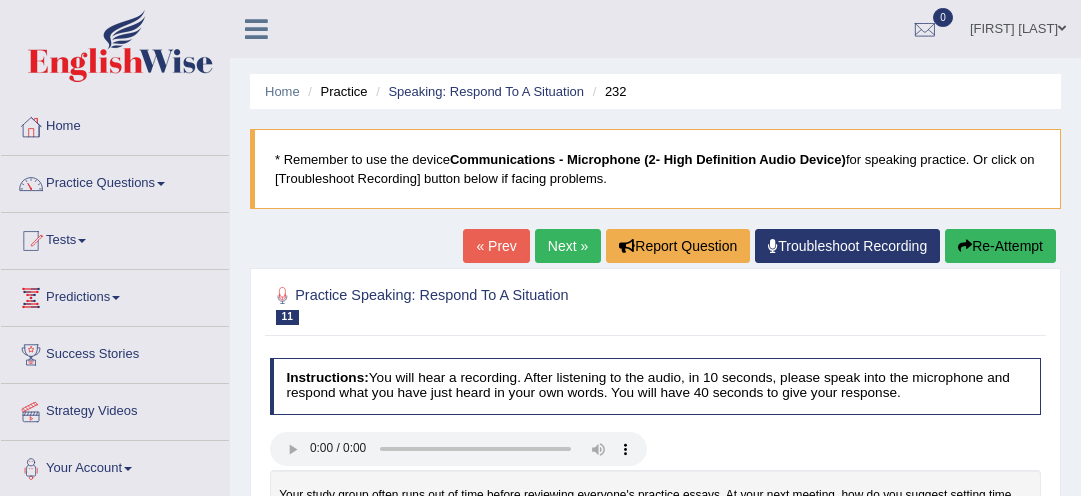scroll, scrollTop: 0, scrollLeft: 0, axis: both 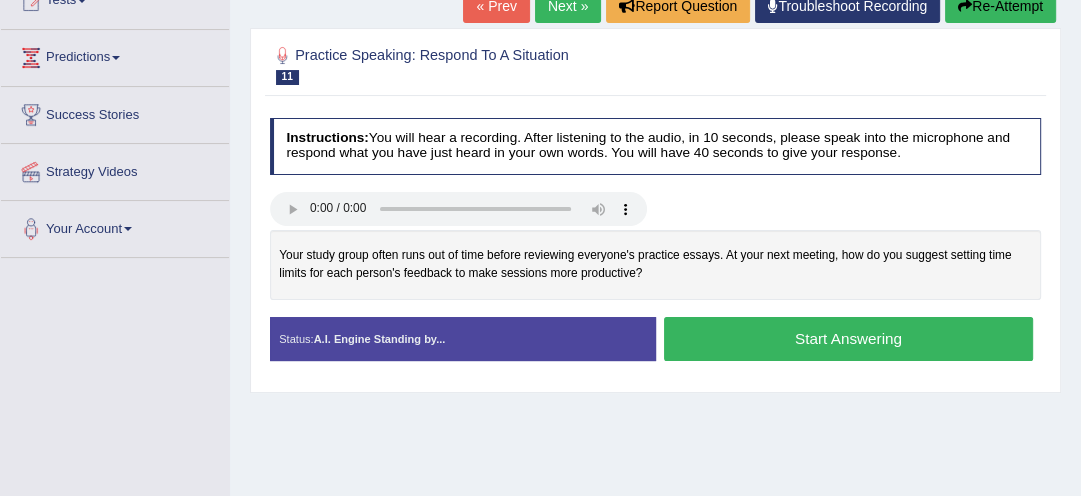 click on "Next »" at bounding box center [568, 6] 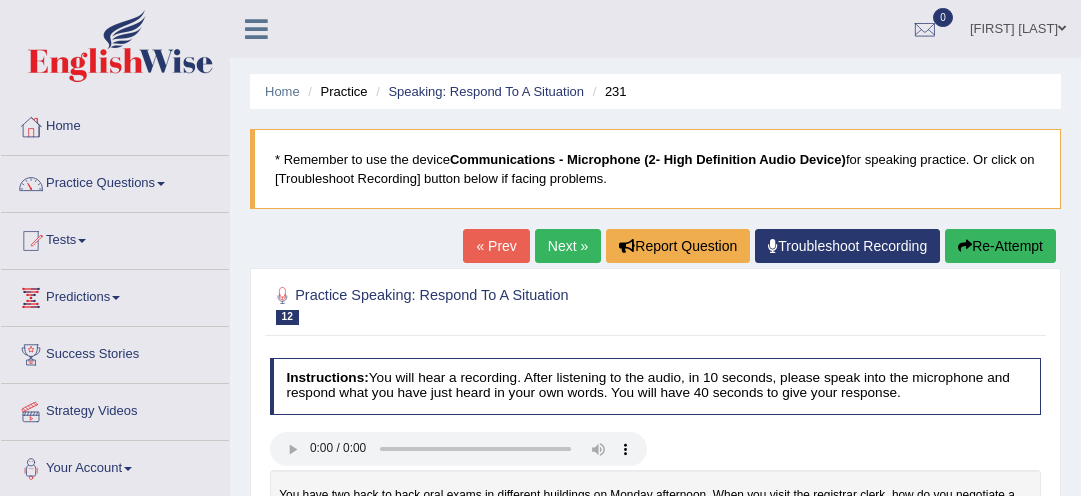 scroll, scrollTop: 0, scrollLeft: 0, axis: both 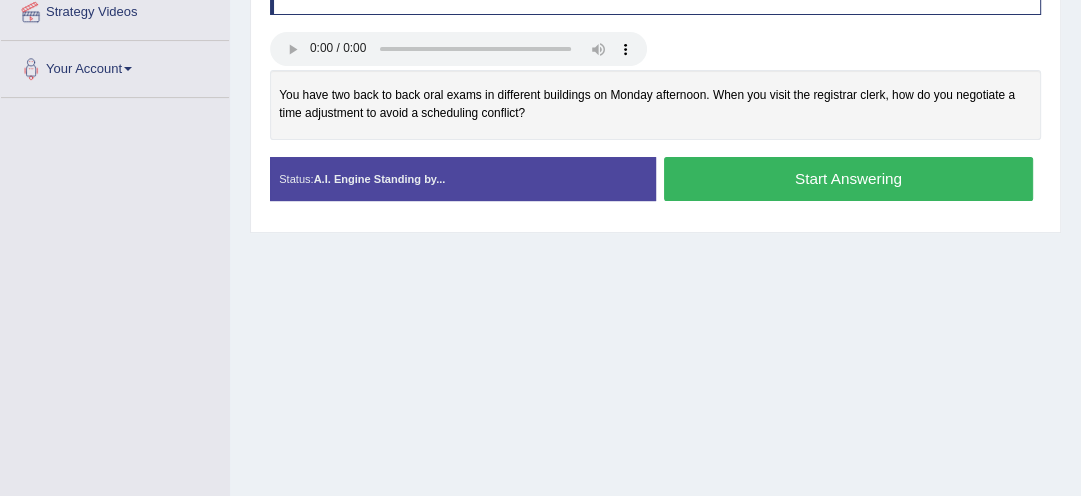 click on "Start Answering" at bounding box center [848, 178] 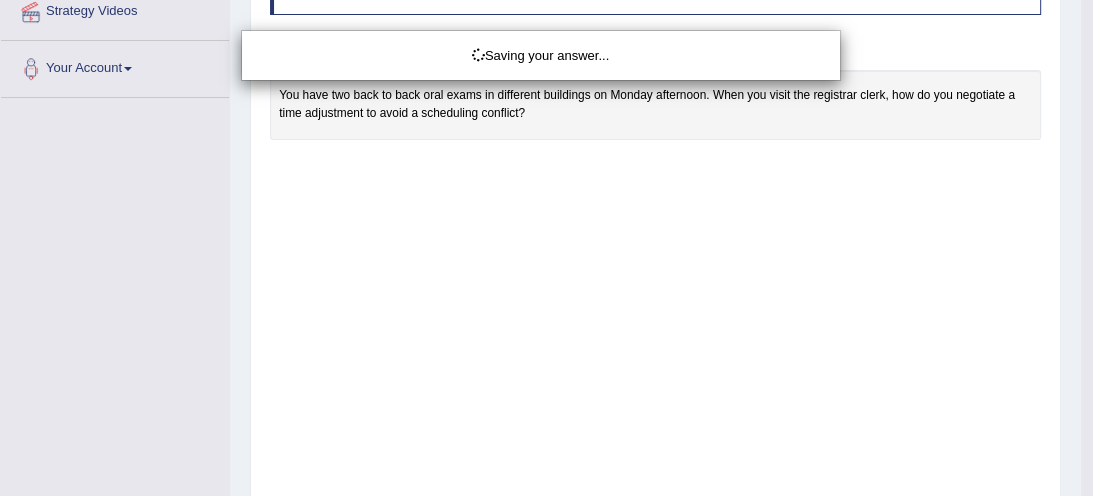 click on "Saving your answer..." at bounding box center [546, 248] 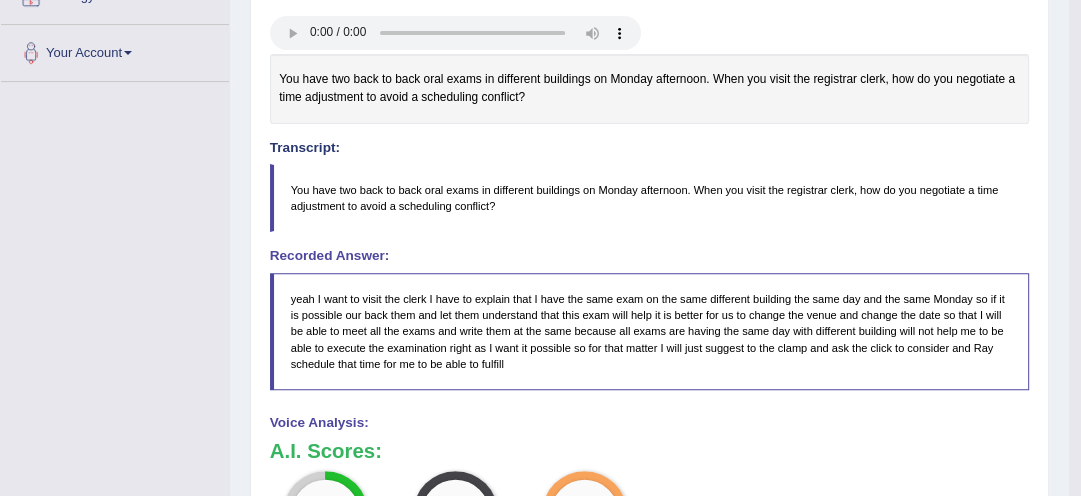 click on "Practice Speaking: Respond To A Situation
12
231
Instructions:  You will hear a recording. After listening to the audio, in 10 seconds, please speak into the microphone and respond what you have just heard in your own words. You will have 40 seconds to give your response.
You have two back to back oral exams in different buildings on Monday afternoon. When you visit the registrar clerk, how do you negotiate a time adjustment to avoid a scheduling conflict? Transcript: You have two back to back oral exams in different buildings on Monday afternoon. When you visit the registrar clerk, how do you negotiate a time adjustment to avoid a scheduling conflict? Recorded Answer: Created with Highcharts 7.1.2 Too low Too high Time Pitch meter: 0 10 20 30 40 Created with Highcharts 7.1.2 Great Too slow Too fast Time Speech pace meter: 0 10 20 30 40 Spoken Keywords: — Voice Analysis: A.I. Scores:
4  / 6 5 5" at bounding box center (649, 347) 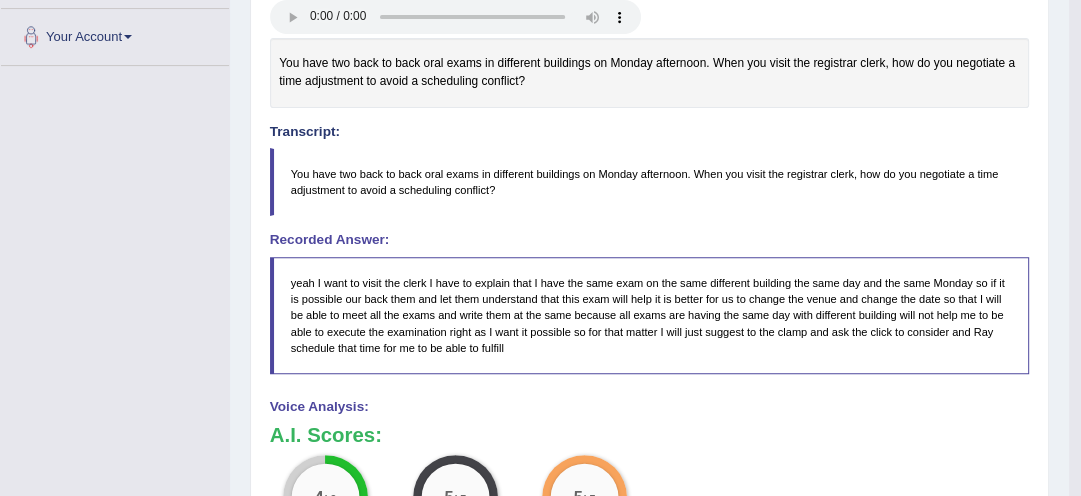 click on "Practice Speaking: Respond To A Situation
12
231
Instructions:  You will hear a recording. After listening to the audio, in 10 seconds, please speak into the microphone and respond what you have just heard in your own words. You will have 40 seconds to give your response.
You have two back to back oral exams in different buildings on Monday afternoon. When you visit the registrar clerk, how do you negotiate a time adjustment to avoid a scheduling conflict? Transcript: You have two back to back oral exams in different buildings on Monday afternoon. When you visit the registrar clerk, how do you negotiate a time adjustment to avoid a scheduling conflict? Recorded Answer: Created with Highcharts 7.1.2 Too low Too high Time Pitch meter: 0 10 20 30 40 Created with Highcharts 7.1.2 Great Too slow Too fast Time Speech pace meter: 0 10 20 30 40 Spoken Keywords: — Voice Analysis: A.I. Scores:
4  / 6 5 5" at bounding box center [649, 331] 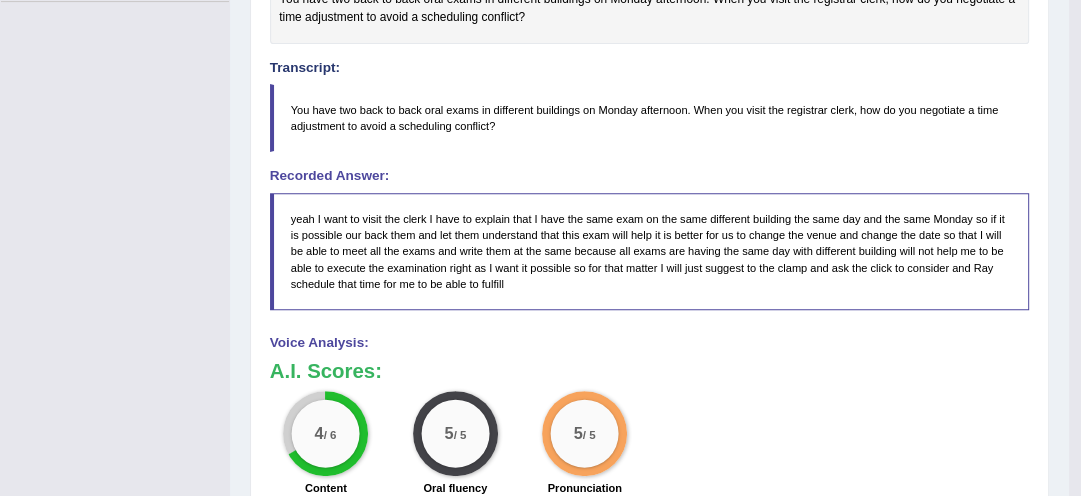 scroll, scrollTop: 528, scrollLeft: 0, axis: vertical 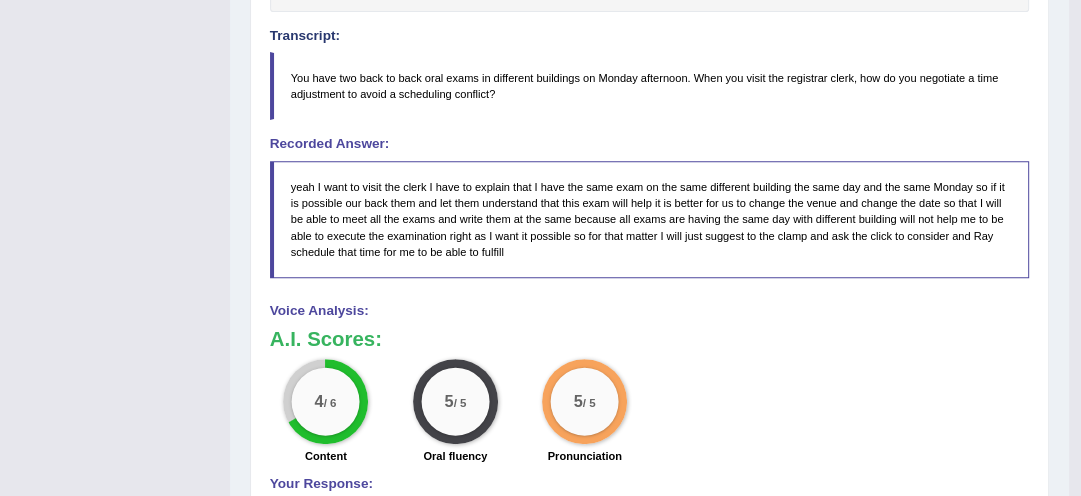 click on "Instructions:  You will hear a recording. After listening to the audio, in 10 seconds, please speak into the microphone and respond what you have just heard in your own words. You will have 40 seconds to give your response.
You have two back to back oral exams in different buildings on Monday afternoon. When you visit the registrar clerk, how do you negotiate a time adjustment to avoid a scheduling conflict? Transcript: You have two back to back oral exams in different buildings on Monday afternoon. When you visit the registrar clerk, how do you negotiate a time adjustment to avoid a scheduling conflict? Recorded Answer: Created with Highcharts 7.1.2 Too low Too high Time Pitch meter: 0 10 20 30 40 Created with Highcharts 7.1.2 Great Too slow Too fast Time Speech pace meter: 0 10 20 30 40 Spoken Keywords: — Voice Analysis: A.I. Scores:
4  / 6              Content
5  / 5              Oral fluency
5  / 5" at bounding box center (649, 271) 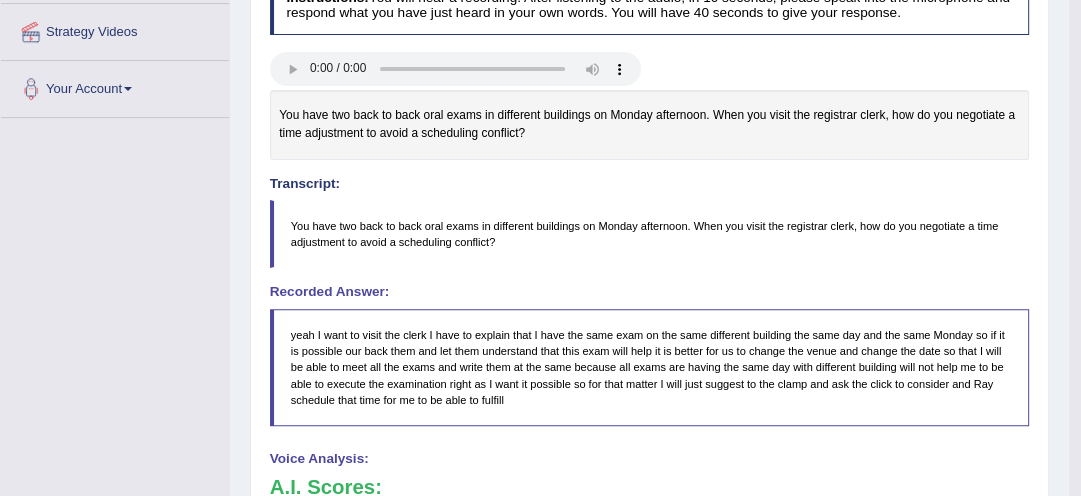 scroll, scrollTop: 208, scrollLeft: 0, axis: vertical 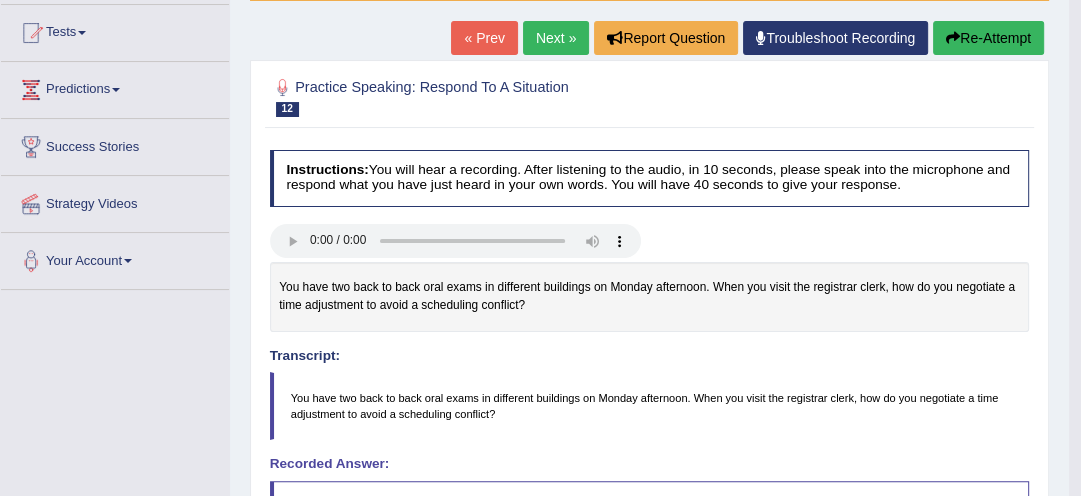 click on "Next »" at bounding box center [556, 38] 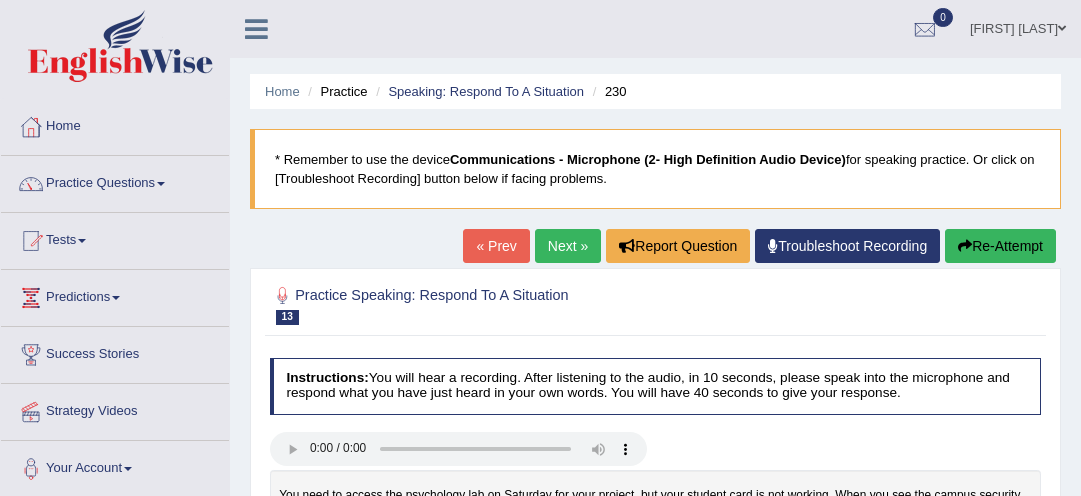 scroll, scrollTop: 0, scrollLeft: 0, axis: both 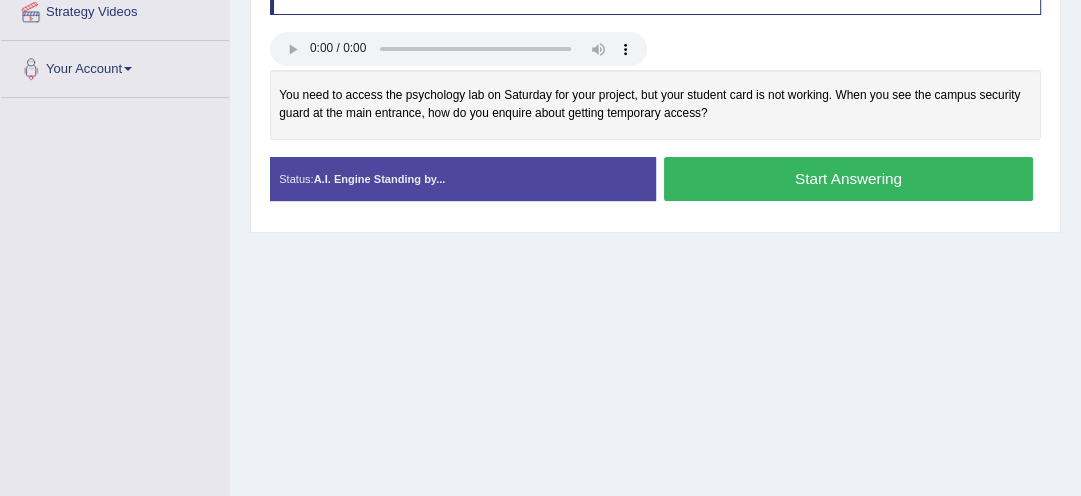 click on "Instructions:  You will hear a recording. After listening to the audio, in 10 seconds, please speak into the microphone and respond what you have just heard in your own words. You will have 40 seconds to give your response.
You need to access the psychology lab on Saturday for your project, but your student card is not working. When you see the campus security guard at the main entrance, how do you enquire about getting temporary access? Transcript: You need to access the psychology lab on Saturday for your project, but your student card is not working. When you see the campus security guard at the main entrance, how do you enquire about getting temporary access? Recorded Answer: Created with Highcharts 7.1.2 Too low Too high Time Pitch meter: 0 10 20 30 40 Created with Highcharts 7.1.2 Great Too slow Too fast Time Speech pace meter: 0 10 20 30 40 Spoken Keywords: Voice Analysis: Your Response: Sample Answer: . Status:  A.I. Engine Standing by... Start Answering Stop Recording" at bounding box center [655, 86] 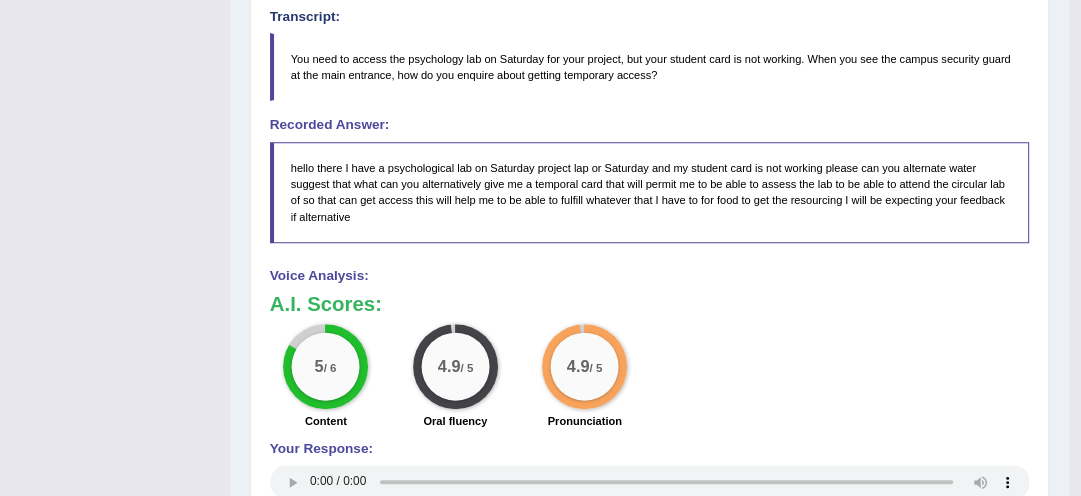 scroll, scrollTop: 560, scrollLeft: 0, axis: vertical 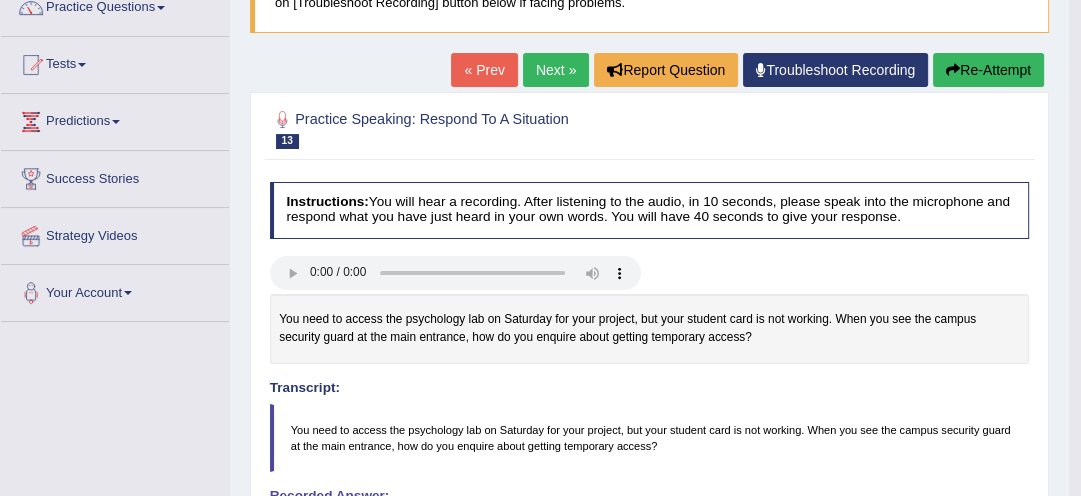 click on "Re-Attempt" at bounding box center [988, 70] 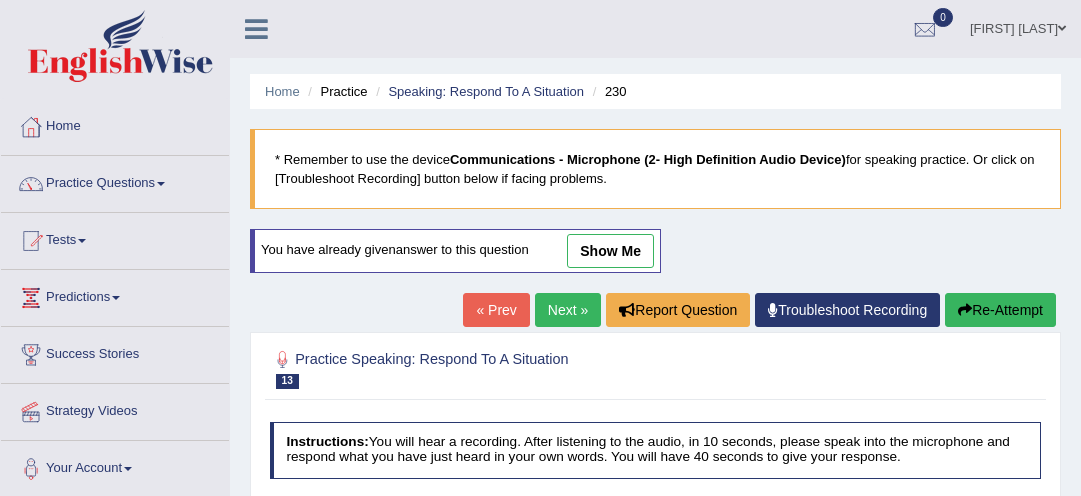 scroll, scrollTop: 279, scrollLeft: 0, axis: vertical 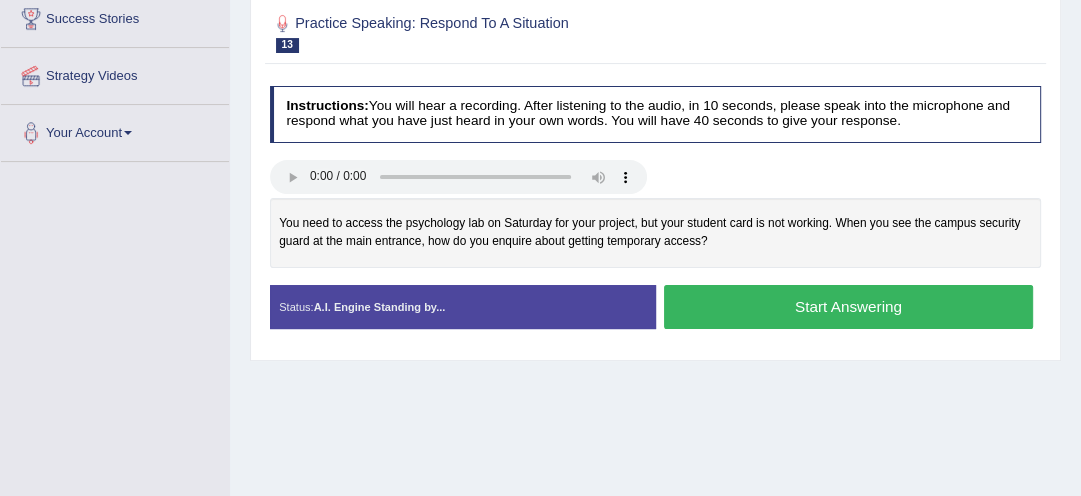 click on "Start Answering" at bounding box center (848, 306) 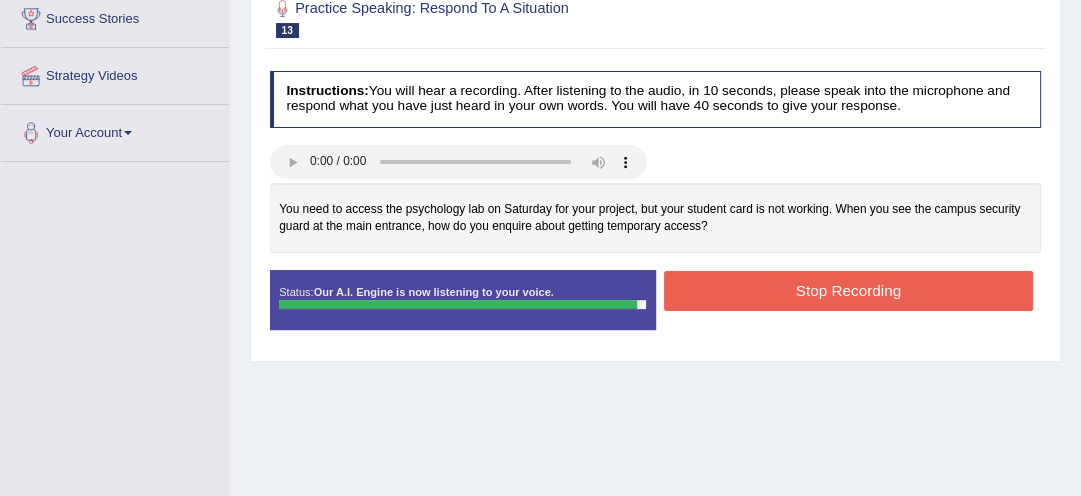 click on "Stop Recording" at bounding box center [848, 290] 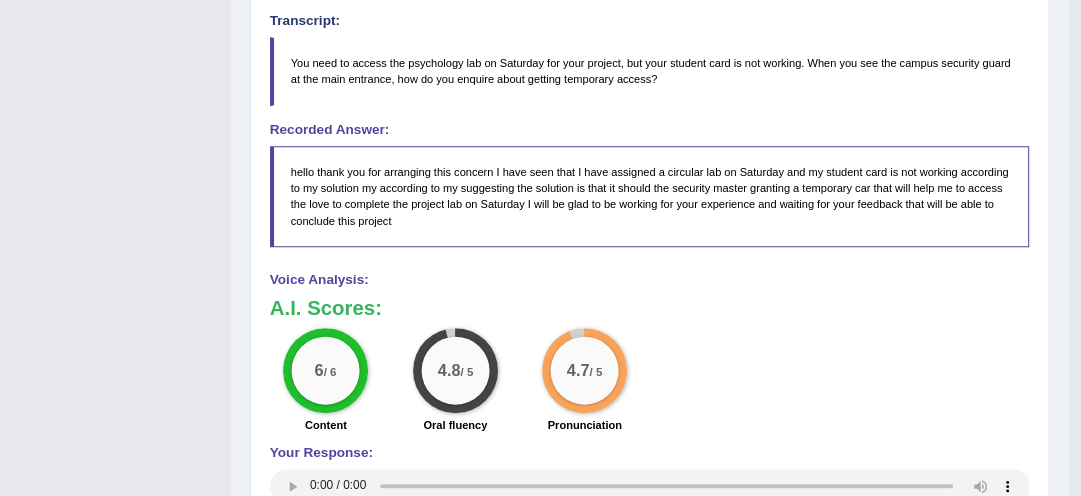scroll, scrollTop: 624, scrollLeft: 0, axis: vertical 